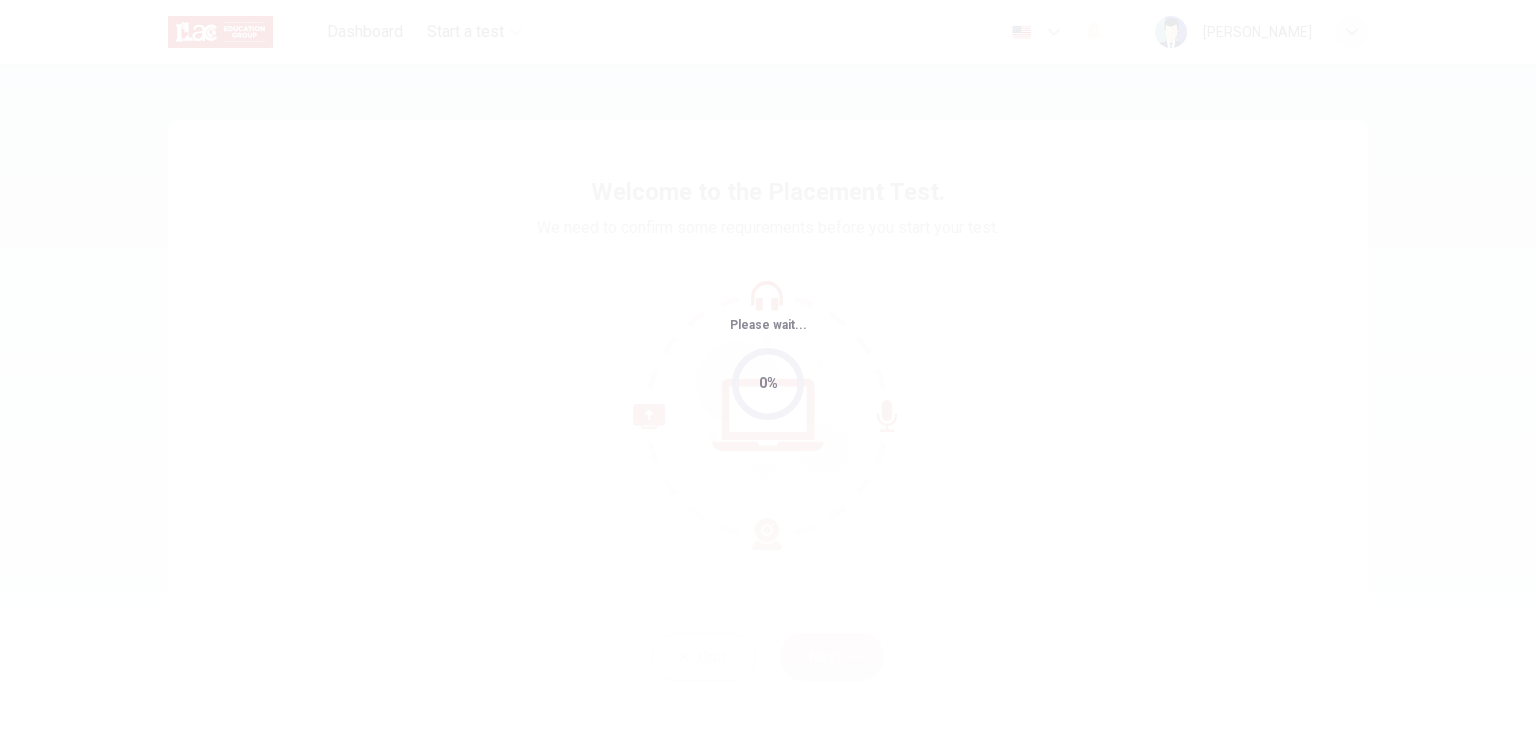 scroll, scrollTop: 0, scrollLeft: 0, axis: both 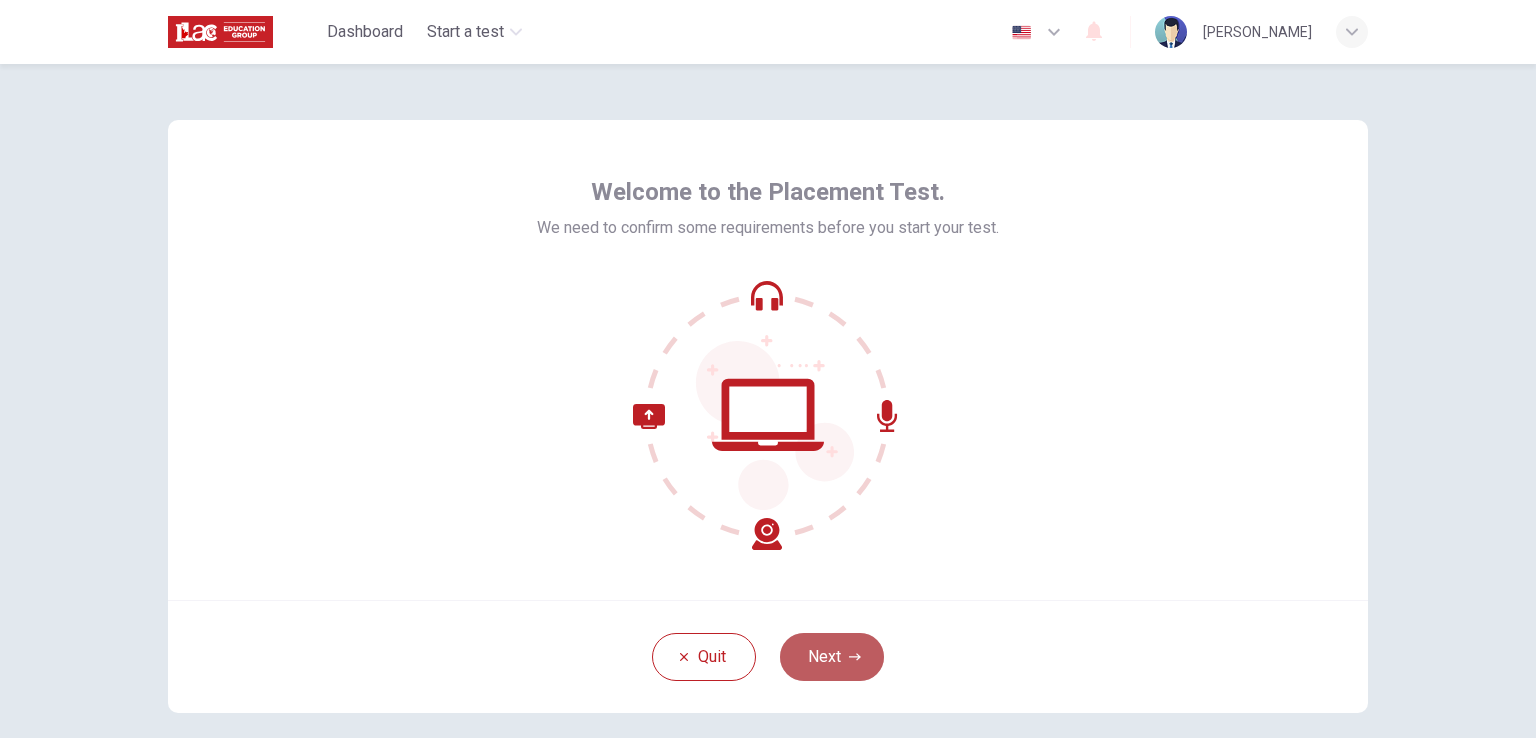 click on "Next" at bounding box center [832, 657] 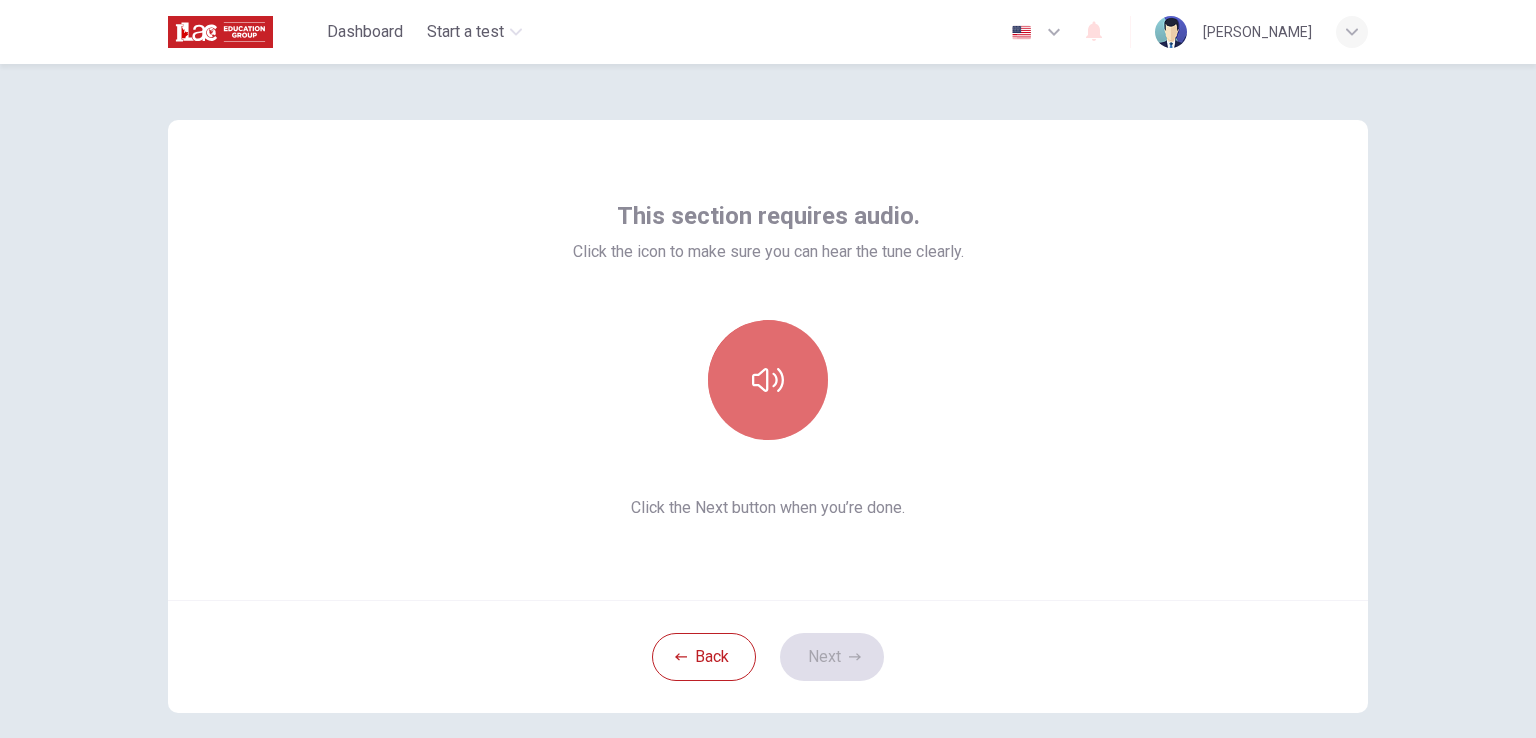 click at bounding box center [768, 380] 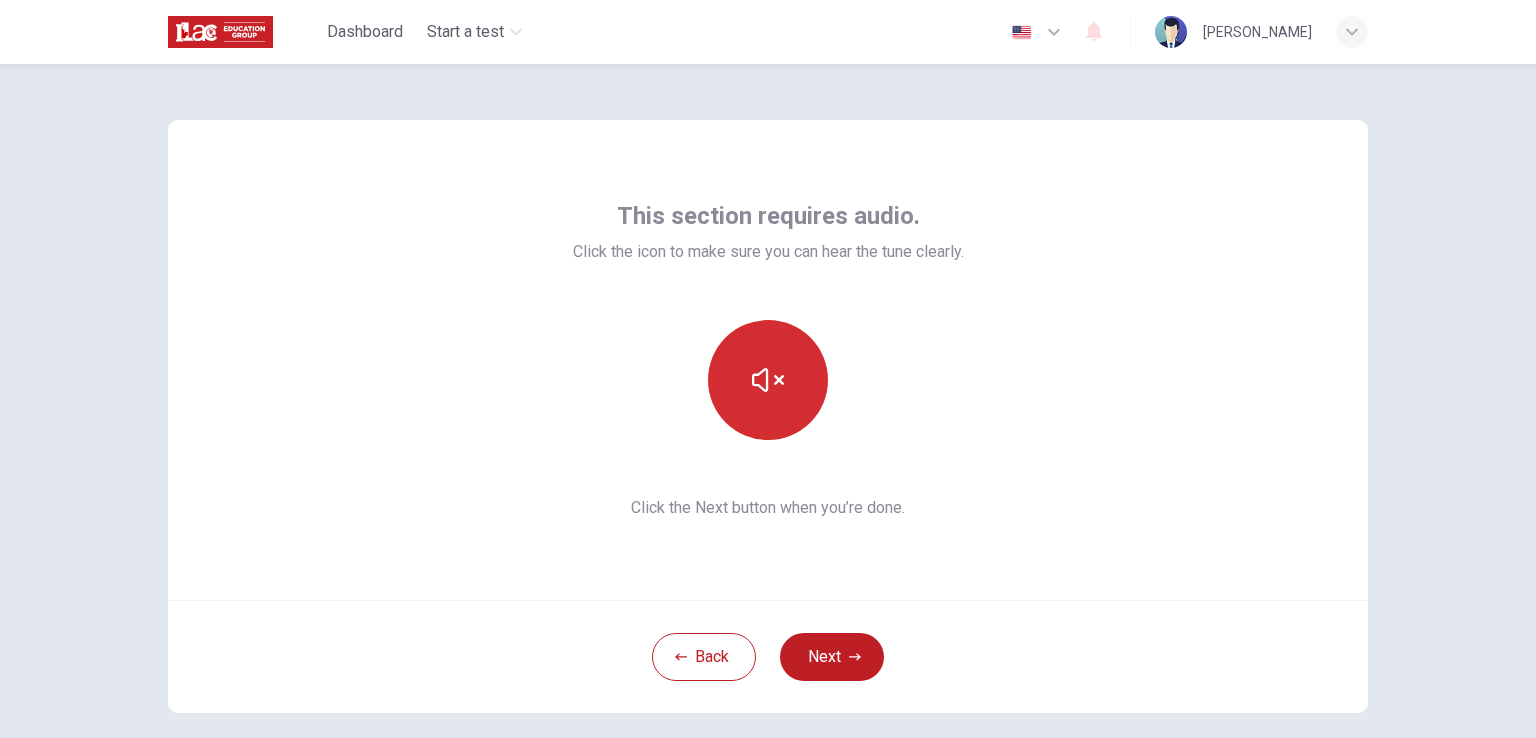 type 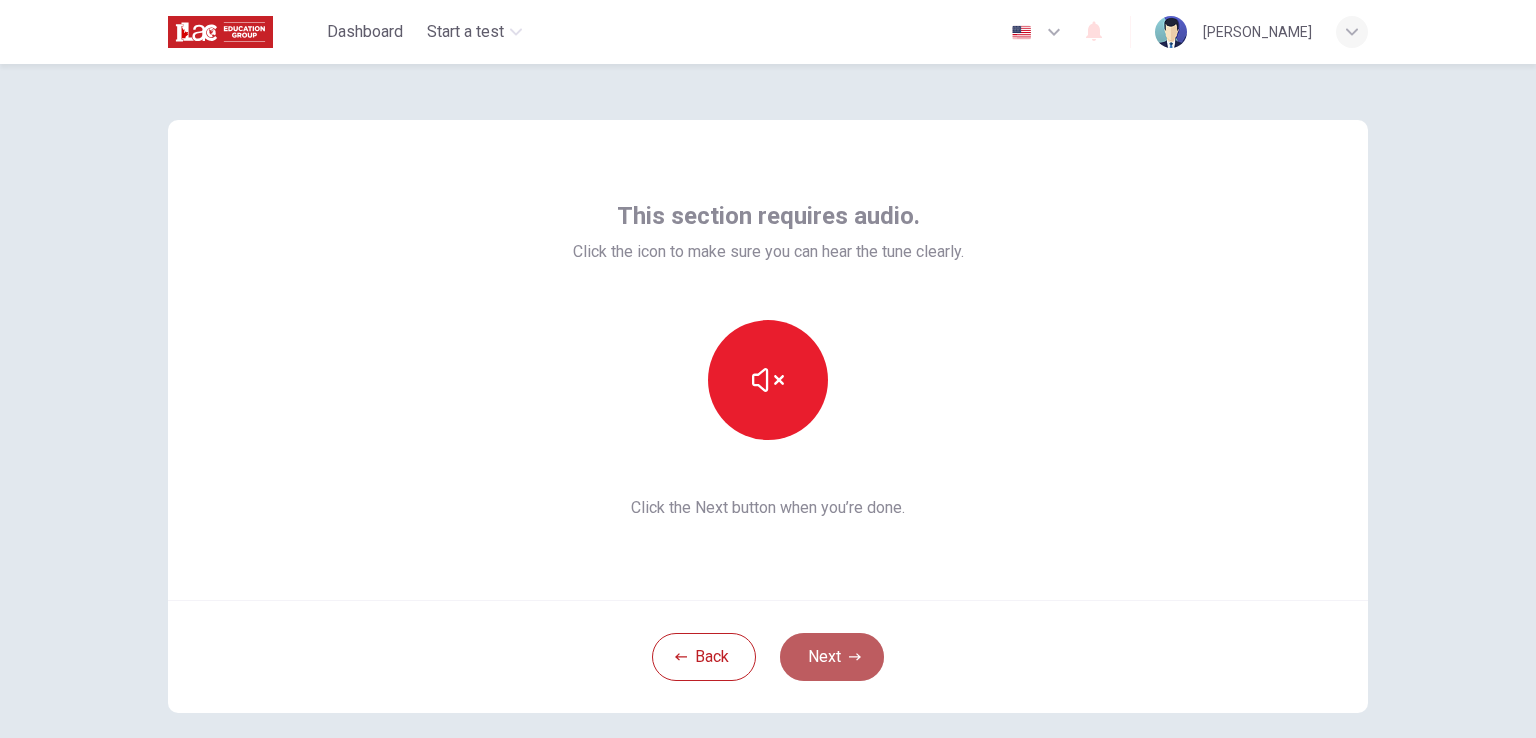 click on "Next" at bounding box center (832, 657) 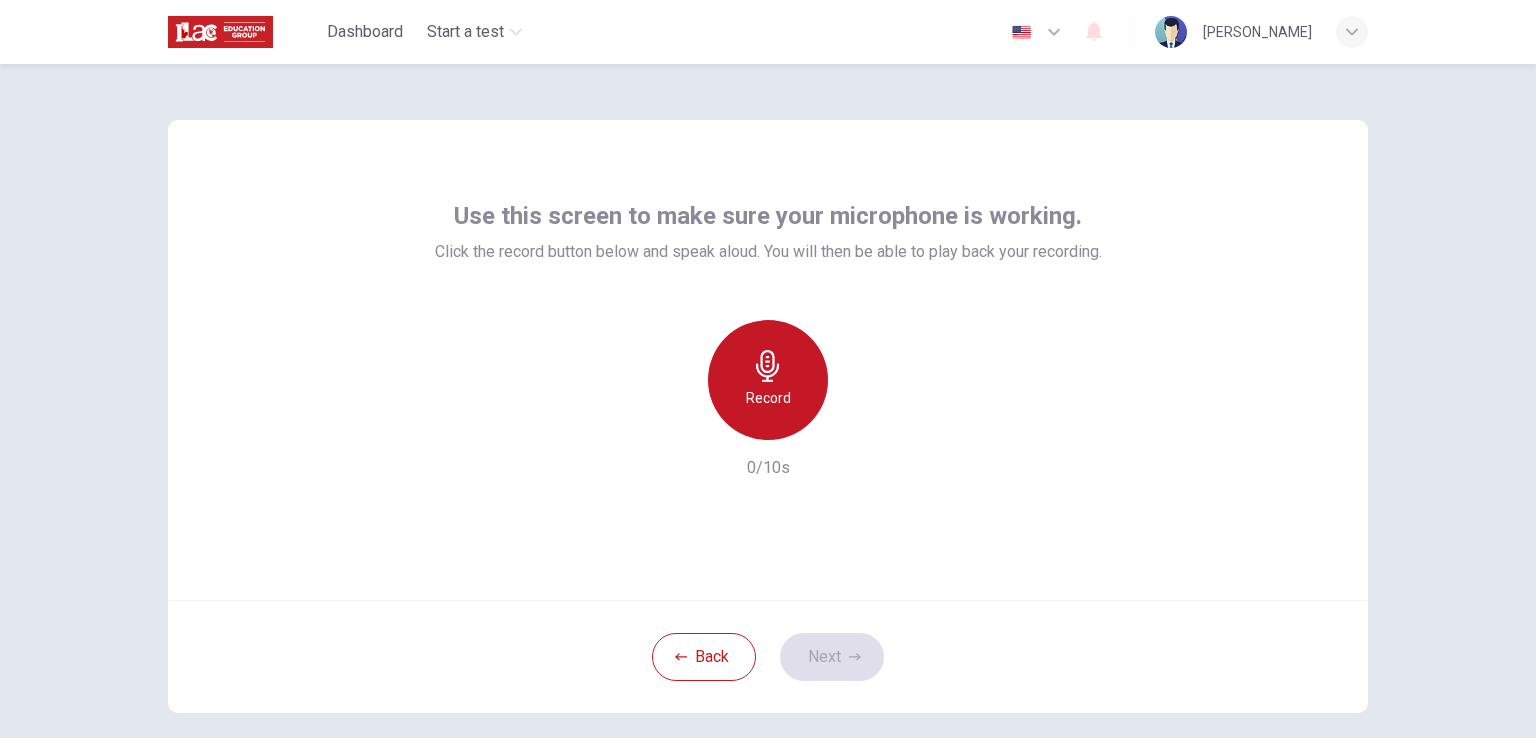 click on "Record" at bounding box center [768, 380] 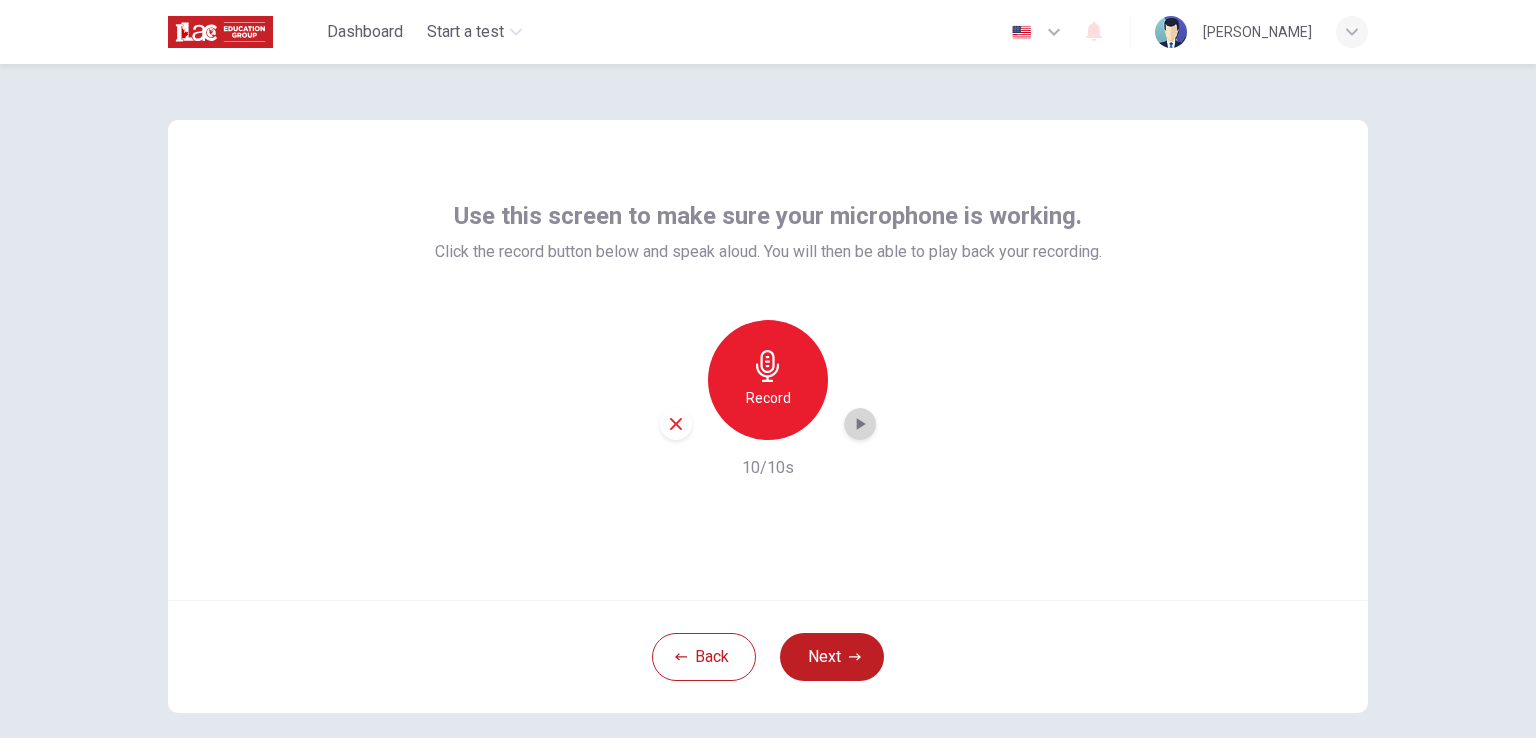 click 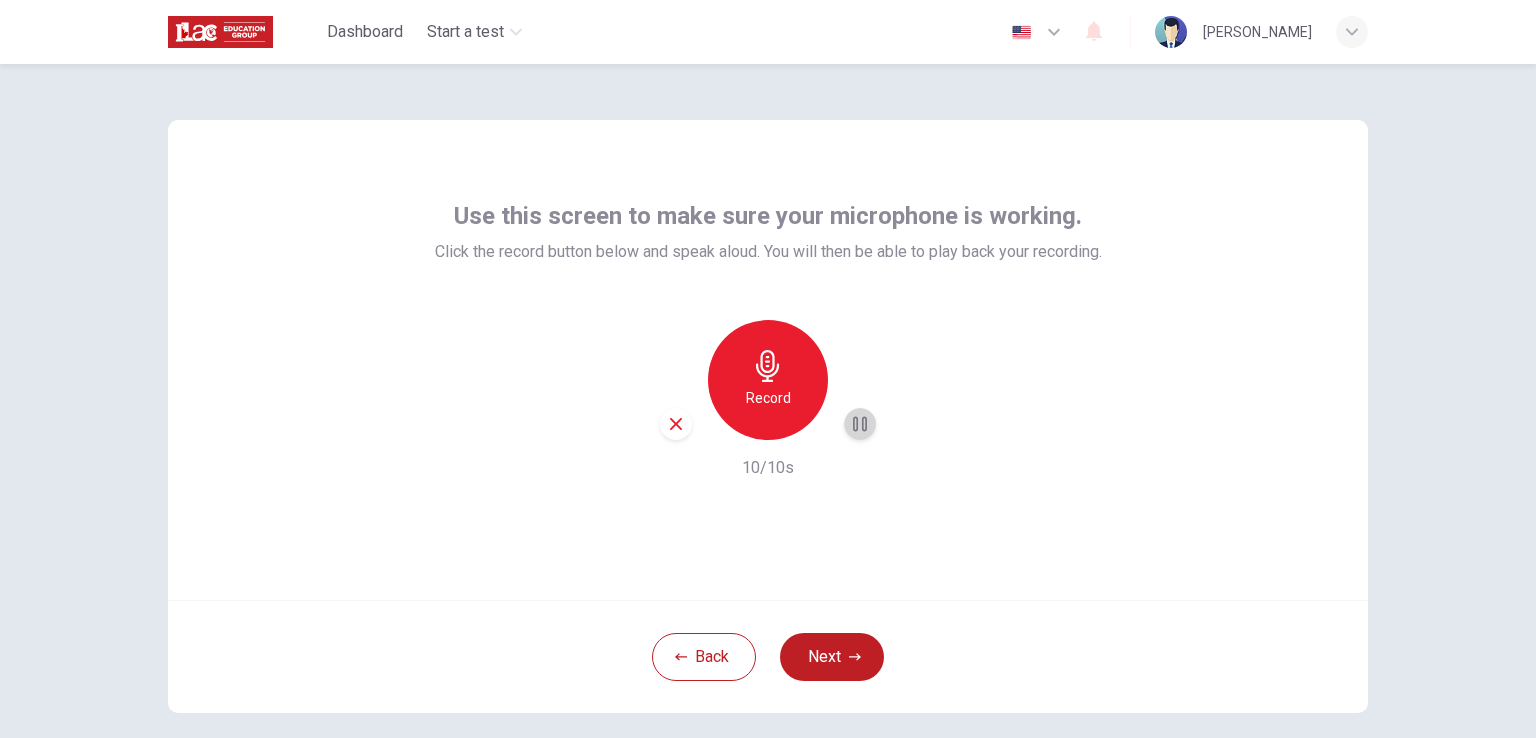 click 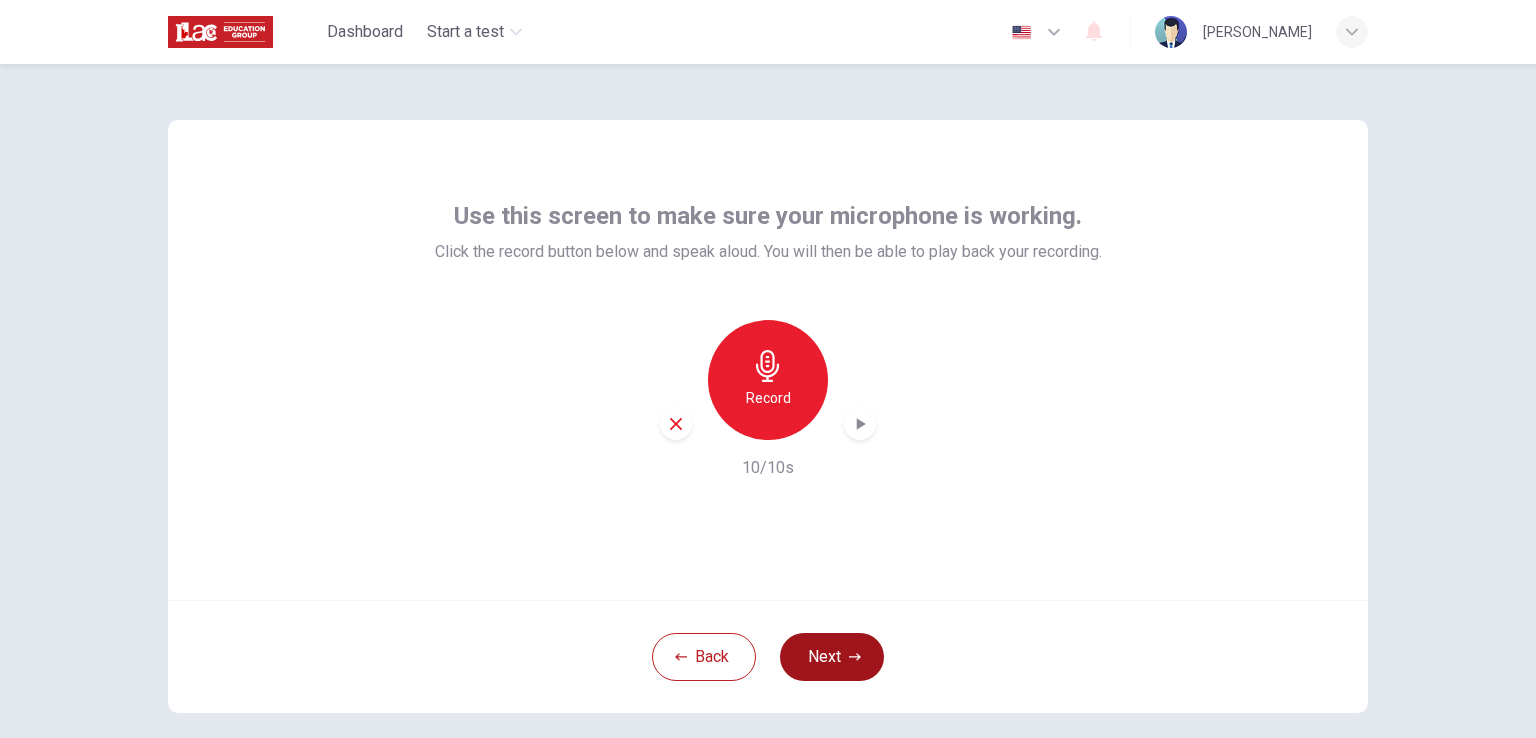 click on "Next" at bounding box center (832, 657) 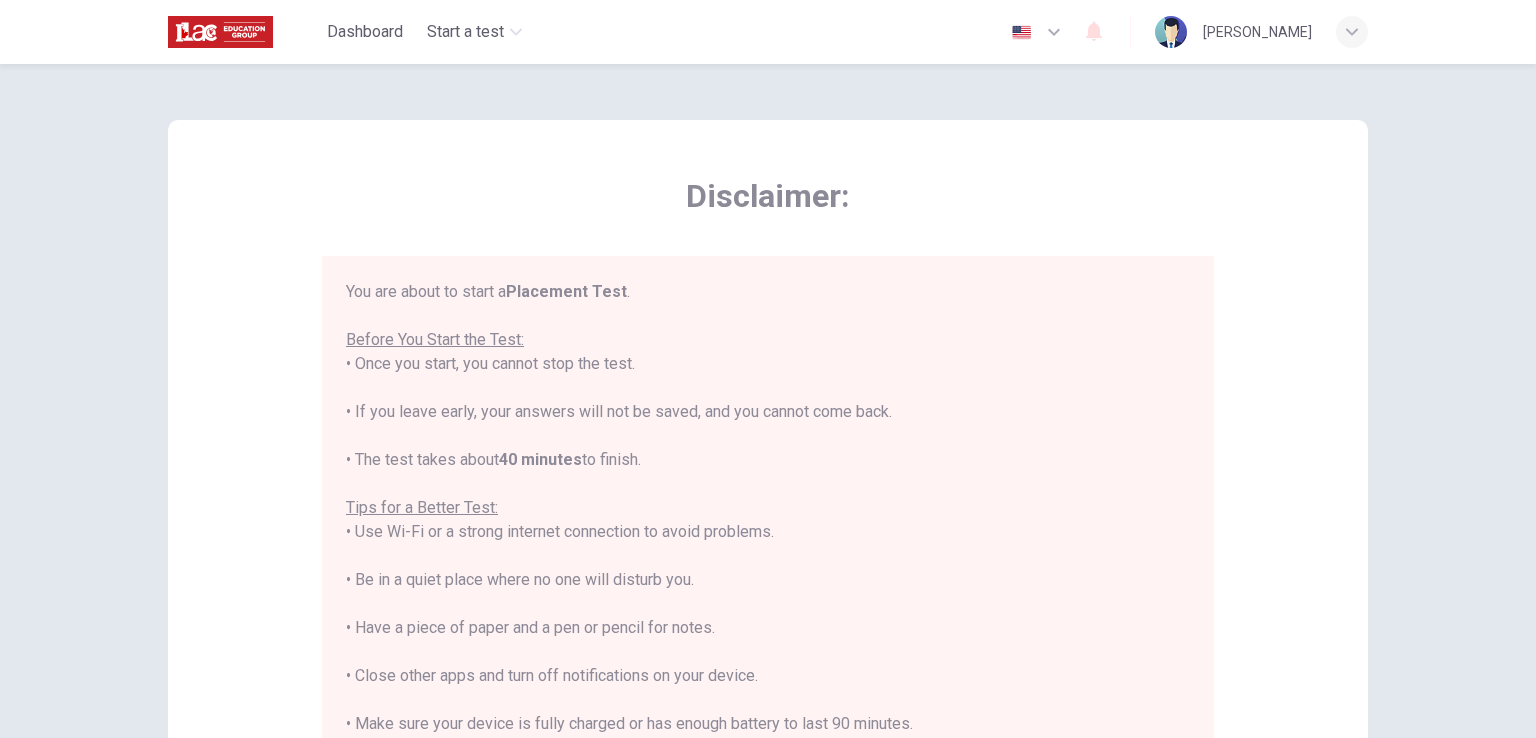 scroll, scrollTop: 23, scrollLeft: 0, axis: vertical 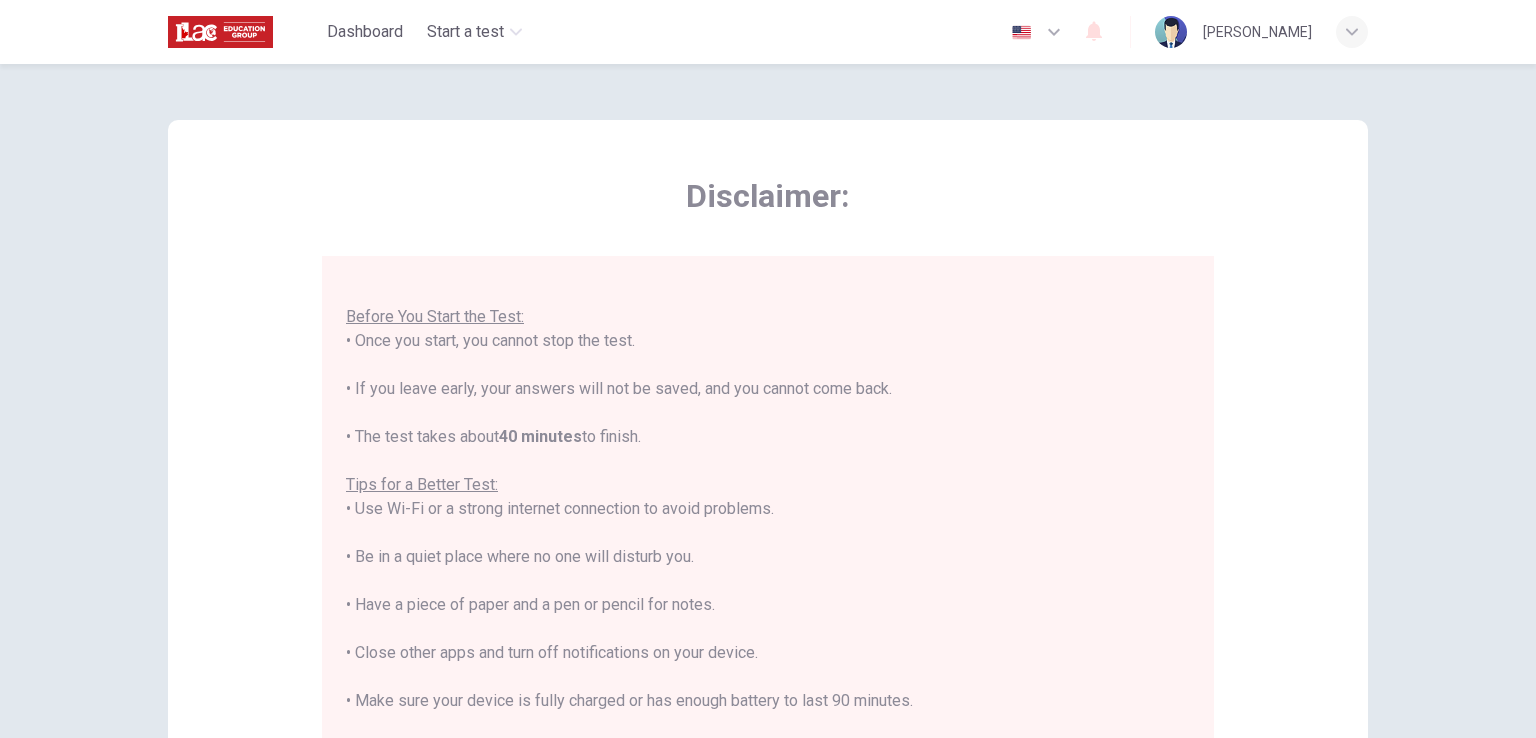 click on "You are about to start a  Placement Test .
Before You Start the Test:
• Once you start, you cannot stop the test.
• If you leave early, your answers will not be saved, and you cannot come back.
• The test takes about  40 minutes  to finish.
Tips for a Better Test:
• Use Wi-Fi or a strong internet connection to avoid problems.
• Be in a quiet place where no one will disturb you.
• Have a piece of paper and a pen or pencil for notes.
• Close other apps and turn off notifications on your device.
• Make sure your device is fully charged or has enough battery to last 90 minutes.
By clicking the button below, you agree to follow these instructions.
Good luck!" at bounding box center (768, 533) 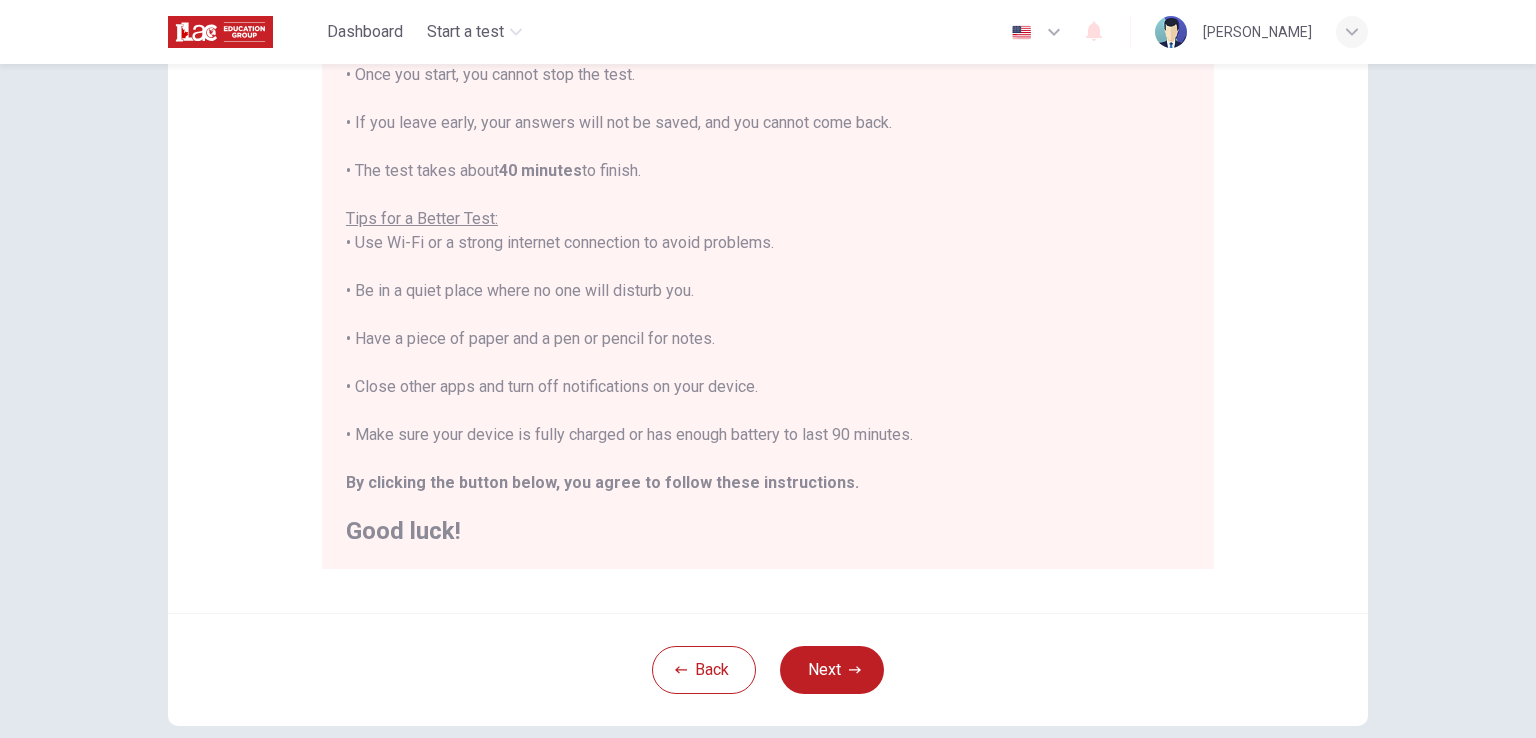 scroll, scrollTop: 268, scrollLeft: 0, axis: vertical 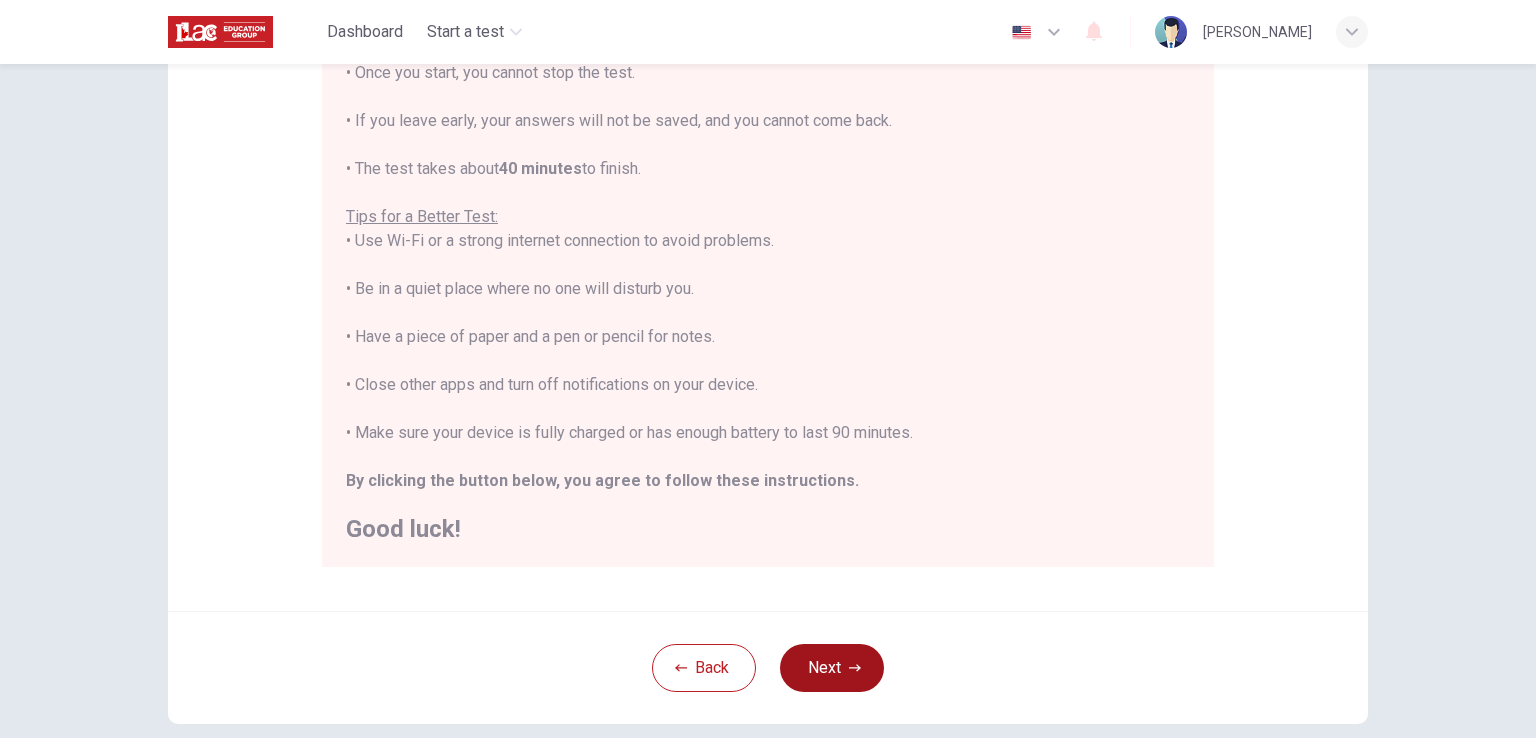 click on "Next" at bounding box center [832, 668] 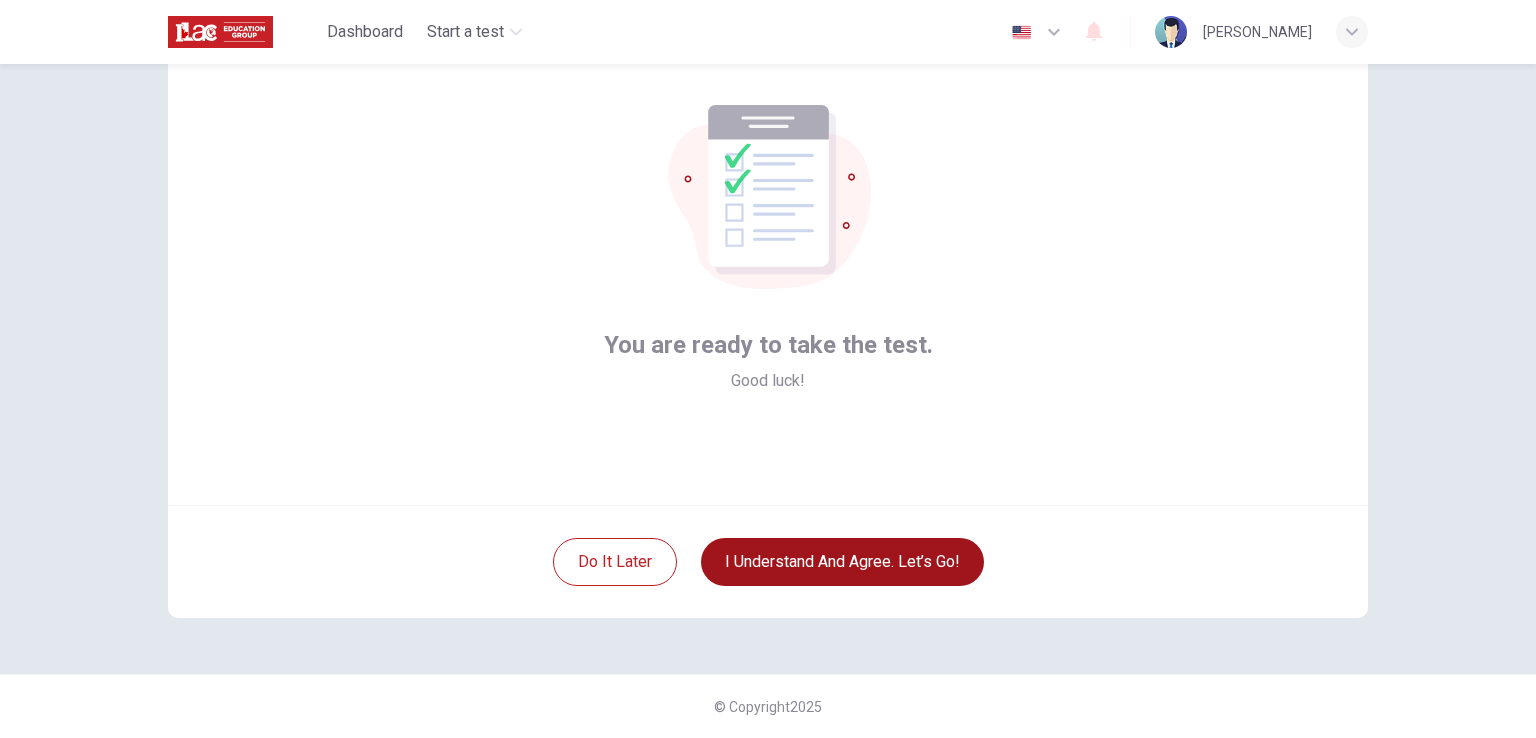 scroll, scrollTop: 32, scrollLeft: 0, axis: vertical 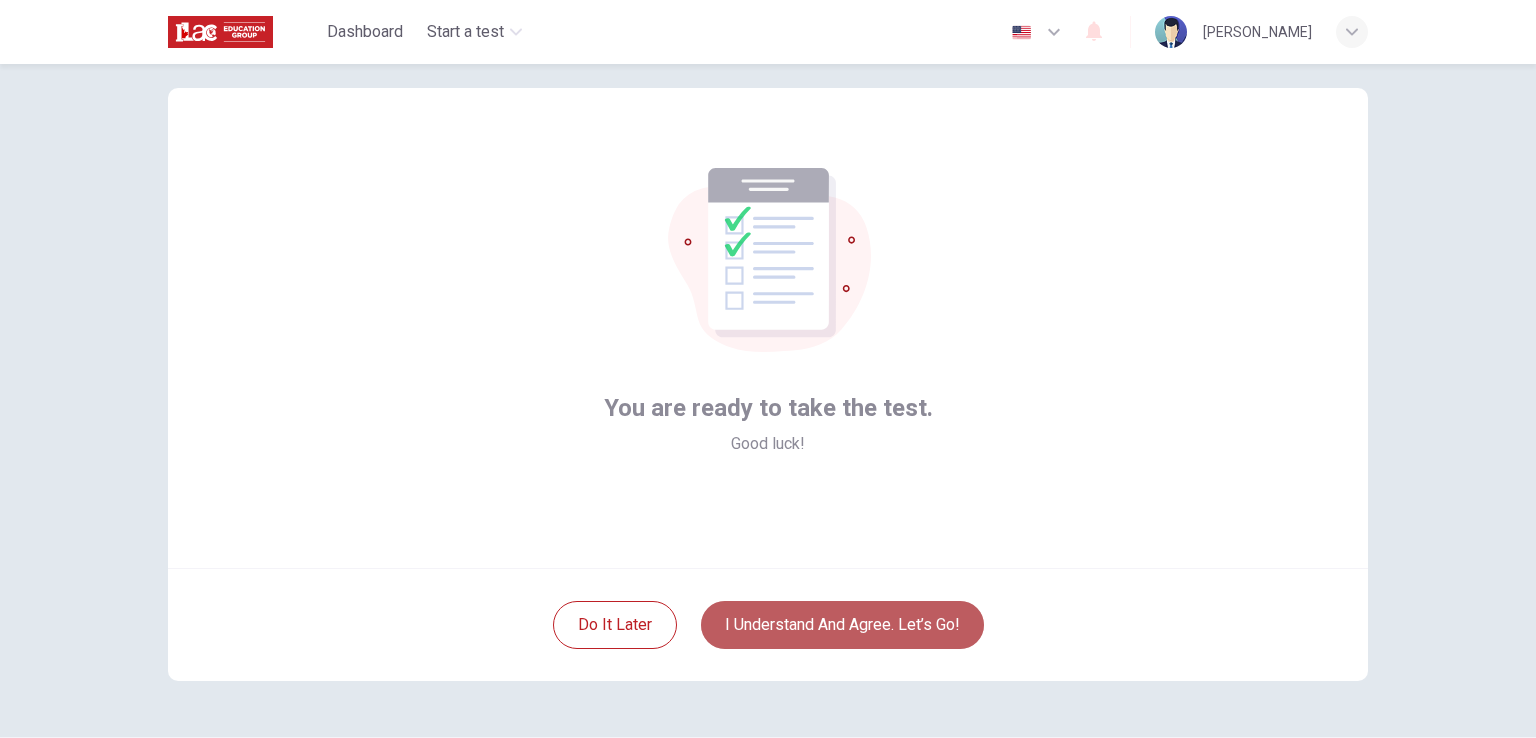 click on "I understand and agree. Let’s go!" at bounding box center [842, 625] 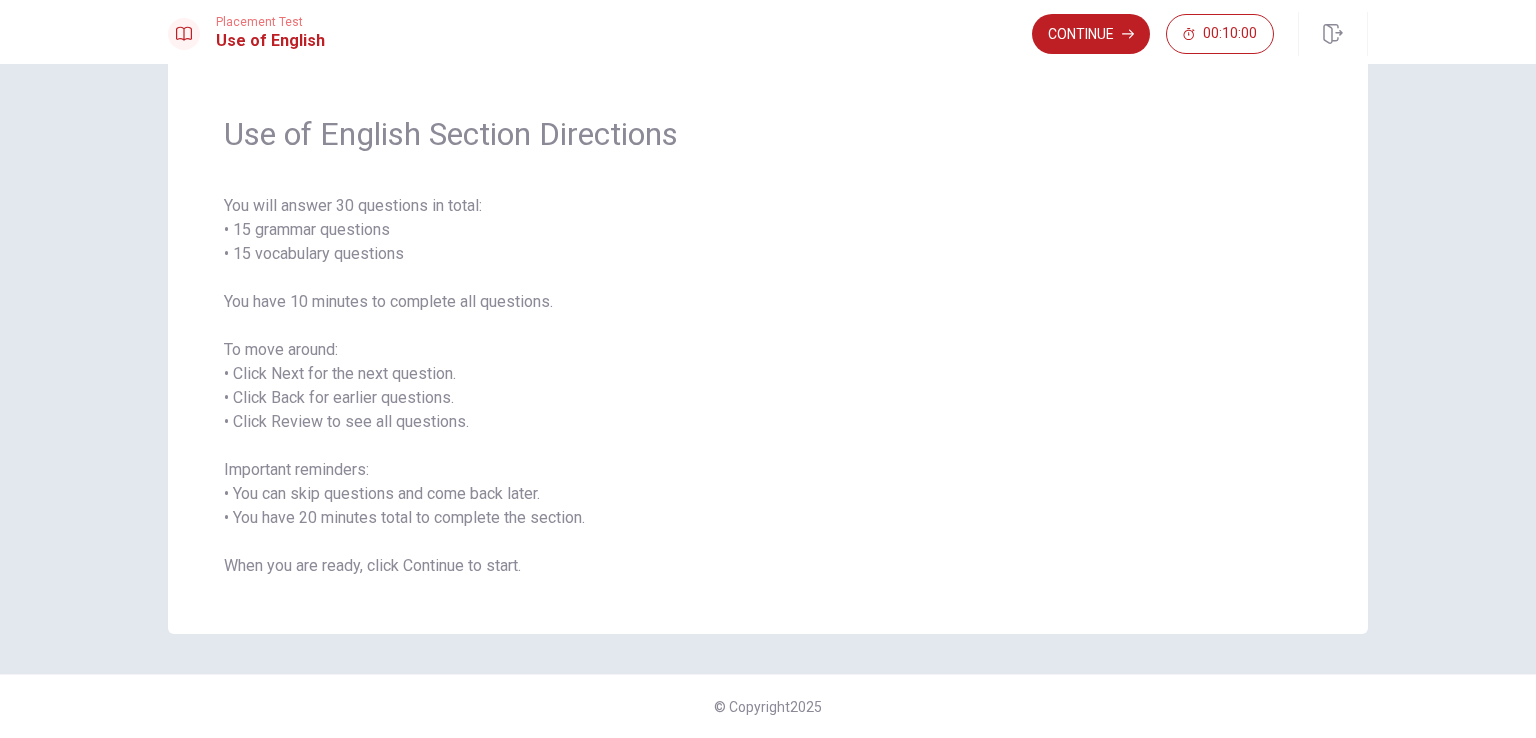 scroll, scrollTop: 0, scrollLeft: 0, axis: both 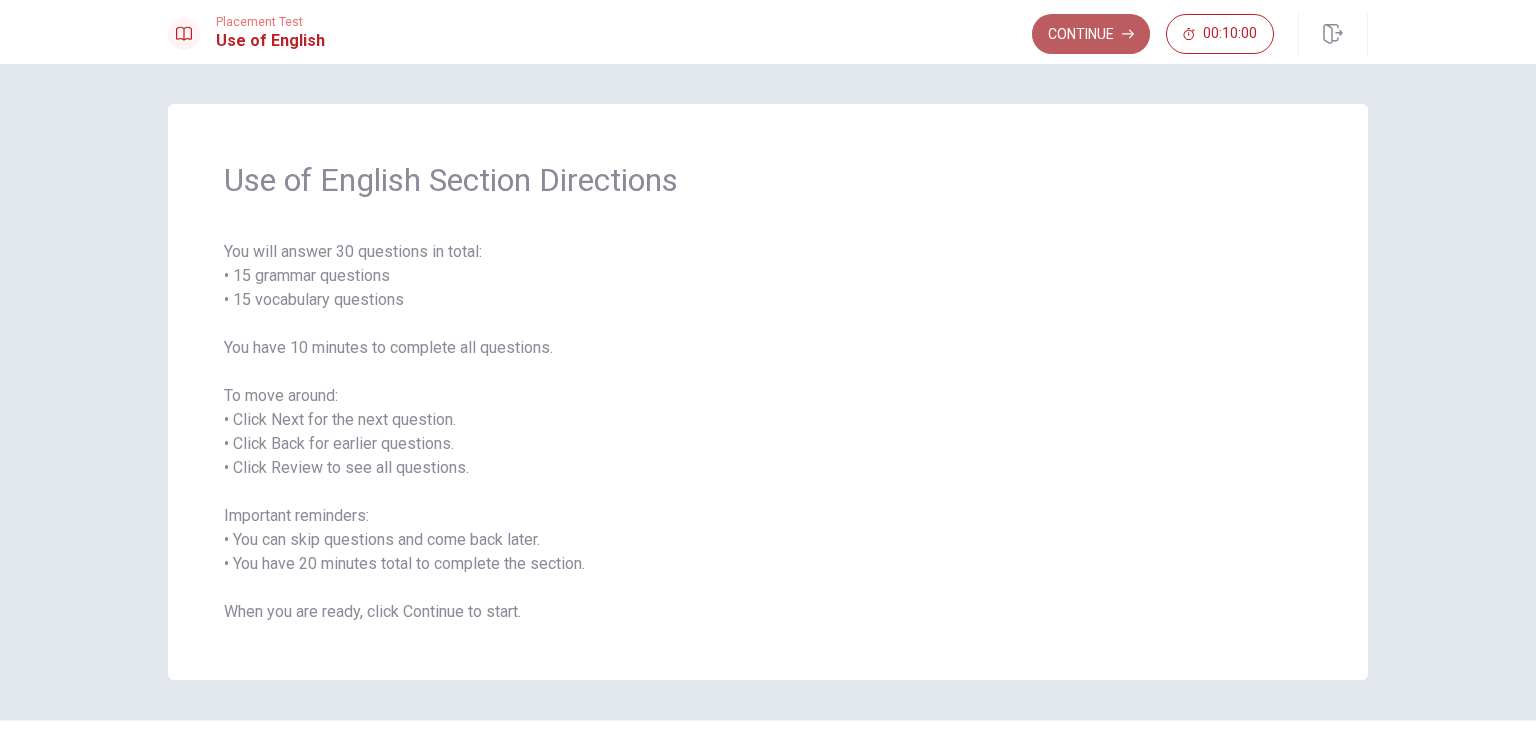 click on "Continue" at bounding box center [1091, 34] 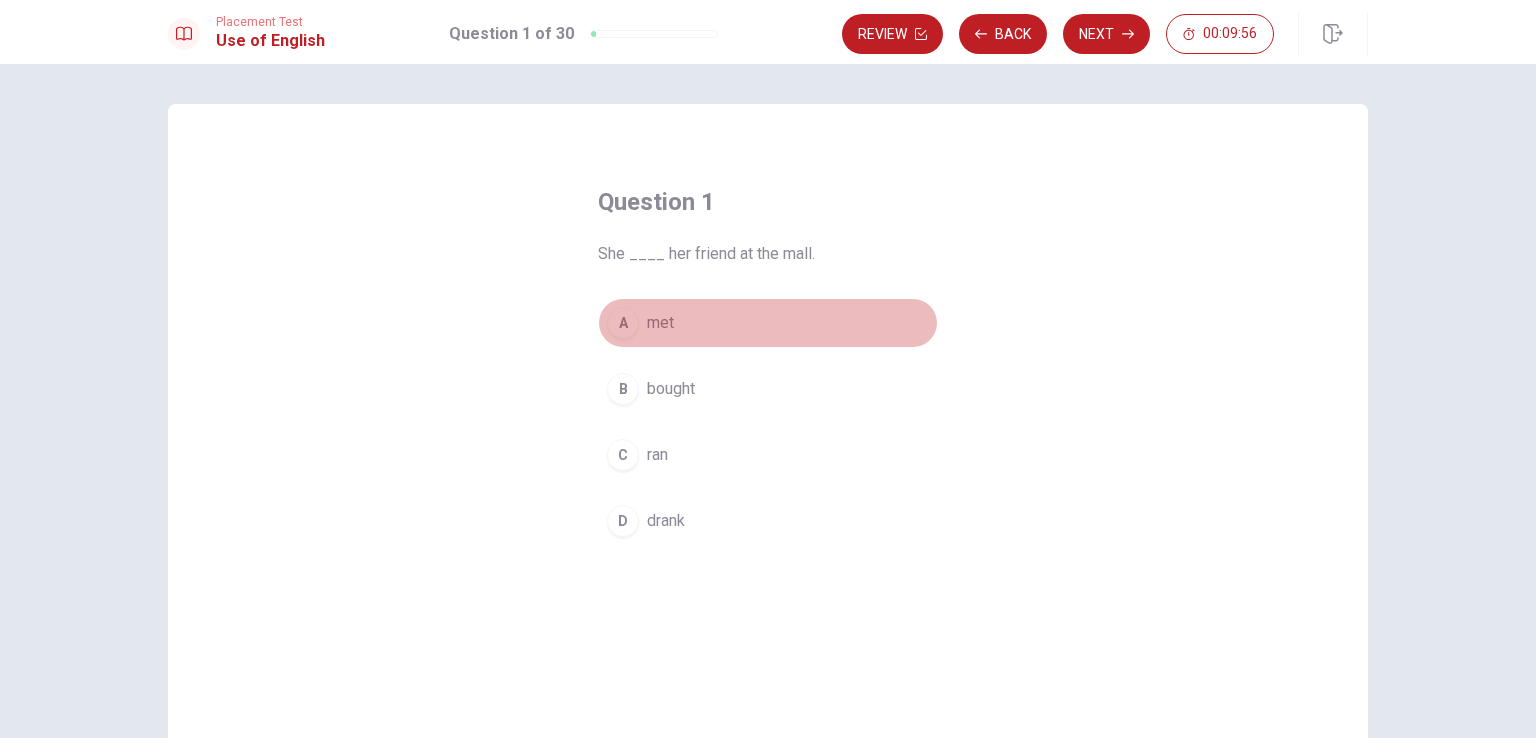 click on "A" at bounding box center (623, 323) 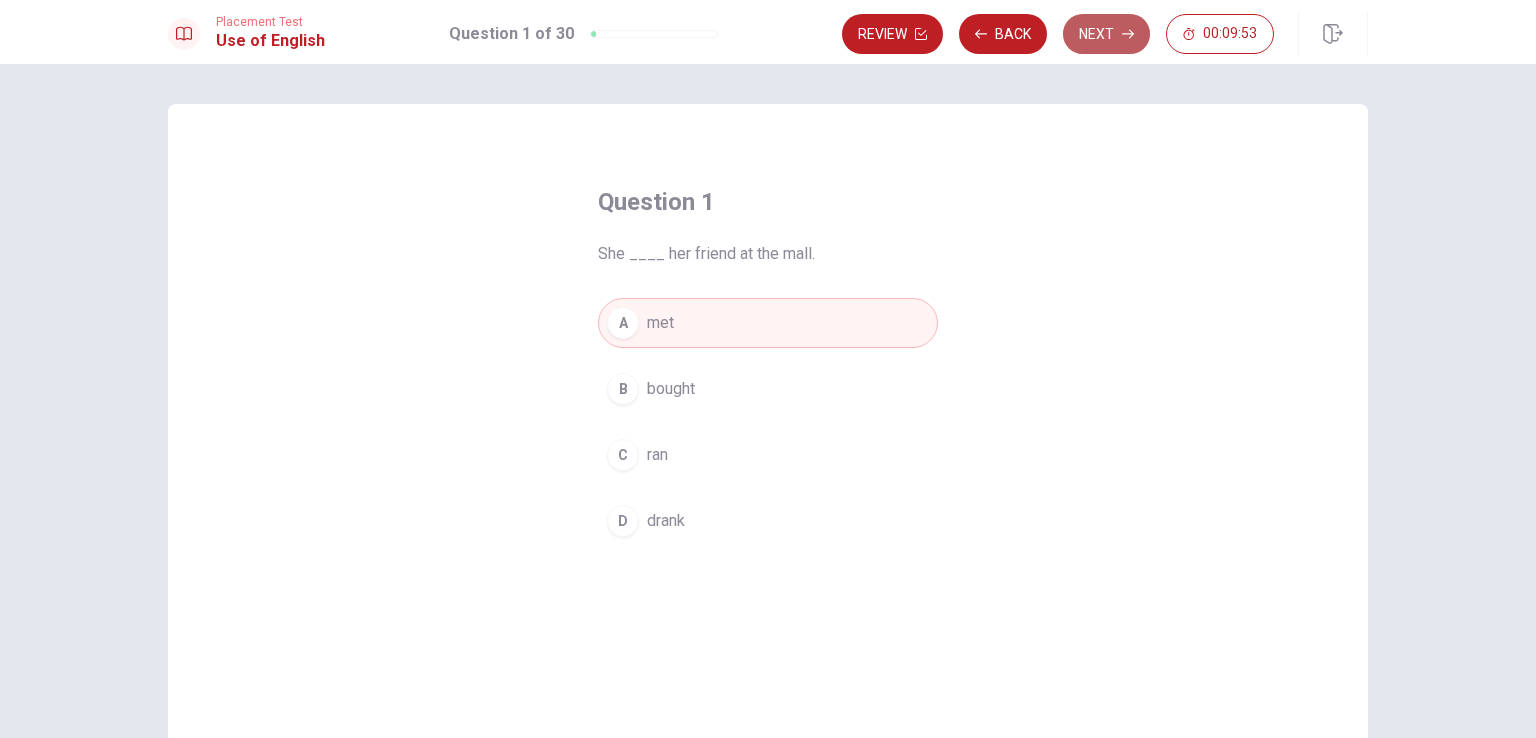 click on "Next" at bounding box center (1106, 34) 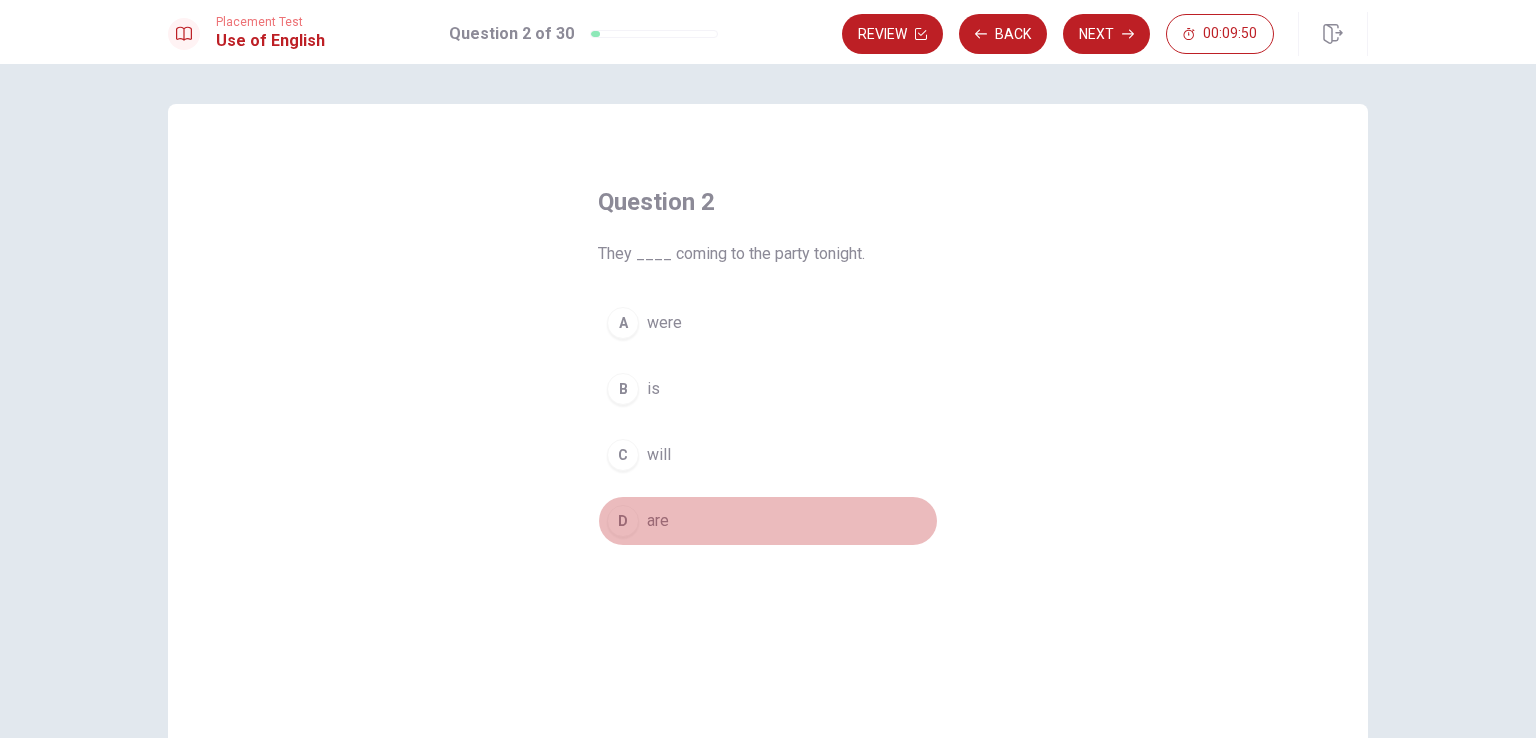 click on "D" at bounding box center (623, 521) 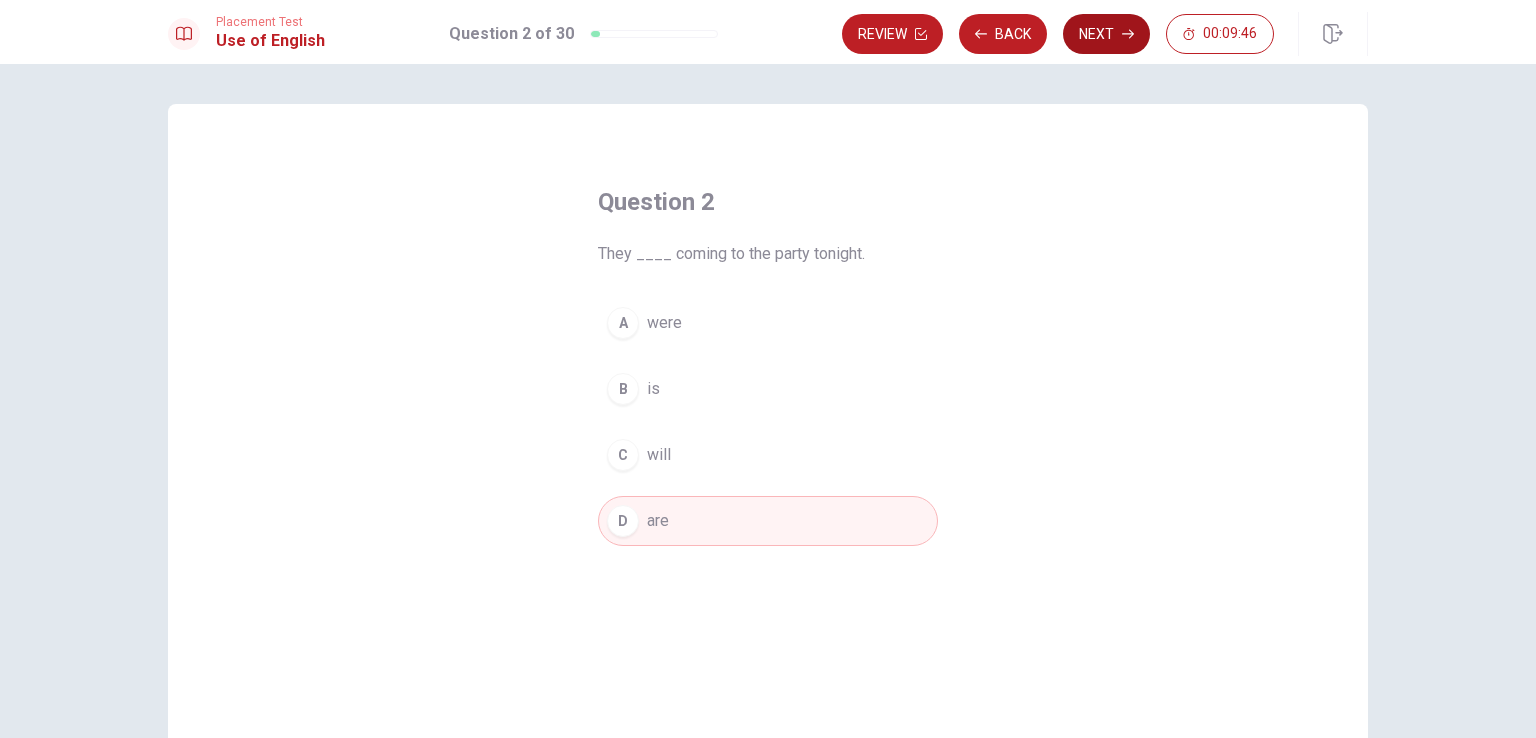 click on "Next" at bounding box center (1106, 34) 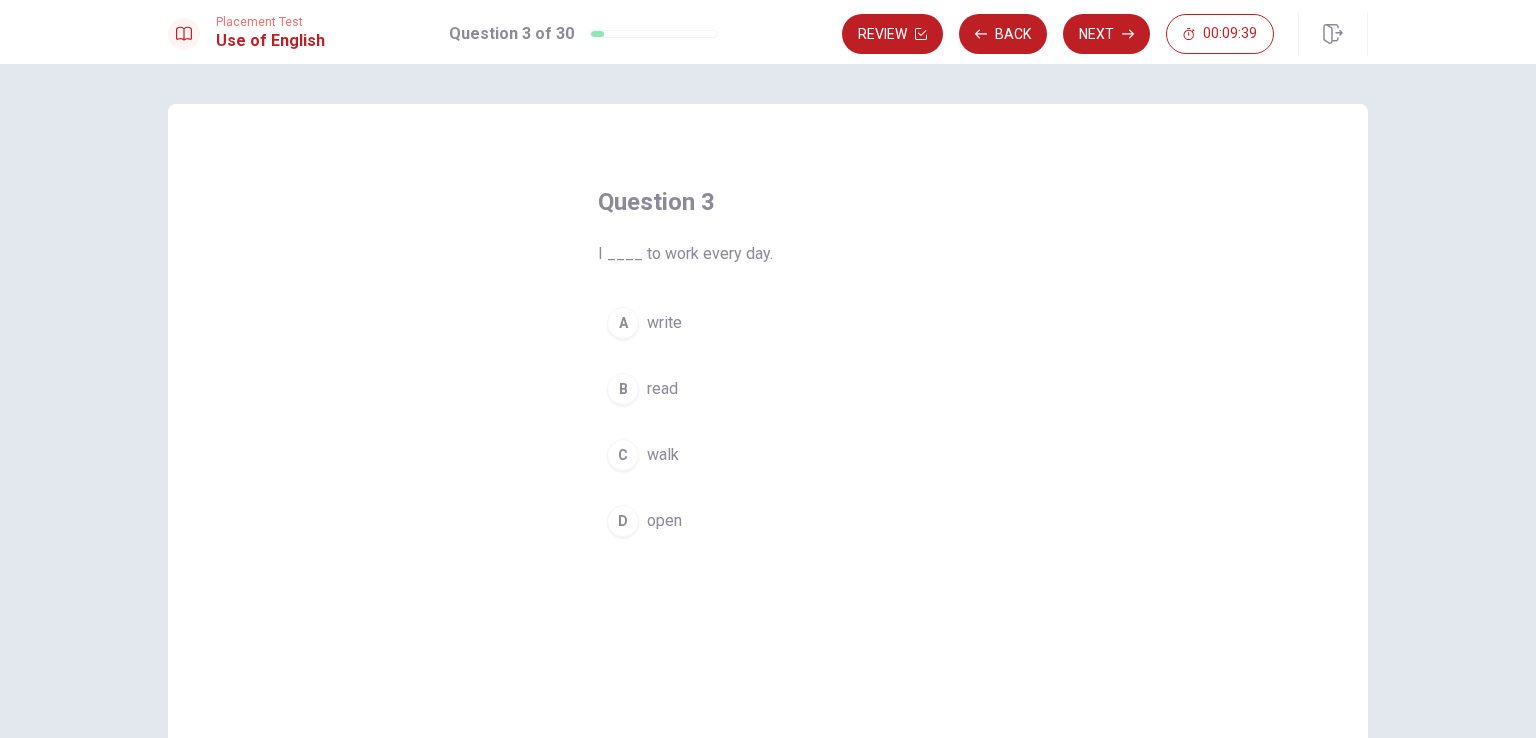 click on "C" at bounding box center [623, 455] 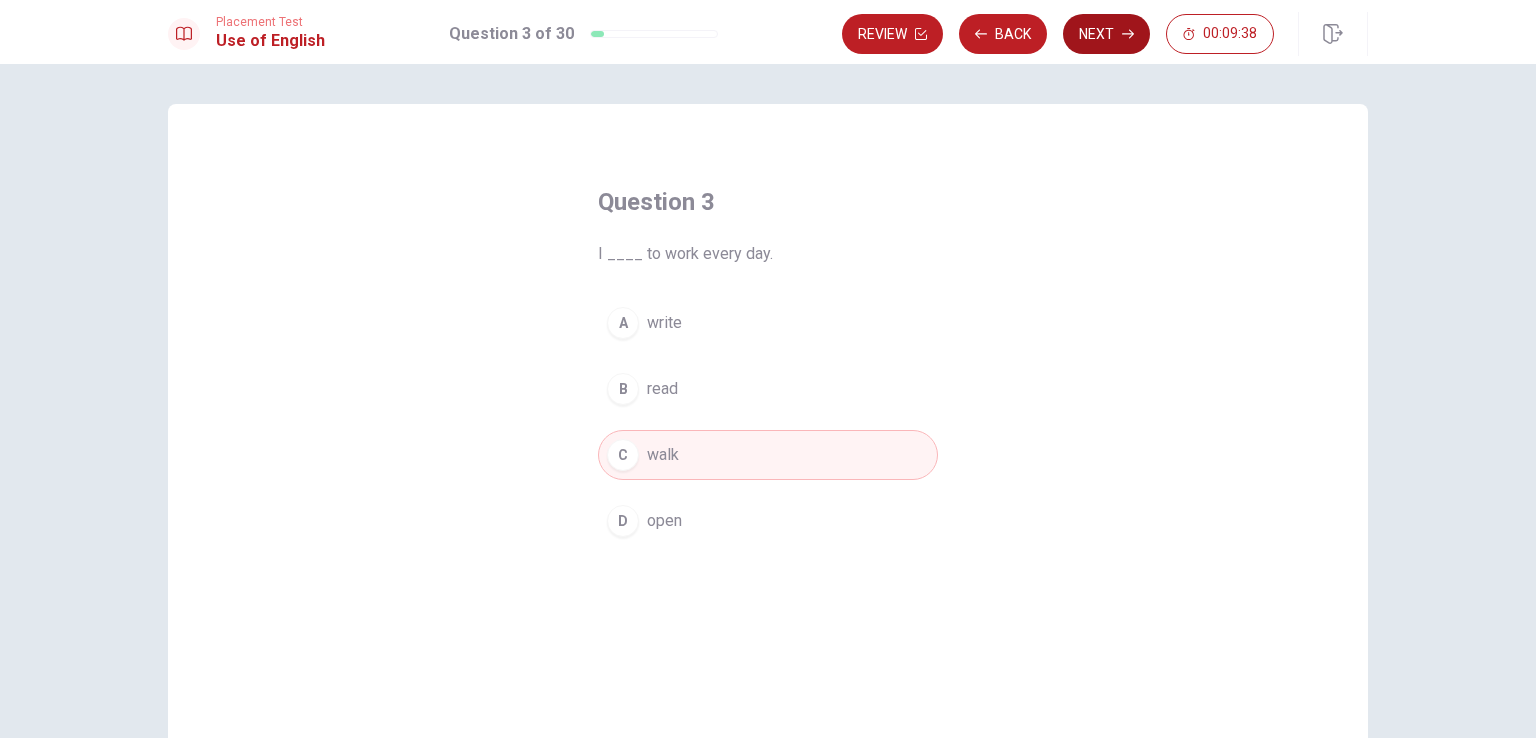 click on "Next" at bounding box center [1106, 34] 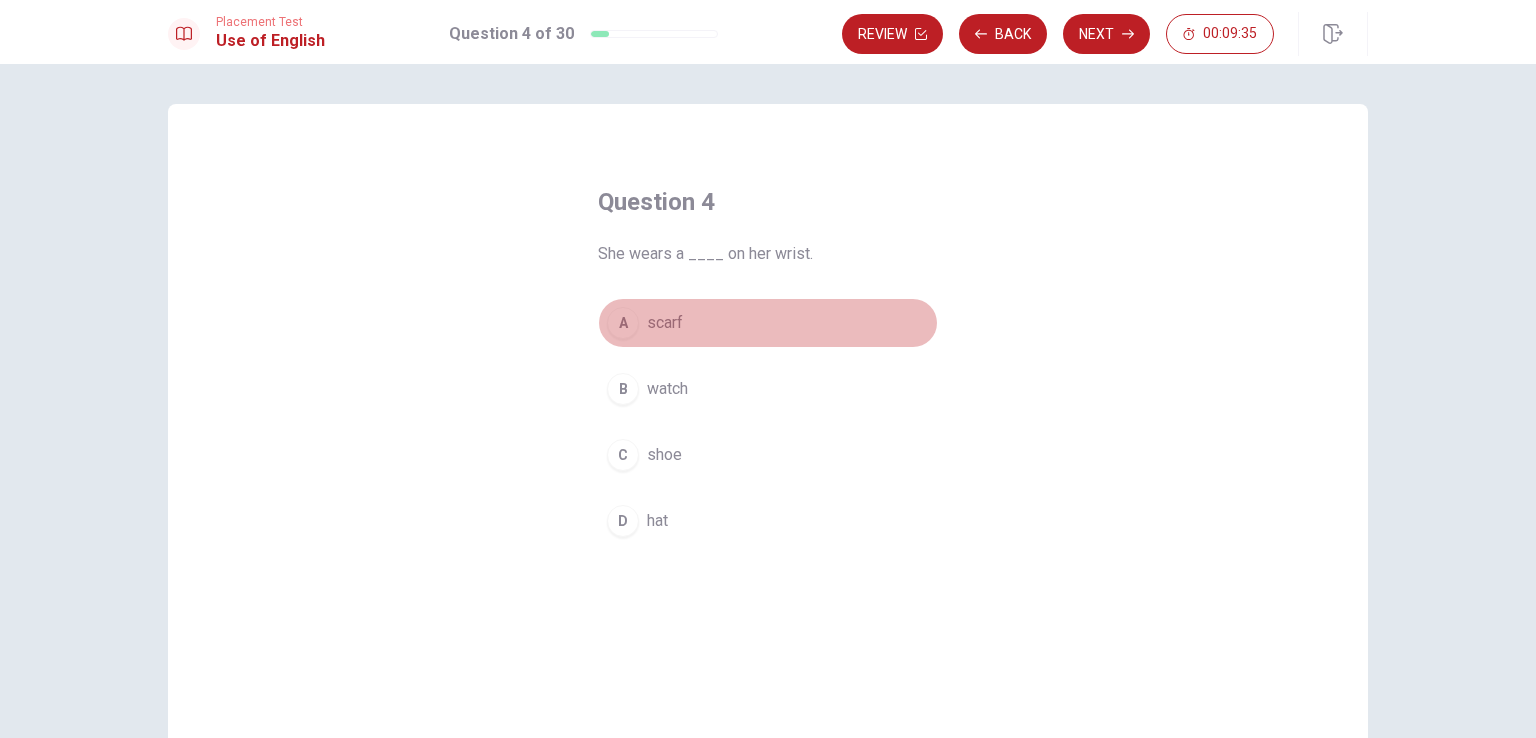 click on "A" at bounding box center (623, 323) 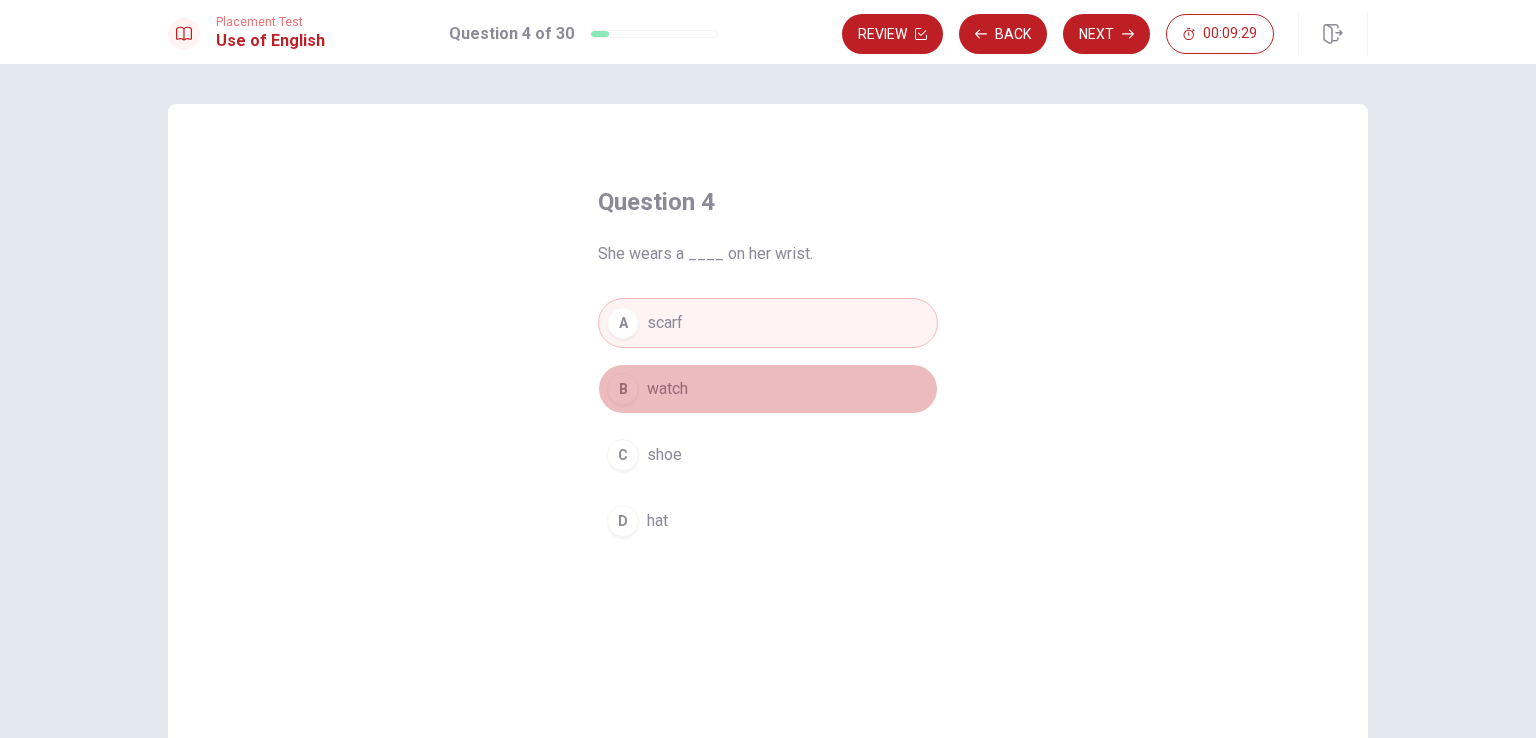 click on "watch" at bounding box center [667, 389] 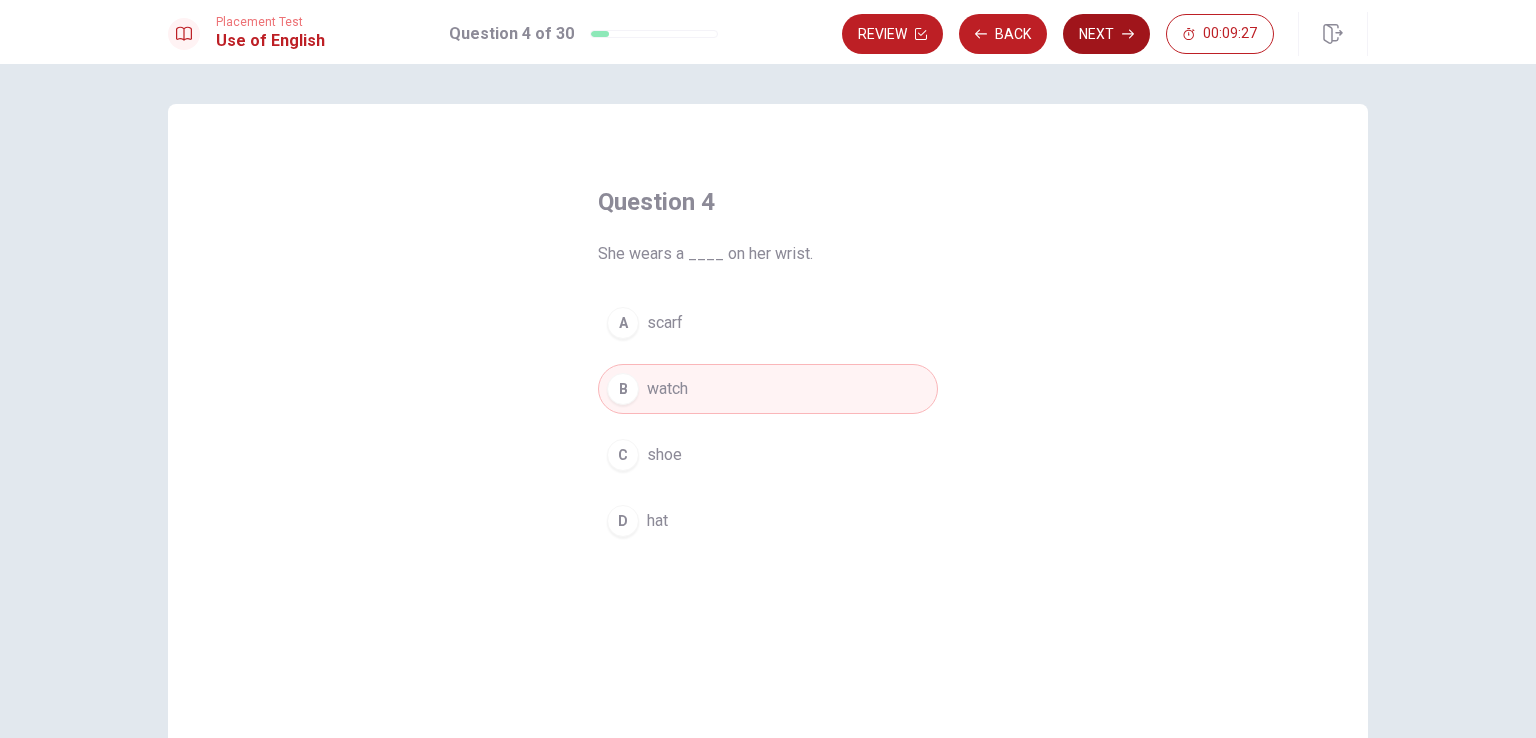 click on "Next" at bounding box center (1106, 34) 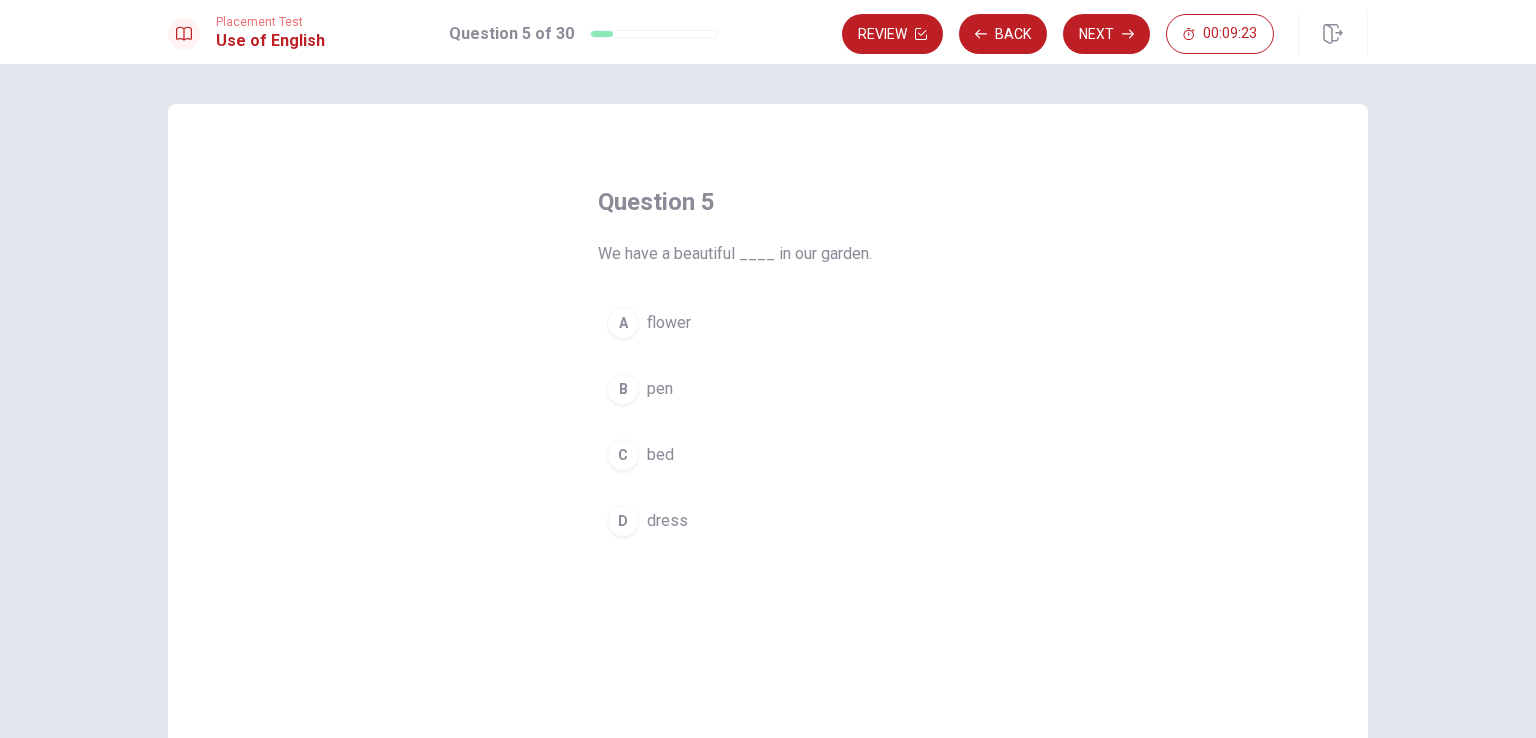click on "flower" at bounding box center (669, 323) 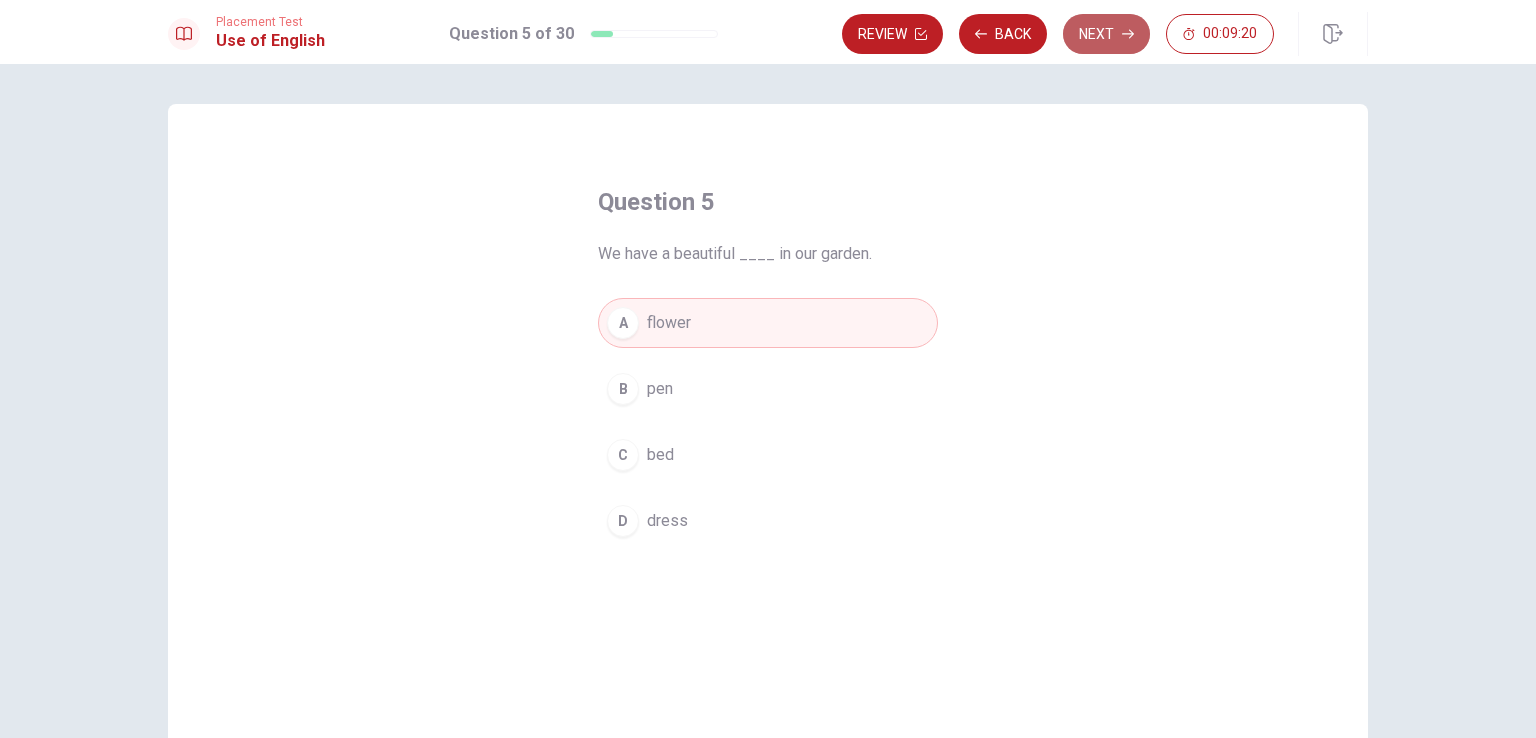 click on "Next" at bounding box center (1106, 34) 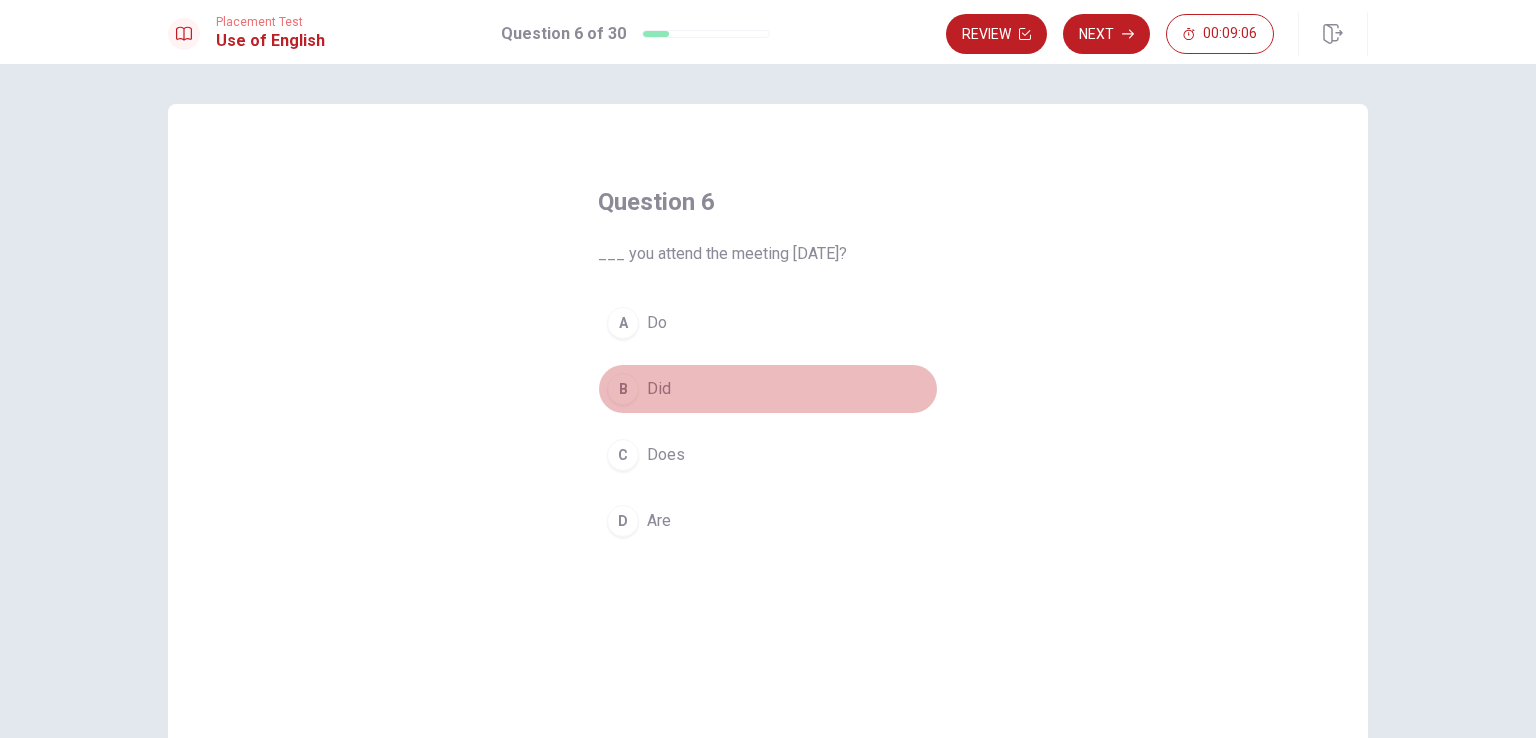 click on "Did" at bounding box center [659, 389] 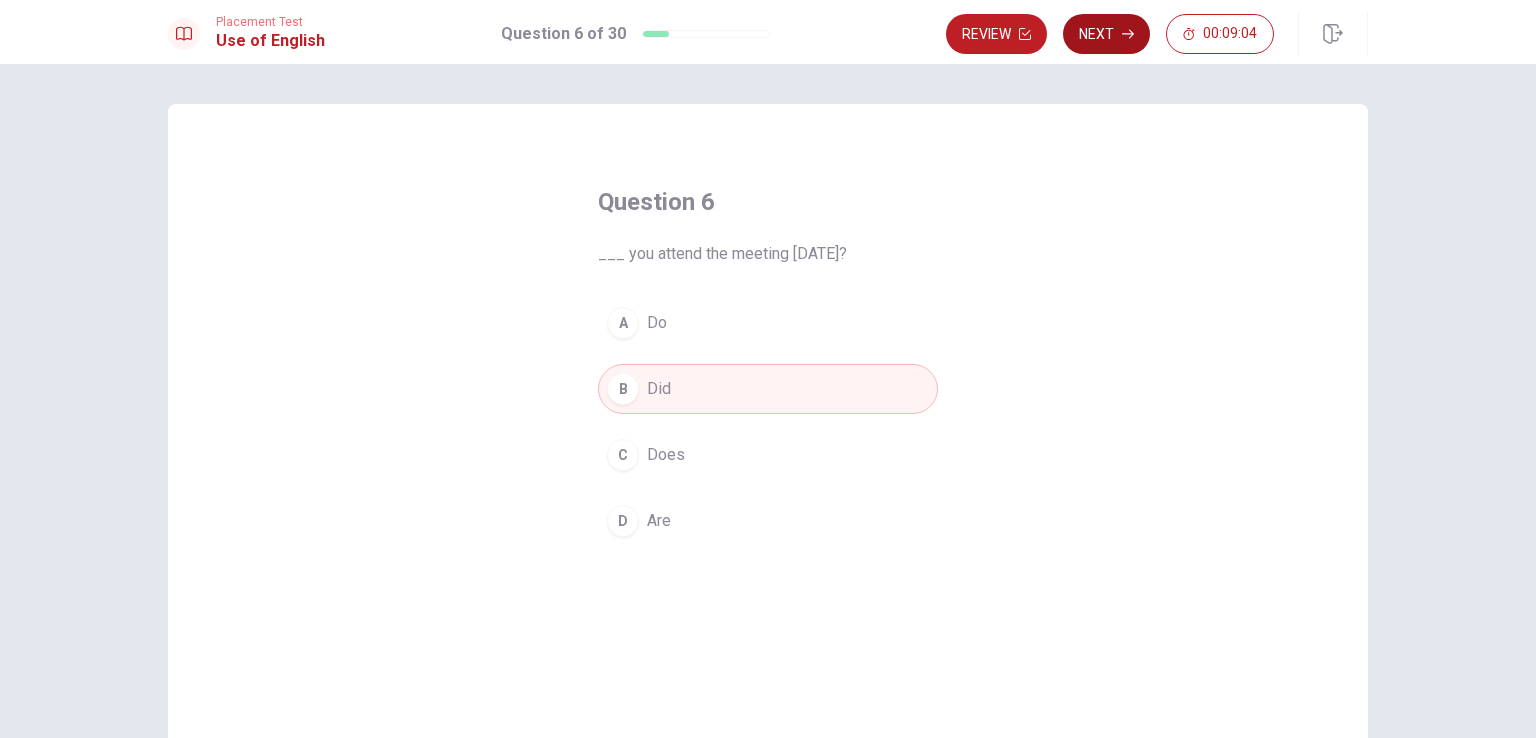 click on "Next" at bounding box center (1106, 34) 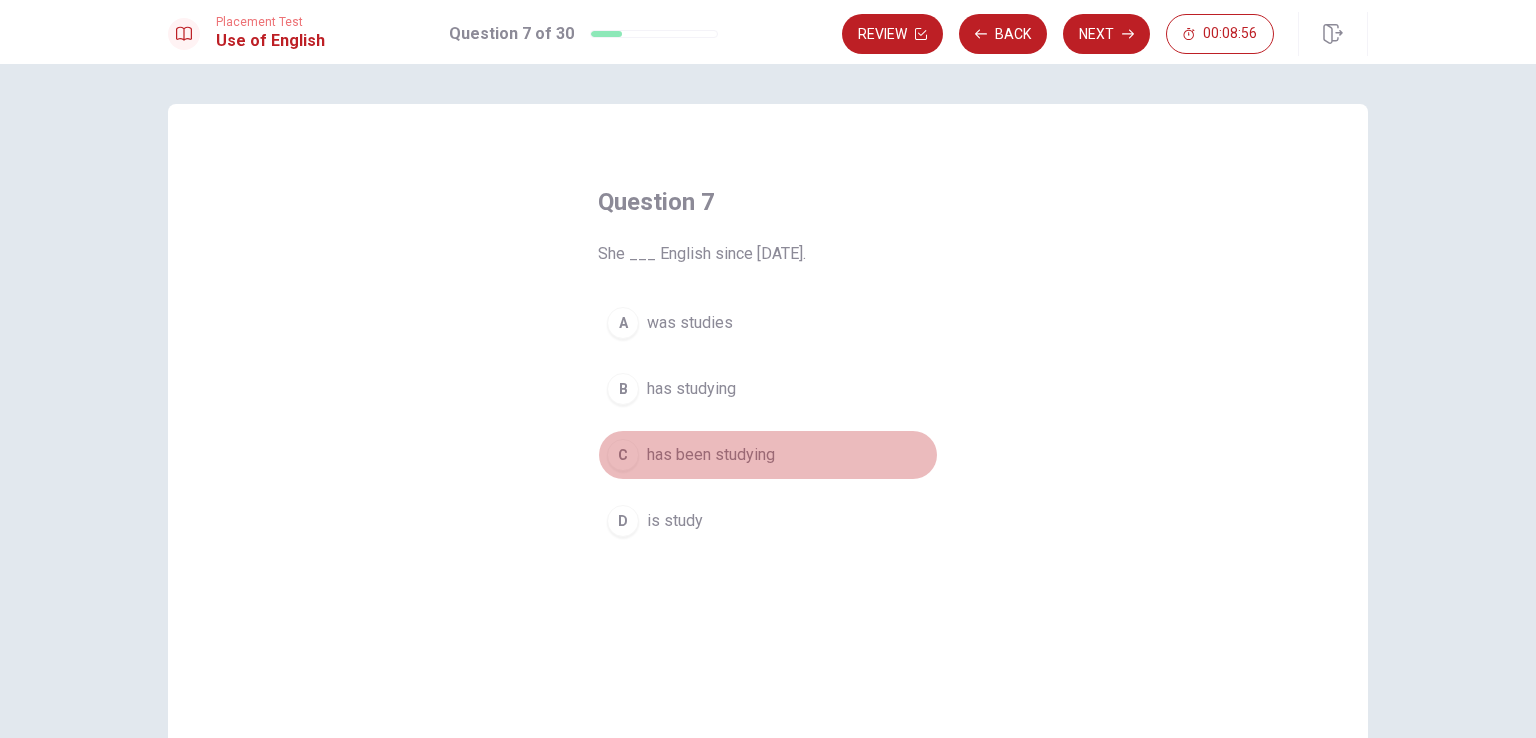 click on "C has been studying" at bounding box center [768, 455] 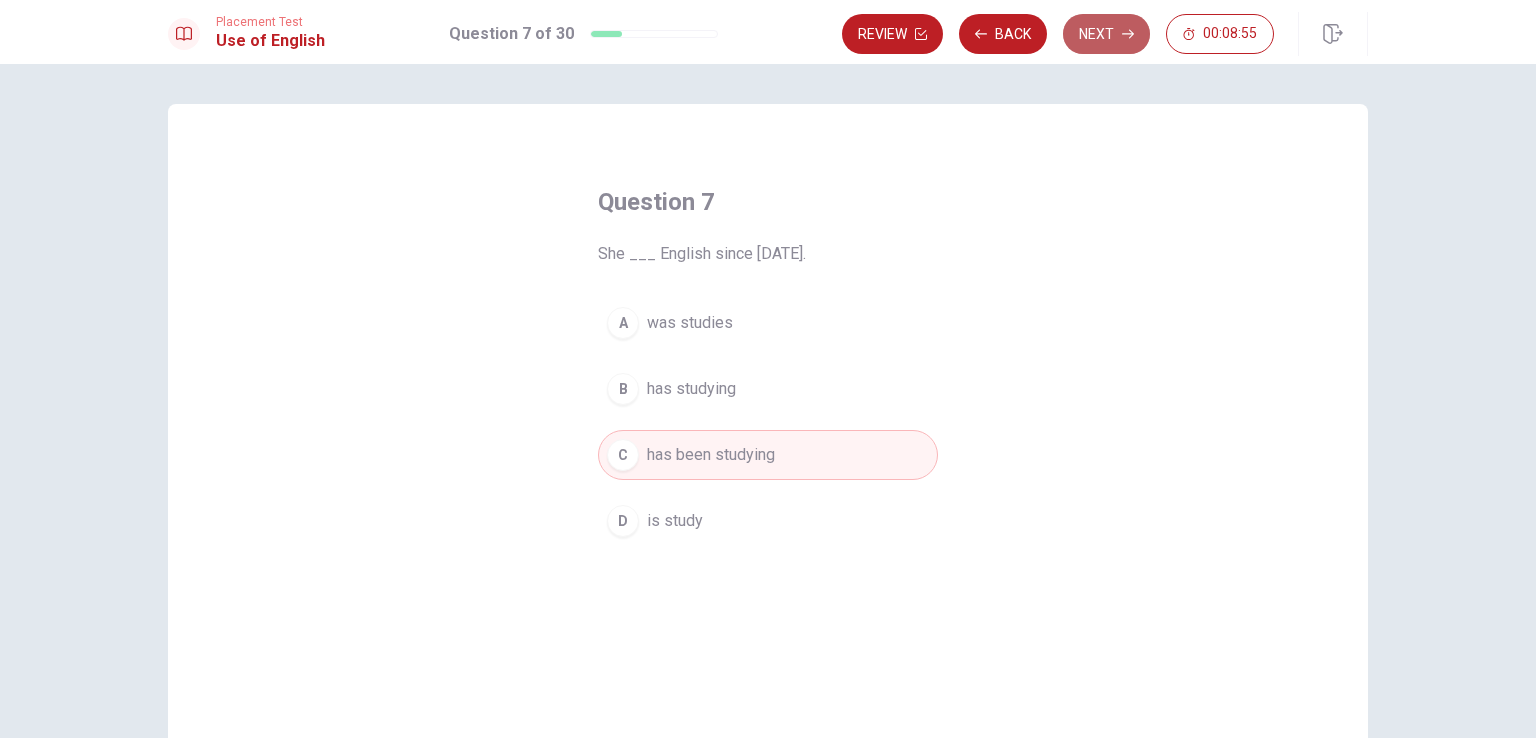 click on "Next" at bounding box center (1106, 34) 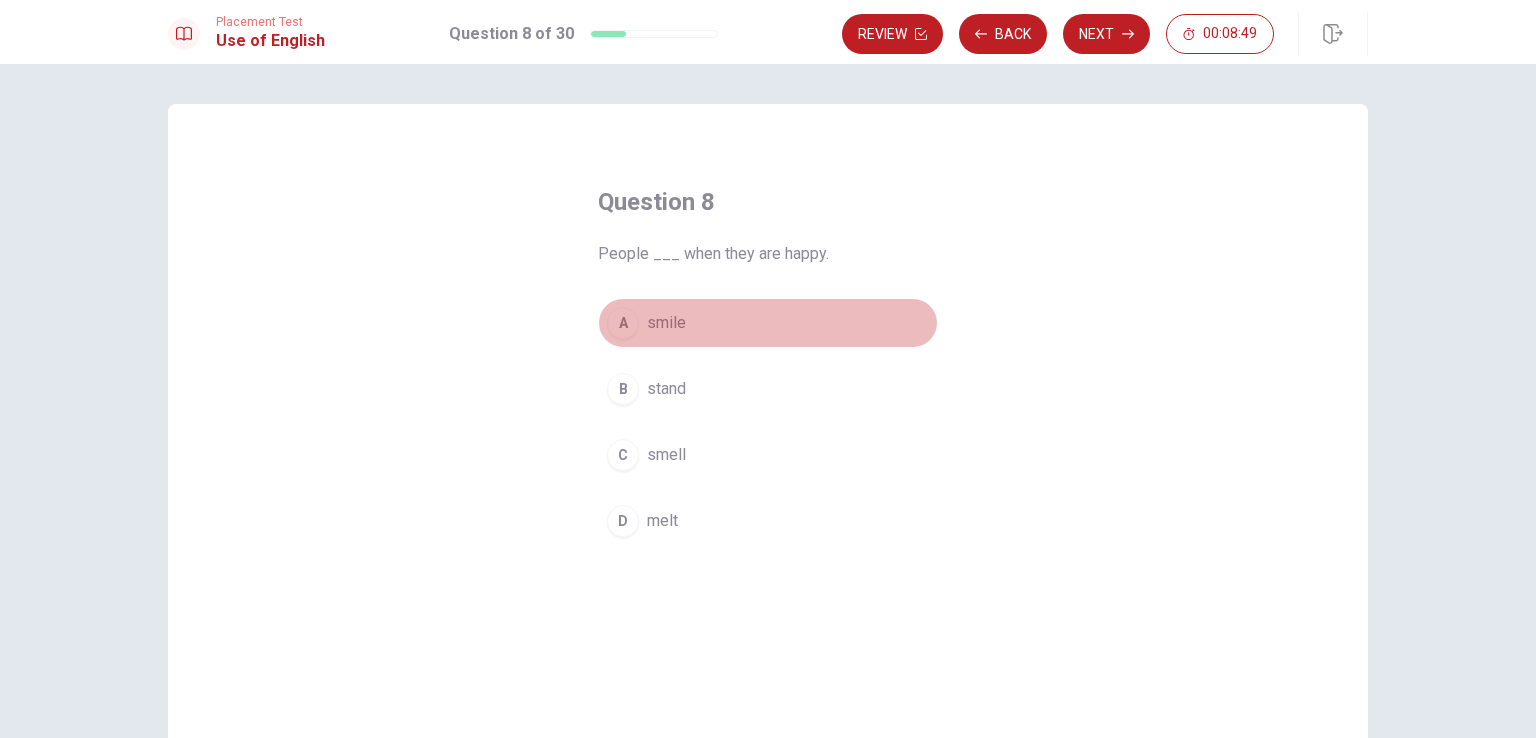 click on "A" at bounding box center (623, 323) 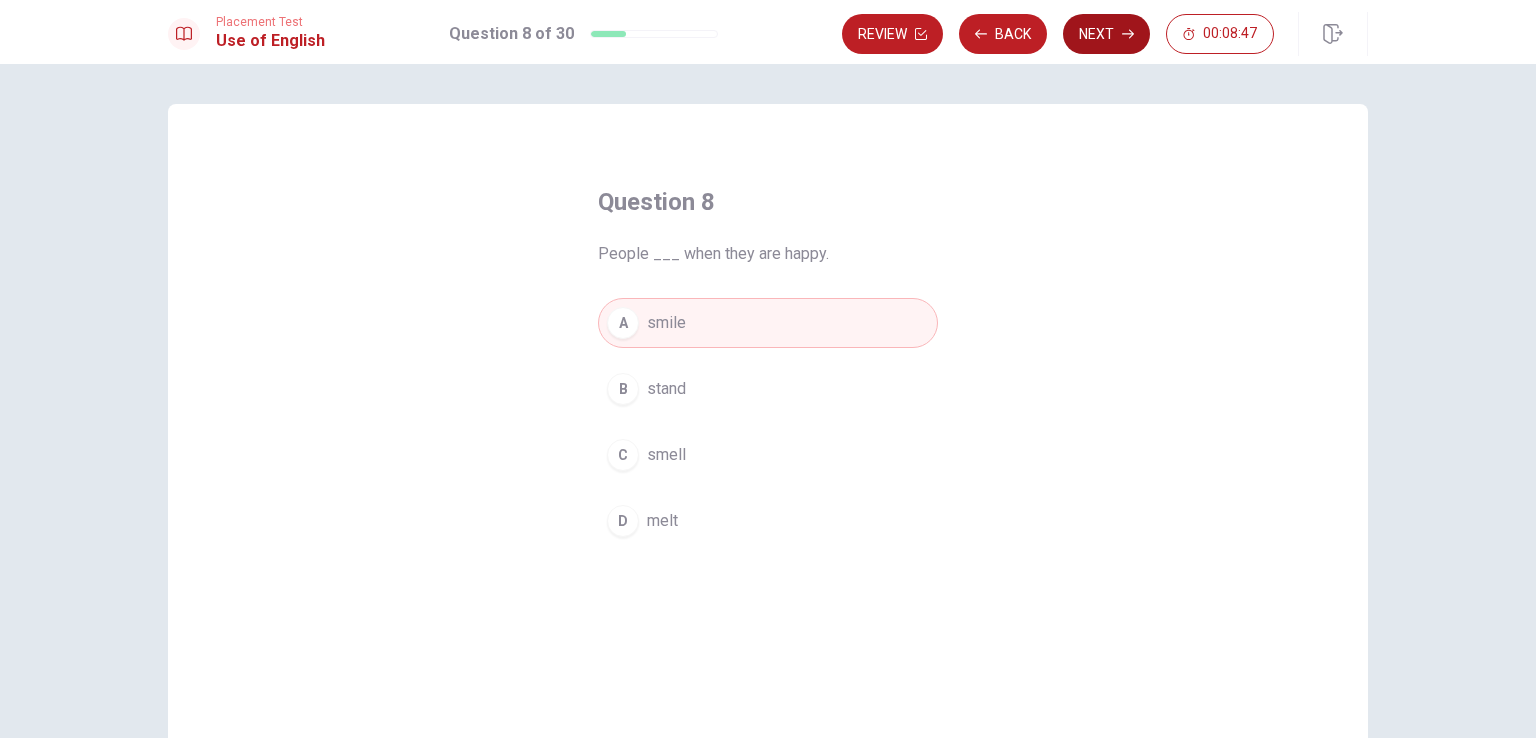 click on "Next" at bounding box center [1106, 34] 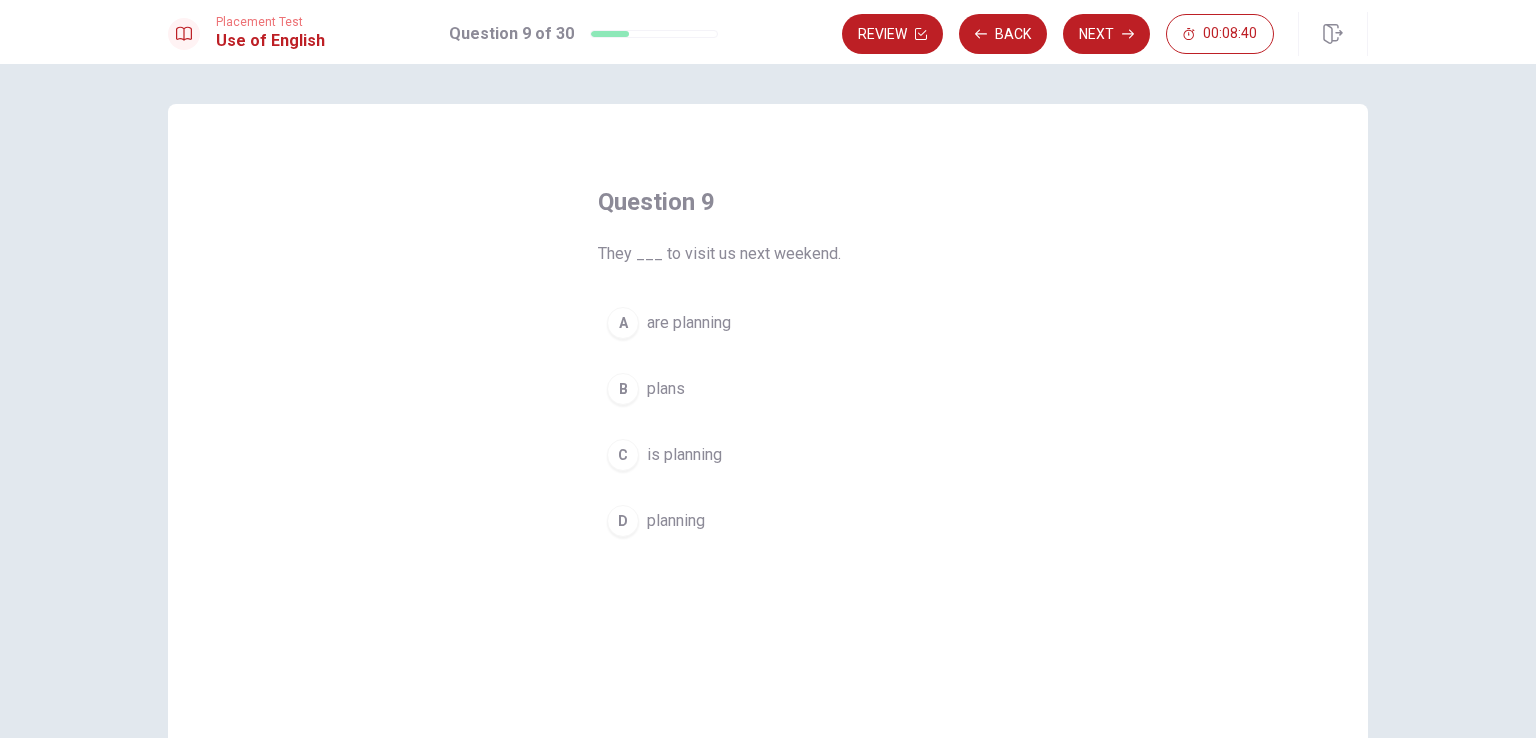 click on "are planning" at bounding box center (689, 323) 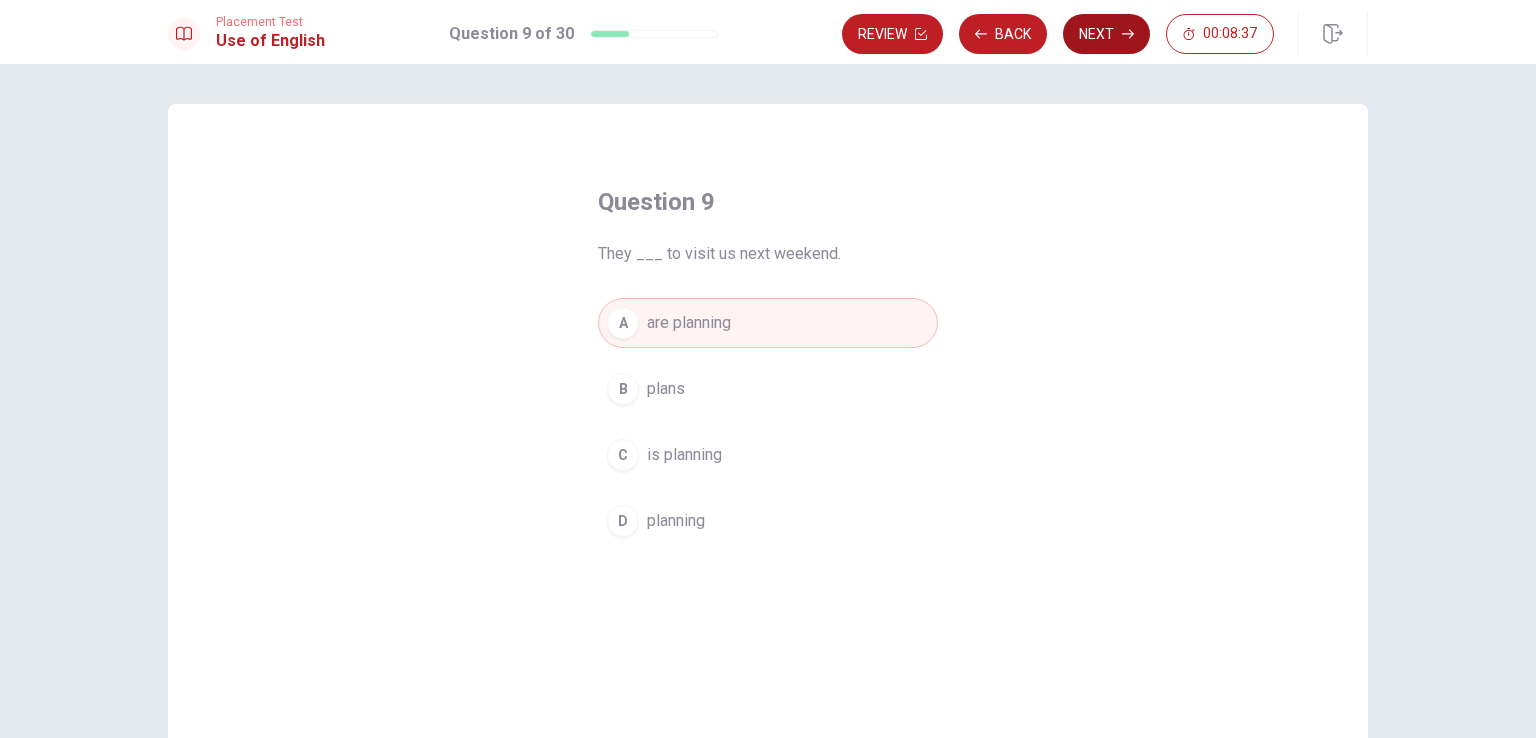 click on "Next" at bounding box center [1106, 34] 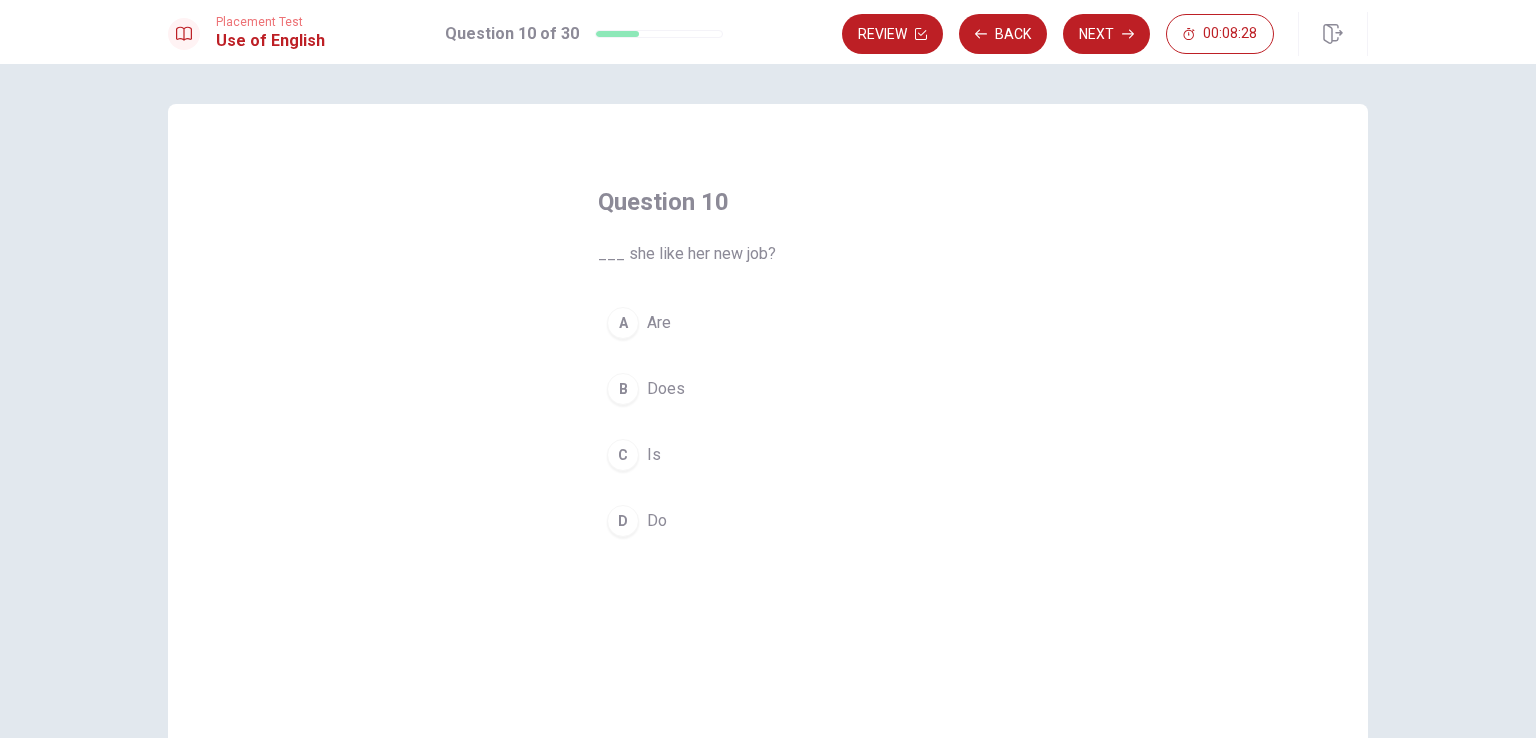 click on "Does" at bounding box center [666, 389] 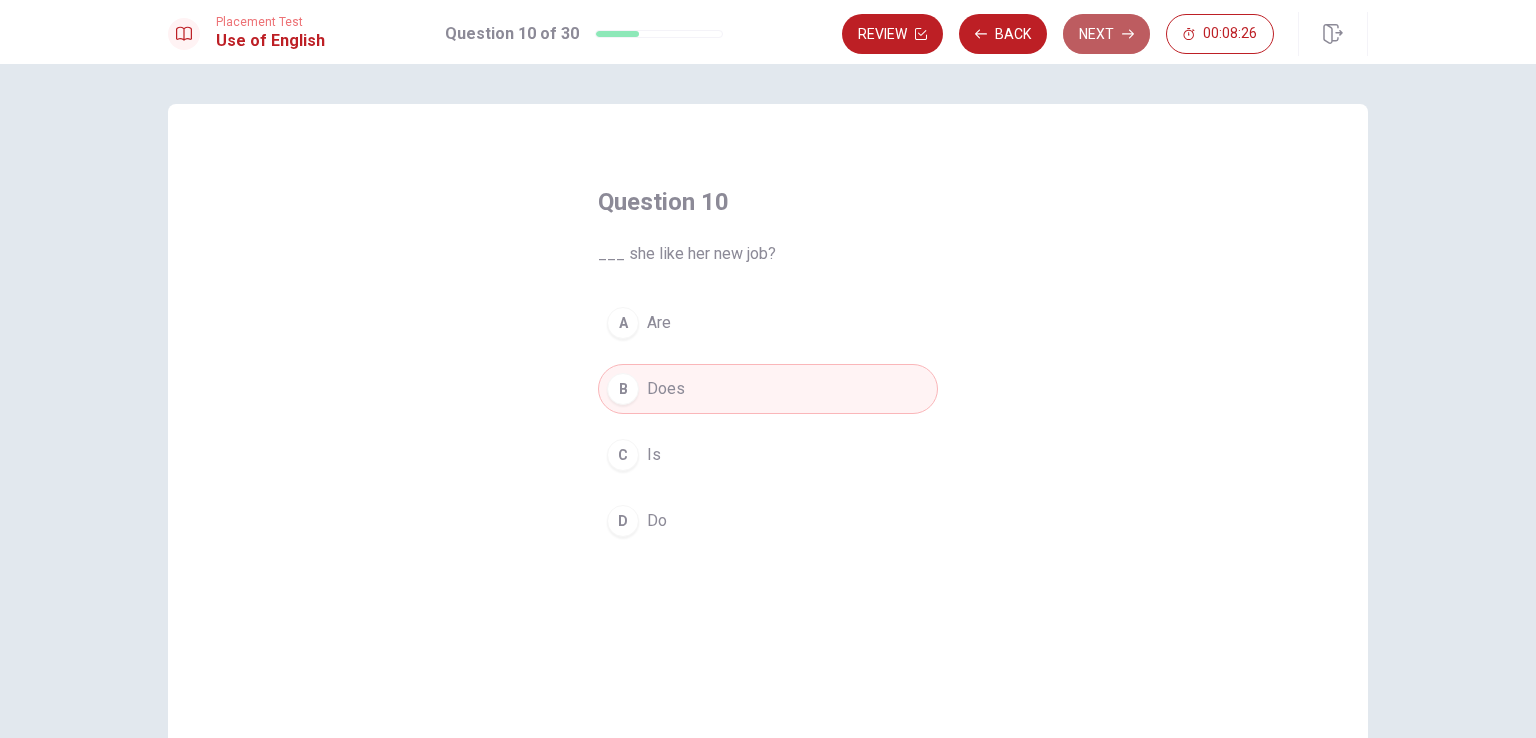 click on "Next" at bounding box center (1106, 34) 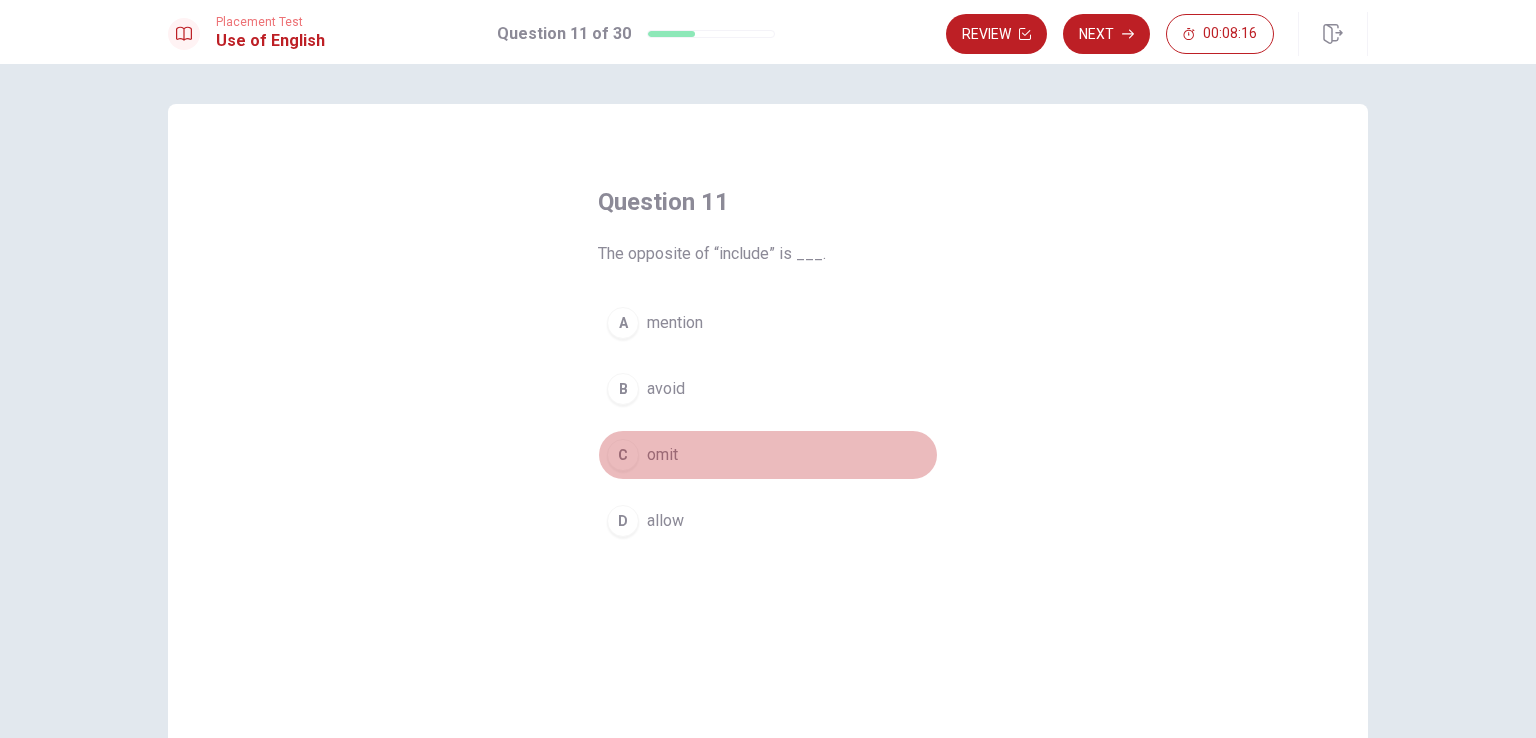 click on "C" at bounding box center [623, 455] 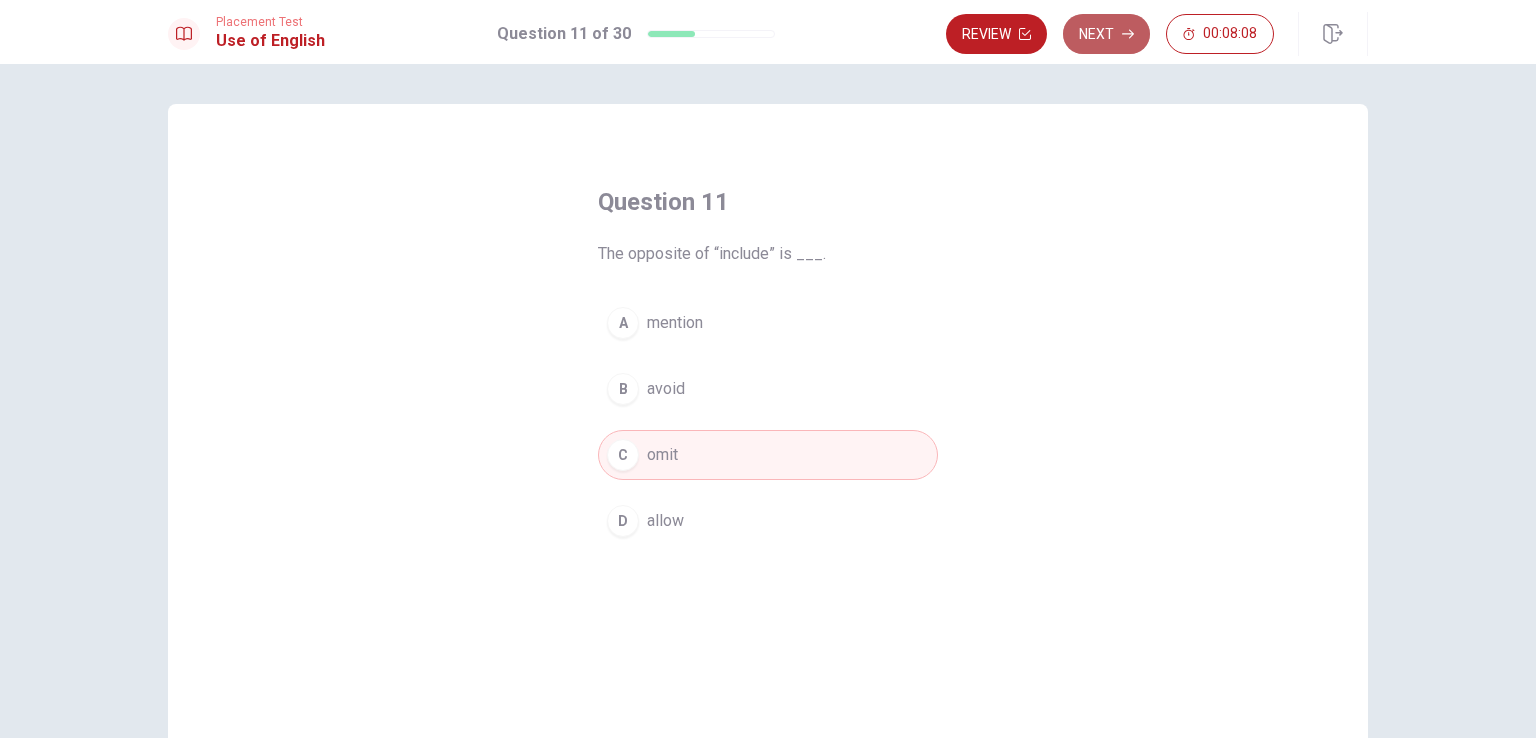 click on "Next" at bounding box center [1106, 34] 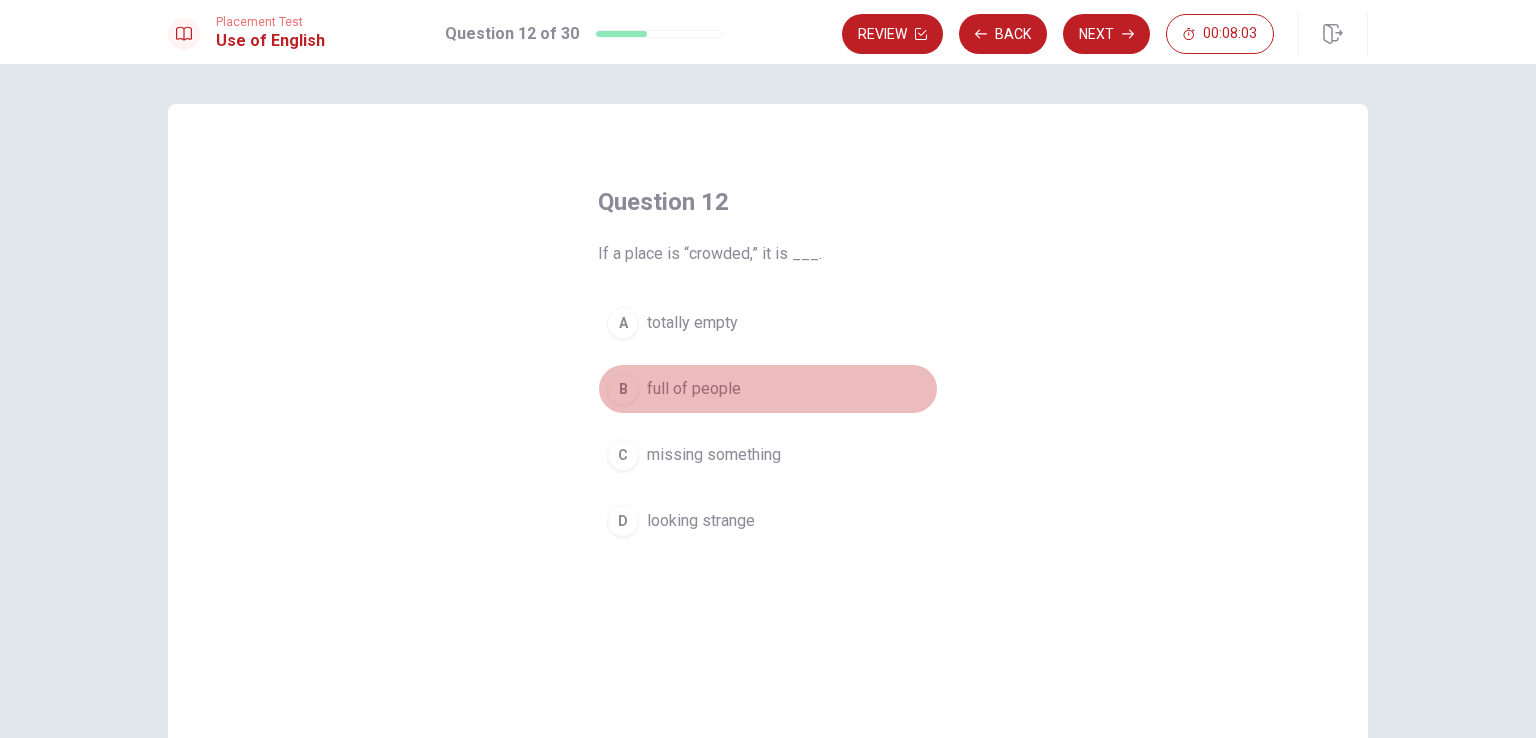 click on "full of people" at bounding box center [694, 389] 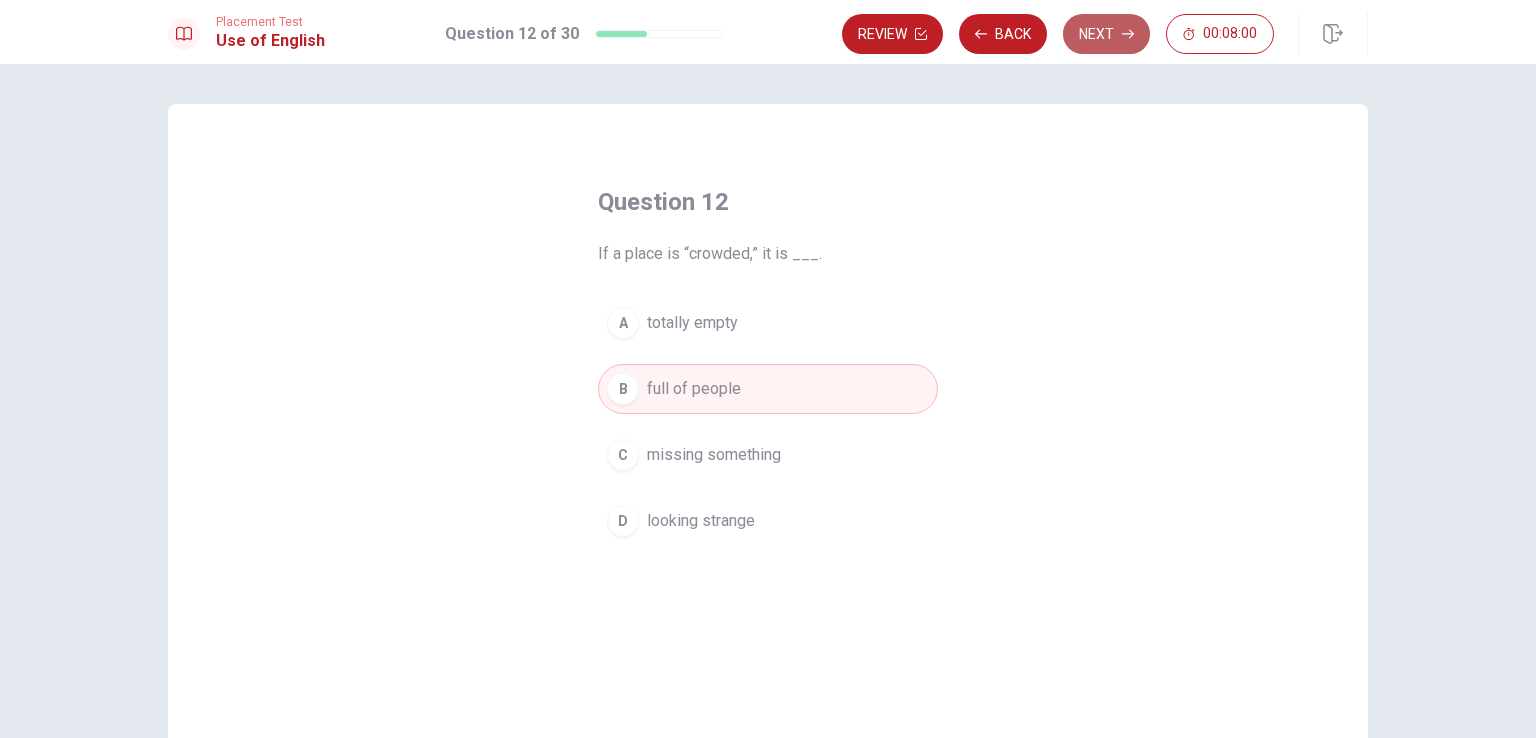 click on "Next" at bounding box center [1106, 34] 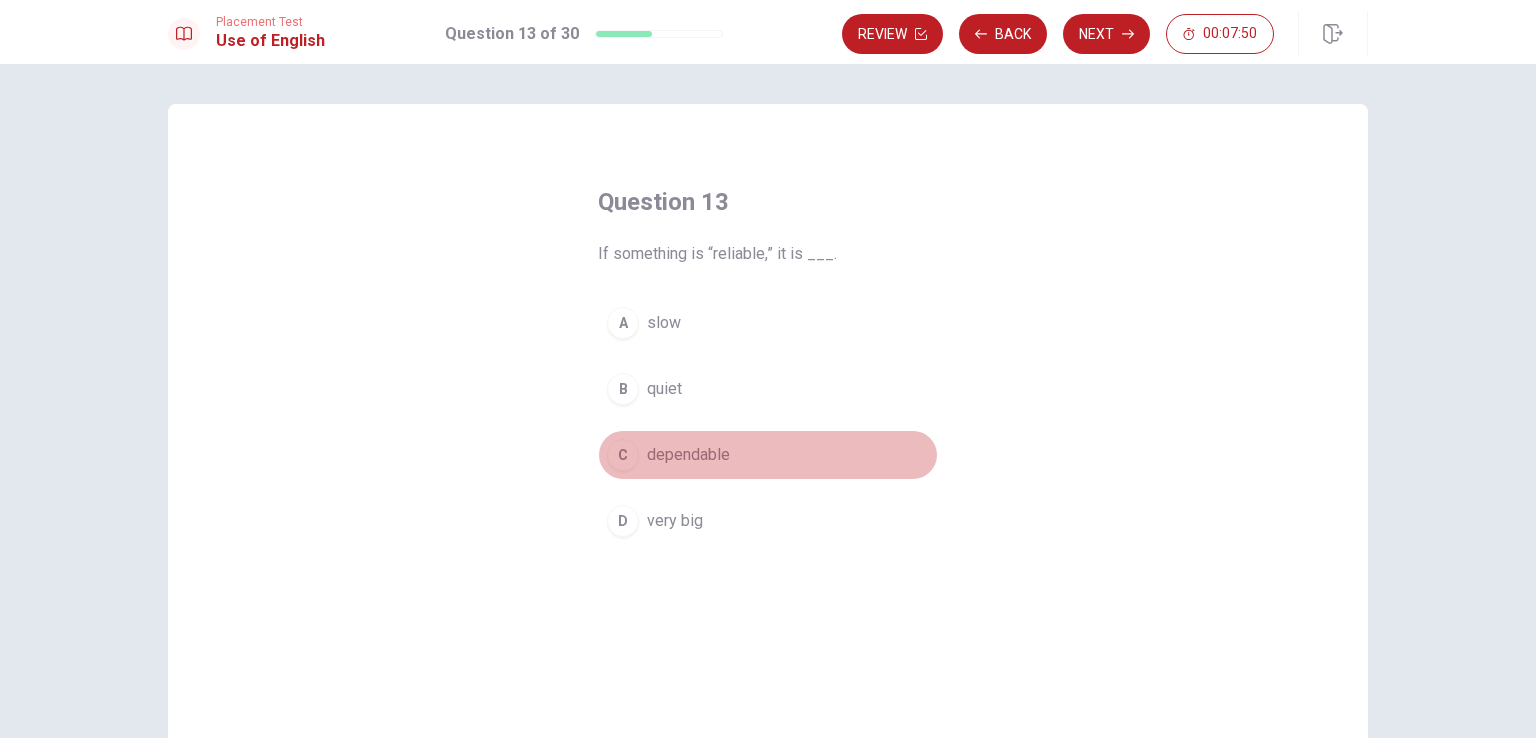 click on "dependable" at bounding box center (688, 455) 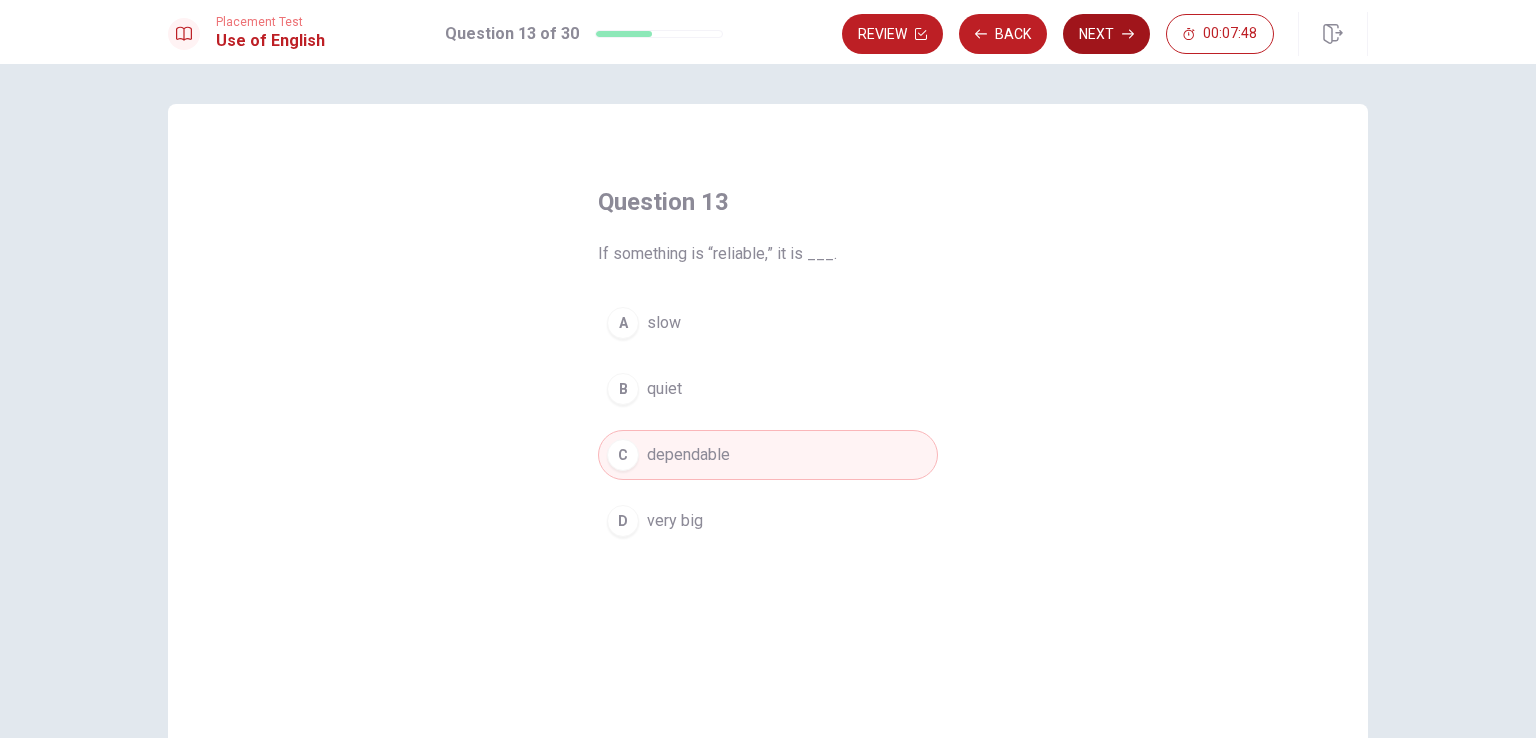 click 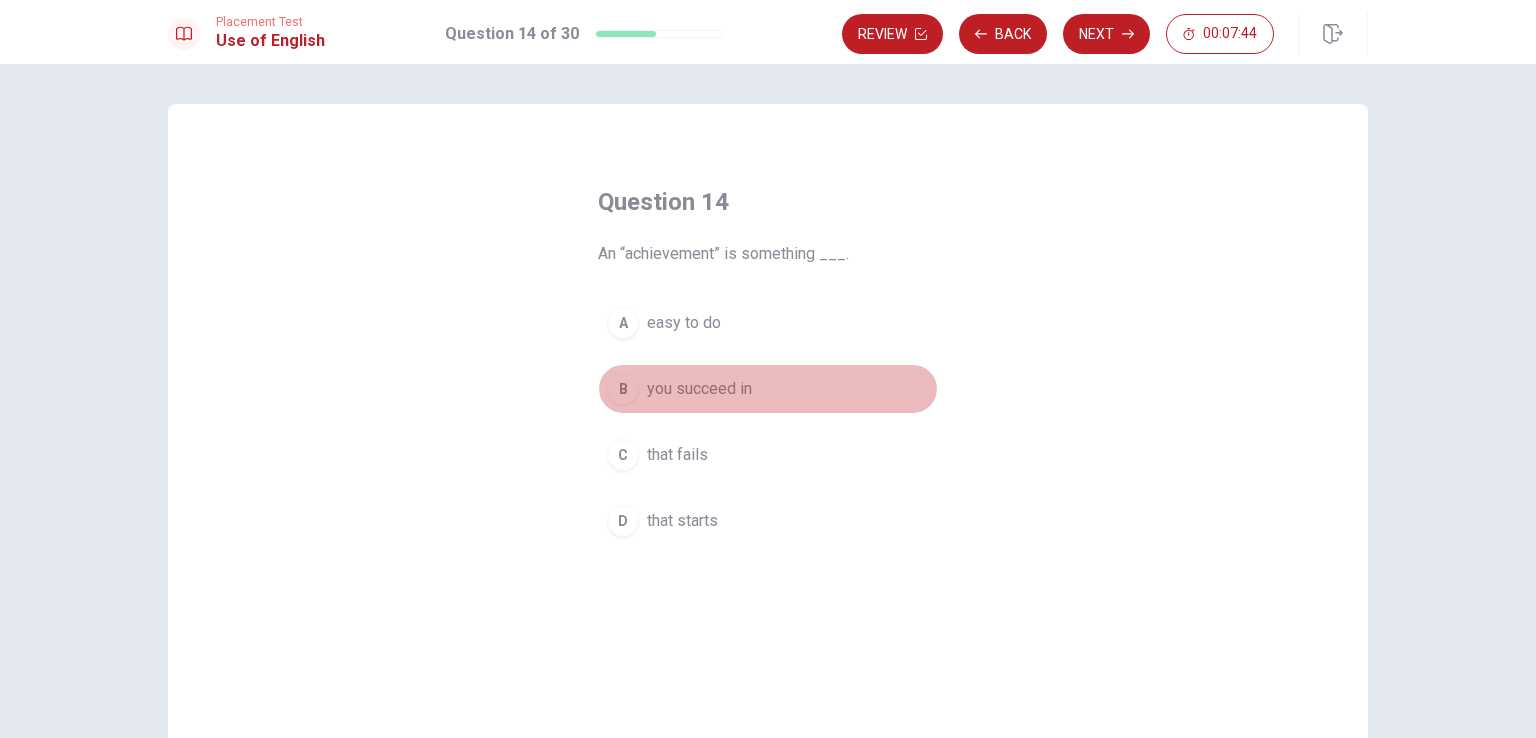 click on "you succeed in" at bounding box center (699, 389) 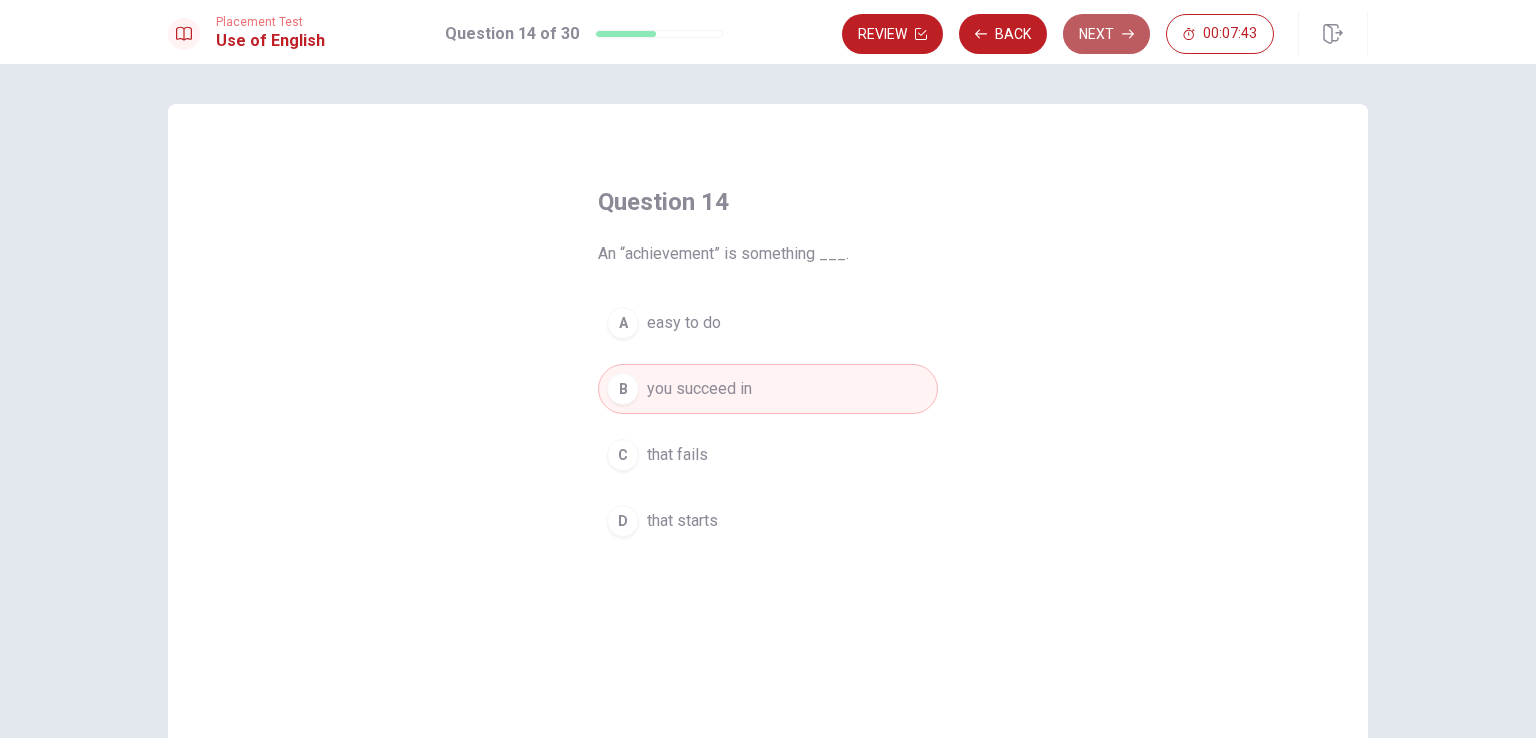 click on "Next" at bounding box center (1106, 34) 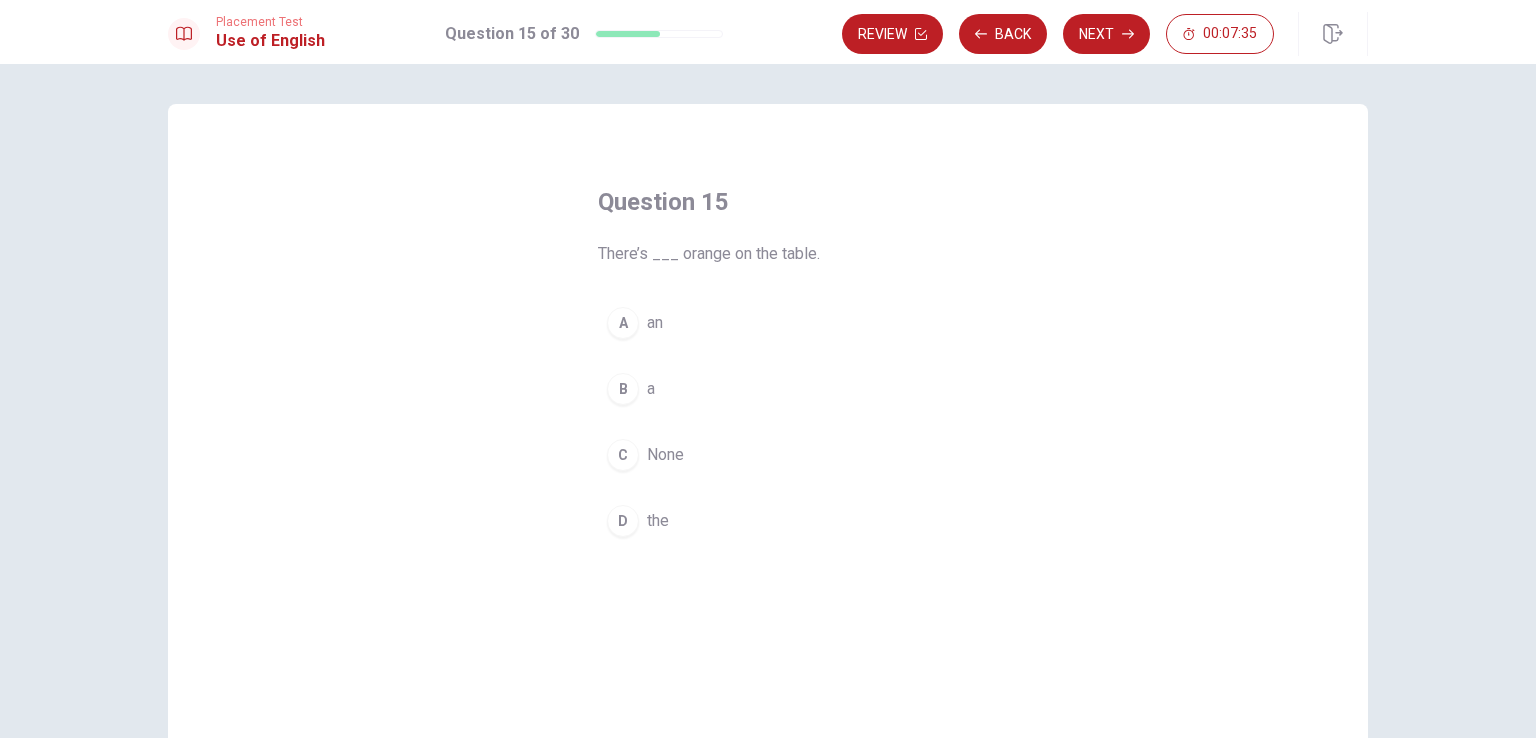 click on "A" at bounding box center [623, 323] 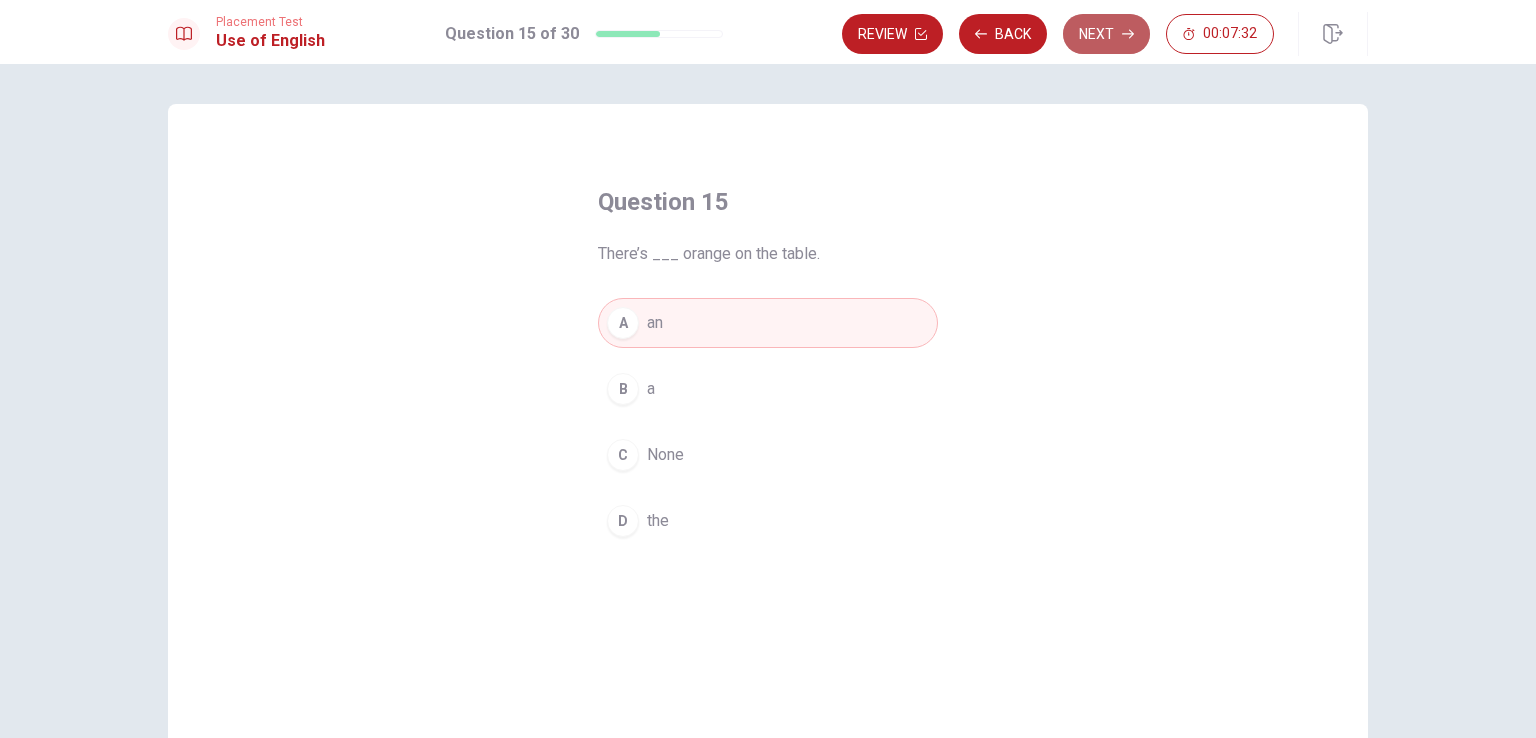 click on "Next" at bounding box center [1106, 34] 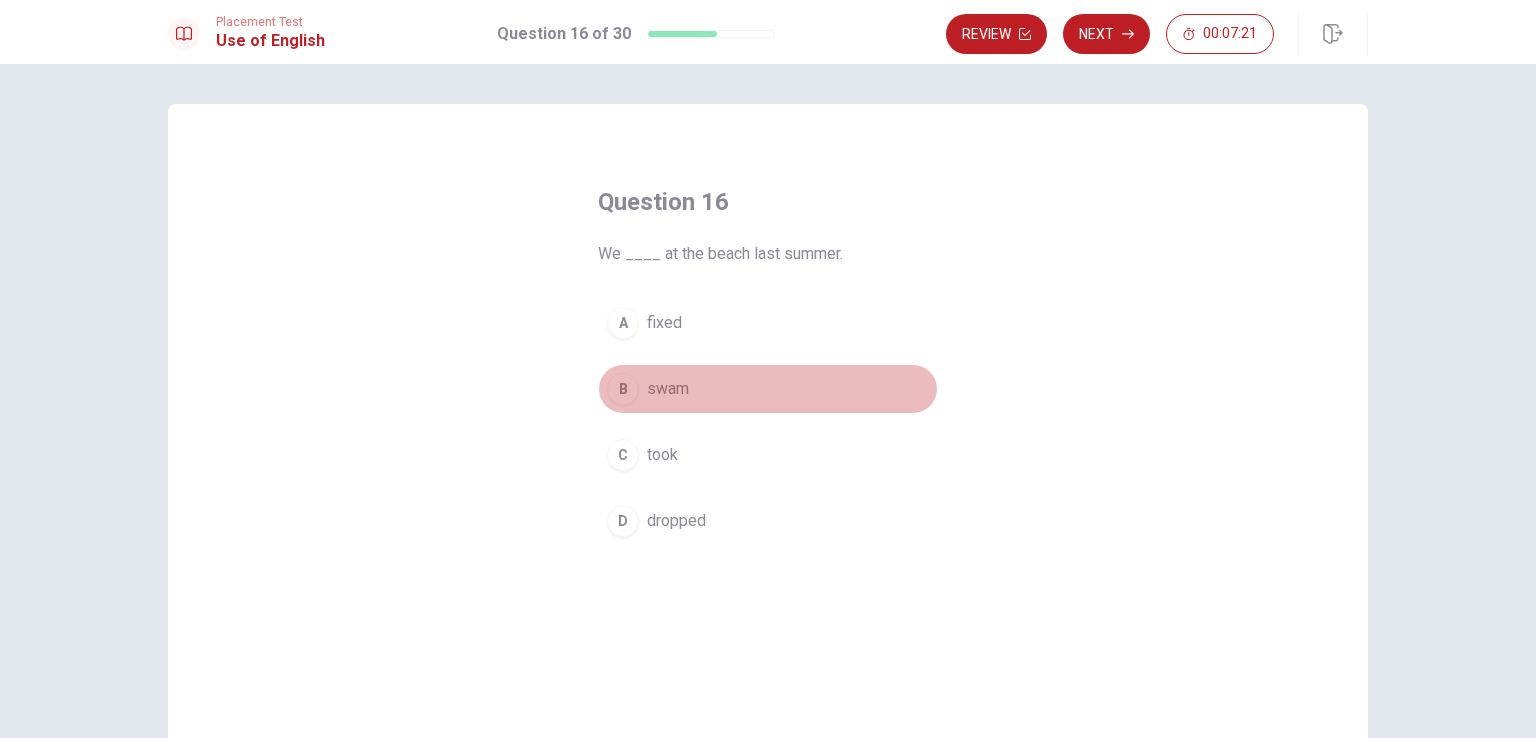 click on "swam" at bounding box center (668, 389) 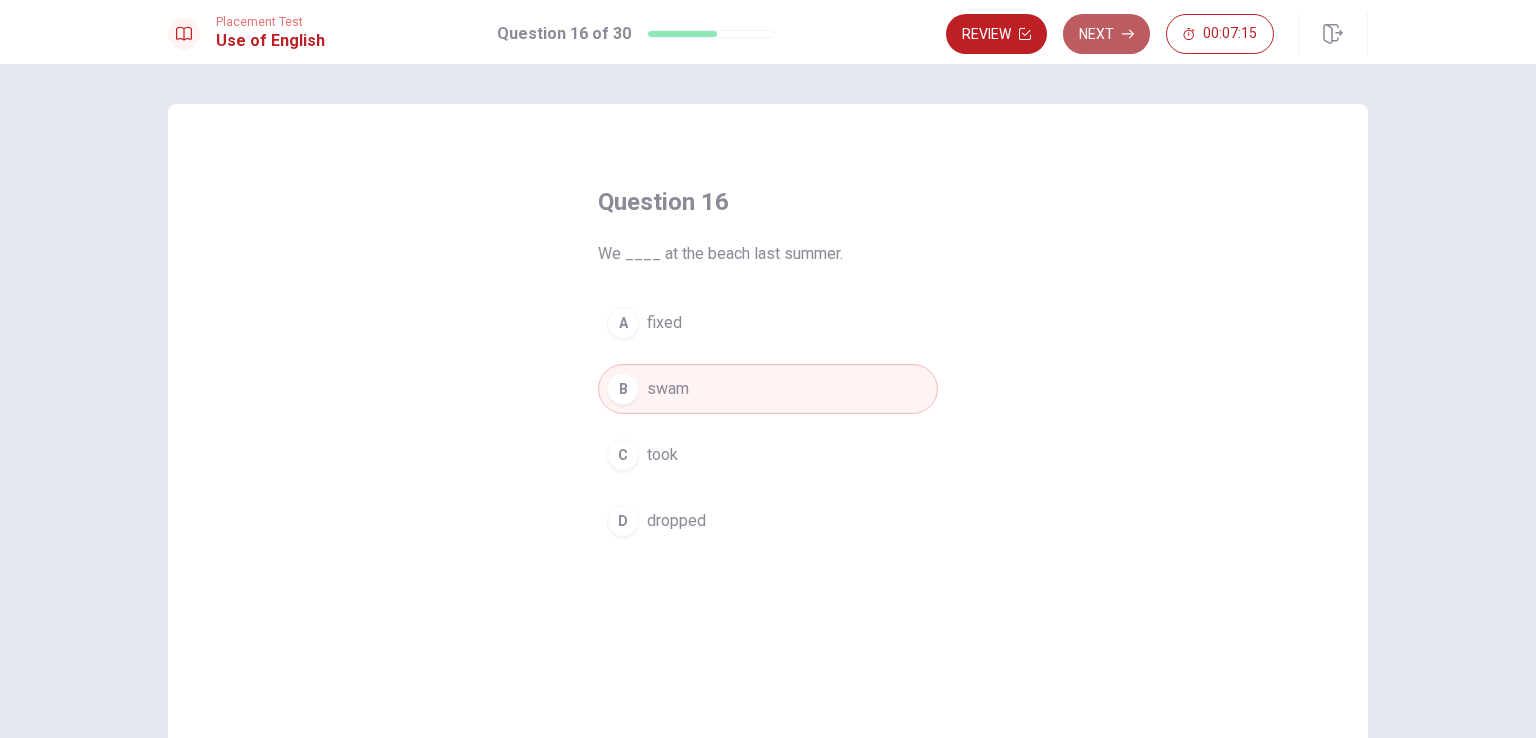 click on "Next" at bounding box center (1106, 34) 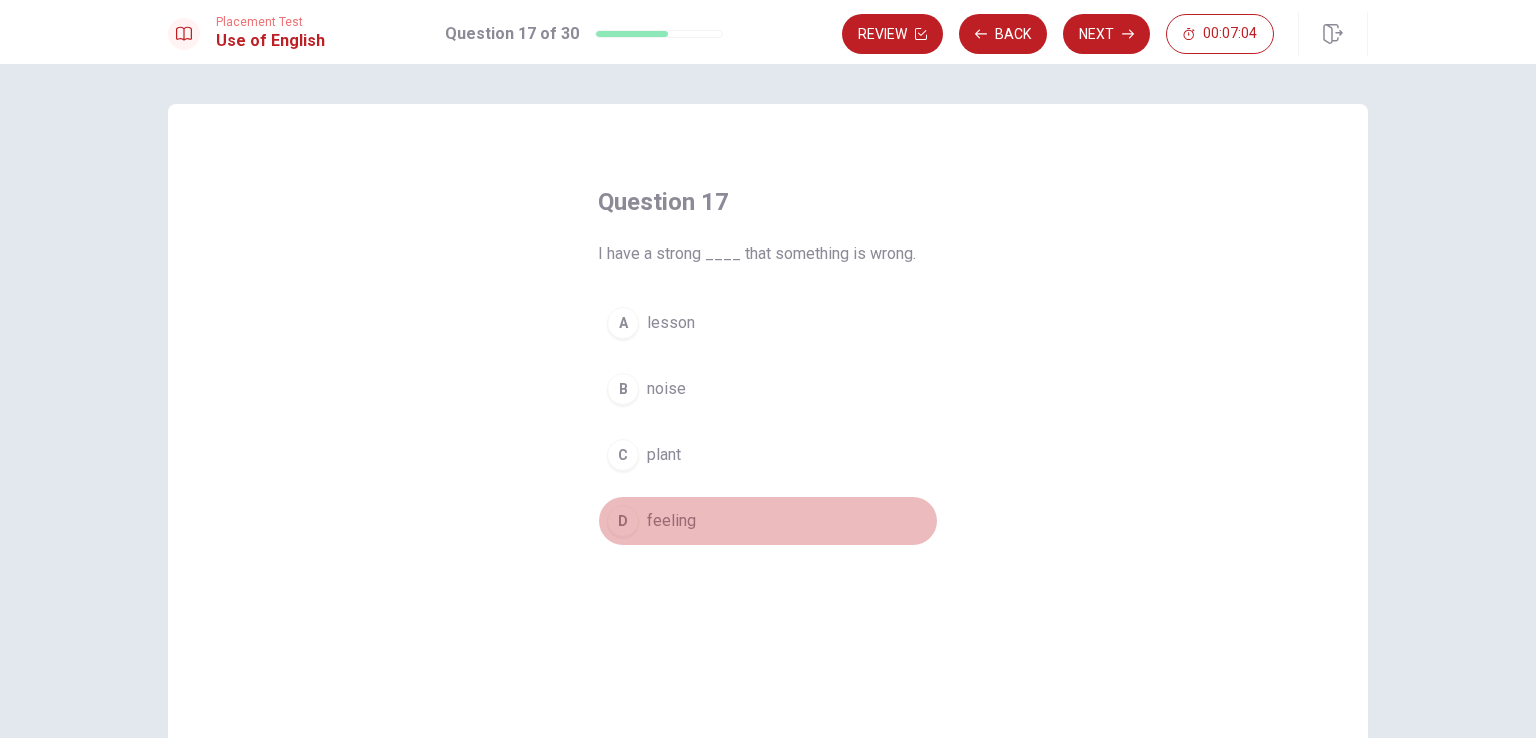 click on "feeling" at bounding box center [671, 521] 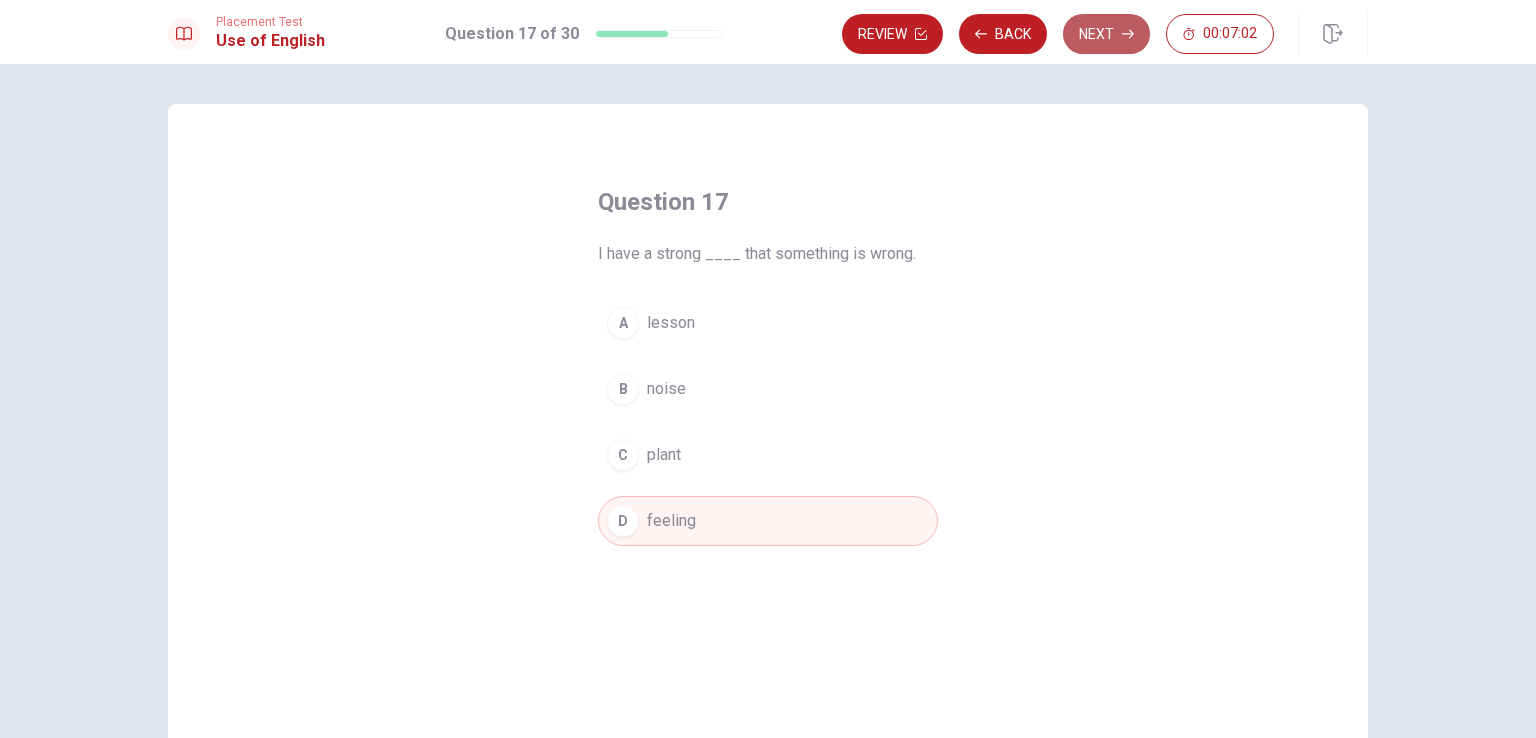 click on "Next" at bounding box center (1106, 34) 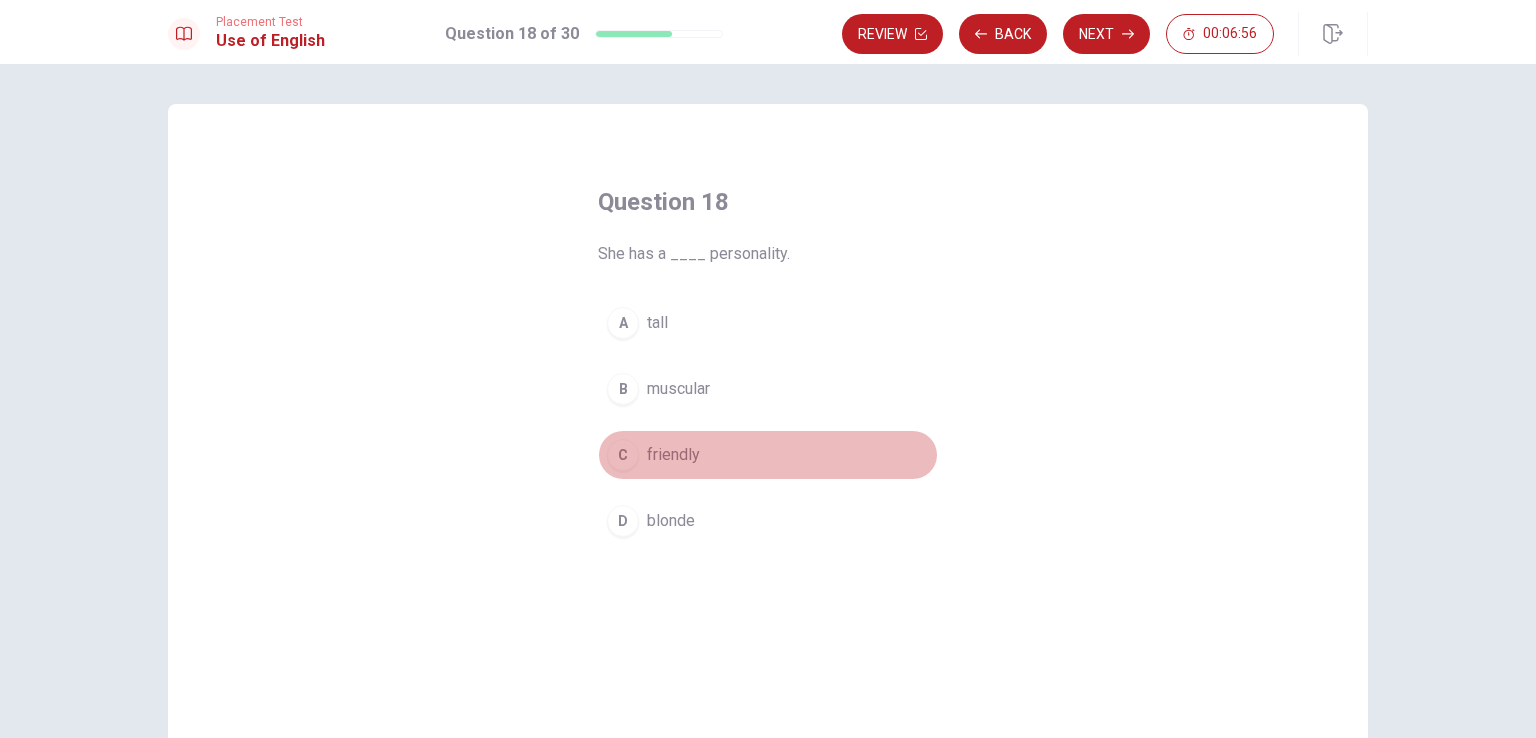 click on "friendly" at bounding box center [673, 455] 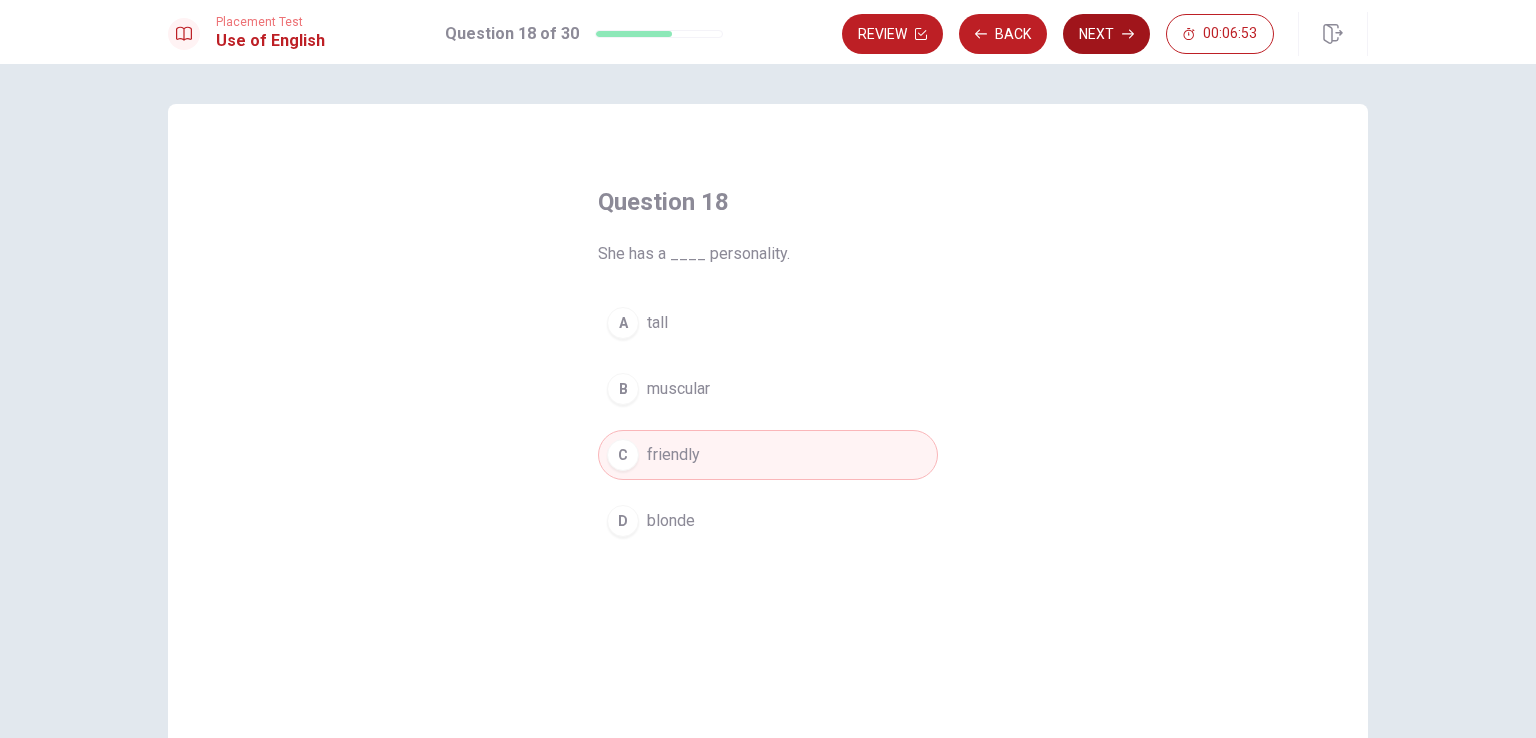 click on "Next" at bounding box center (1106, 34) 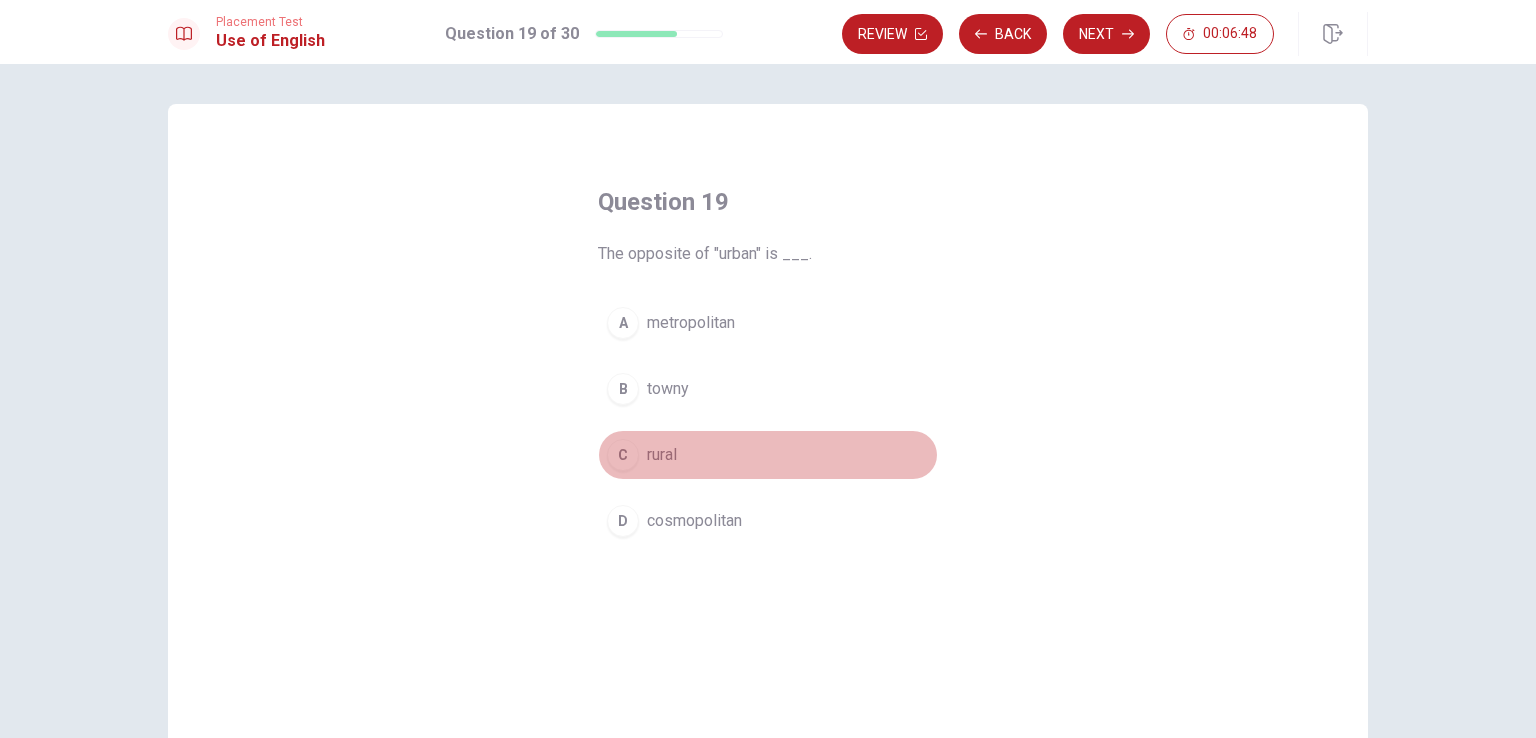 click on "rural" at bounding box center [662, 455] 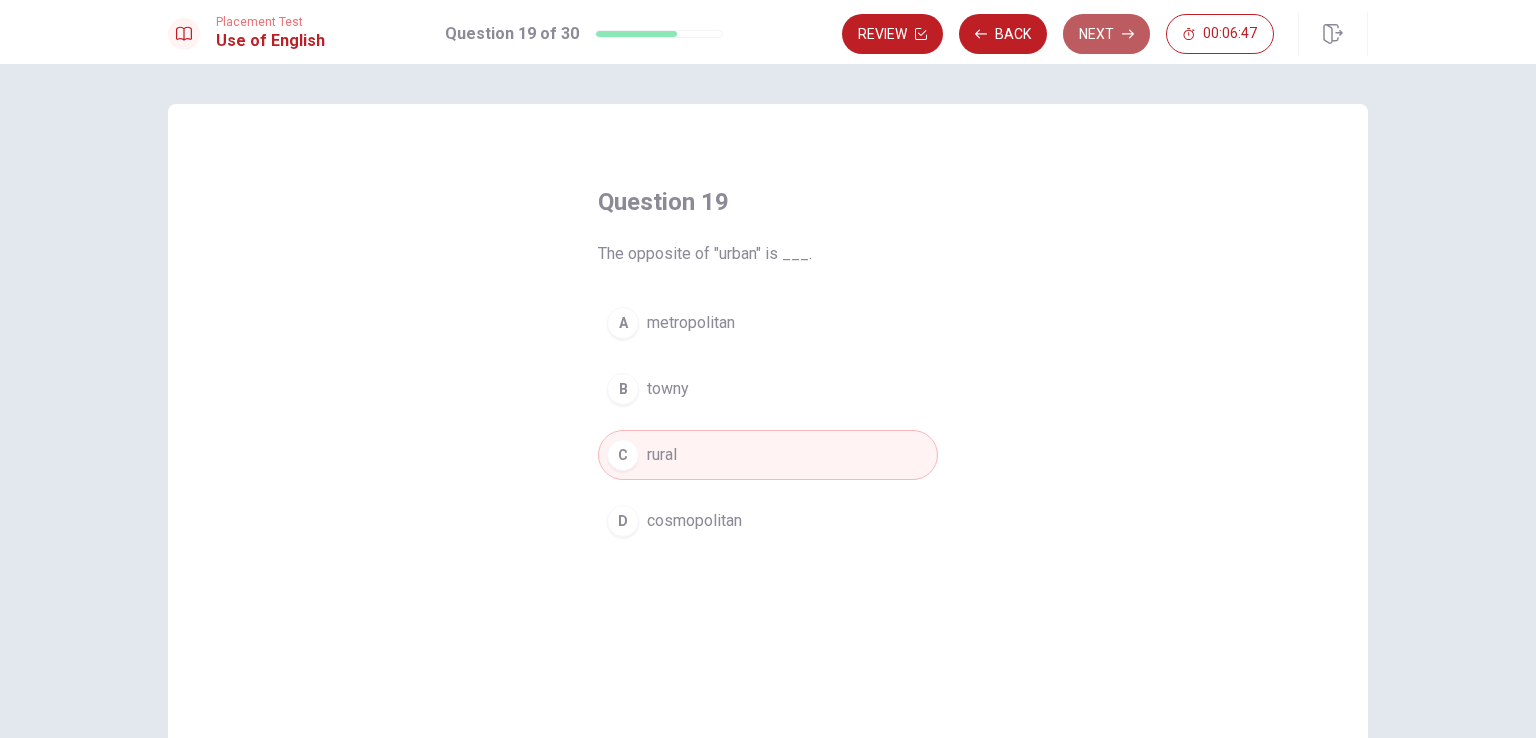 click on "Next" at bounding box center (1106, 34) 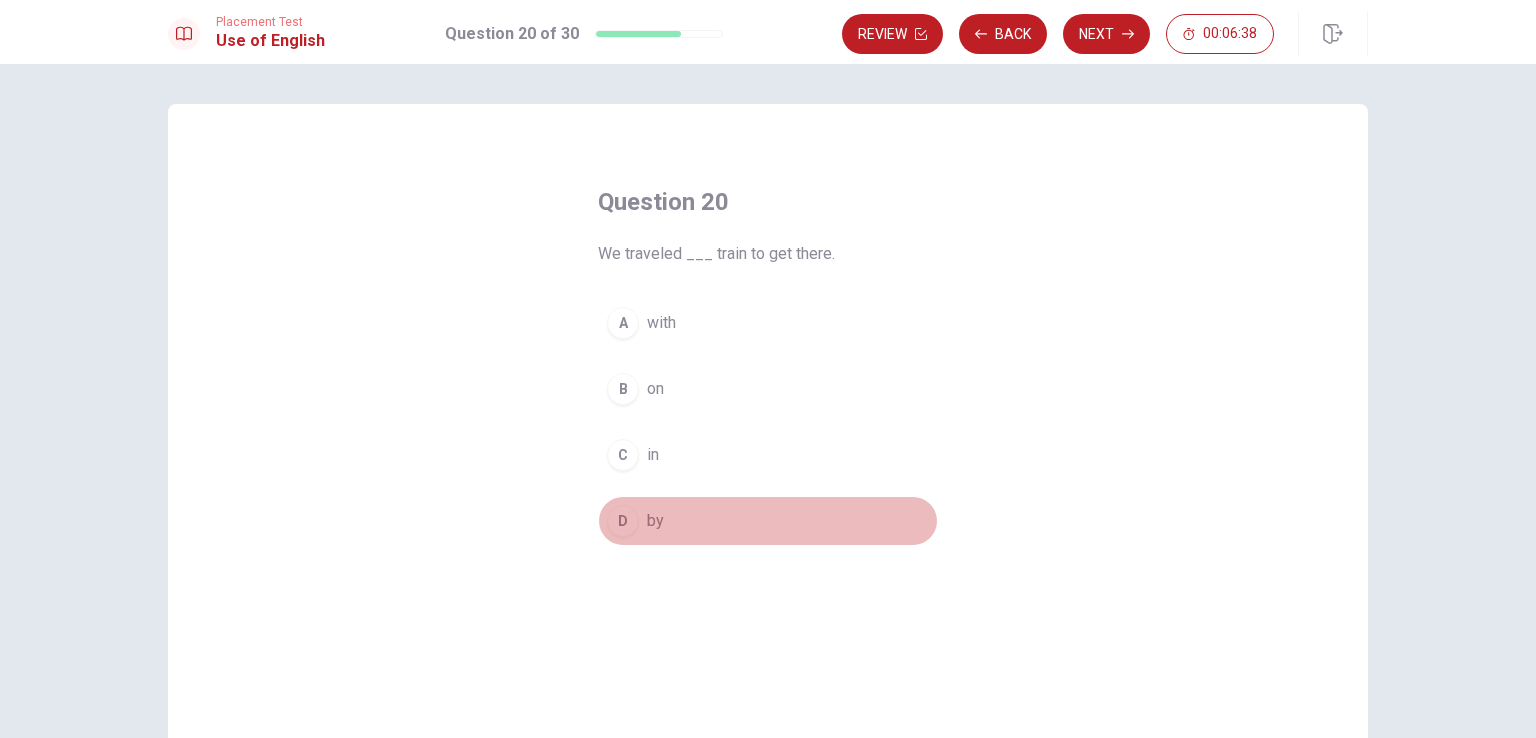 click on "D" at bounding box center [623, 521] 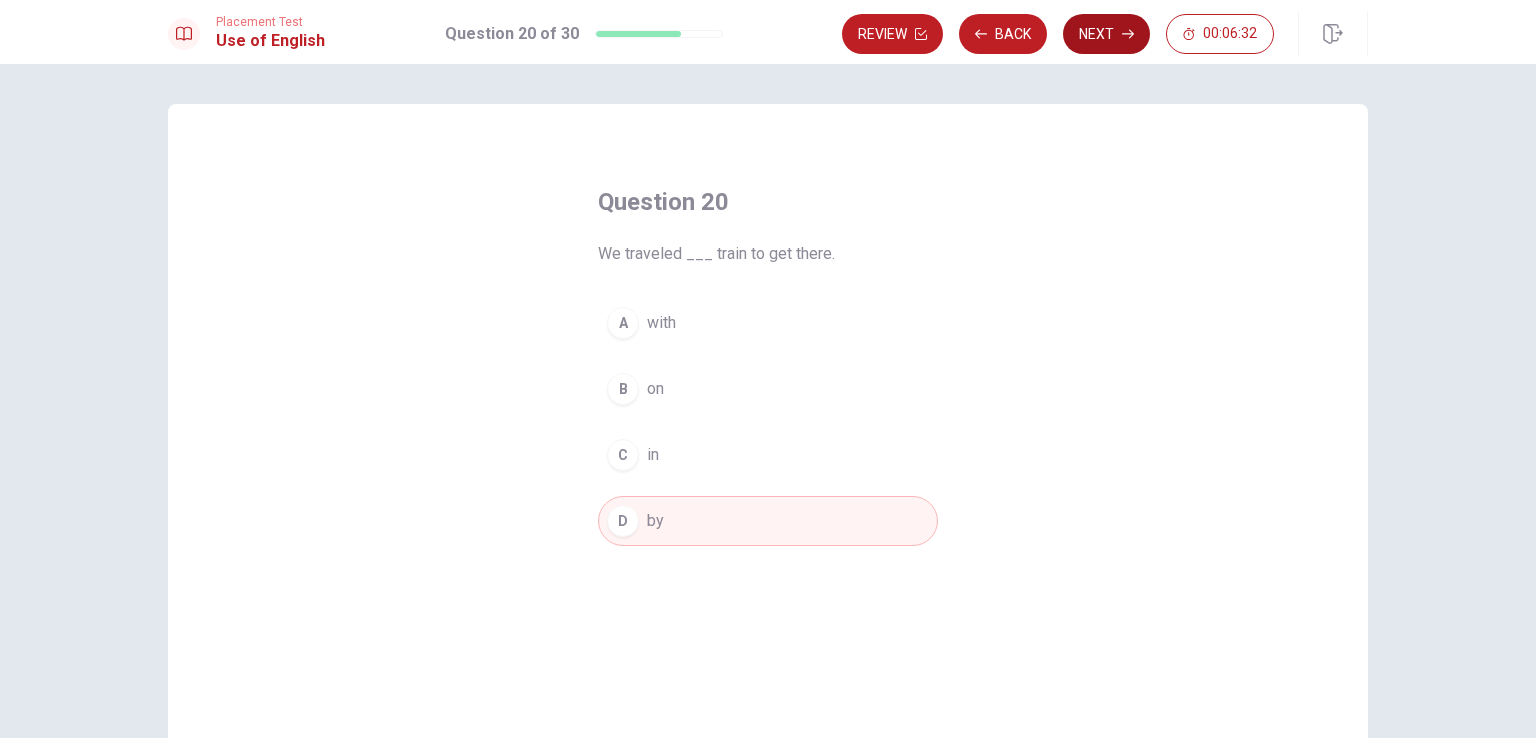 click on "Next" at bounding box center (1106, 34) 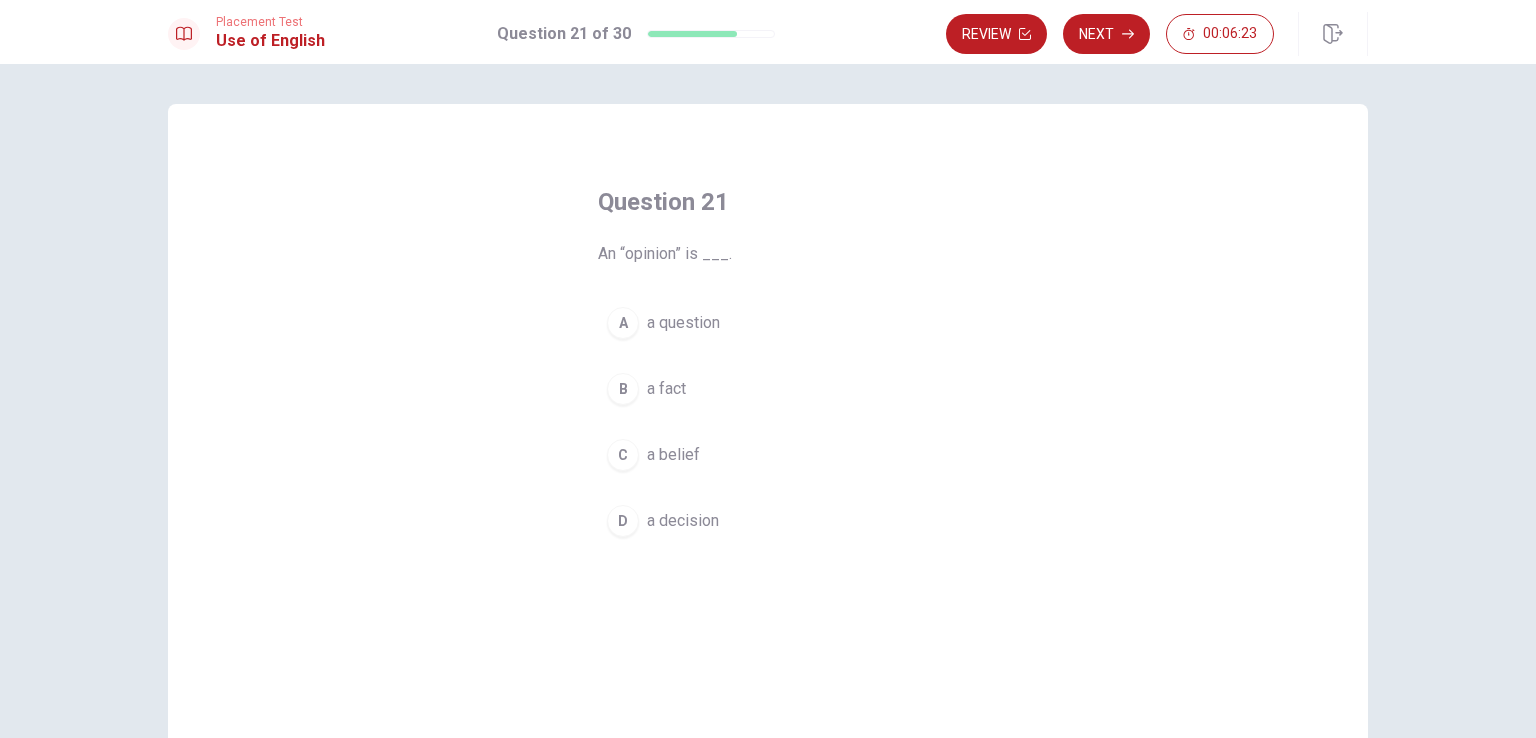 click on "C a belief" at bounding box center (768, 455) 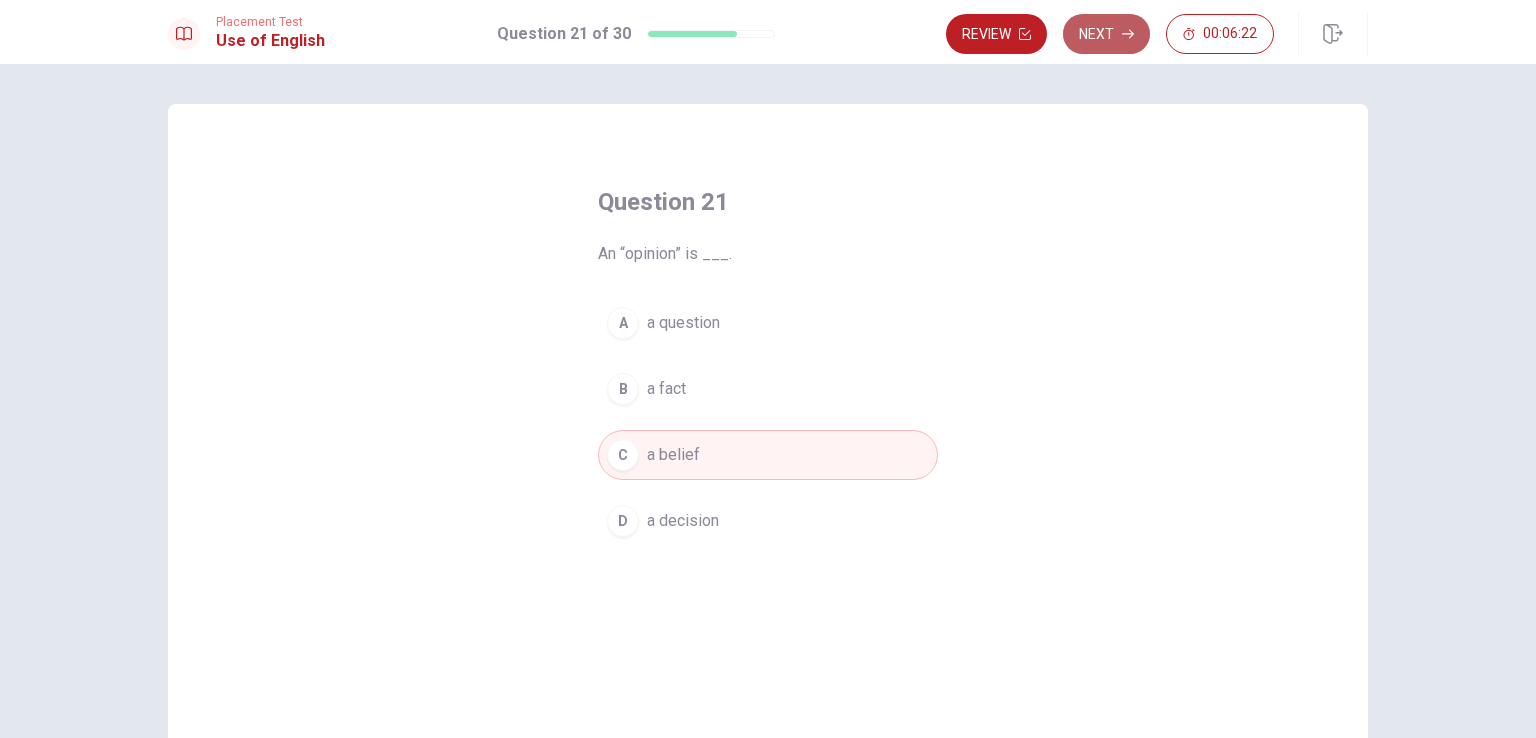 click 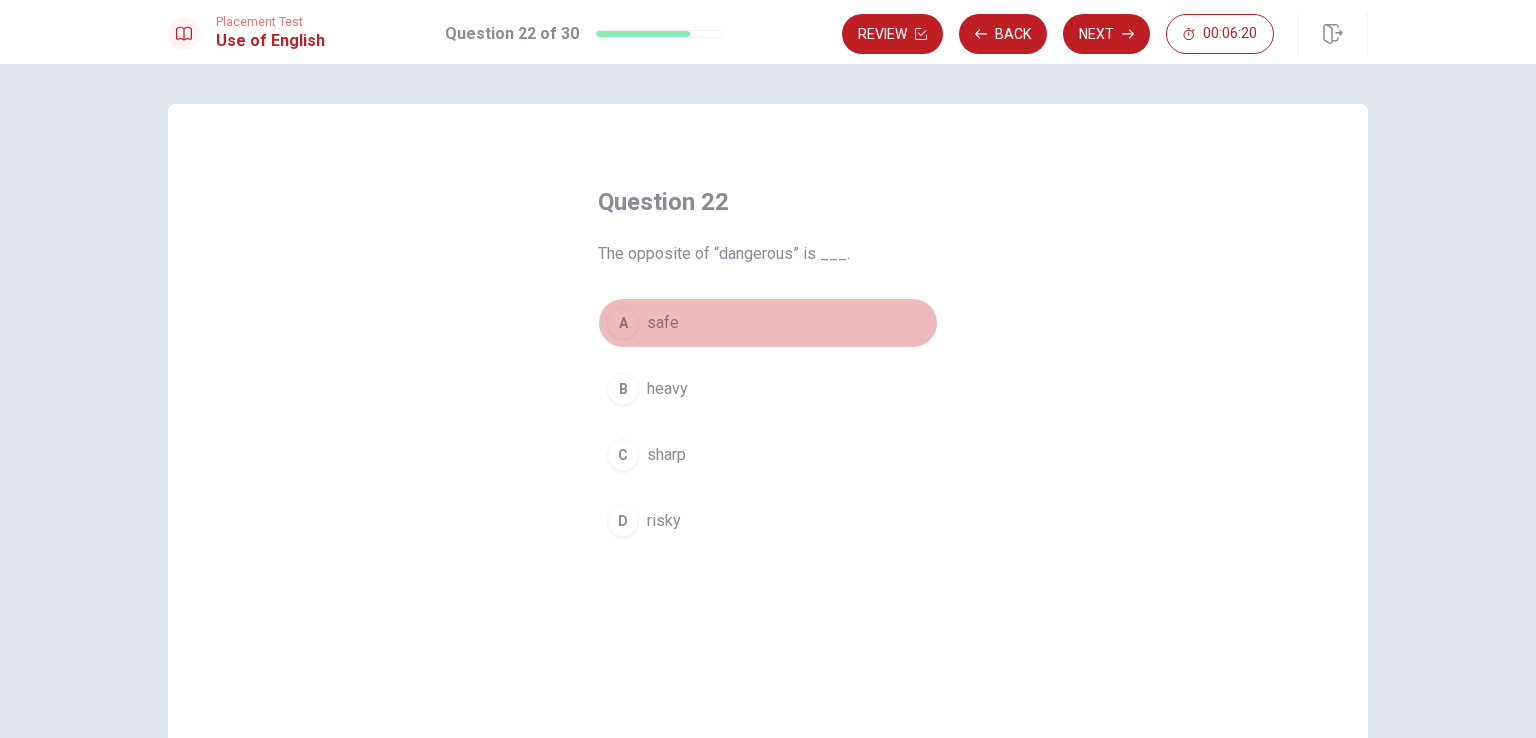 click on "A safe" at bounding box center (768, 323) 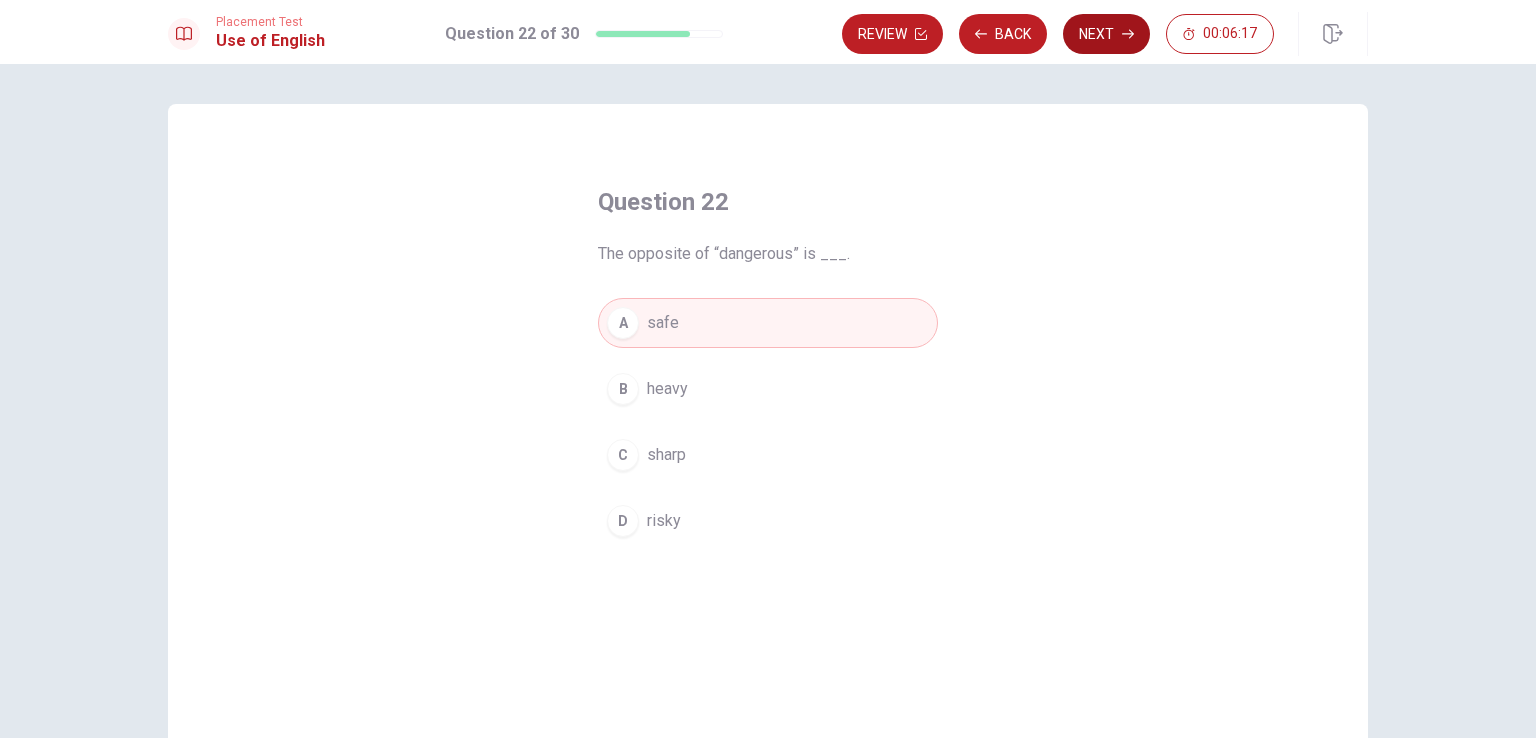 click on "Next" at bounding box center (1106, 34) 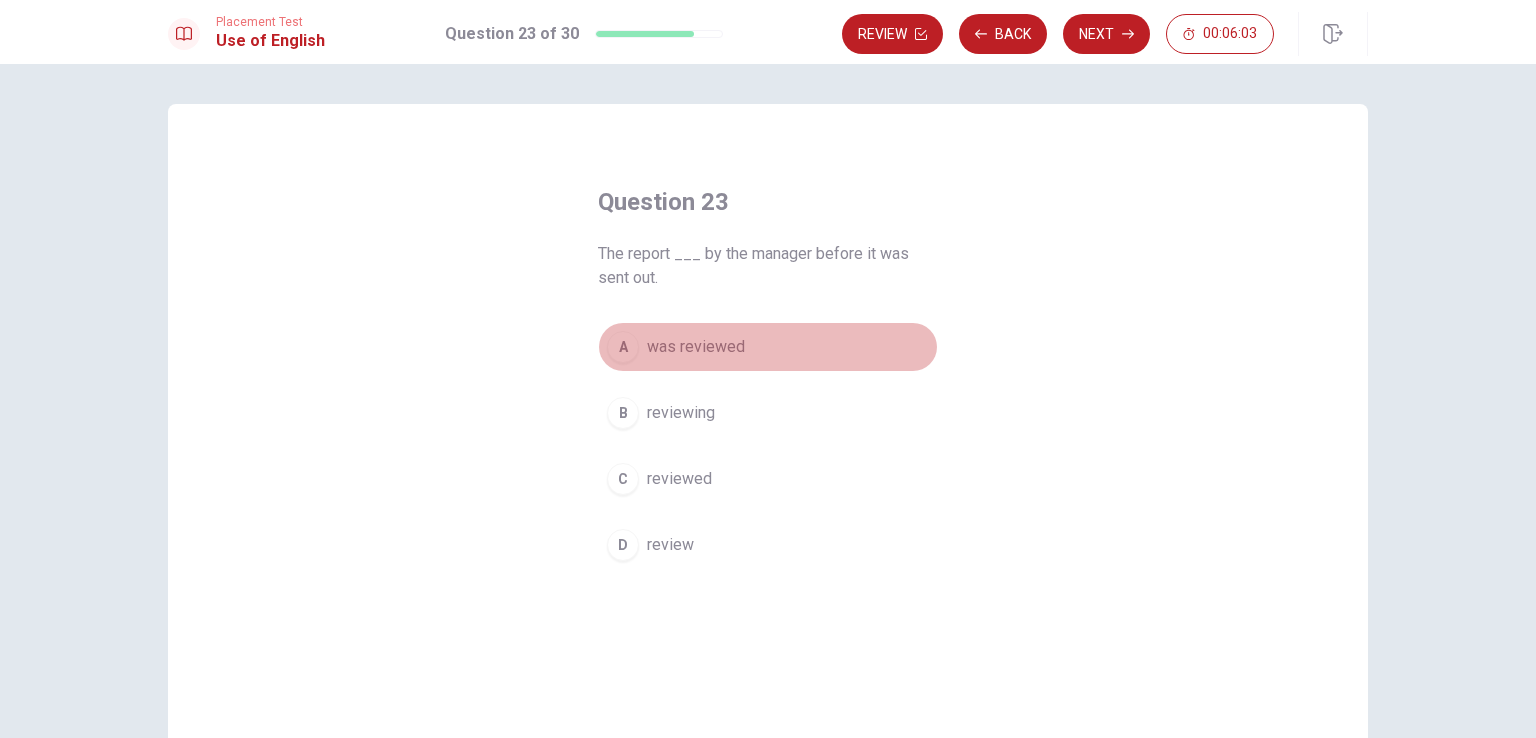 click on "was reviewed" at bounding box center (696, 347) 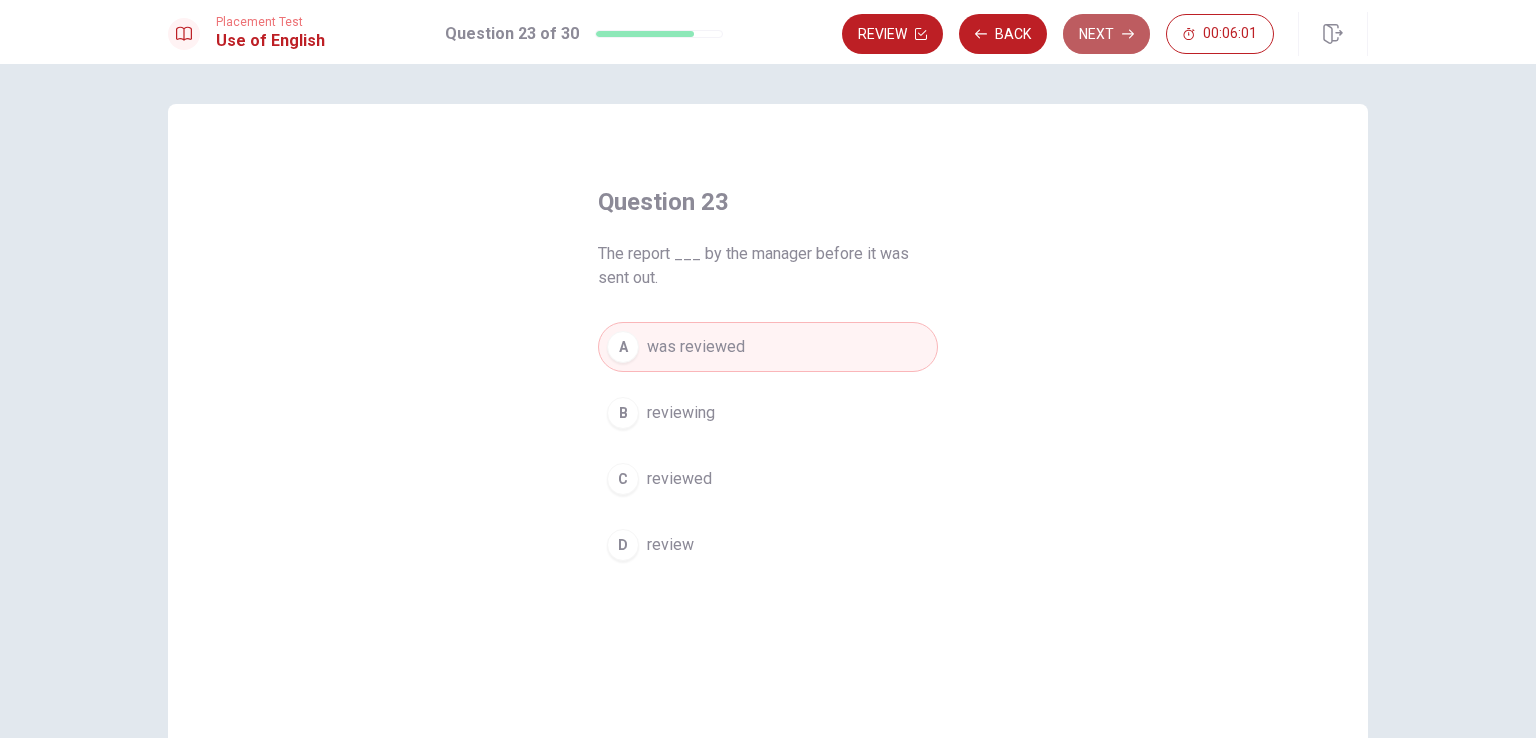 click on "Next" at bounding box center (1106, 34) 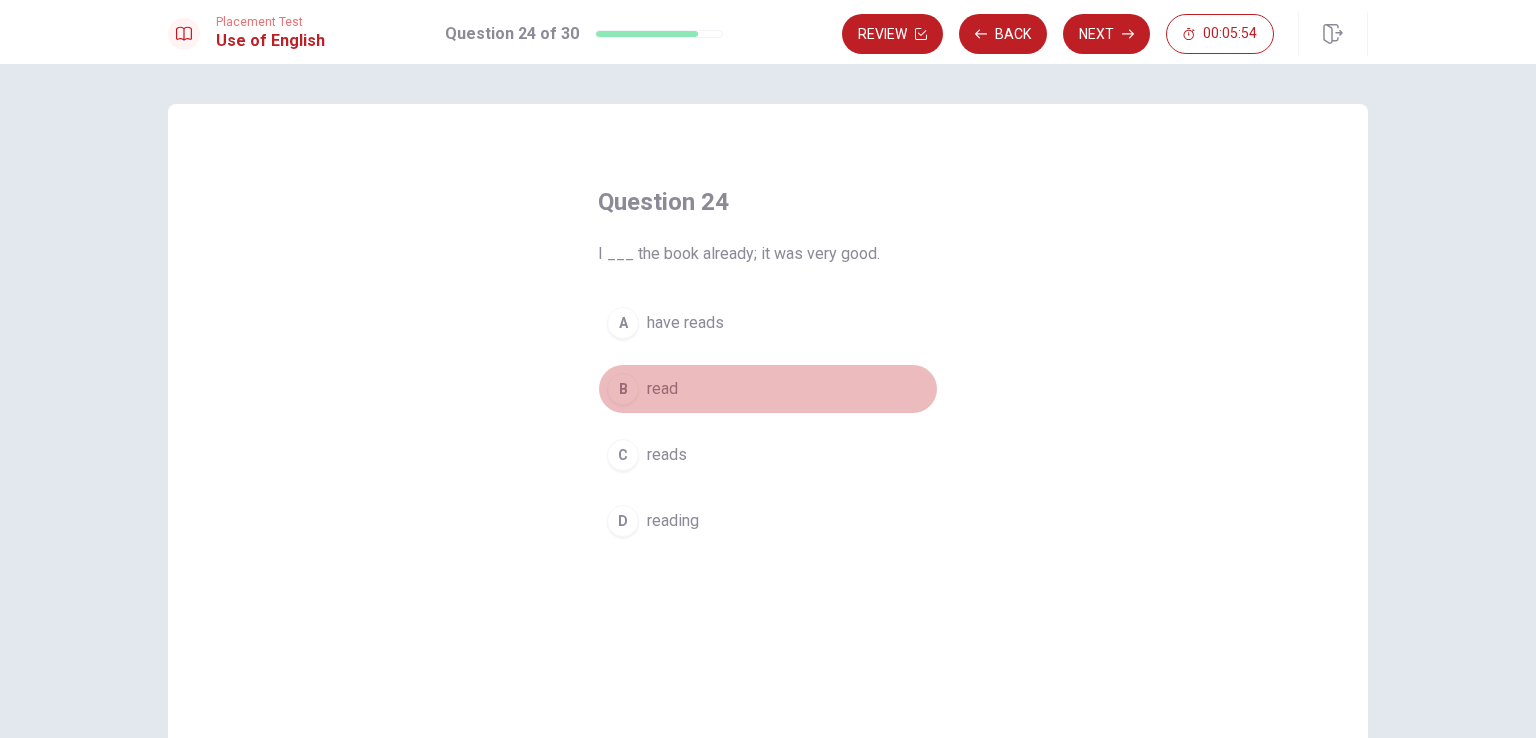 click on "B" at bounding box center [623, 389] 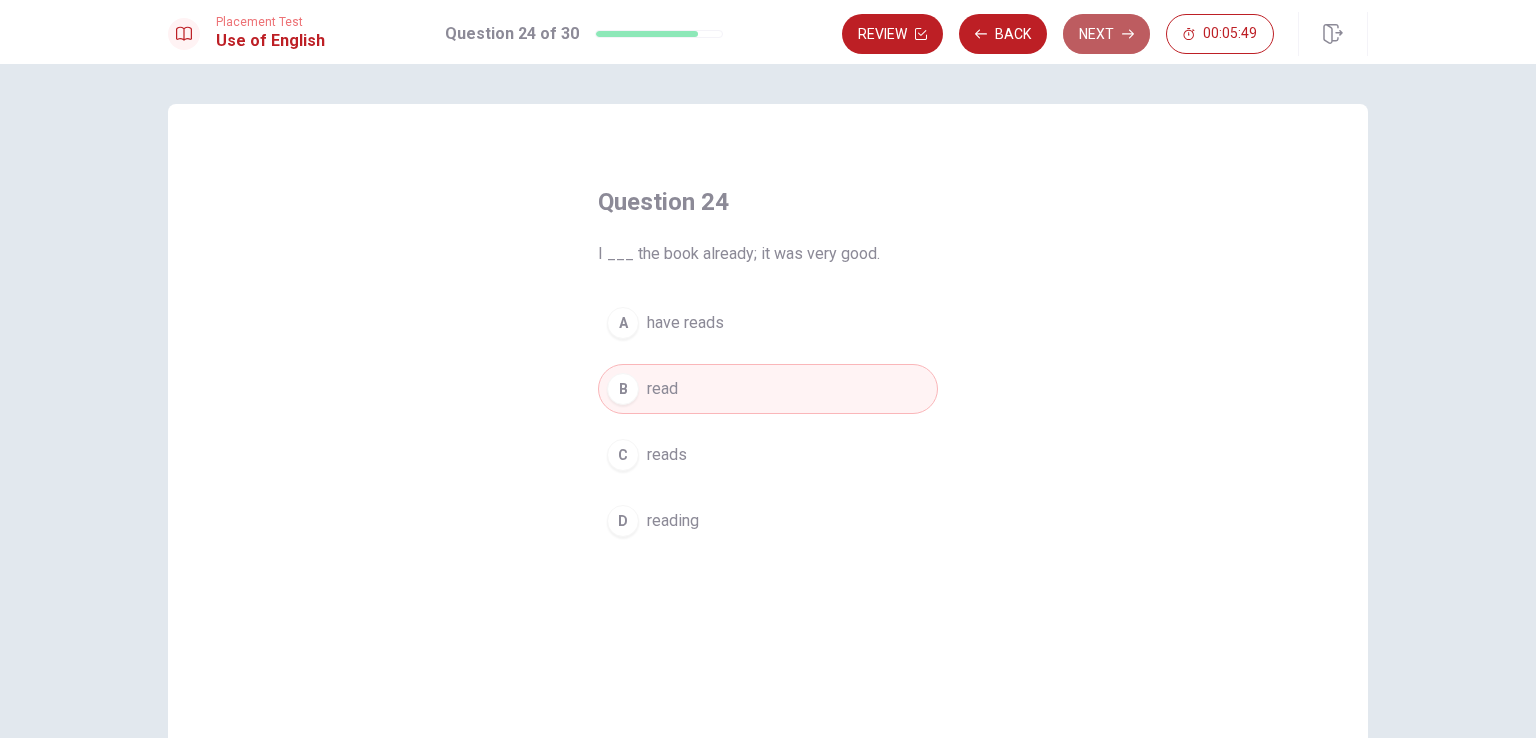 click on "Next" at bounding box center [1106, 34] 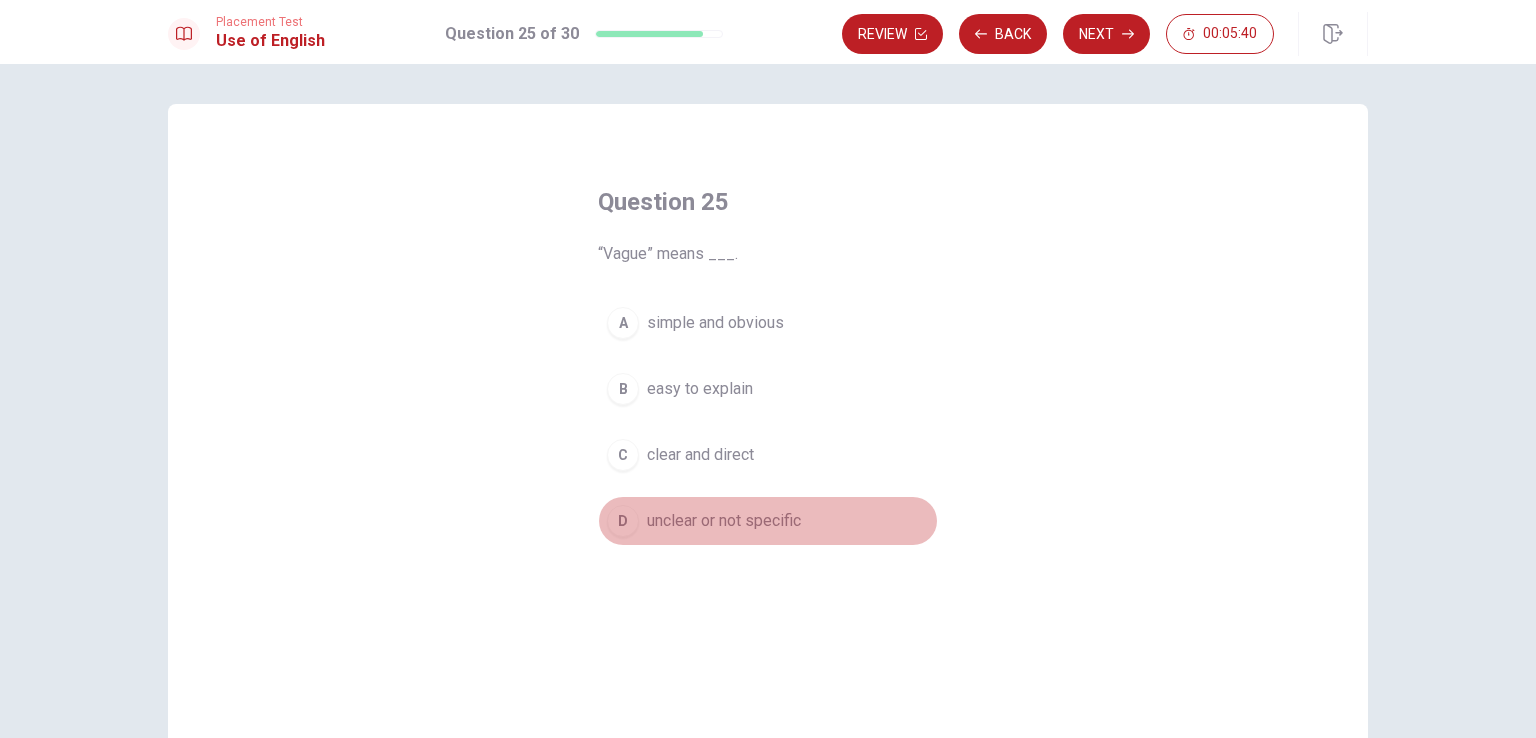 click on "unclear or not specific" at bounding box center [724, 521] 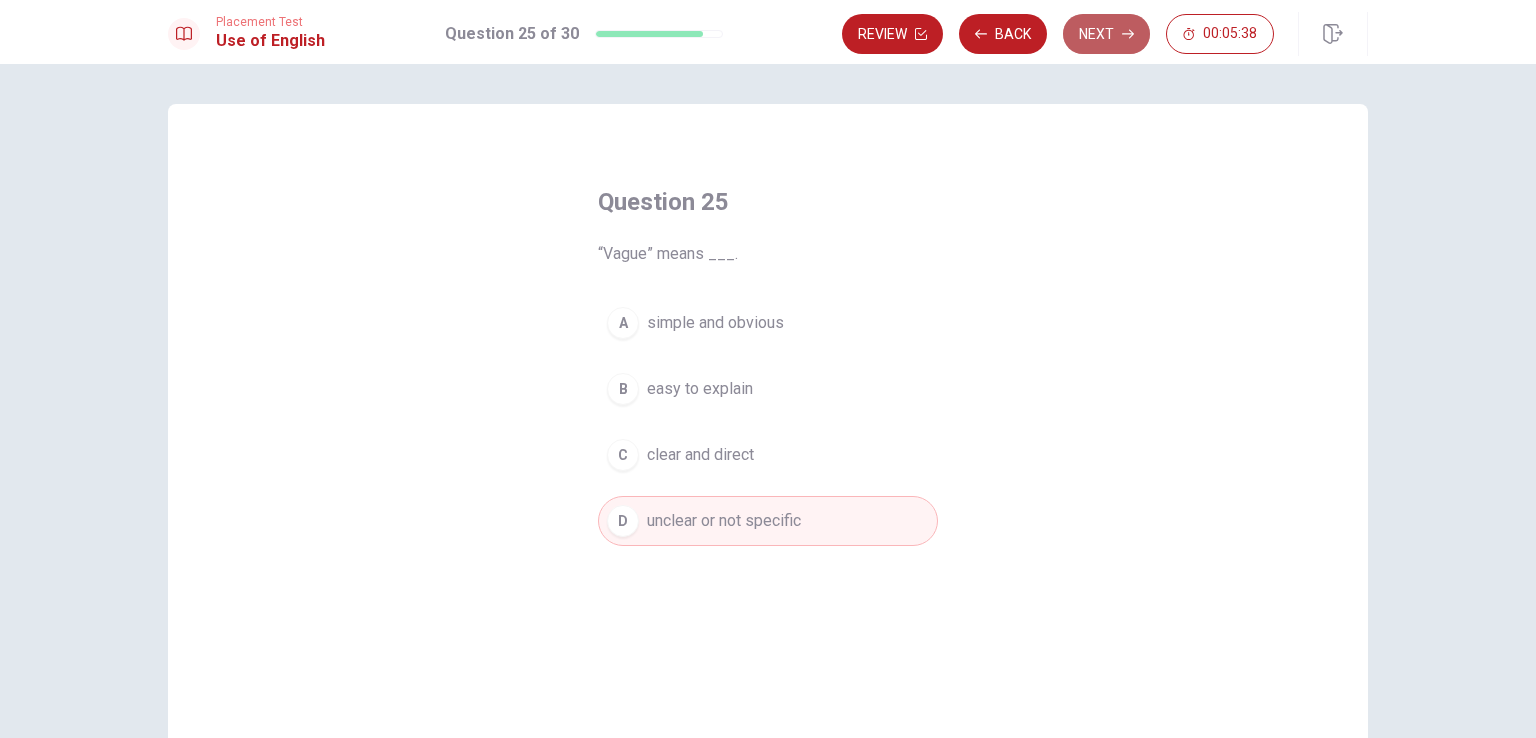 click 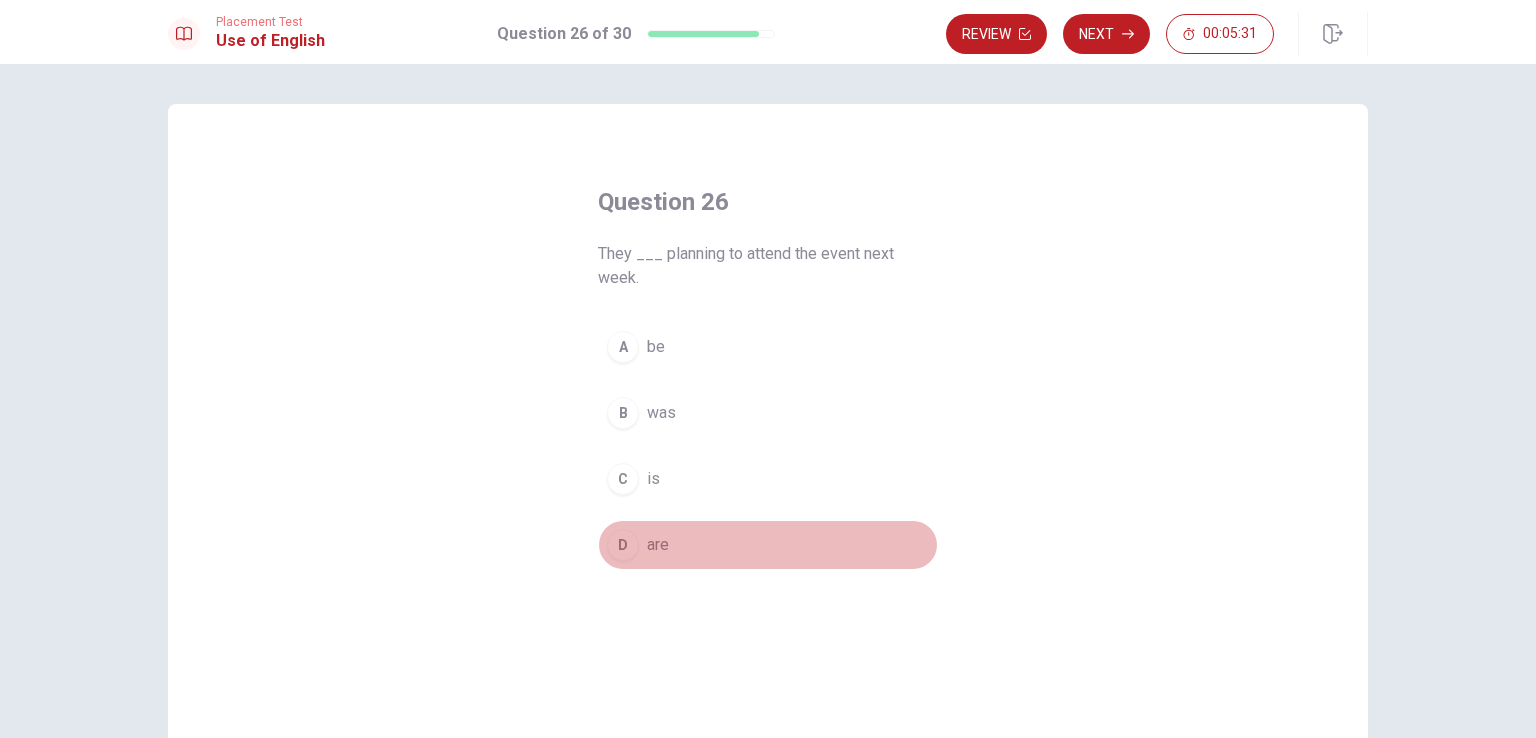 click on "D" at bounding box center [623, 545] 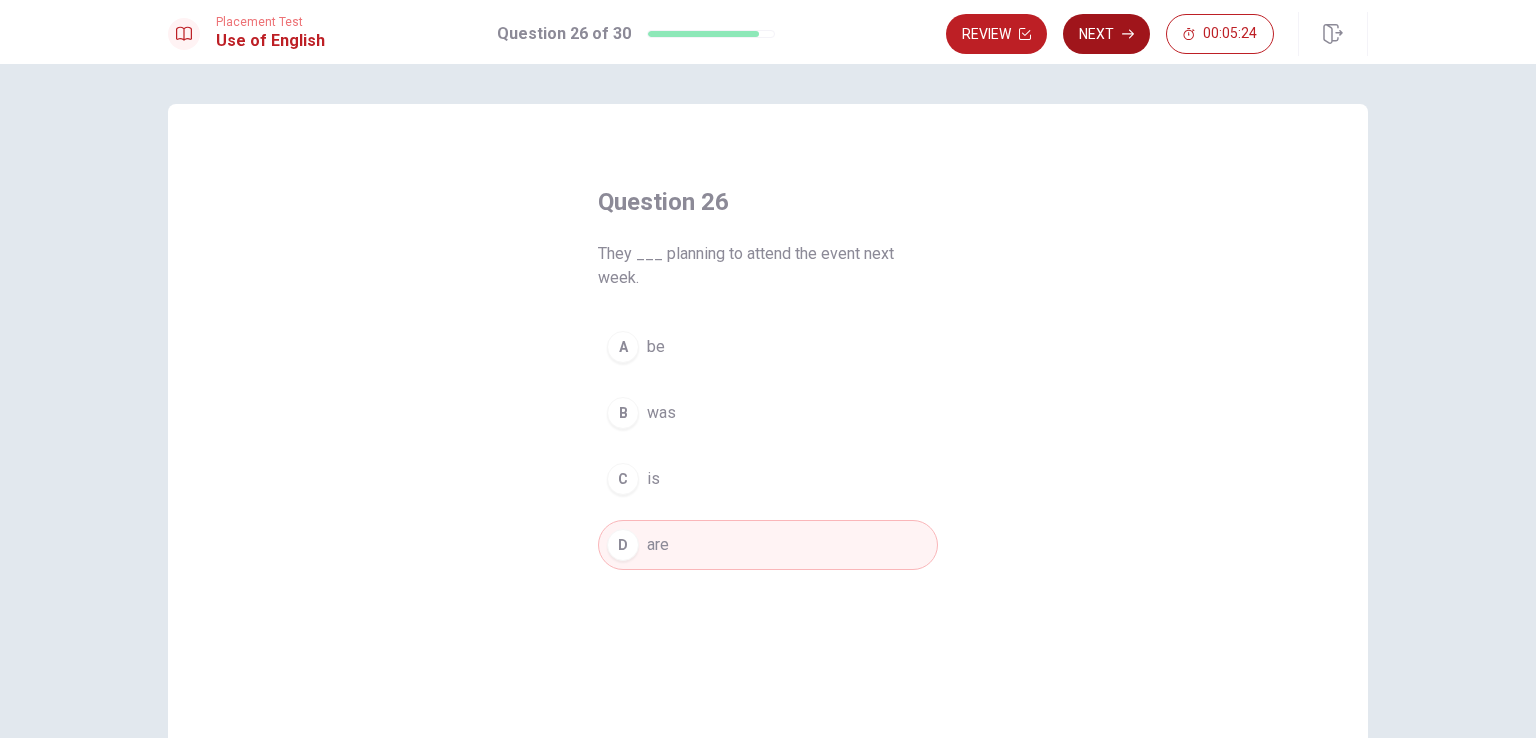 click 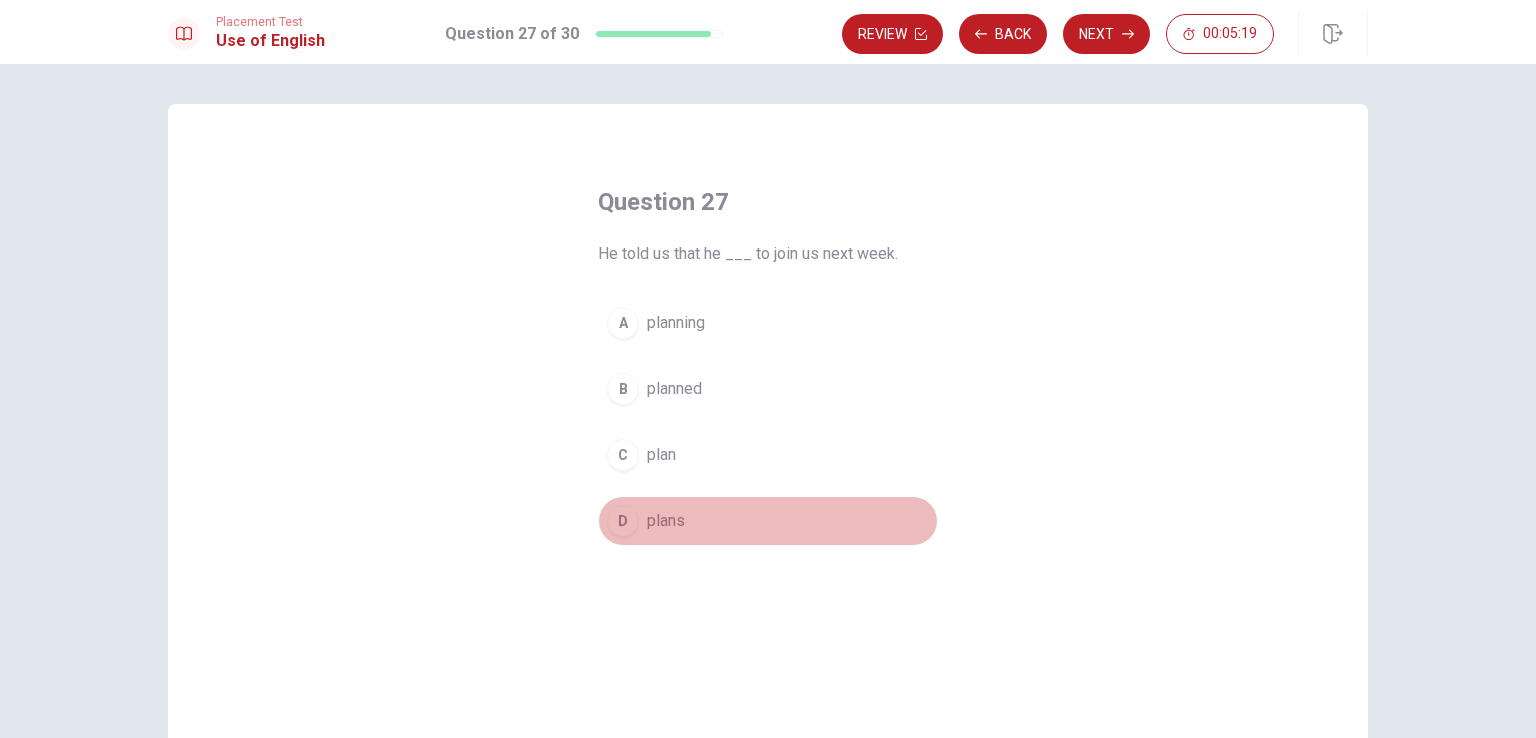 click on "D plans" at bounding box center (768, 521) 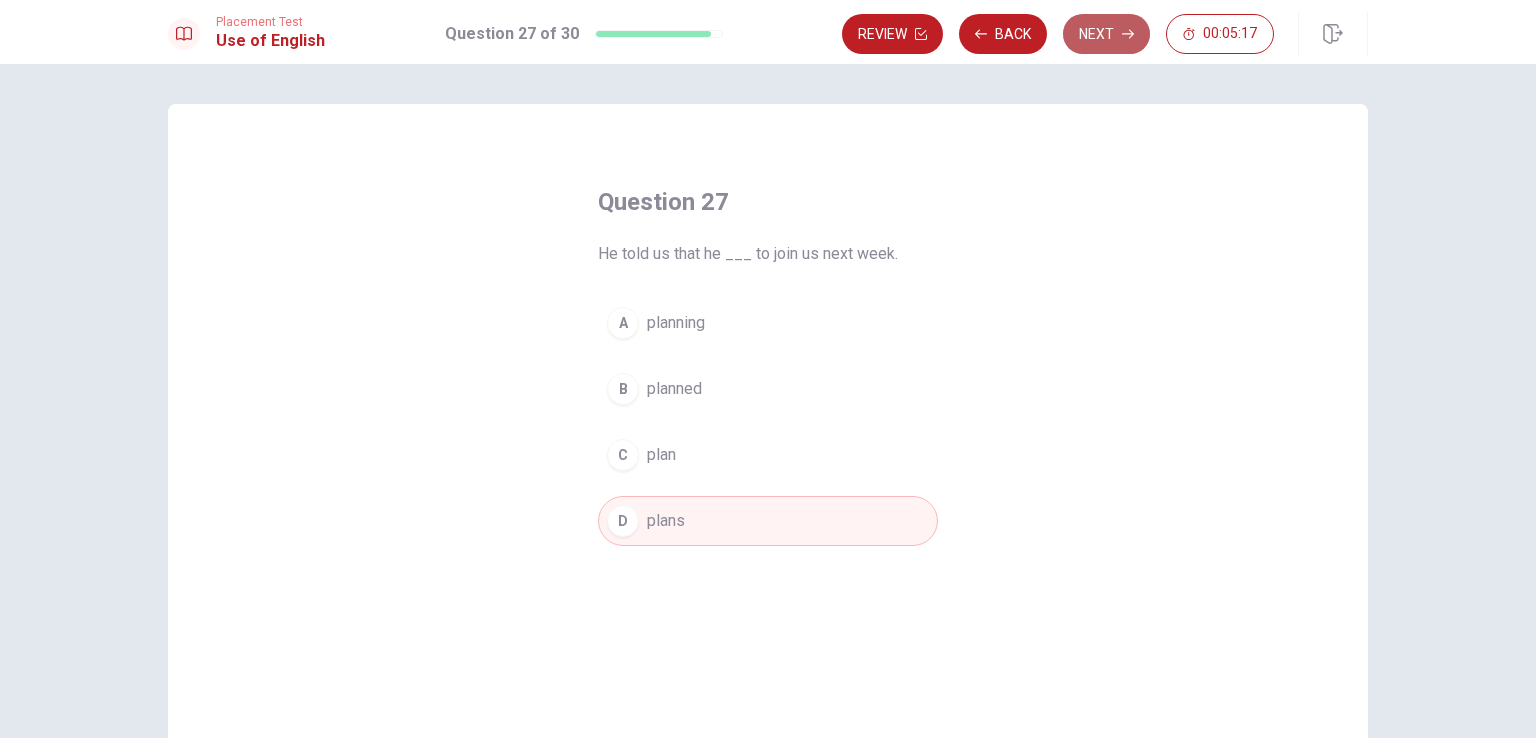 click on "Next" at bounding box center [1106, 34] 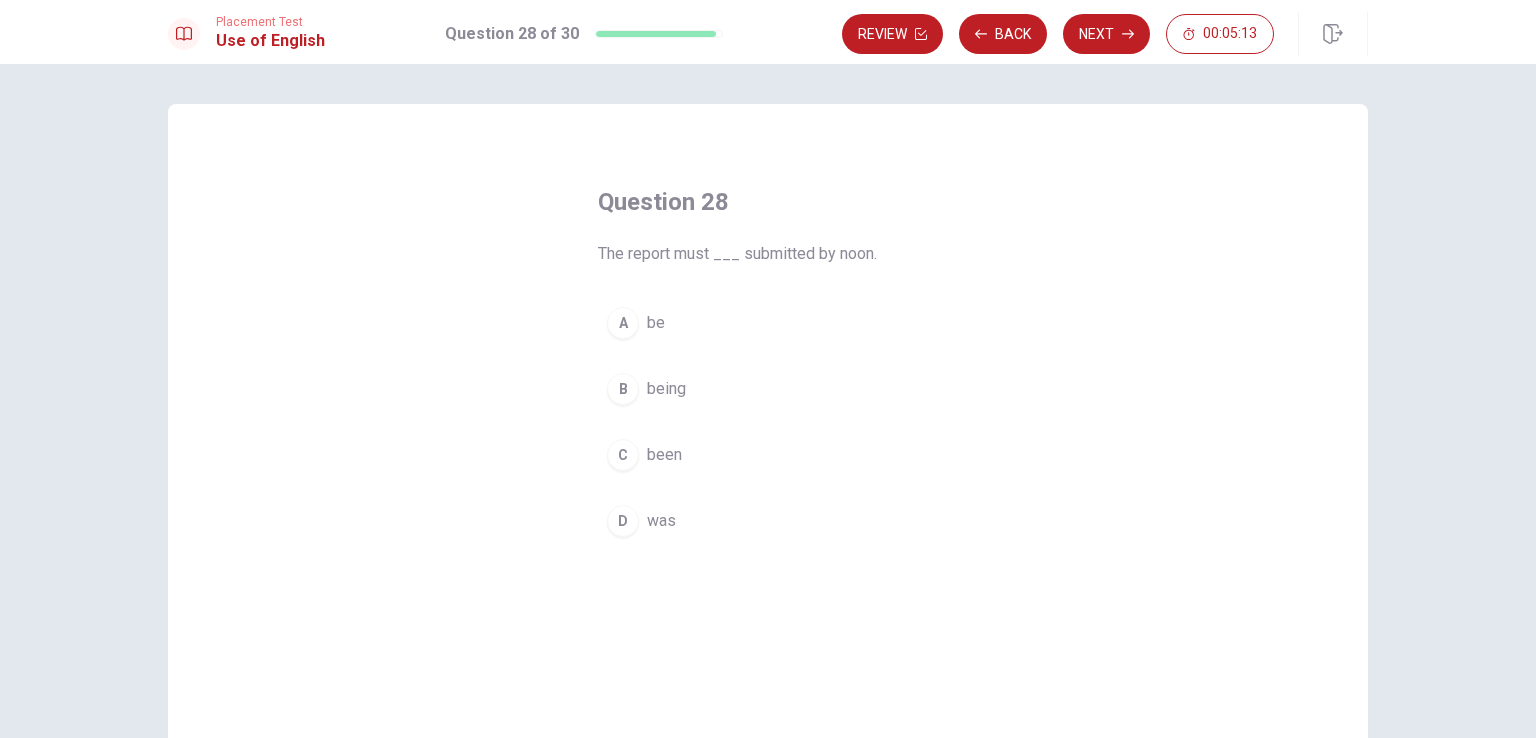 click on "be" at bounding box center [656, 323] 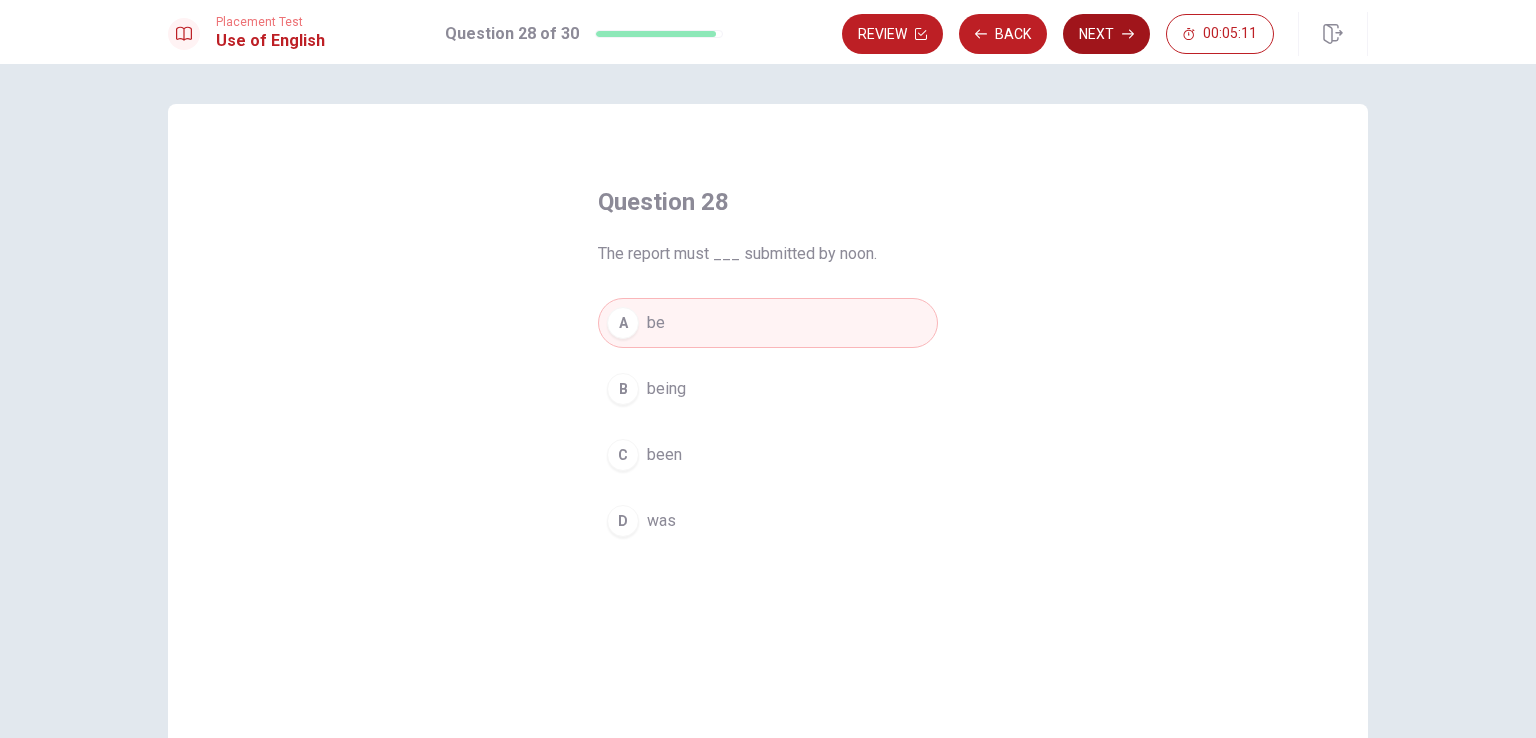click on "Next" at bounding box center [1106, 34] 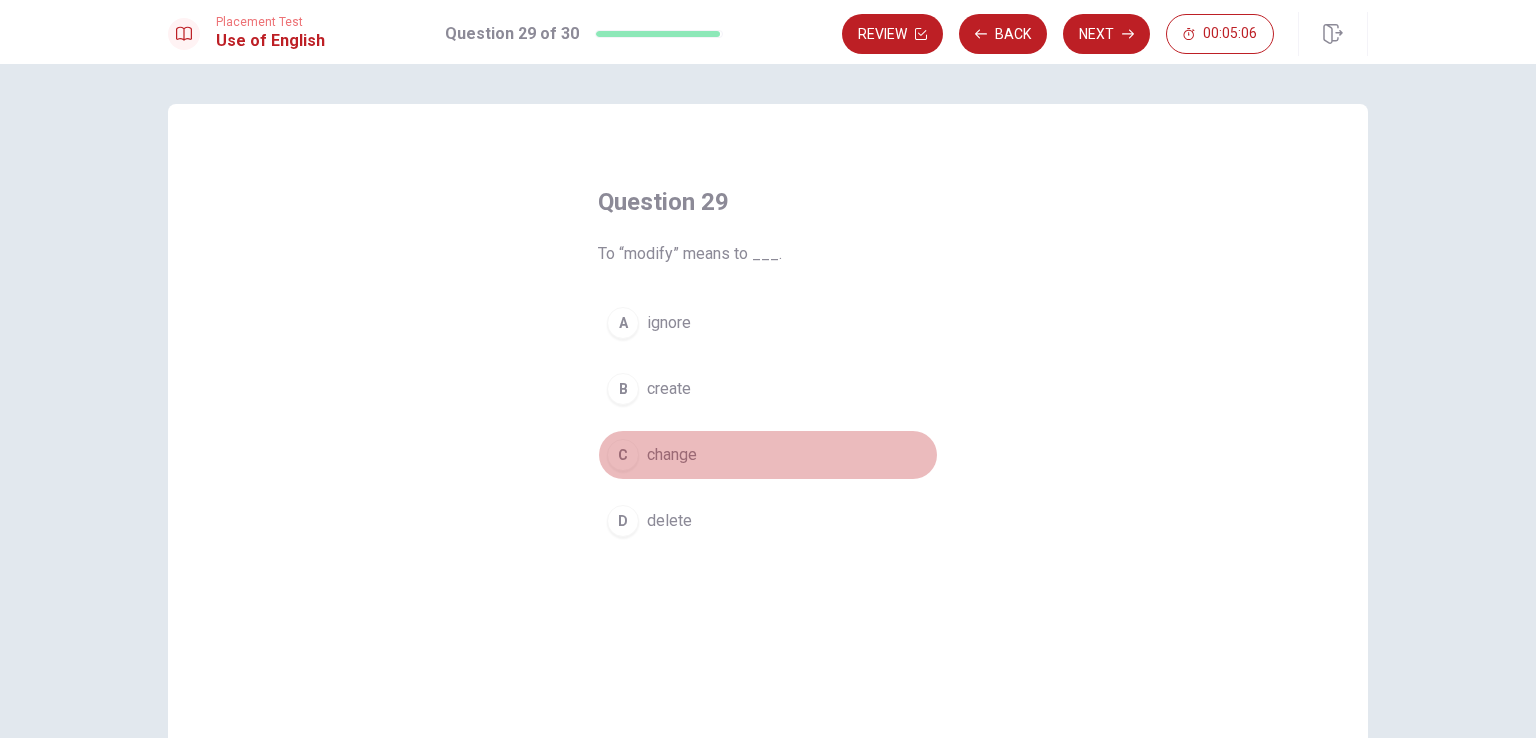 click on "C" at bounding box center [623, 455] 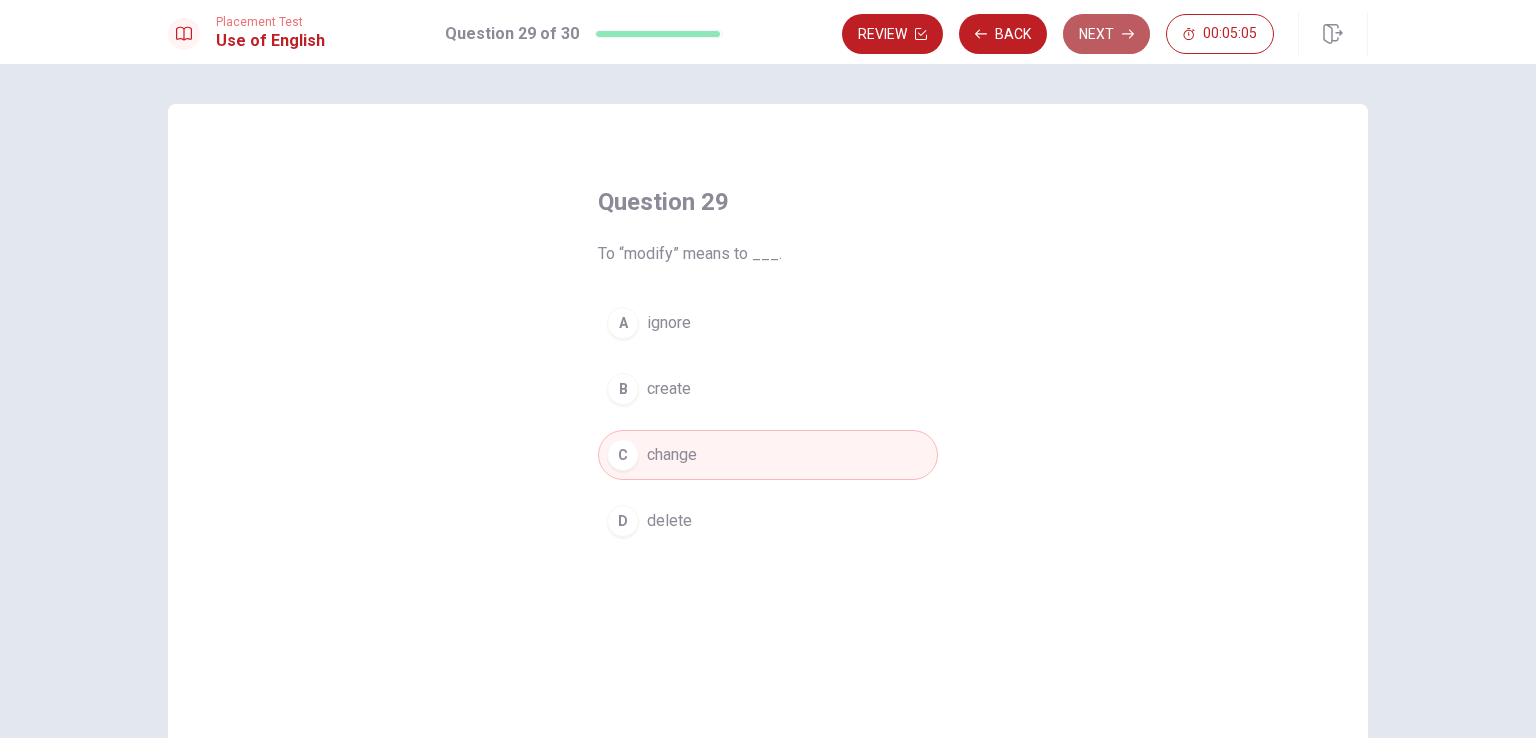 click on "Next" at bounding box center (1106, 34) 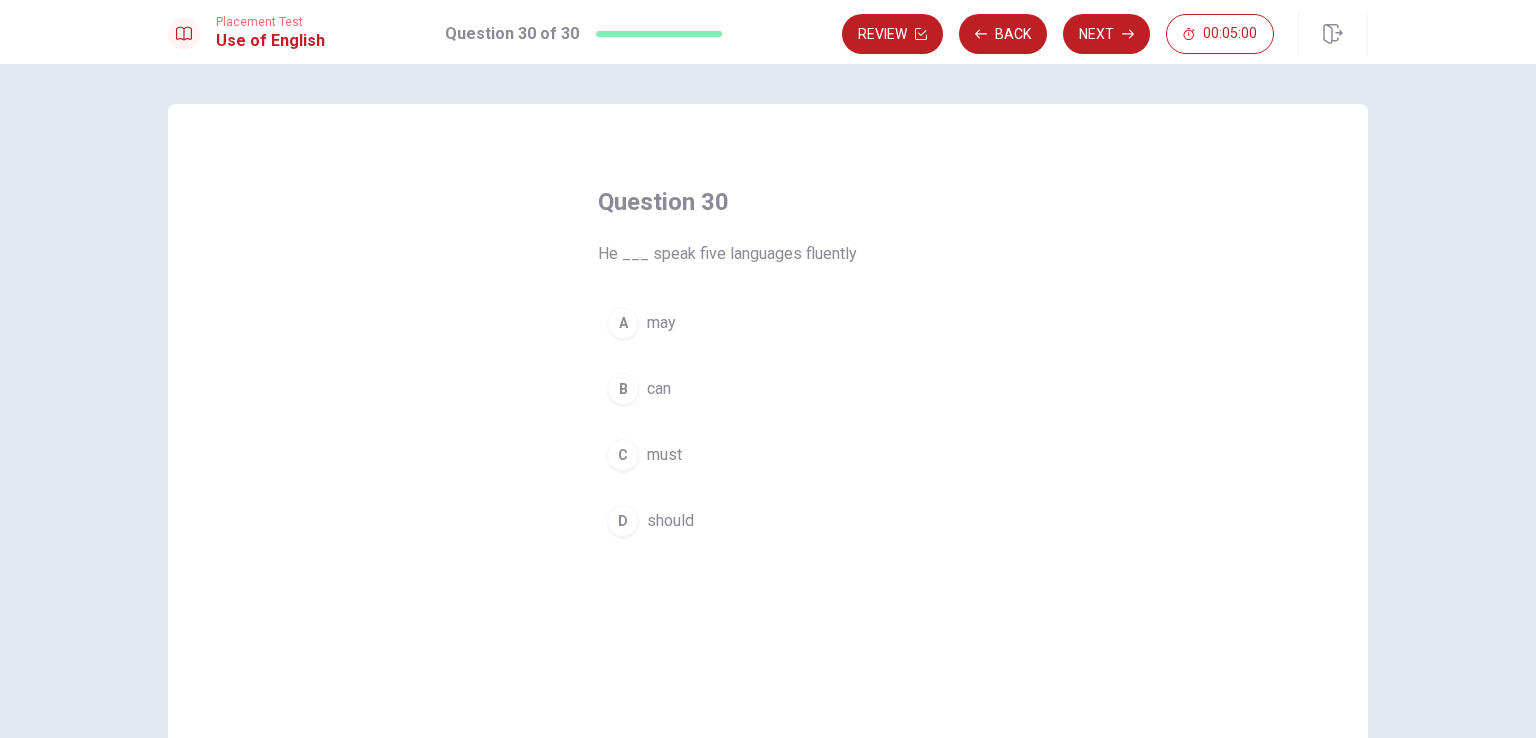 click on "can" at bounding box center (659, 389) 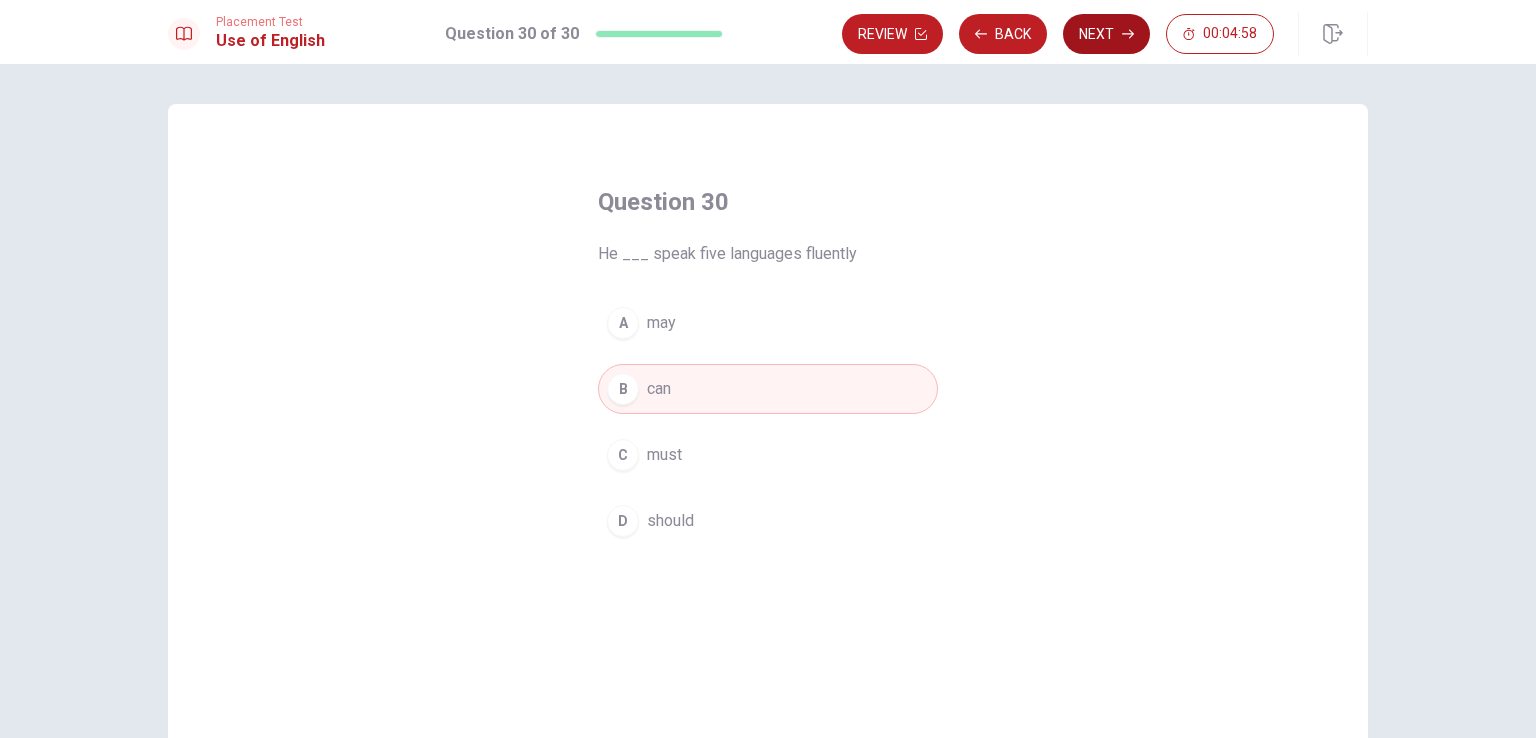 click on "Next" at bounding box center (1106, 34) 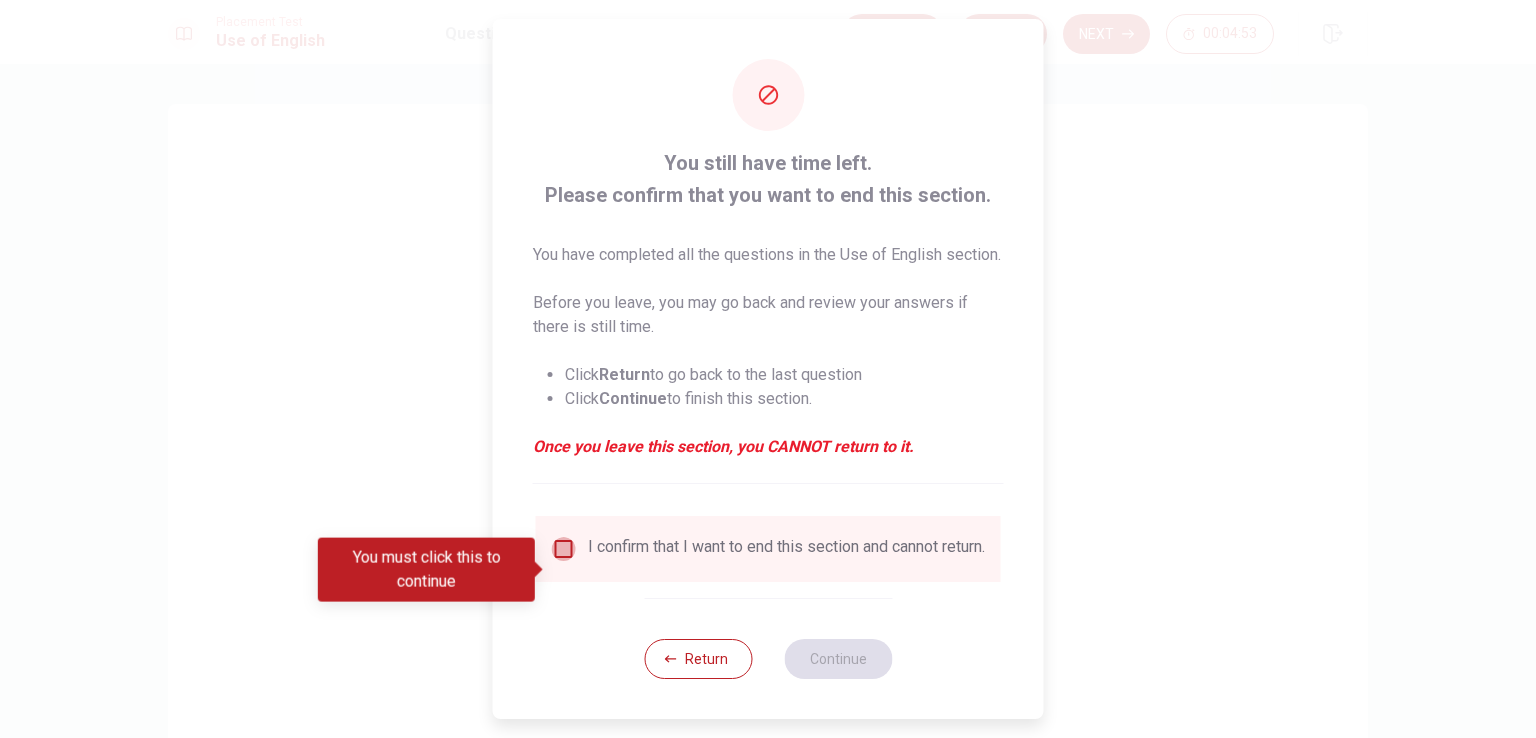 click at bounding box center (564, 549) 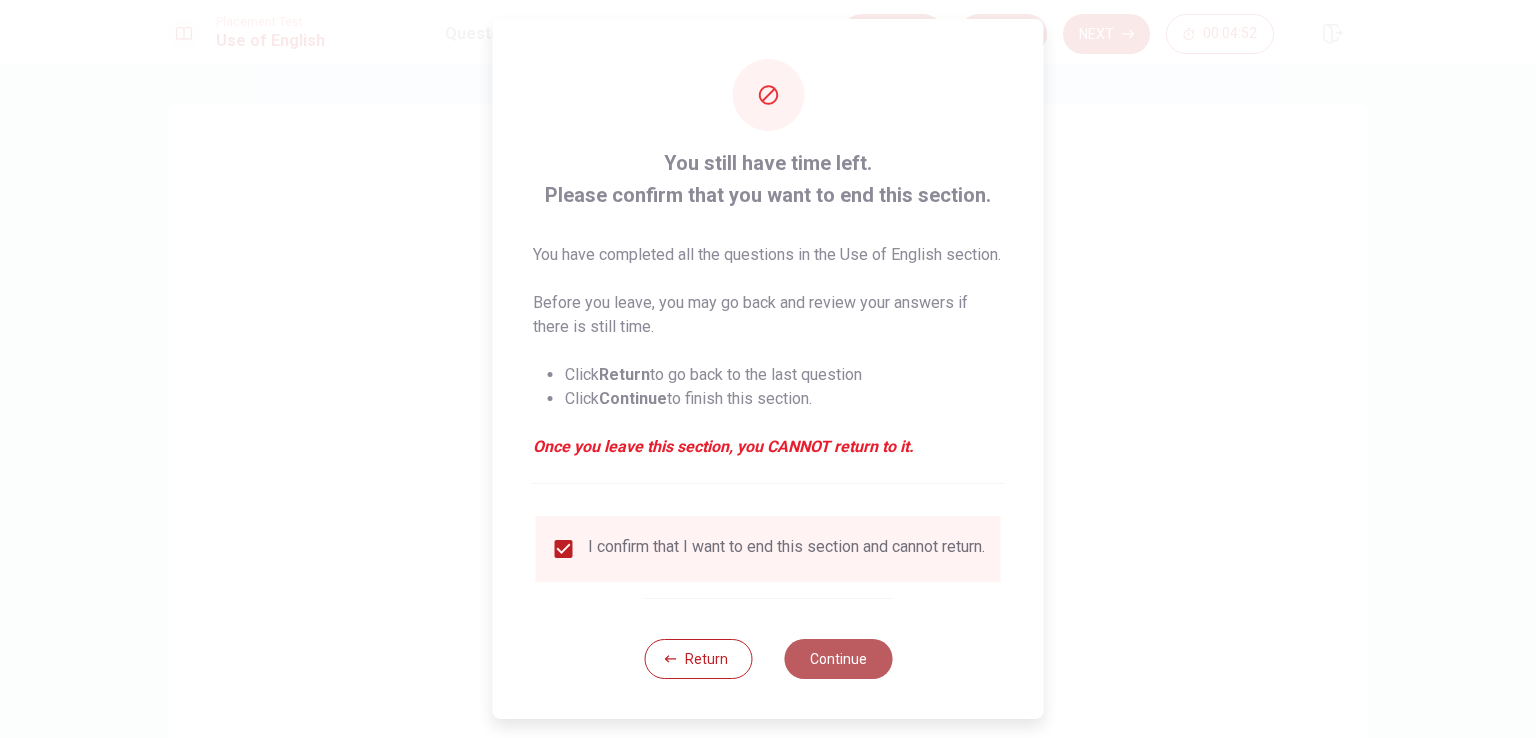 click on "Continue" at bounding box center (838, 659) 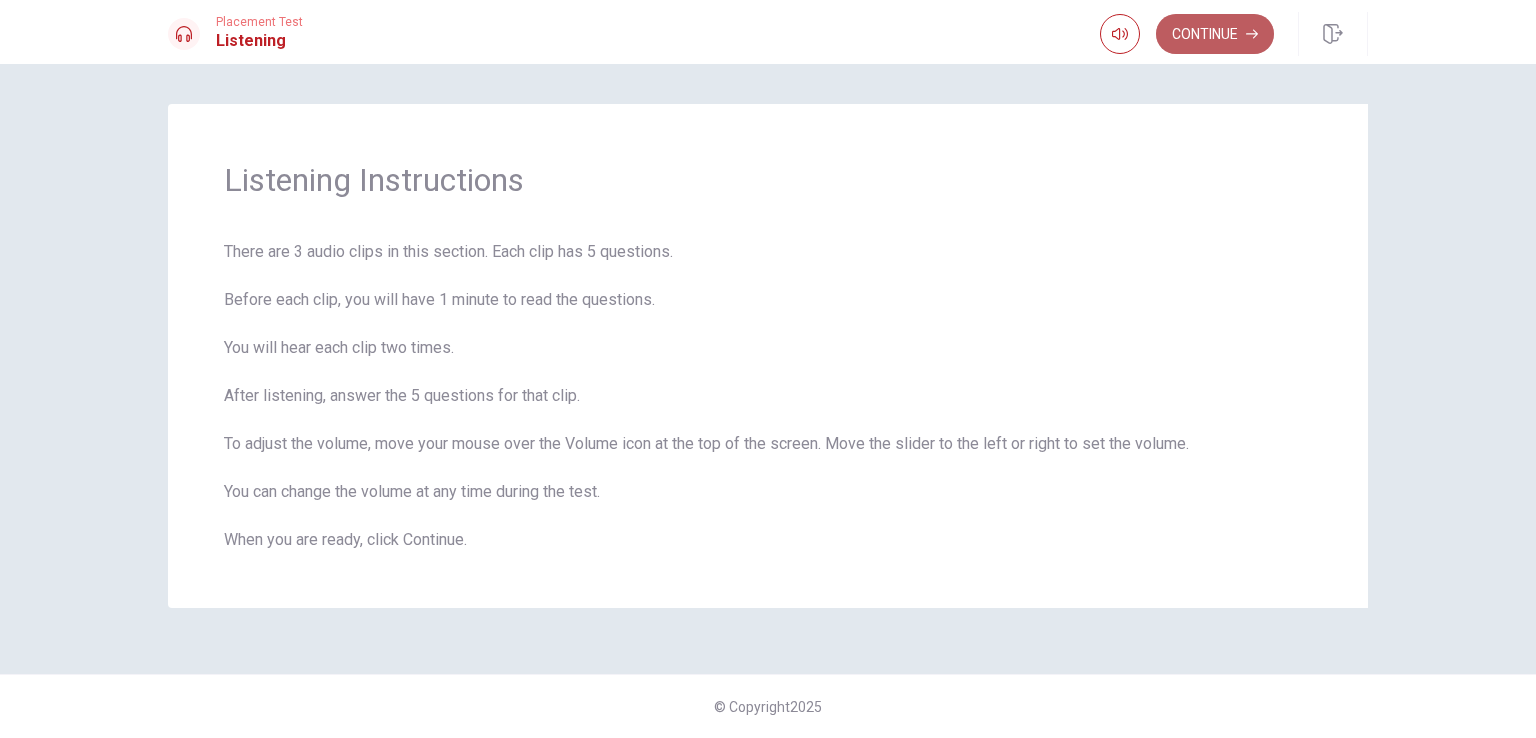 click on "Continue" at bounding box center (1215, 34) 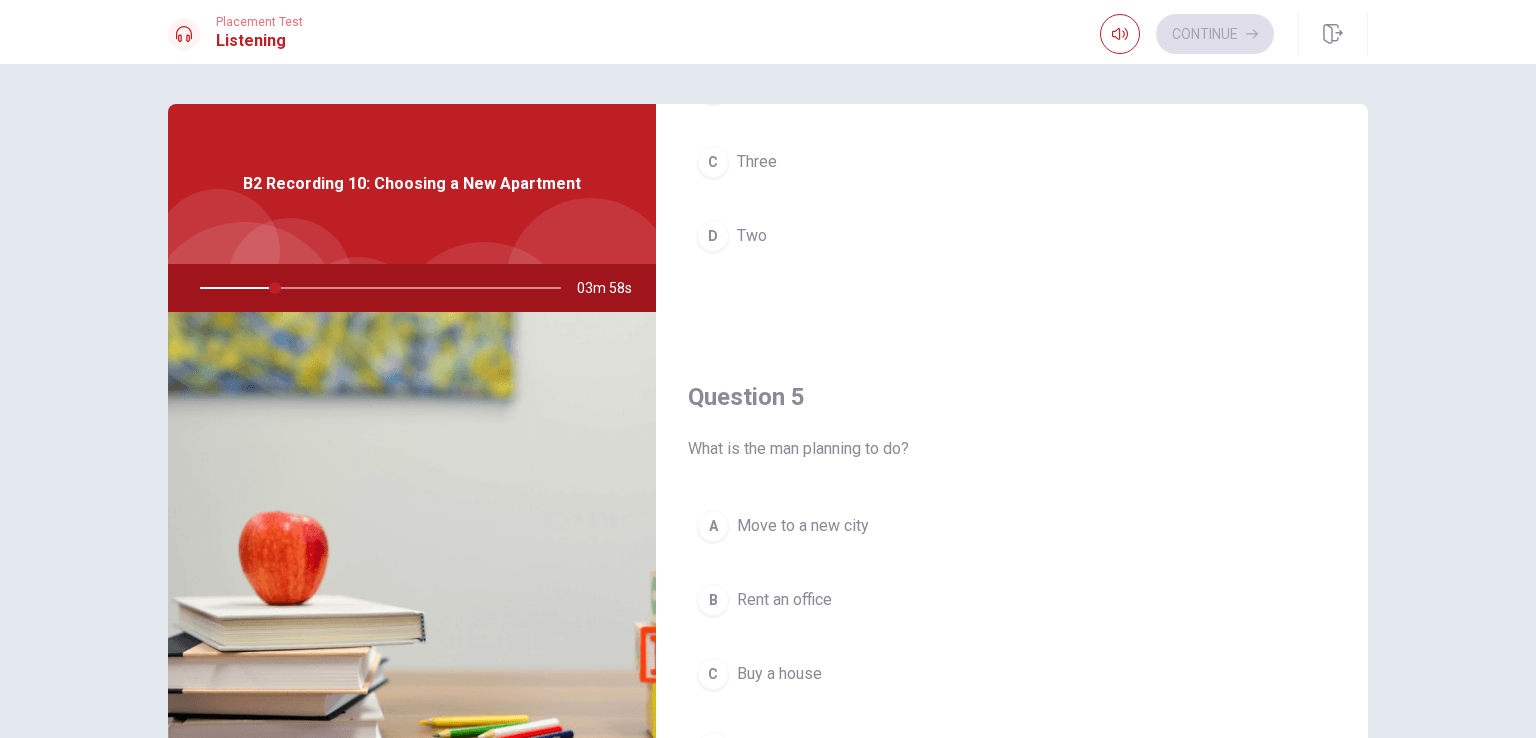 scroll, scrollTop: 1856, scrollLeft: 0, axis: vertical 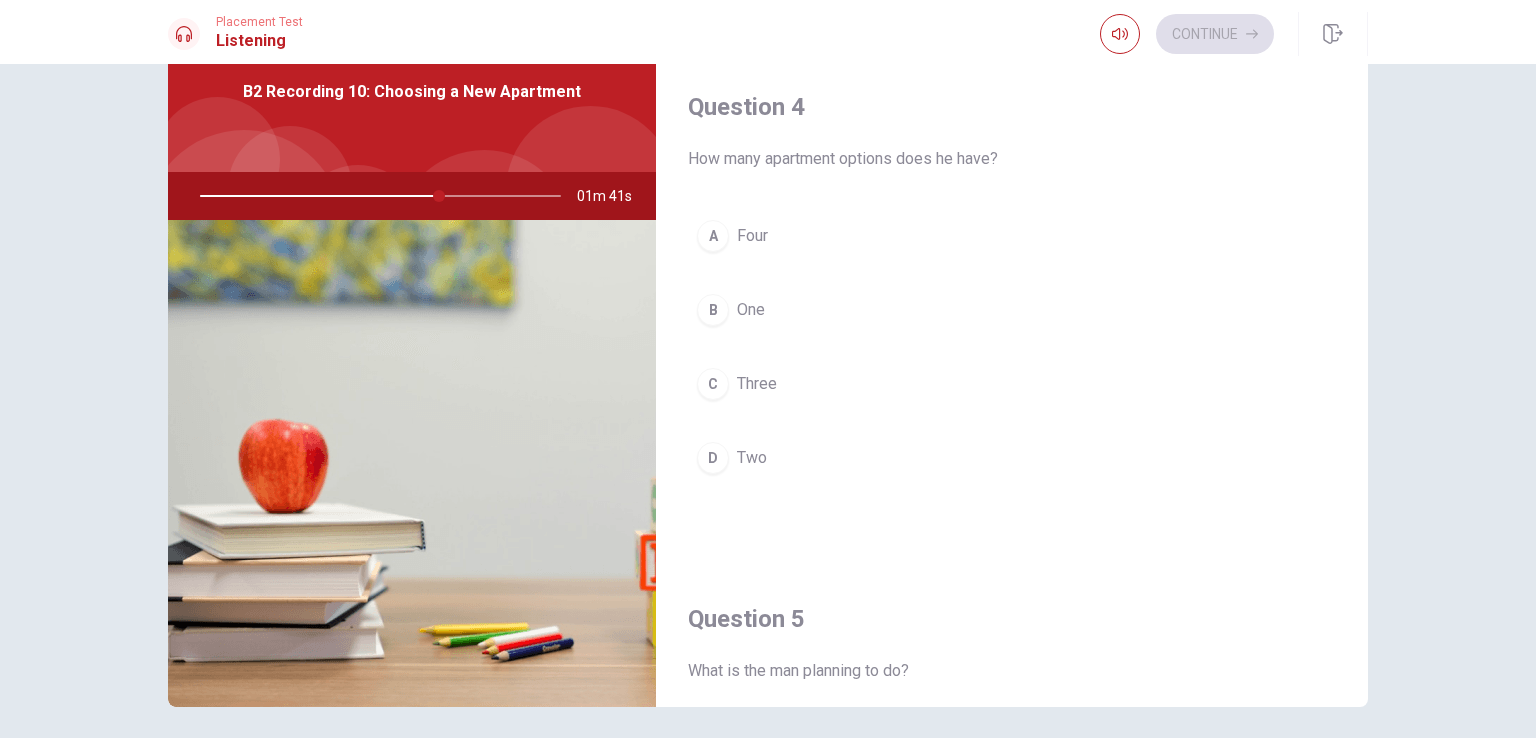 drag, startPoint x: 890, startPoint y: 536, endPoint x: 712, endPoint y: 452, distance: 196.8248 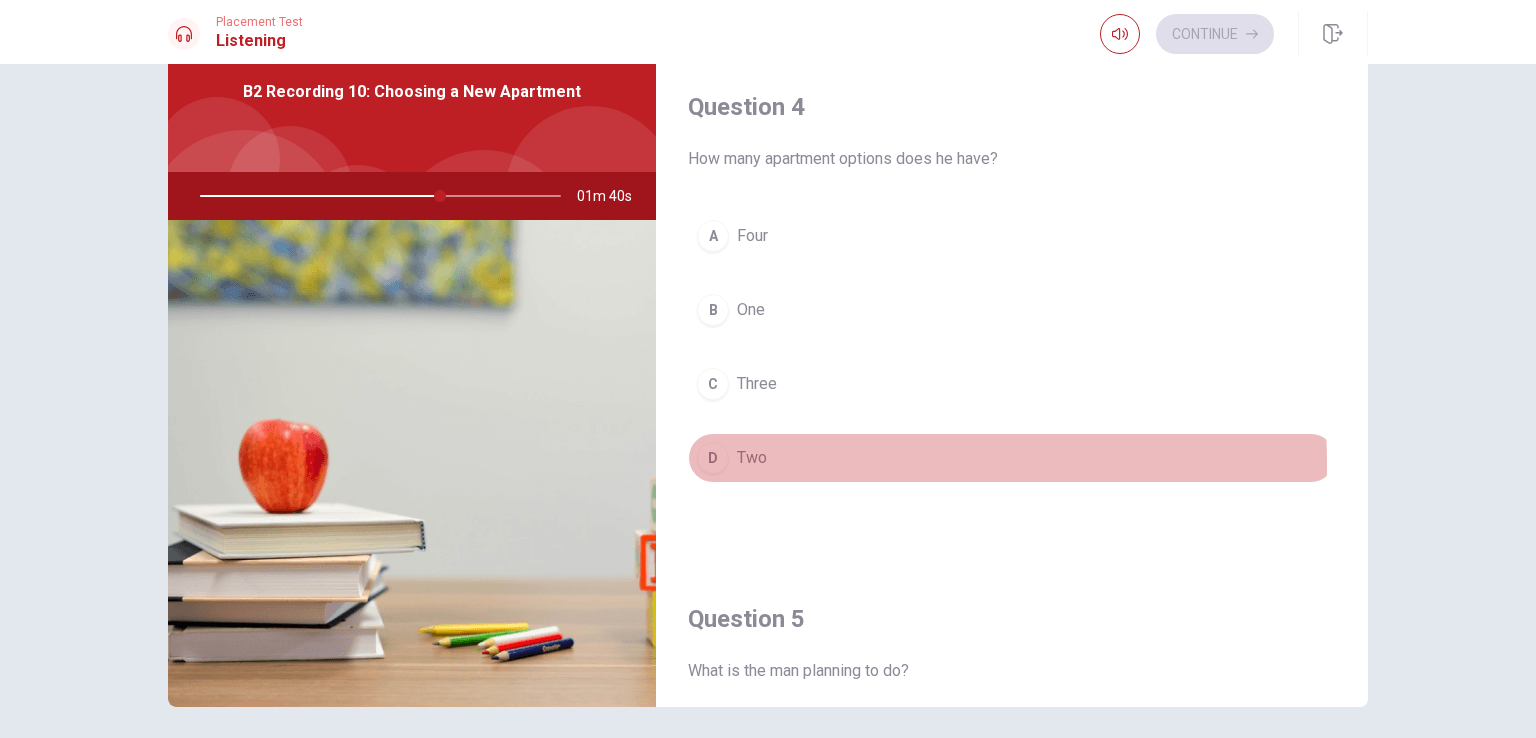 click on "Two" at bounding box center (752, 458) 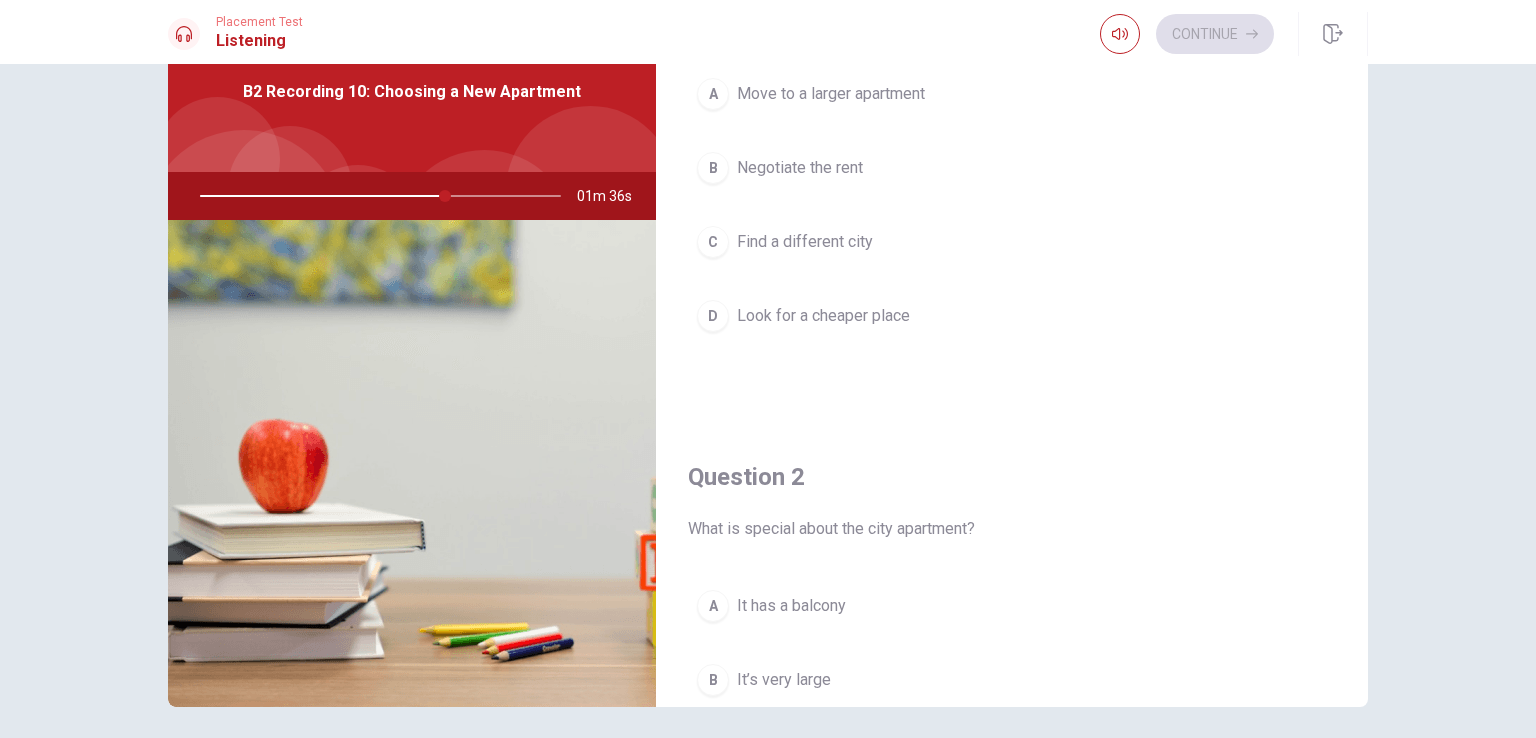 scroll, scrollTop: 0, scrollLeft: 0, axis: both 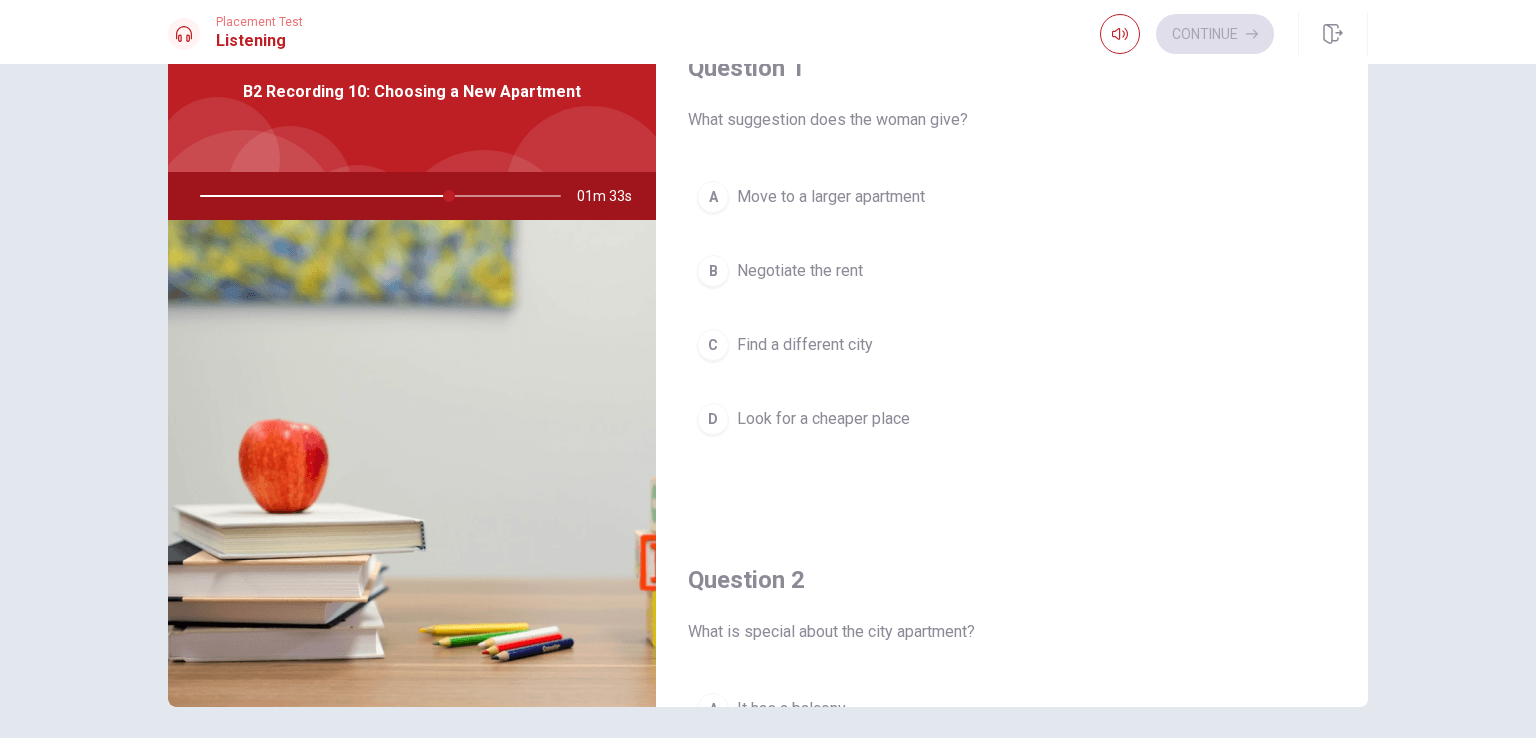 click on "B" at bounding box center (713, 271) 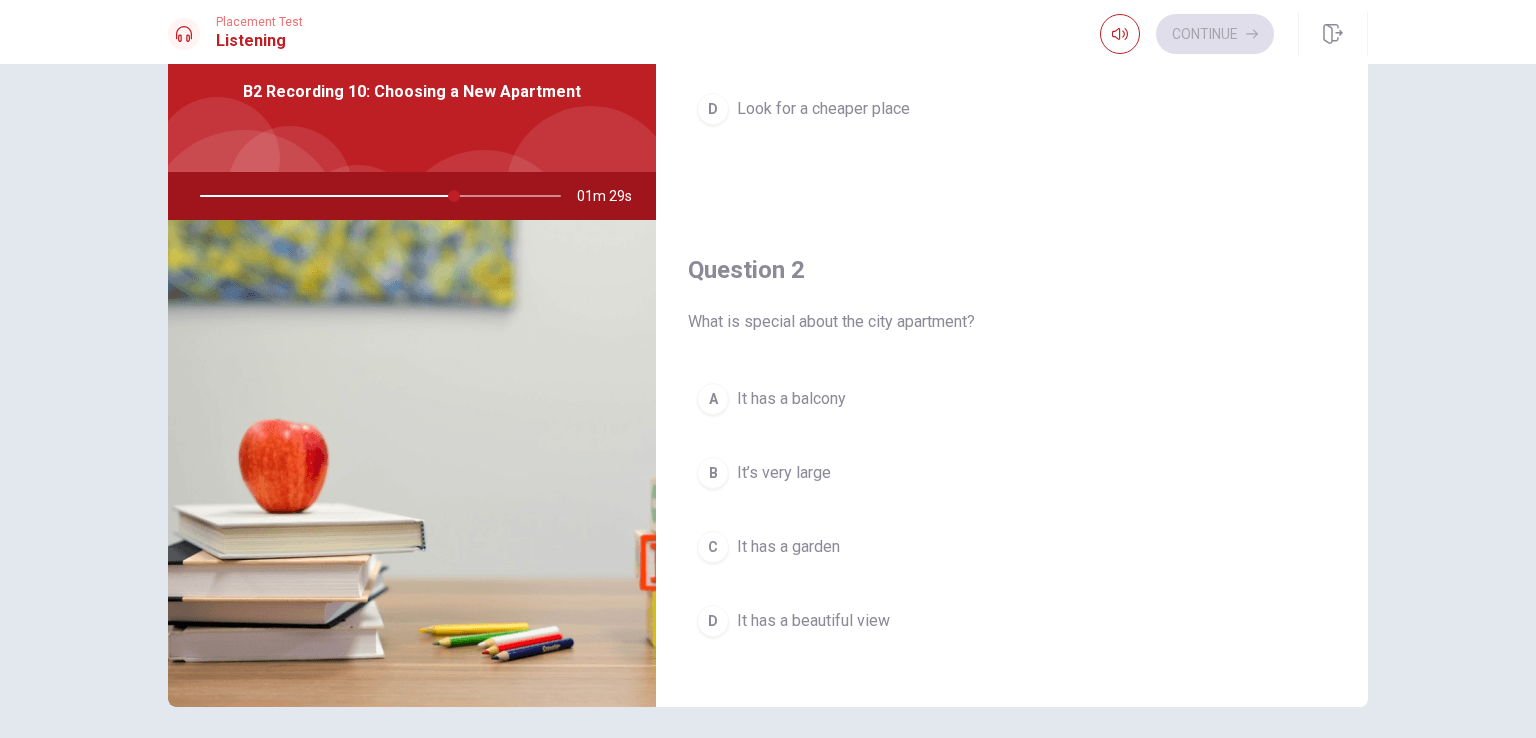 scroll, scrollTop: 440, scrollLeft: 0, axis: vertical 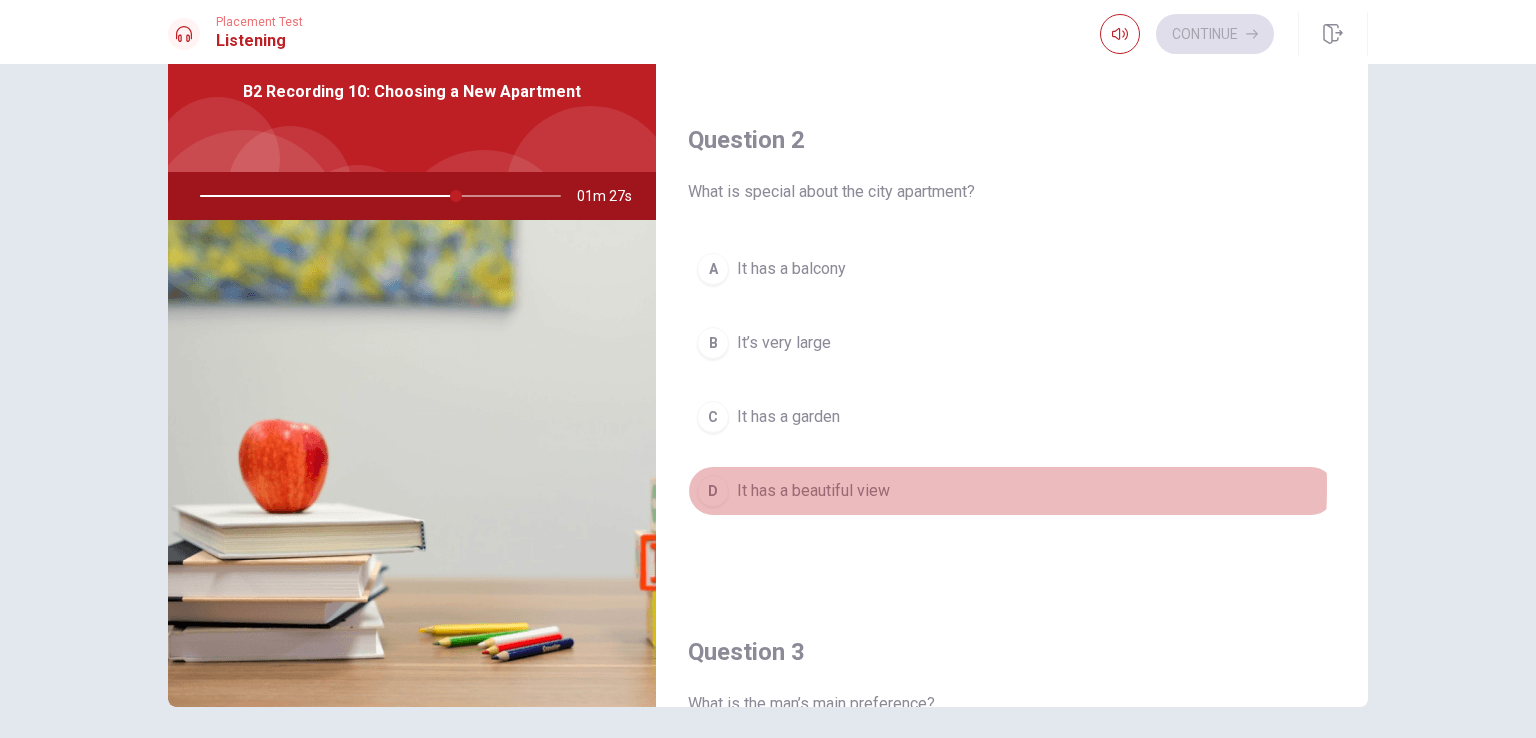 click on "It has a beautiful view" at bounding box center [813, 491] 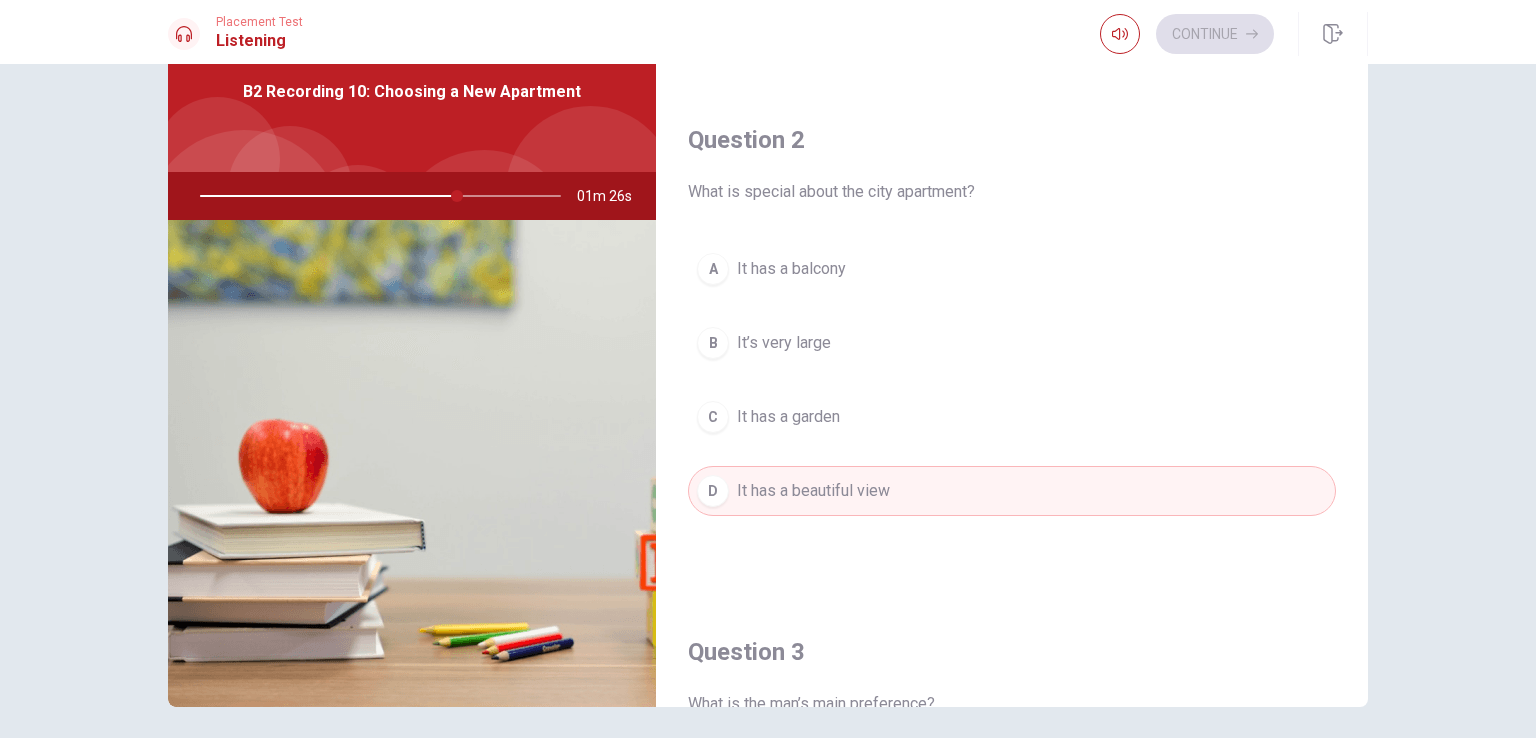 scroll, scrollTop: 856, scrollLeft: 0, axis: vertical 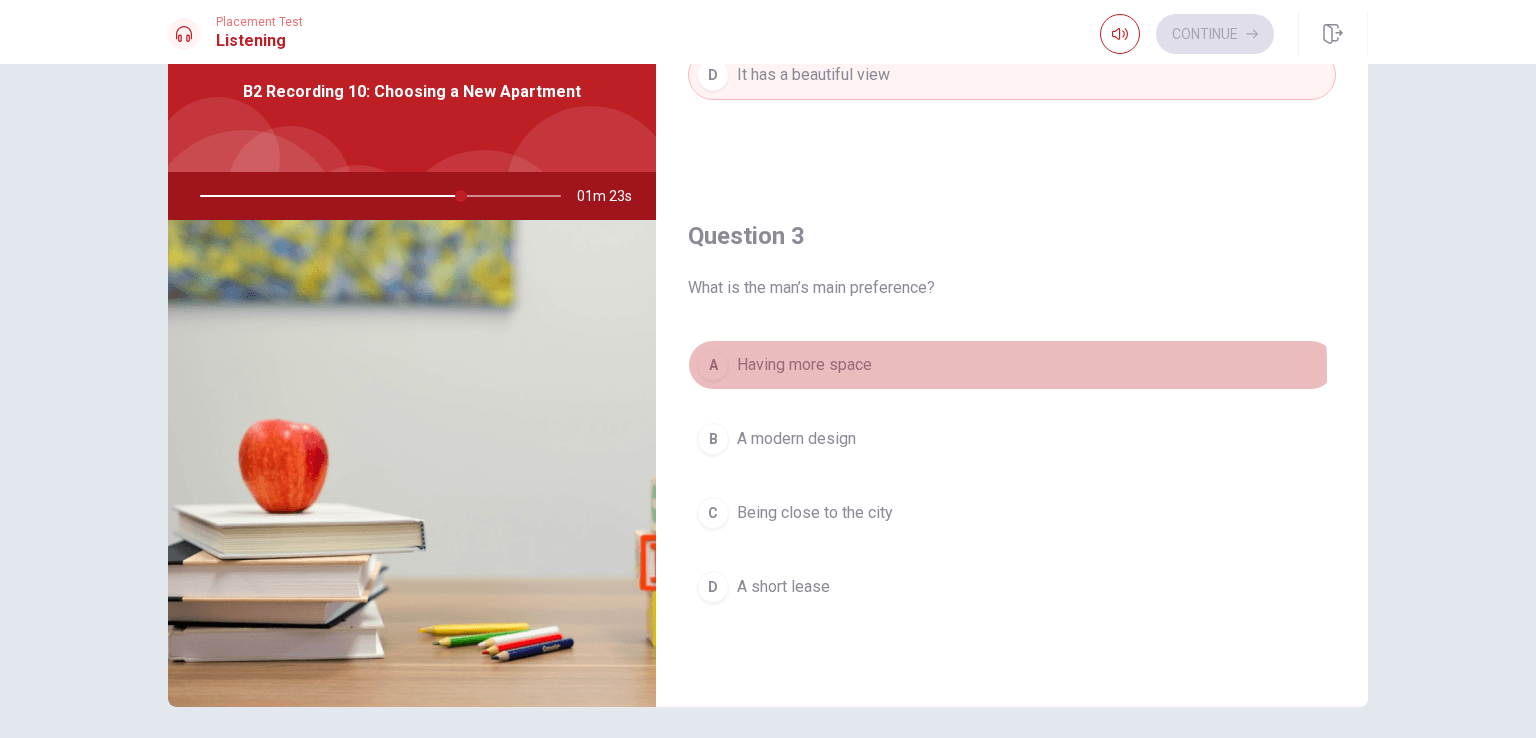 click on "Having more space" at bounding box center [804, 365] 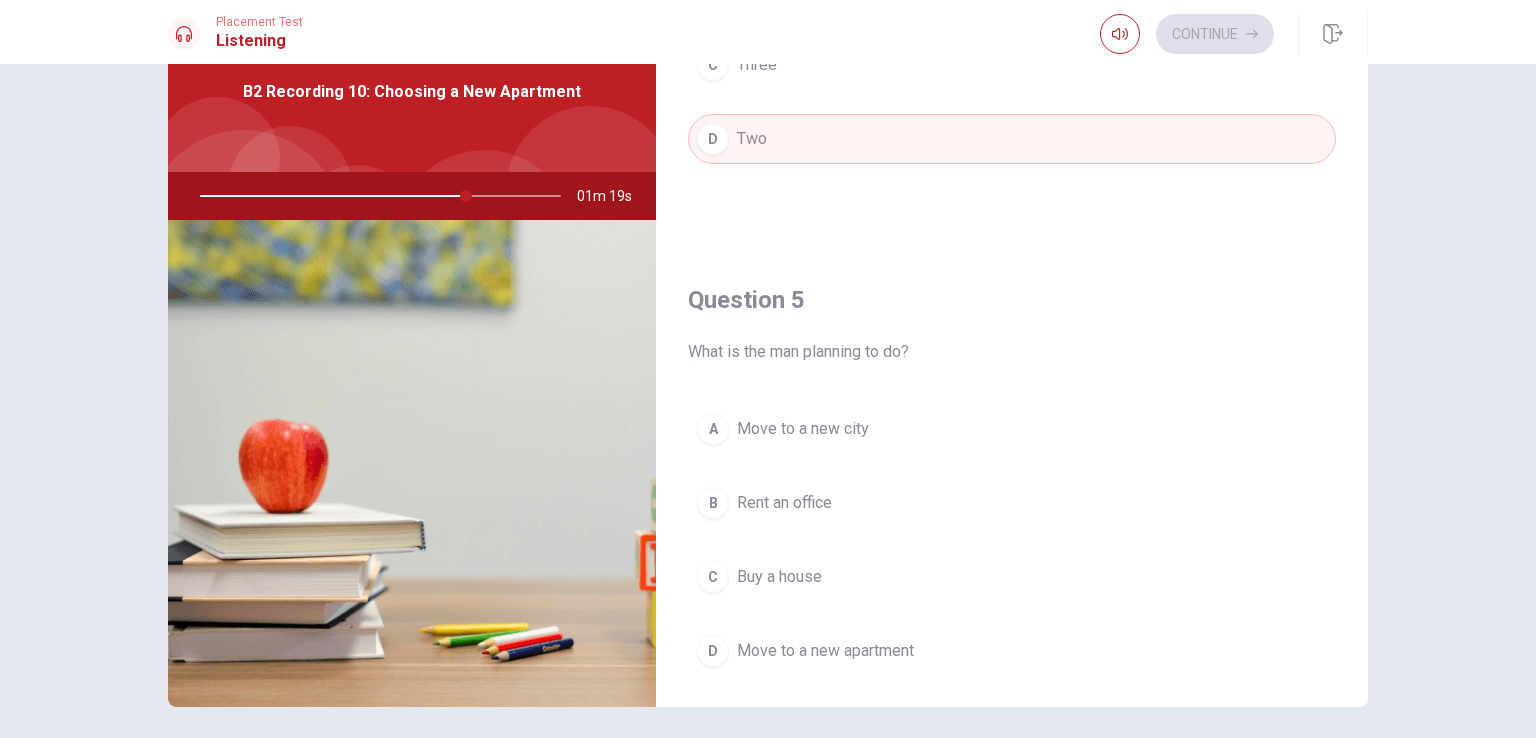 scroll, scrollTop: 1856, scrollLeft: 0, axis: vertical 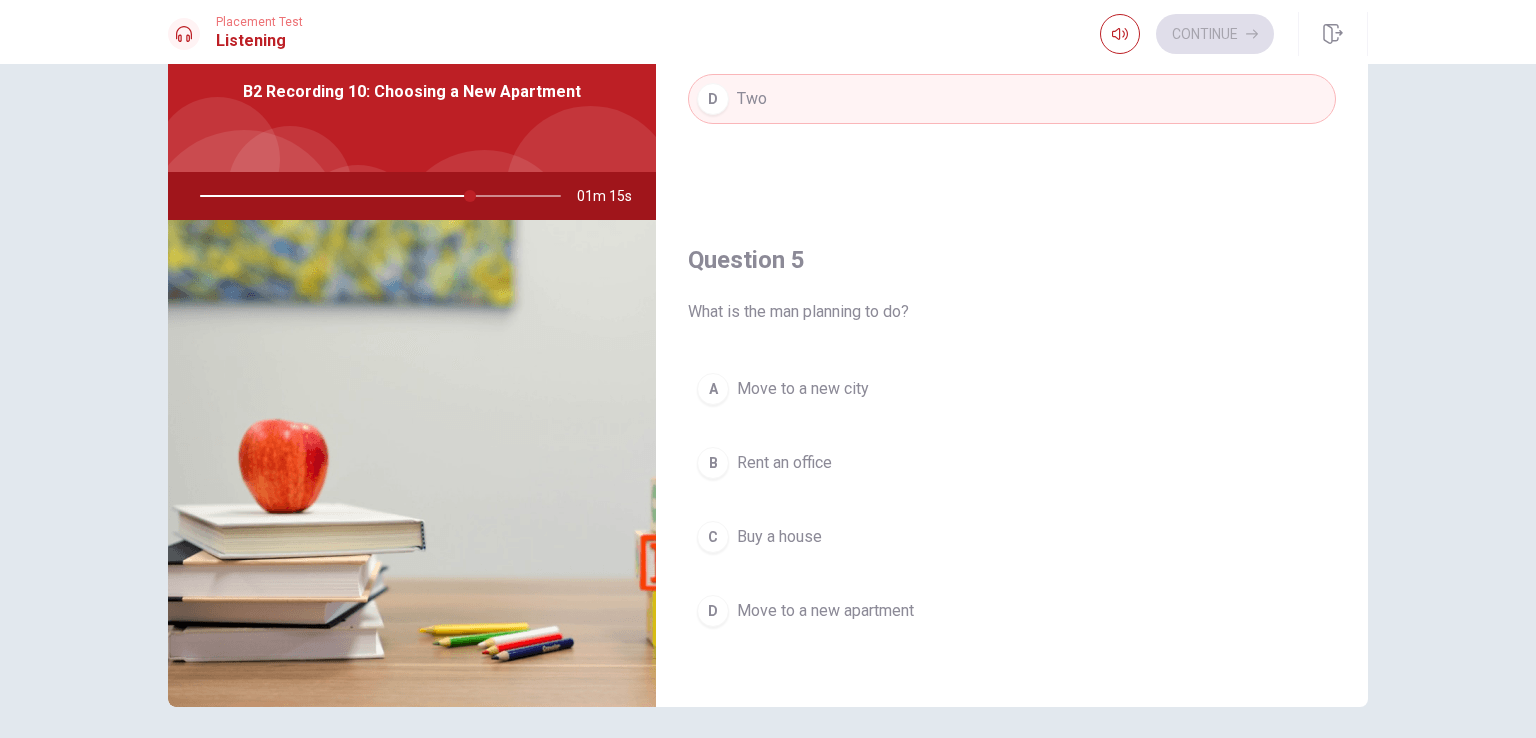 drag, startPoint x: 844, startPoint y: 605, endPoint x: 852, endPoint y: 617, distance: 14.422205 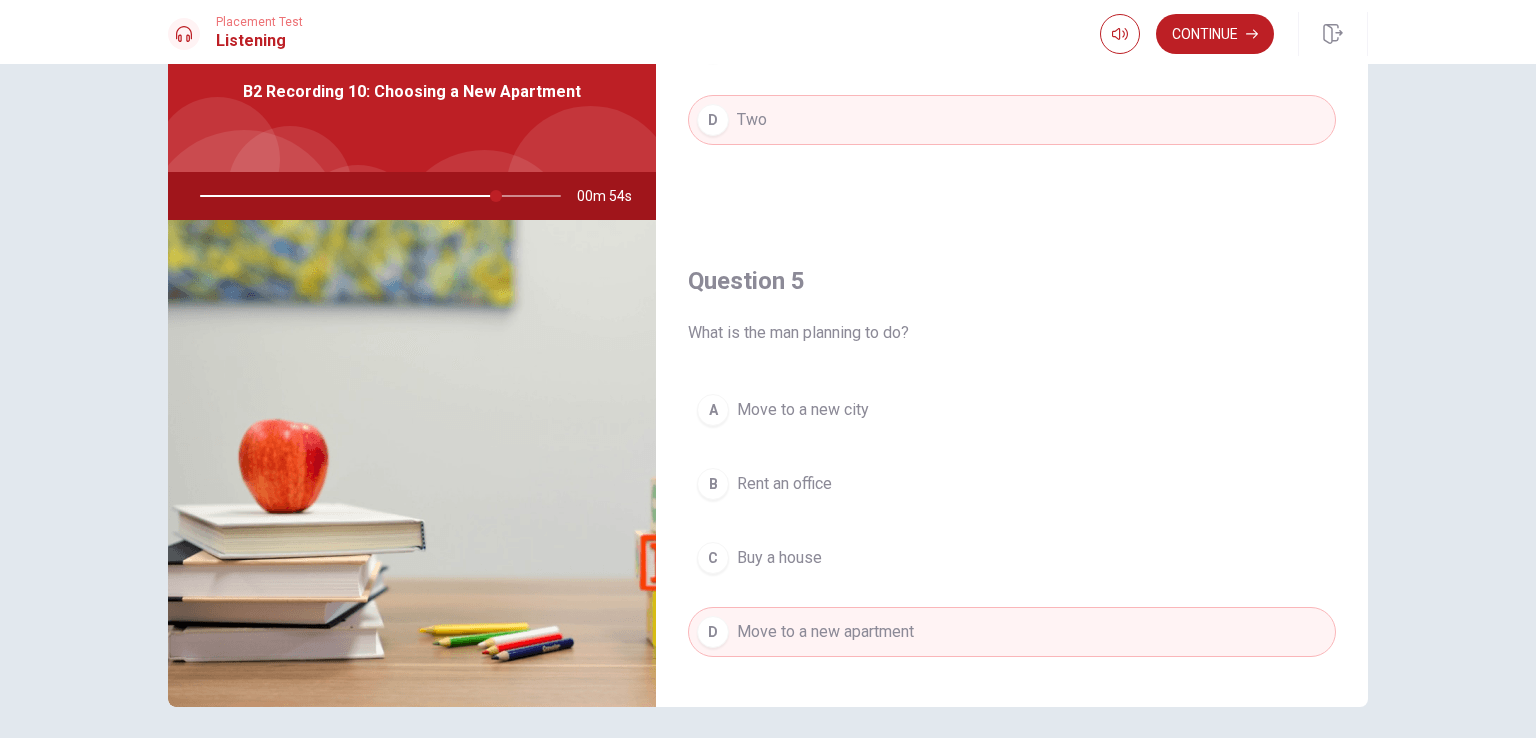 scroll, scrollTop: 1856, scrollLeft: 0, axis: vertical 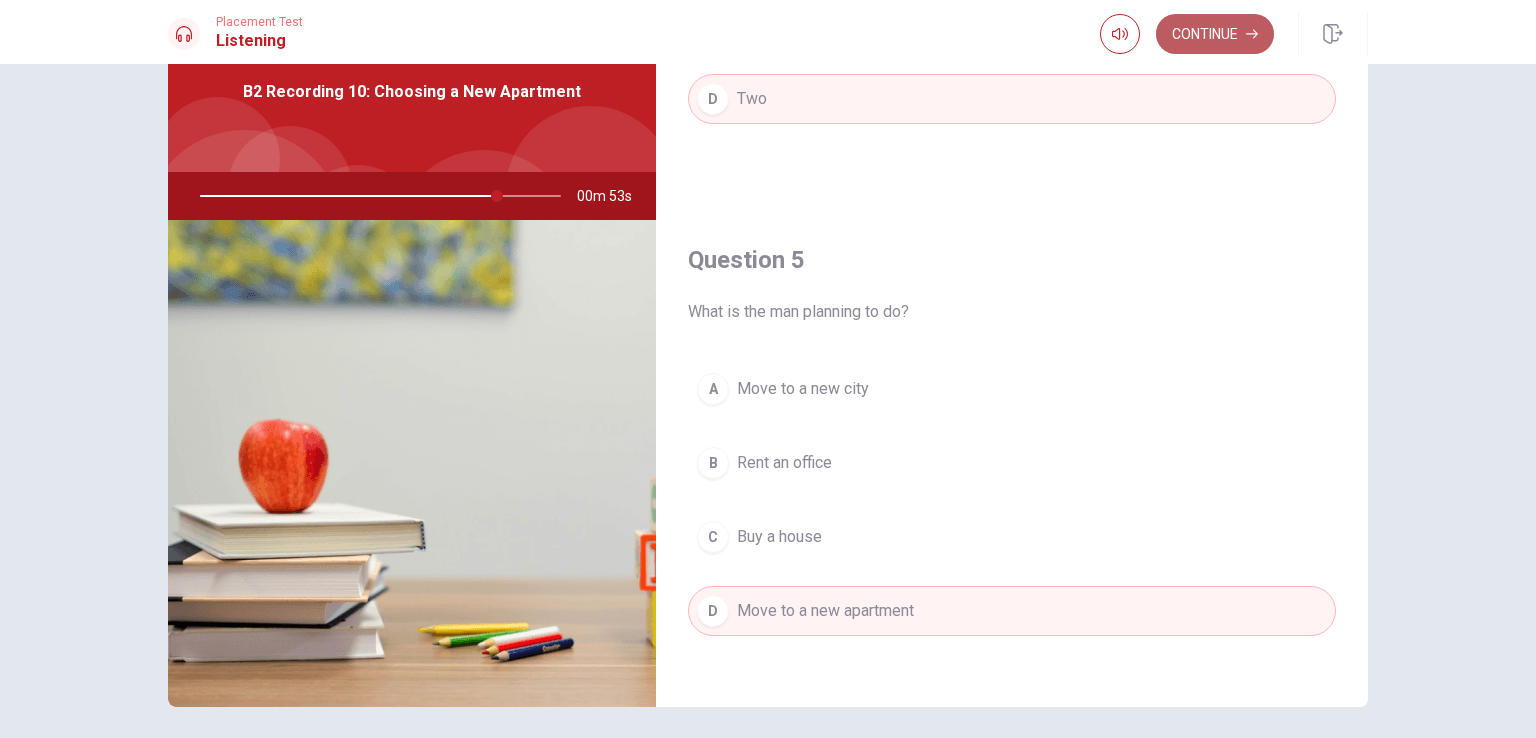 click on "Continue" at bounding box center [1215, 34] 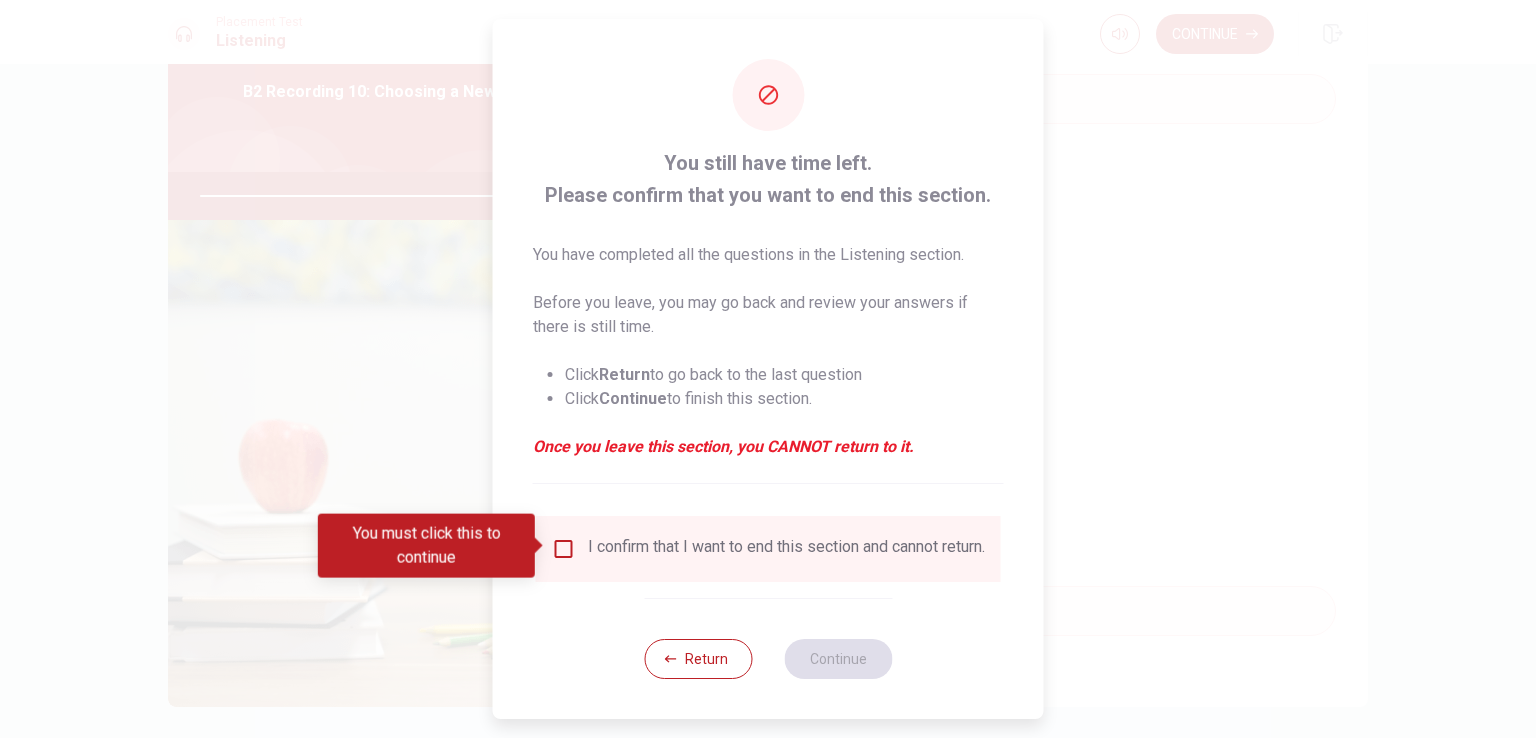 click at bounding box center [564, 549] 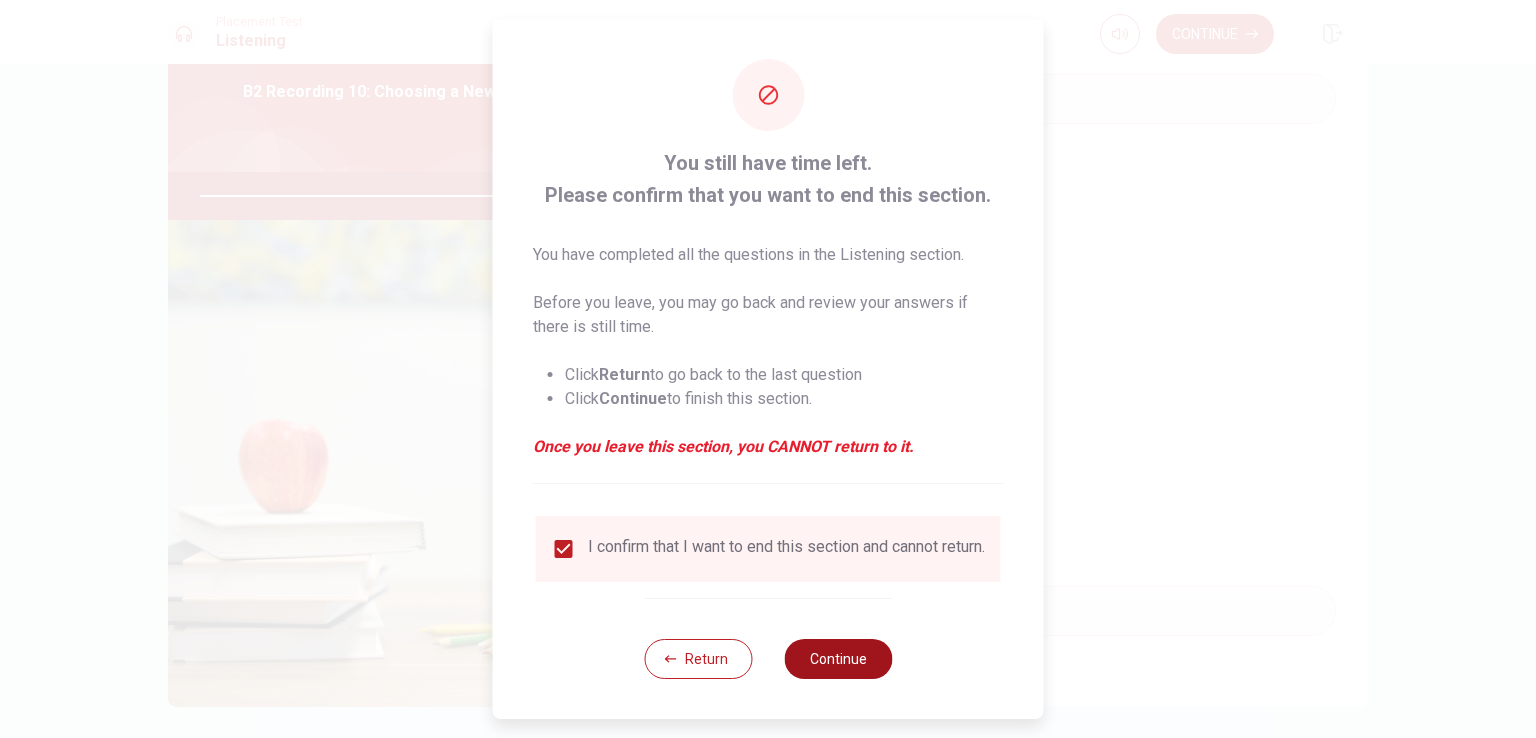 click on "Continue" at bounding box center [838, 659] 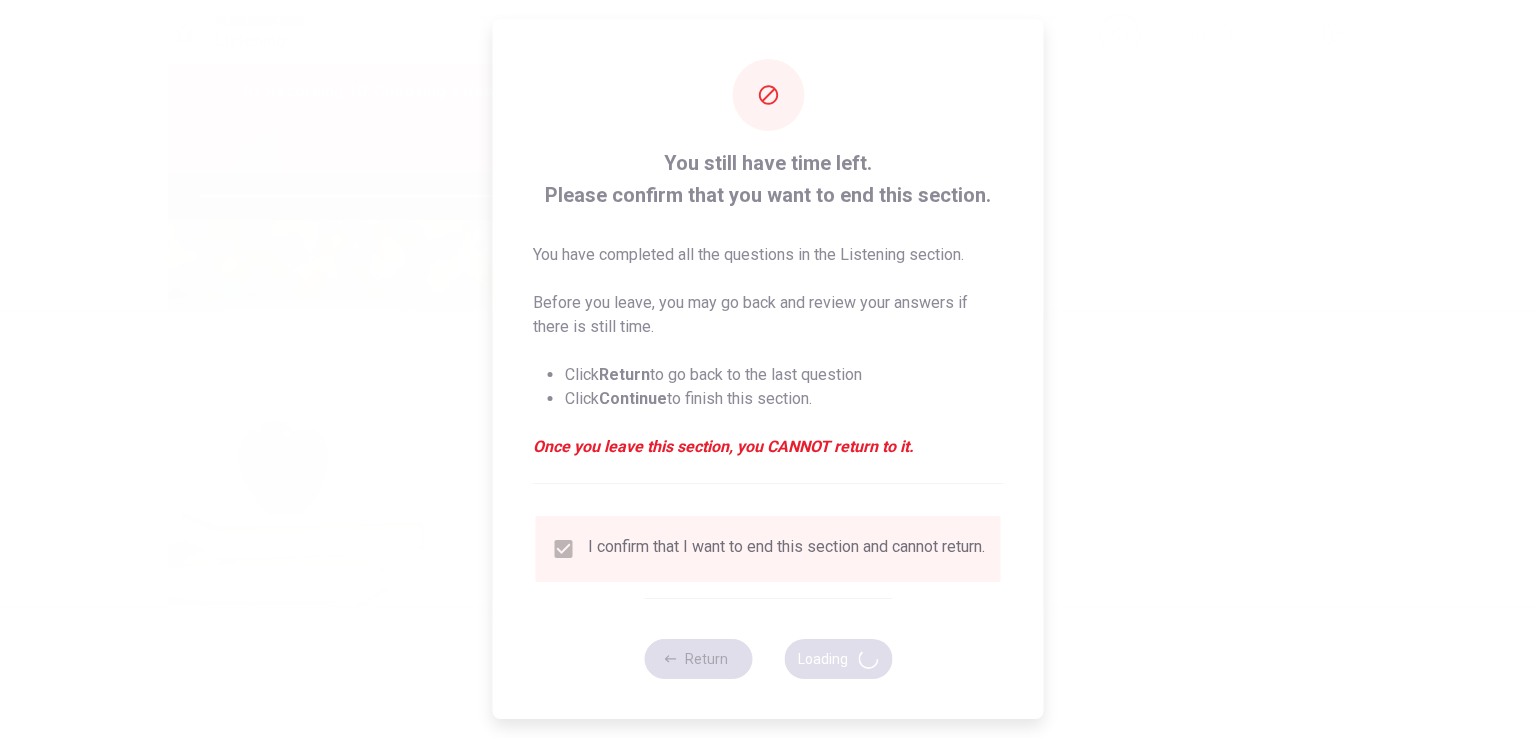 type on "85" 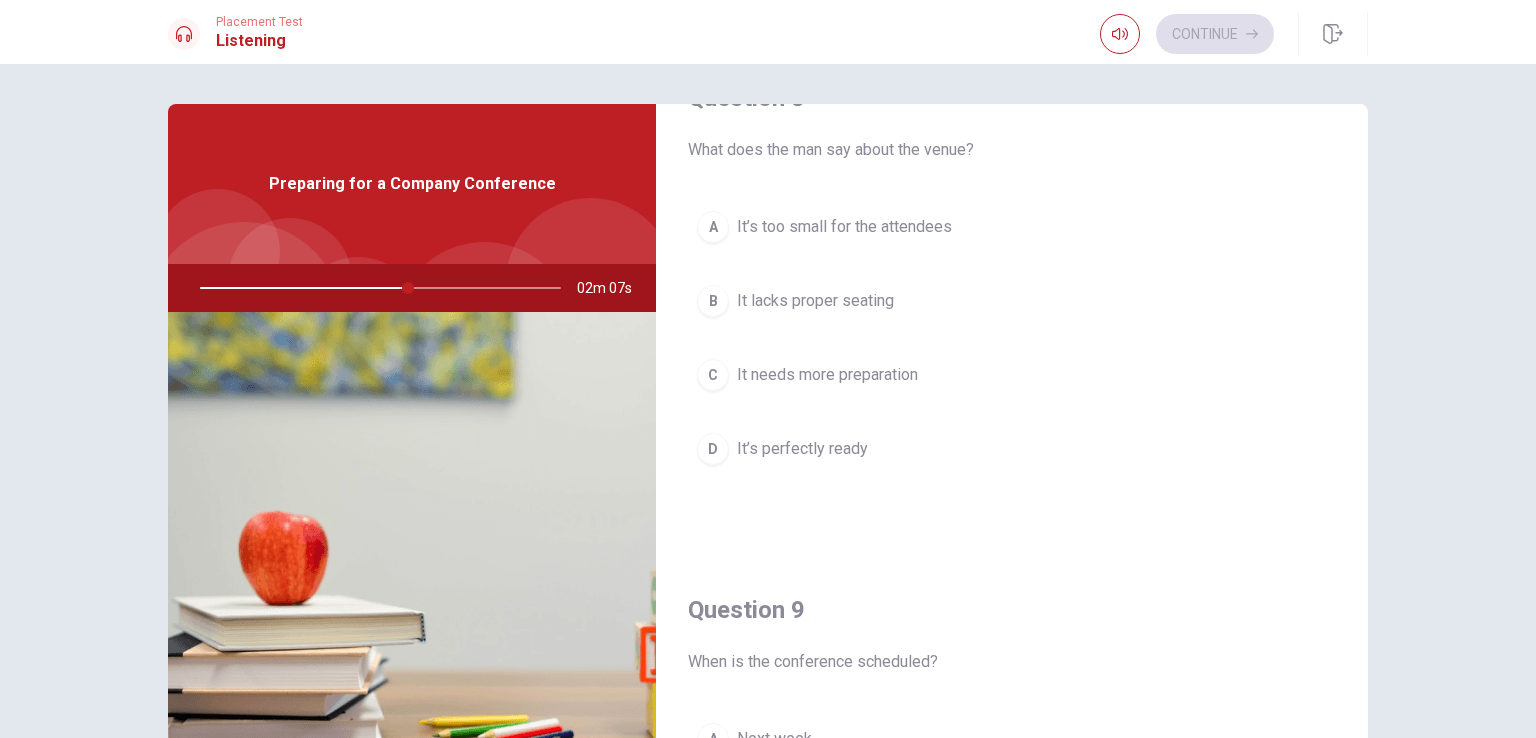 scroll, scrollTop: 1260, scrollLeft: 0, axis: vertical 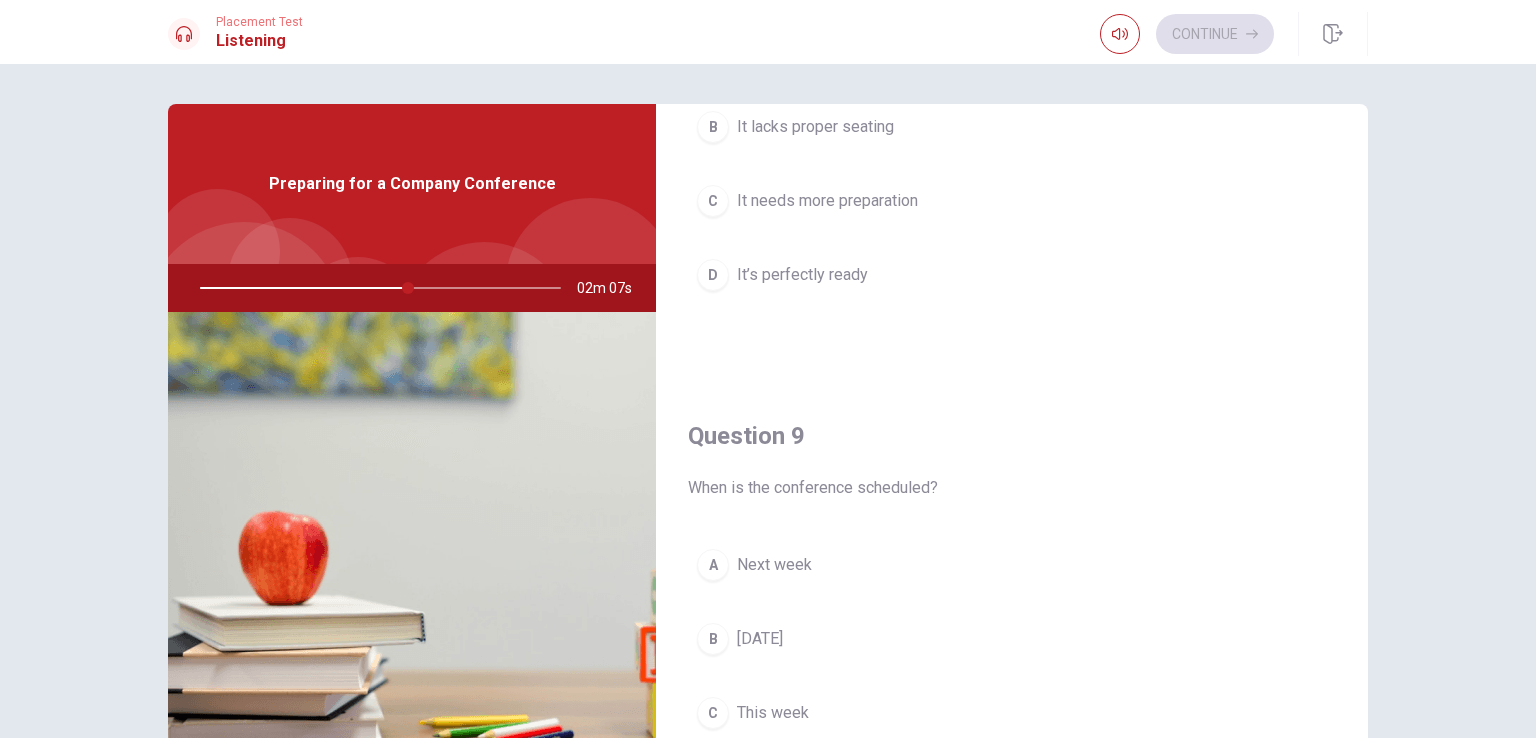 click on "Question 9 When is the conference scheduled? A Next week B [DATE] C This week D Next month" at bounding box center [1012, 636] 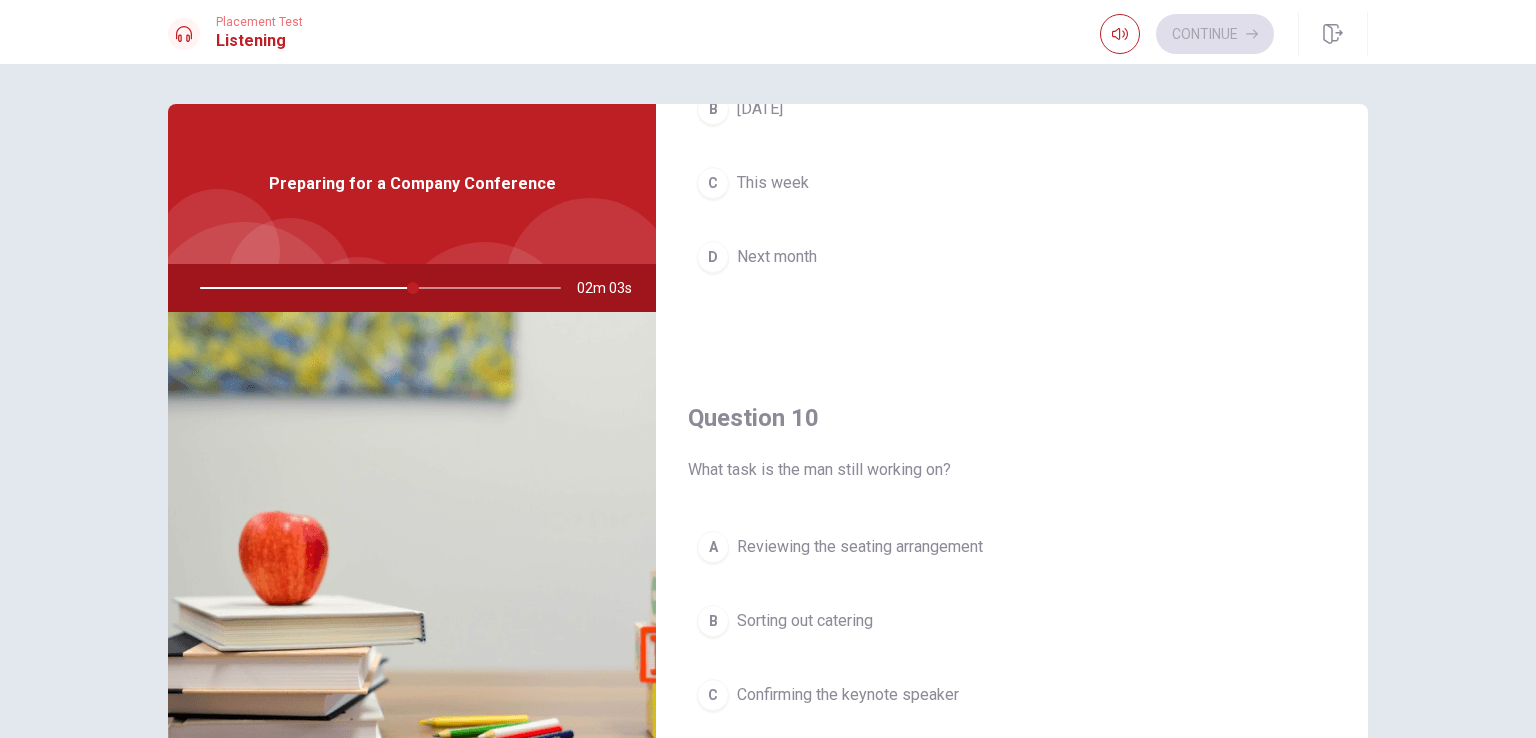 scroll, scrollTop: 1856, scrollLeft: 0, axis: vertical 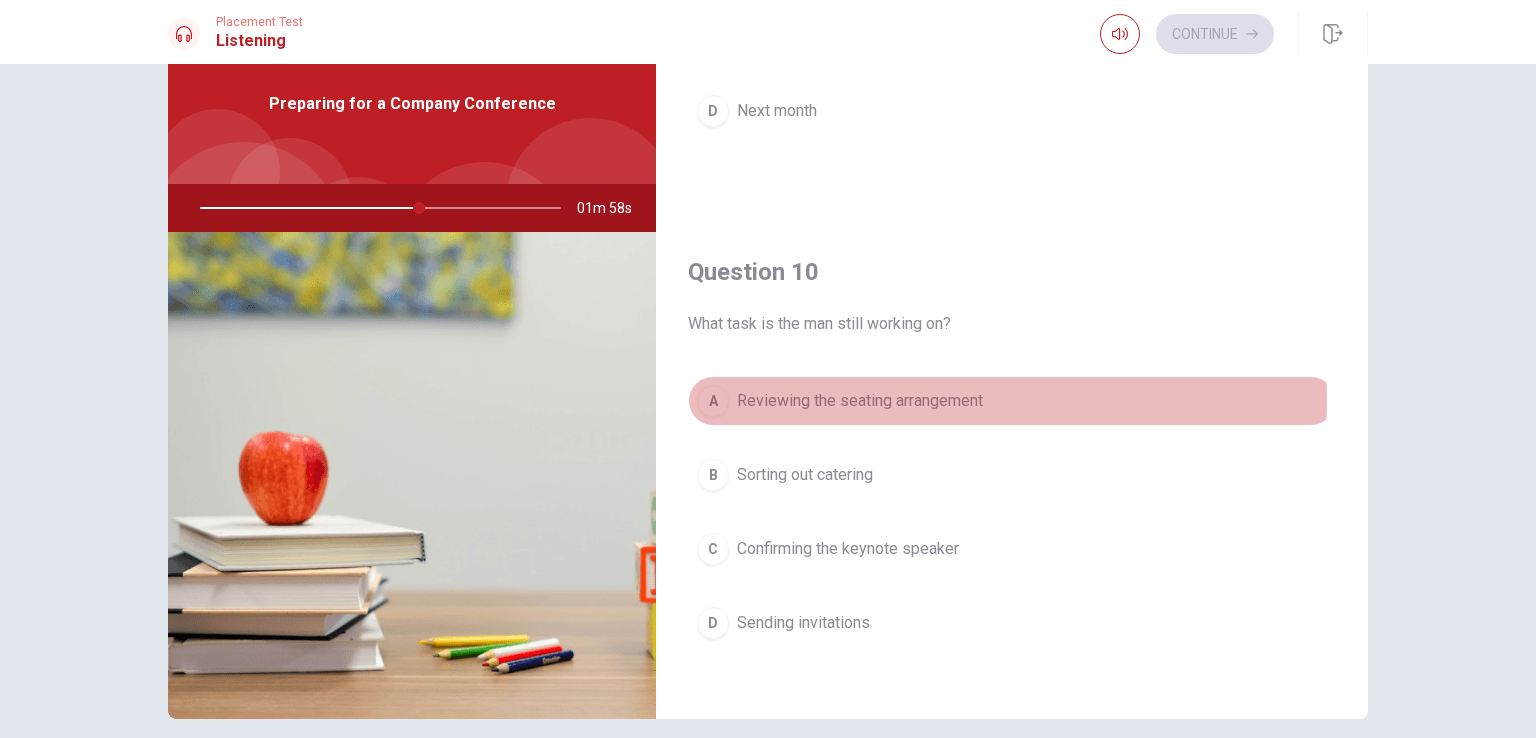 click on "Reviewing the seating arrangement" at bounding box center (860, 401) 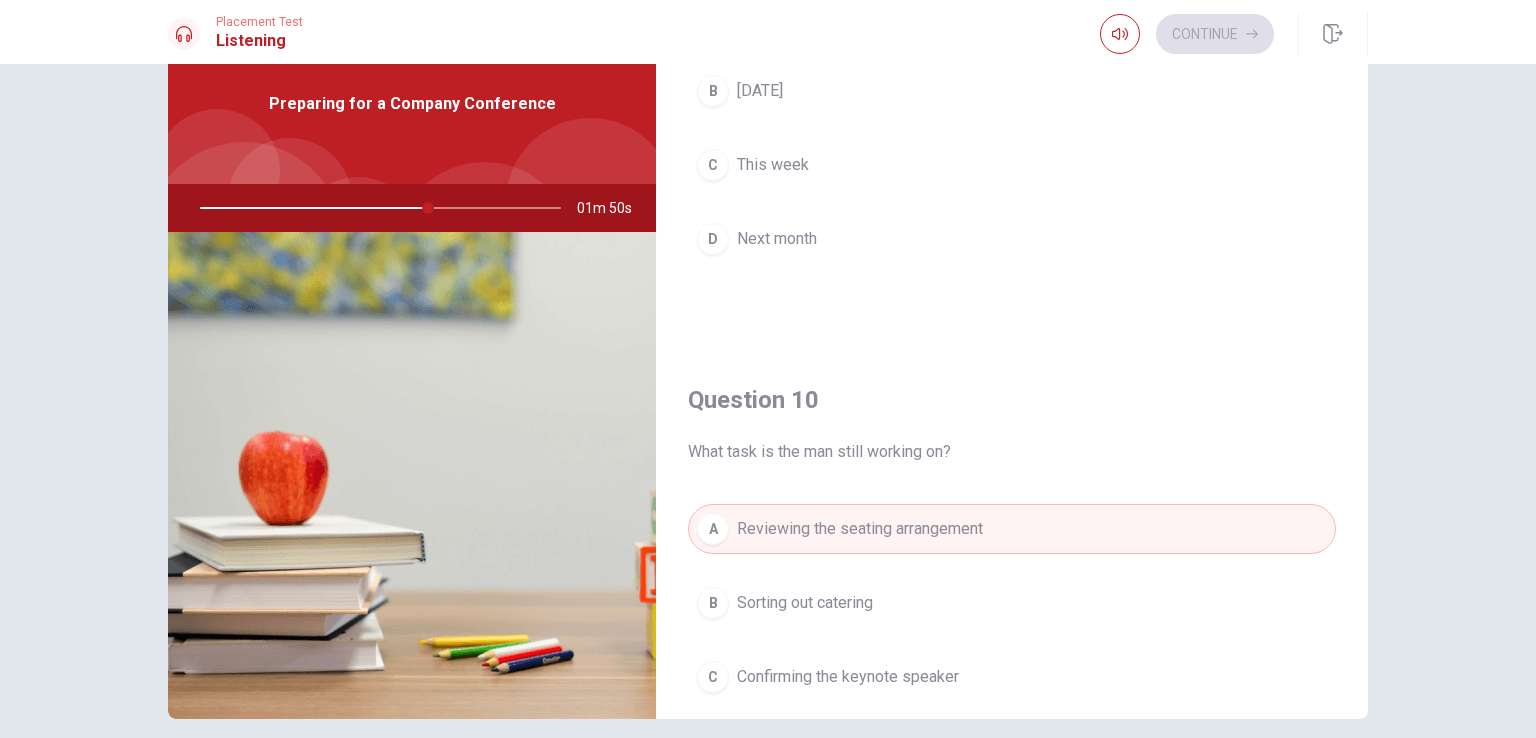 scroll, scrollTop: 1856, scrollLeft: 0, axis: vertical 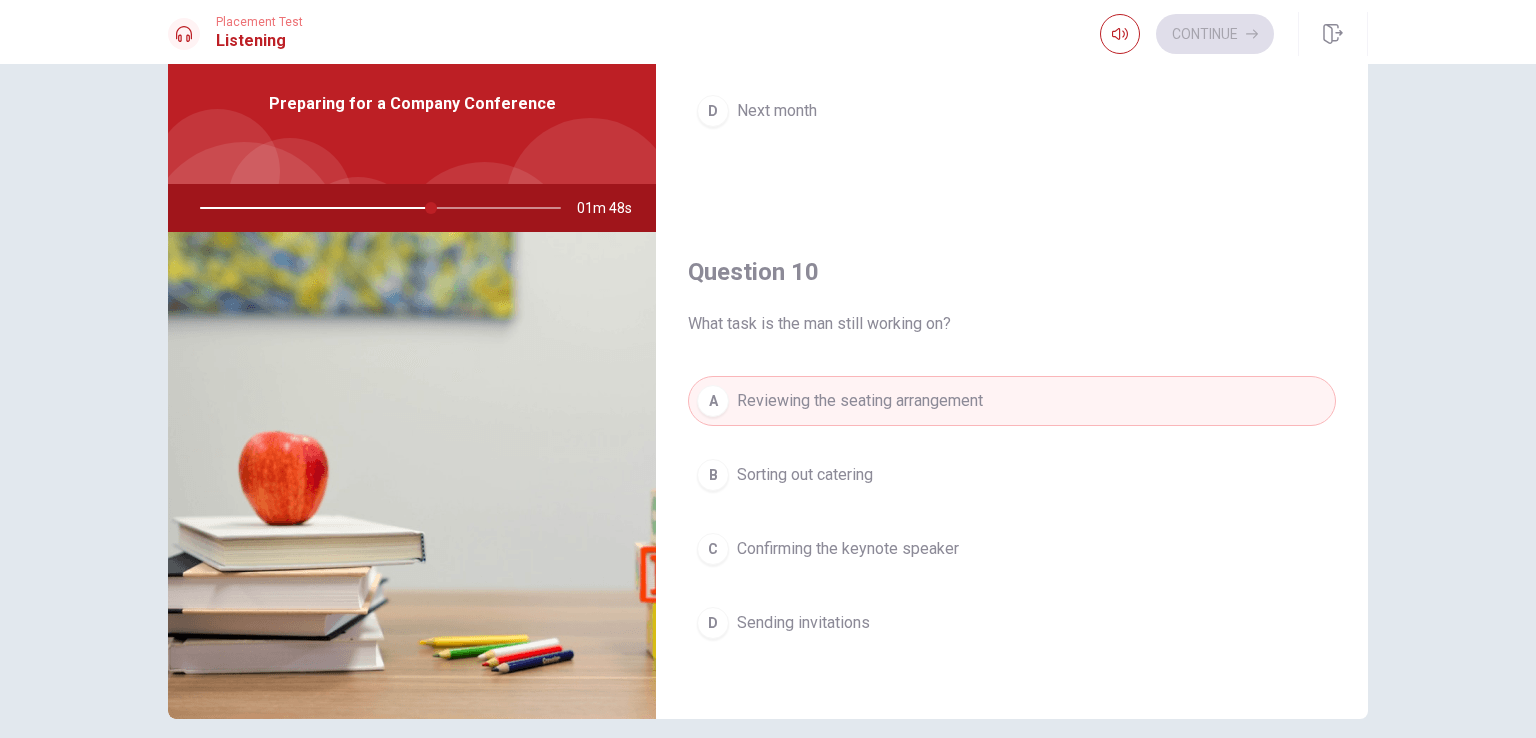 click on "Confirming the keynote speaker" at bounding box center (848, 549) 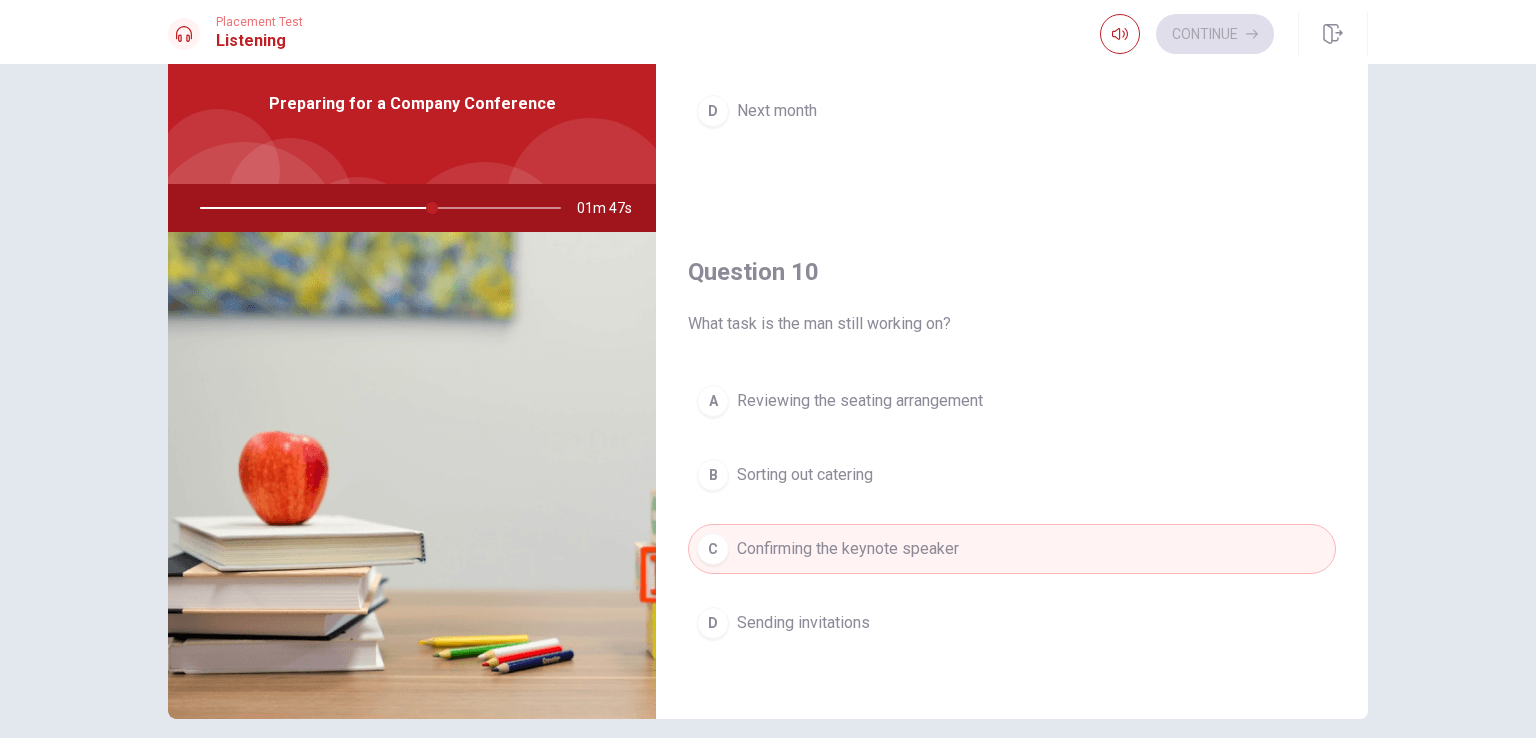 click on "Confirming the keynote speaker" at bounding box center [848, 549] 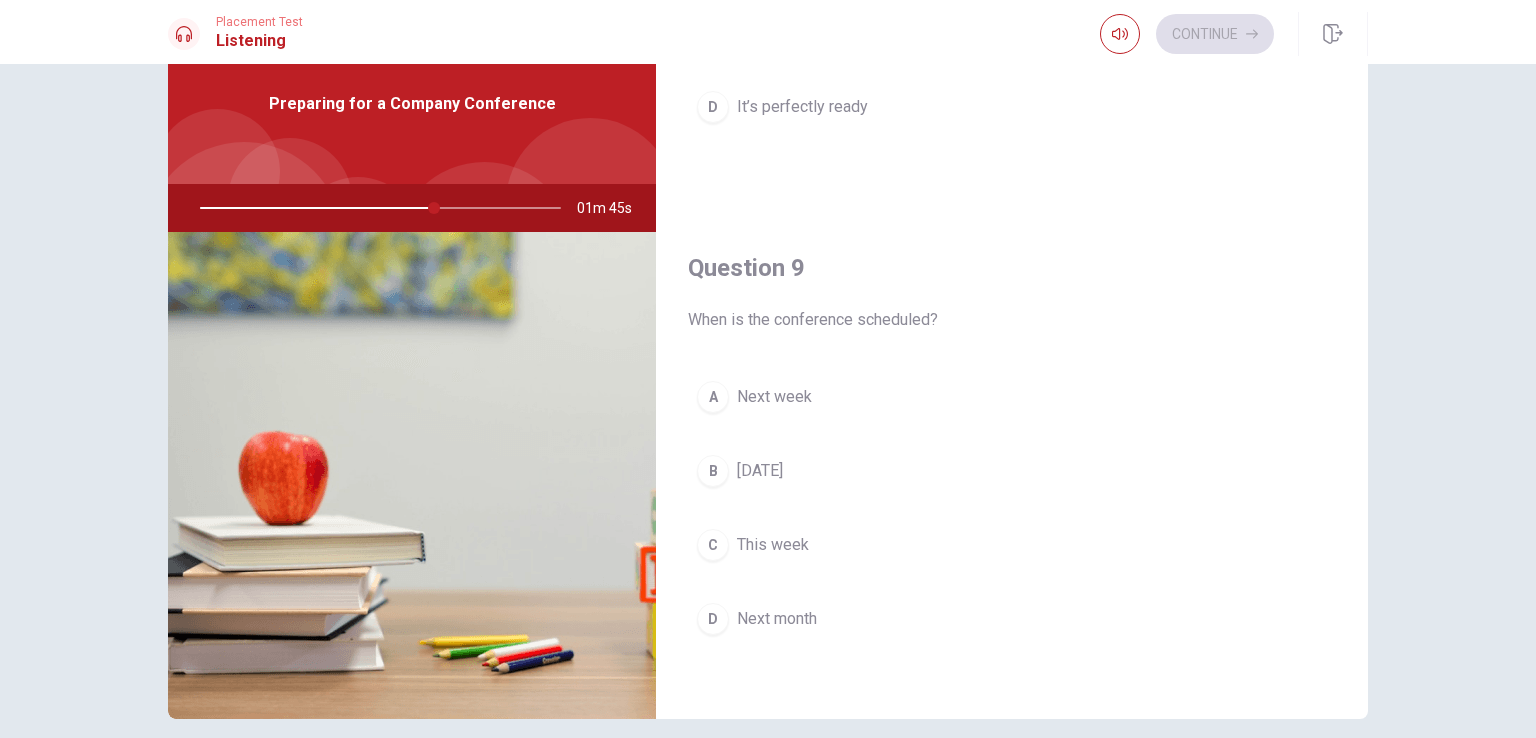 scroll, scrollTop: 1348, scrollLeft: 0, axis: vertical 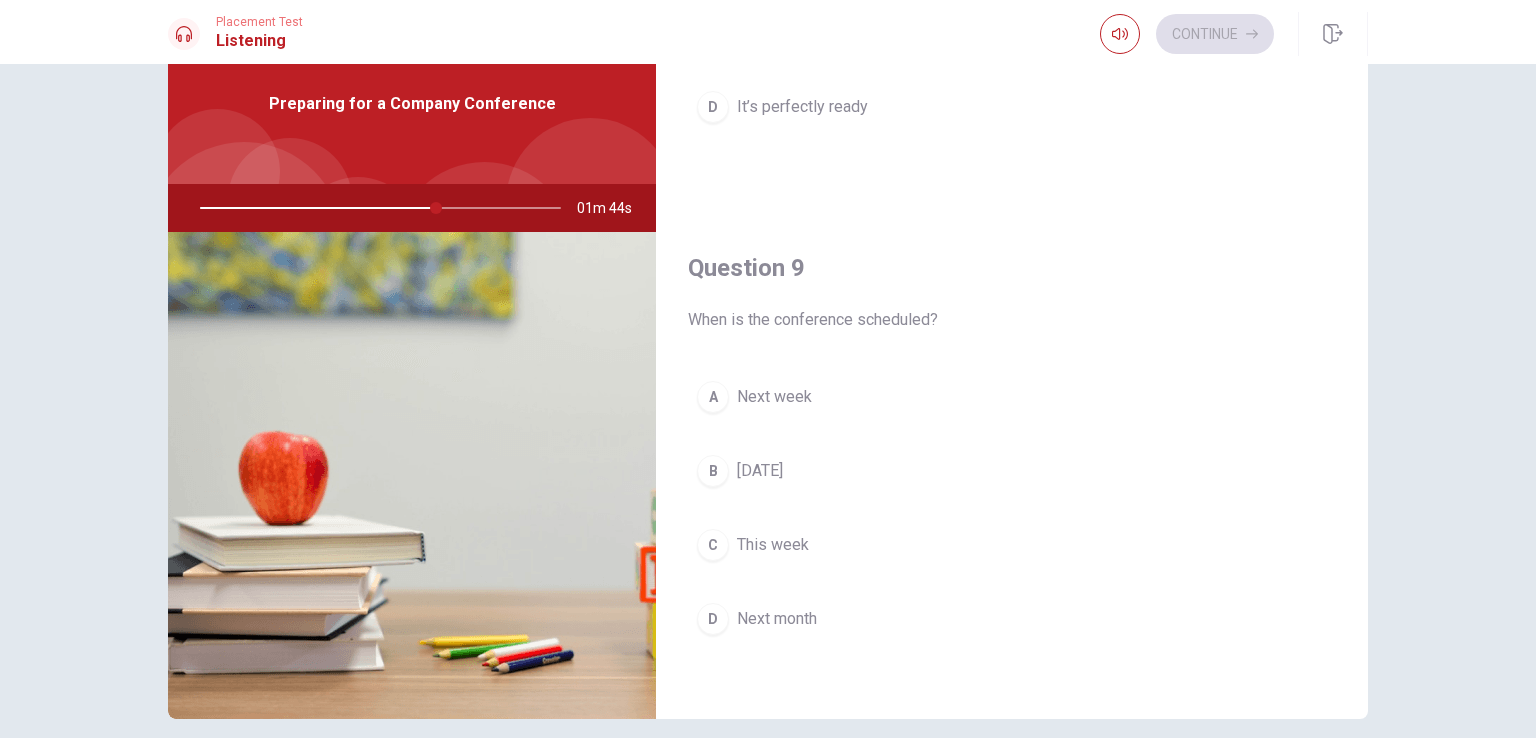 click on "Next month" at bounding box center [777, 619] 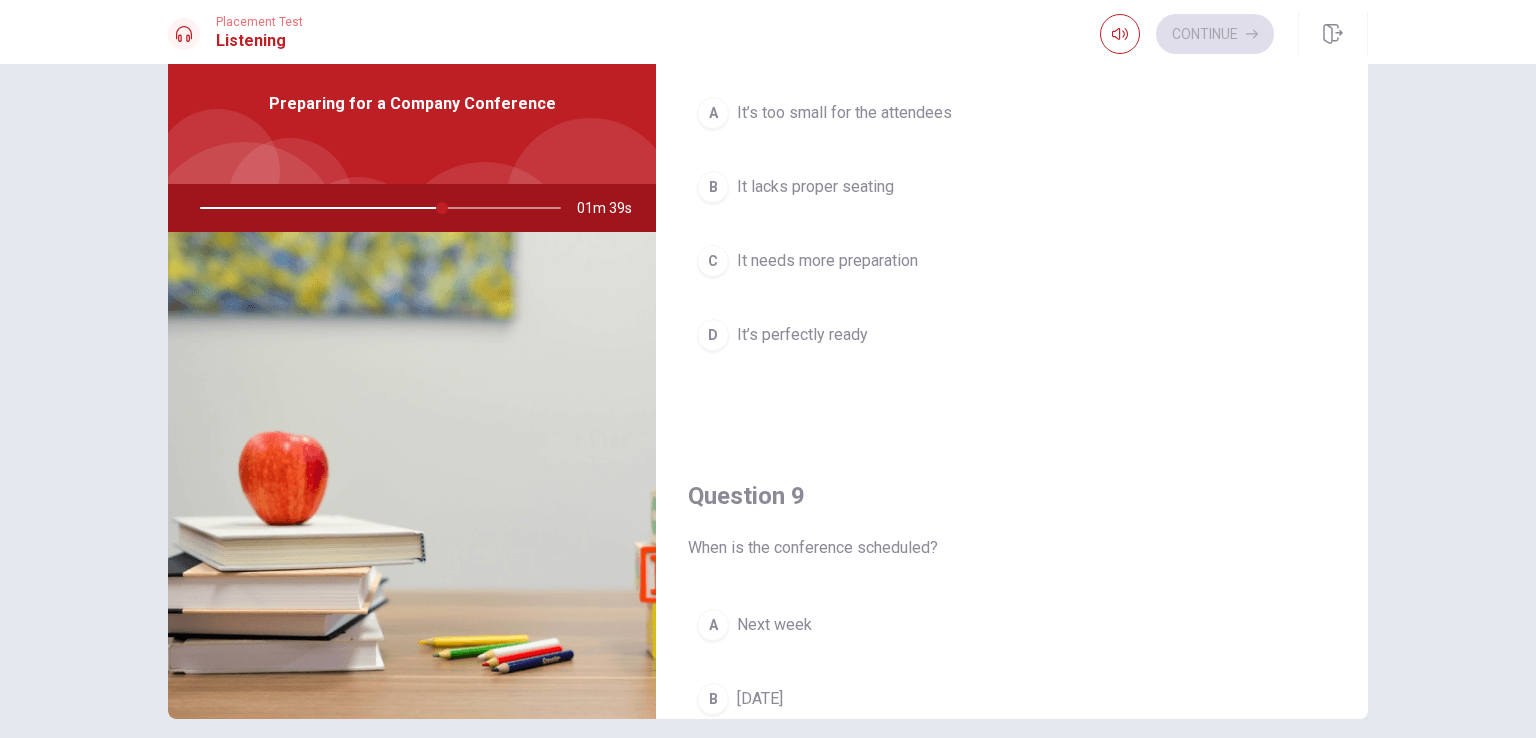 scroll, scrollTop: 1120, scrollLeft: 0, axis: vertical 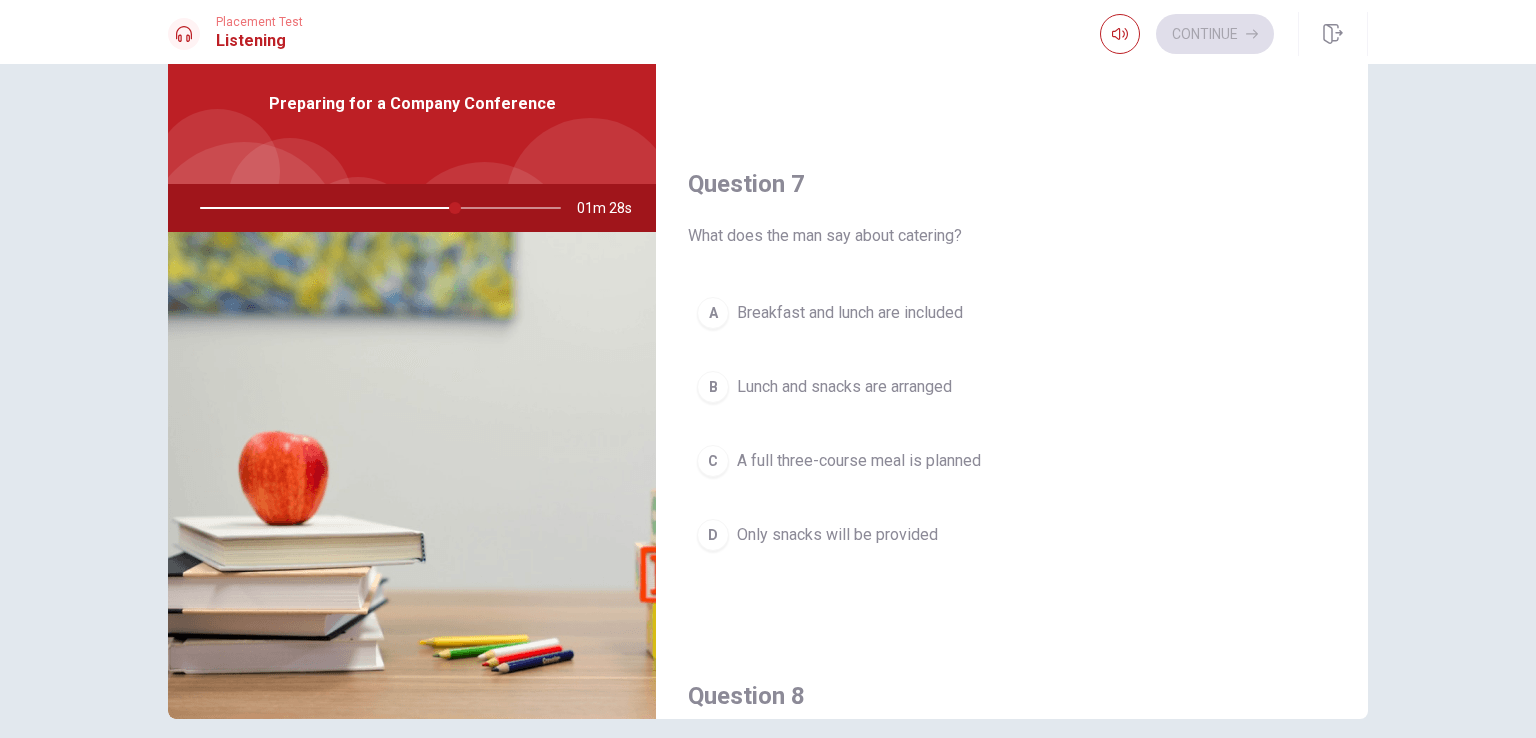 click on "B Lunch and snacks are arranged" at bounding box center [1012, 387] 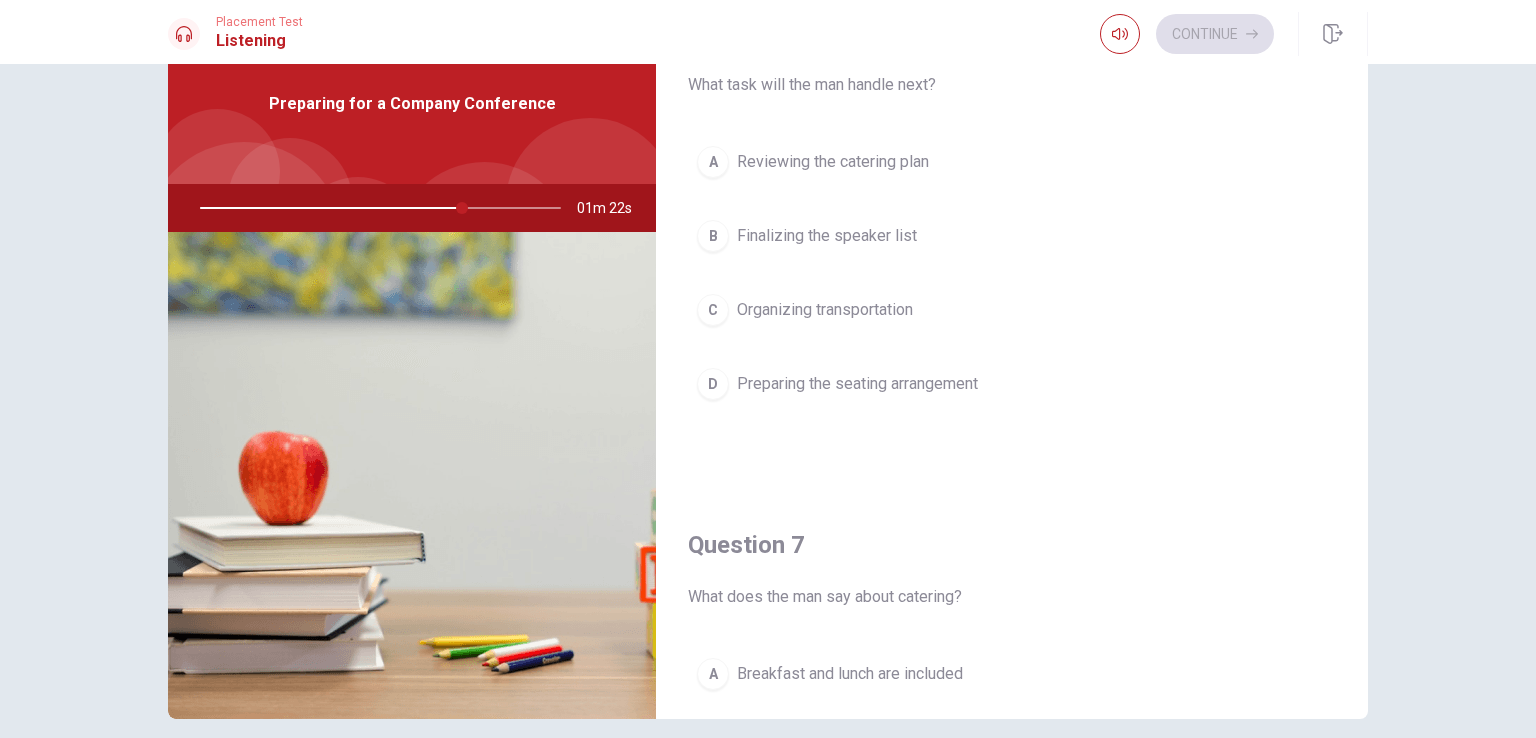 scroll, scrollTop: 0, scrollLeft: 0, axis: both 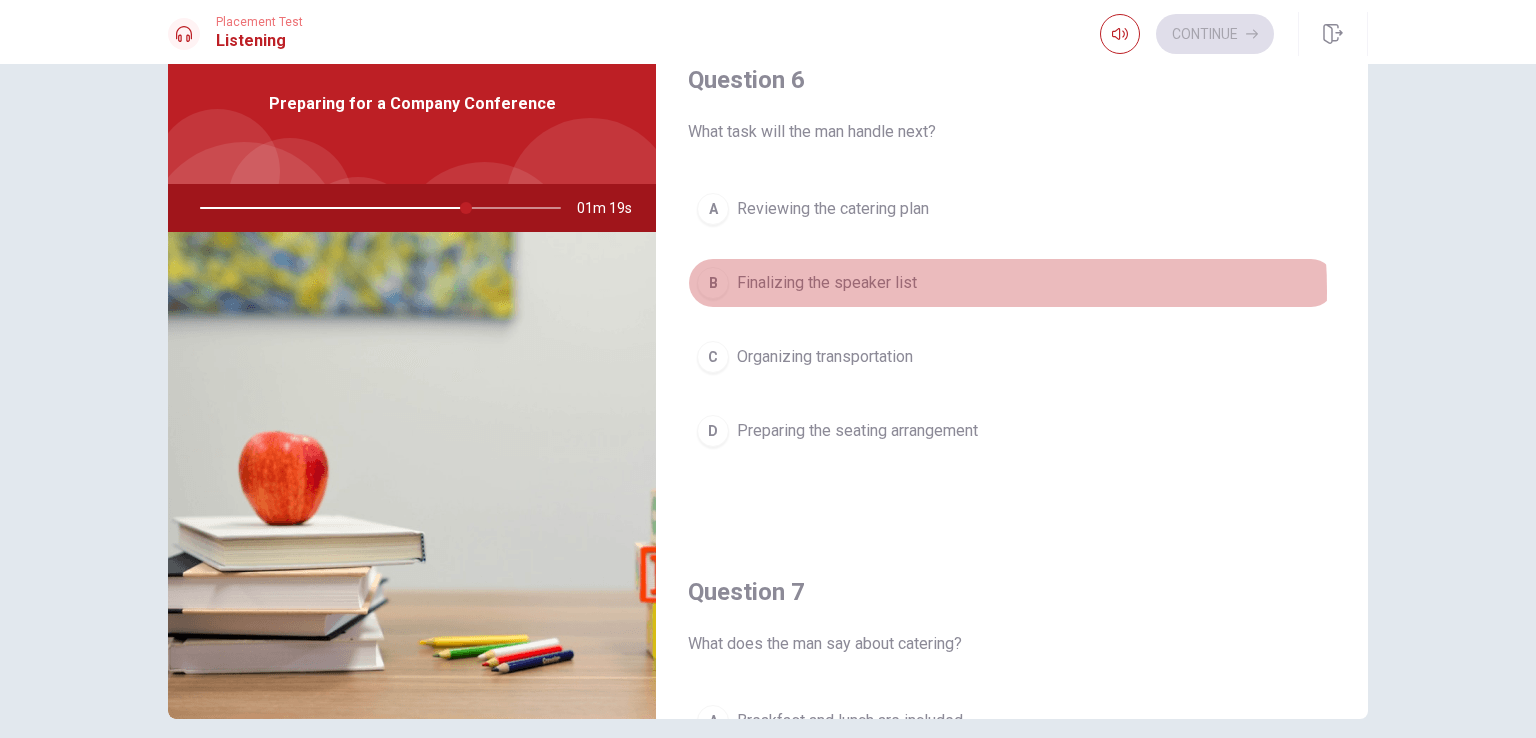click on "Finalizing the speaker list" at bounding box center (827, 283) 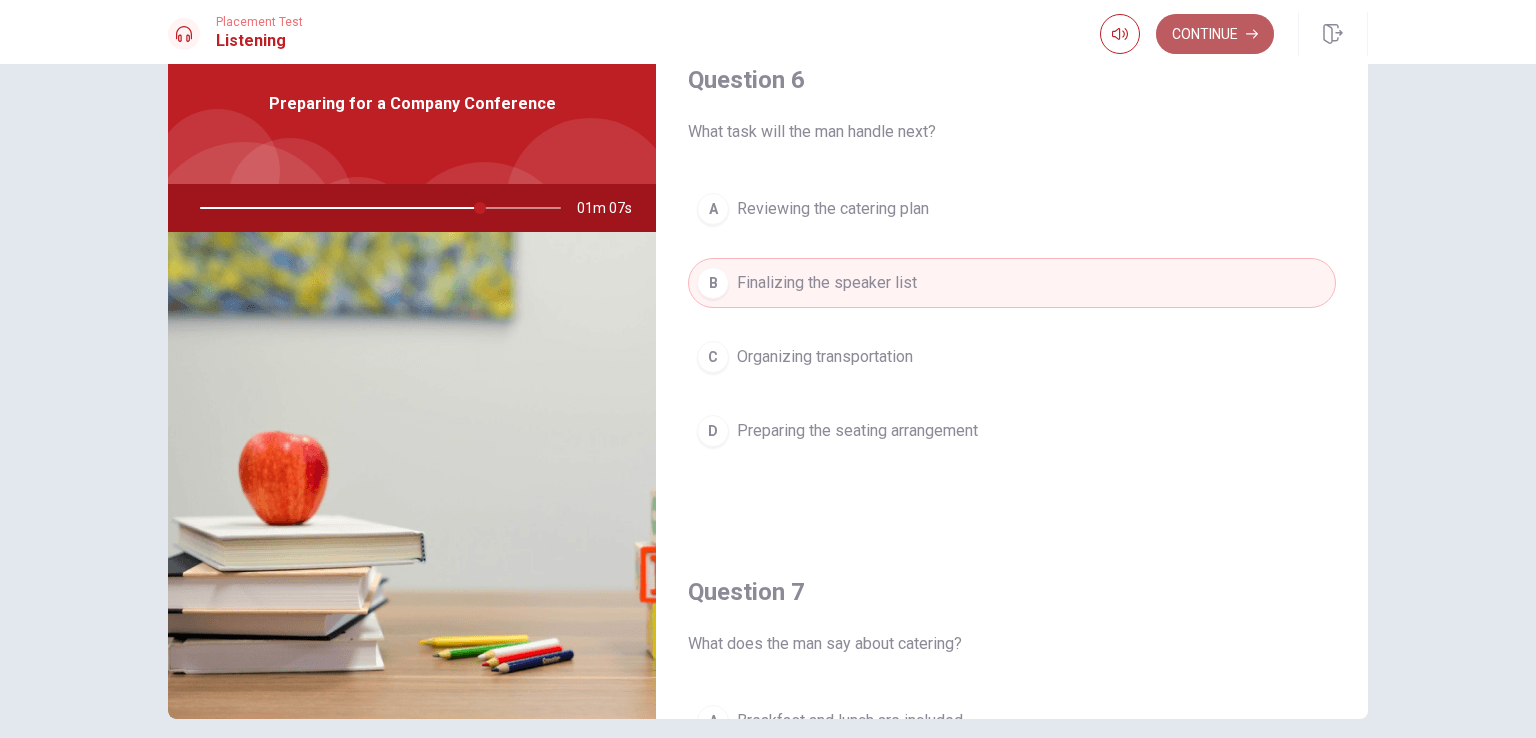 click on "Continue" at bounding box center [1215, 34] 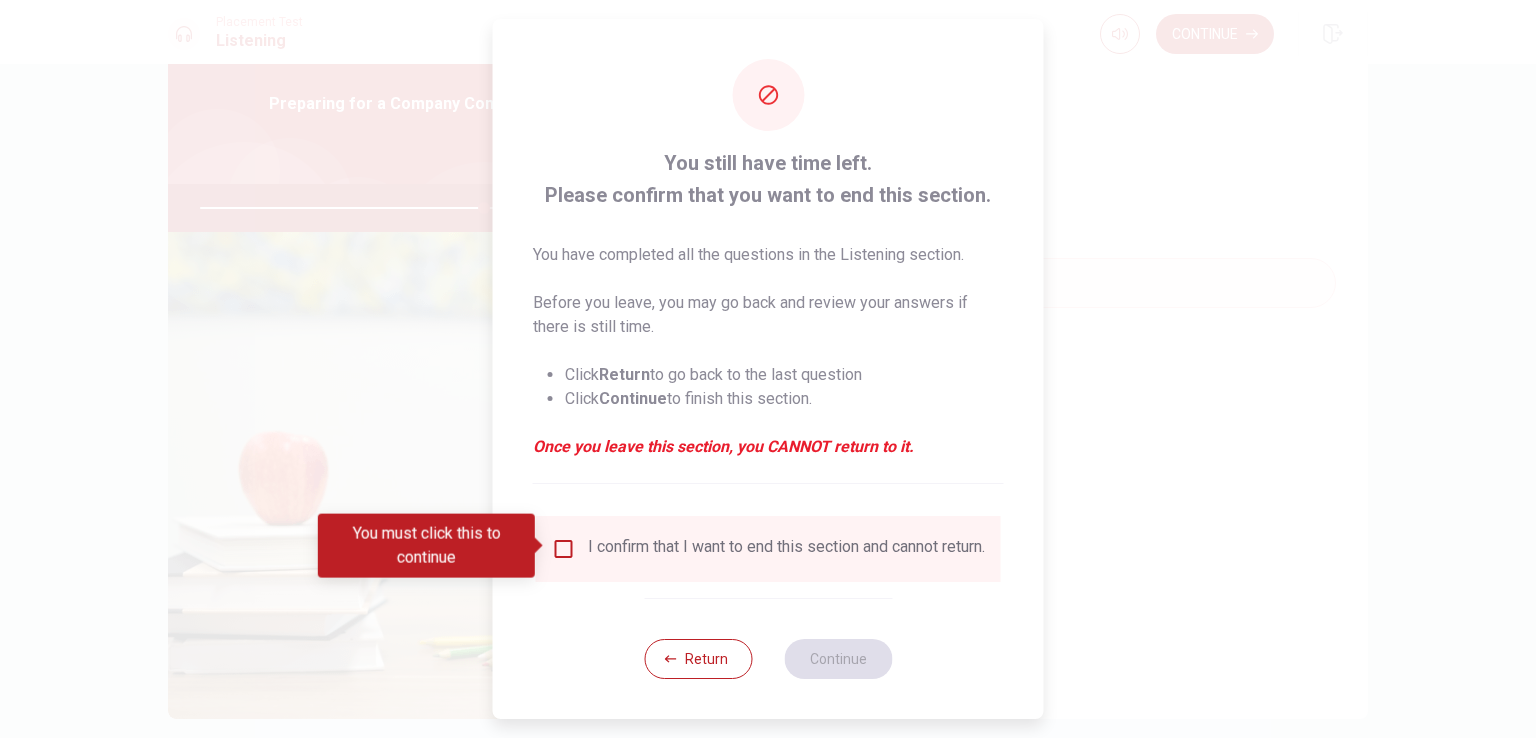 click at bounding box center [564, 549] 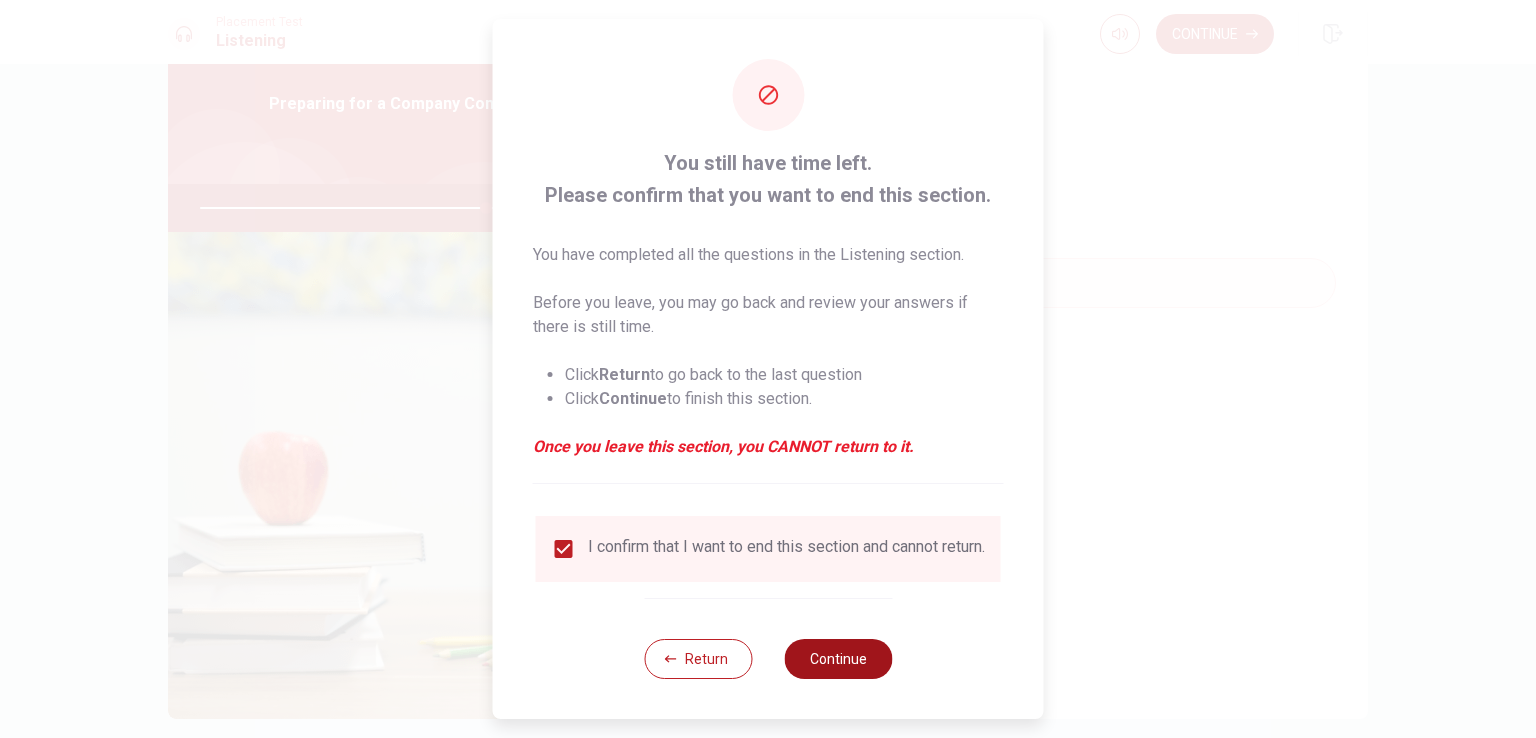 click on "Continue" at bounding box center [838, 659] 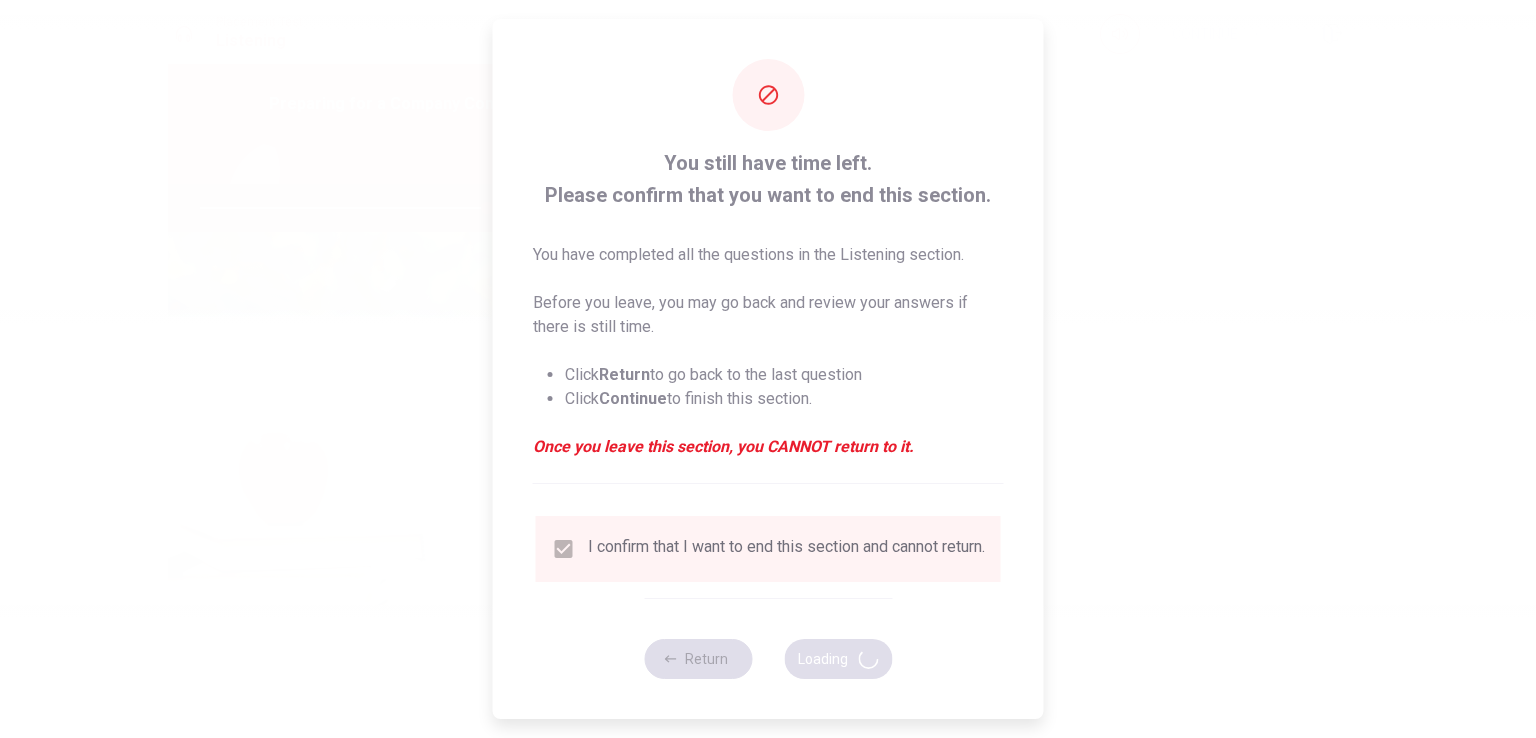 type on "80" 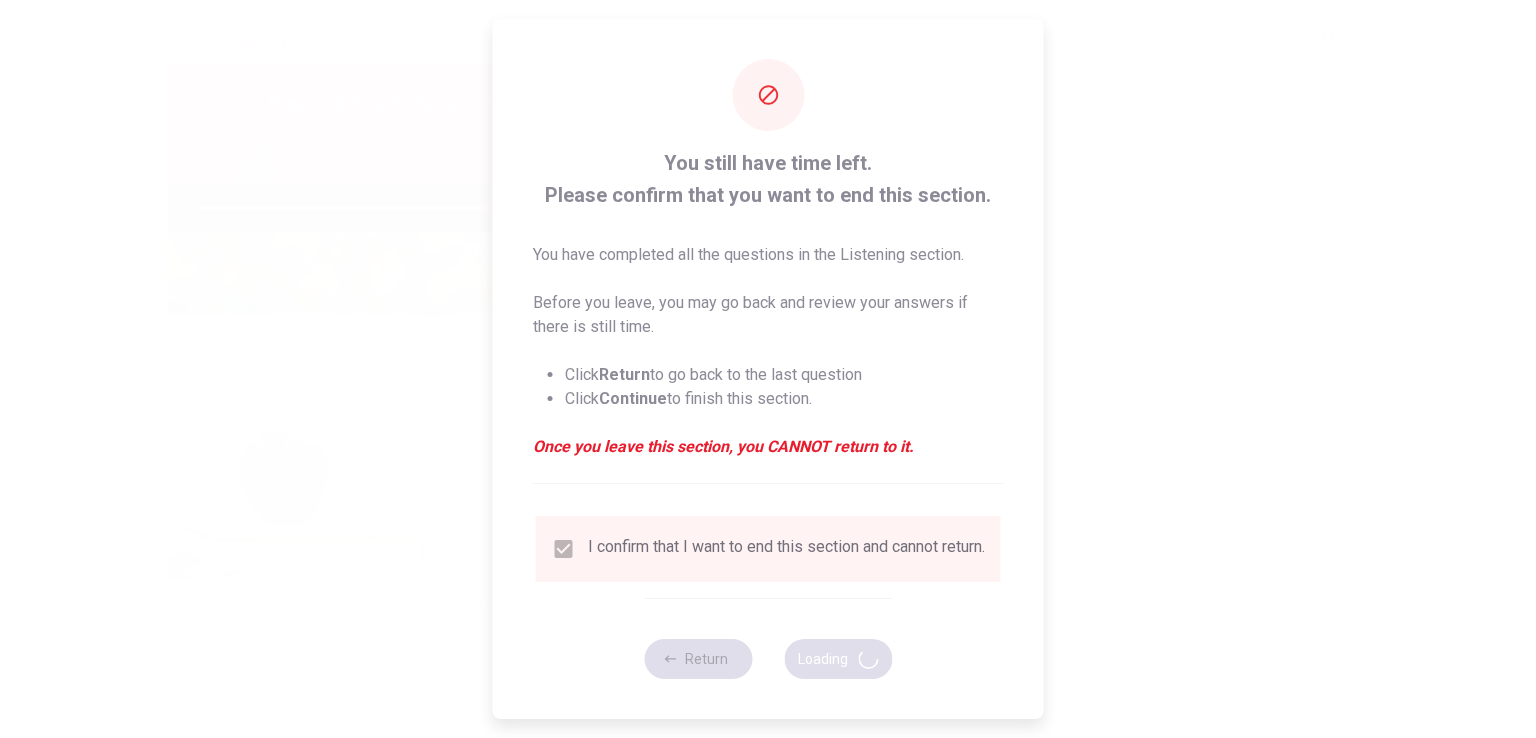 scroll, scrollTop: 0, scrollLeft: 0, axis: both 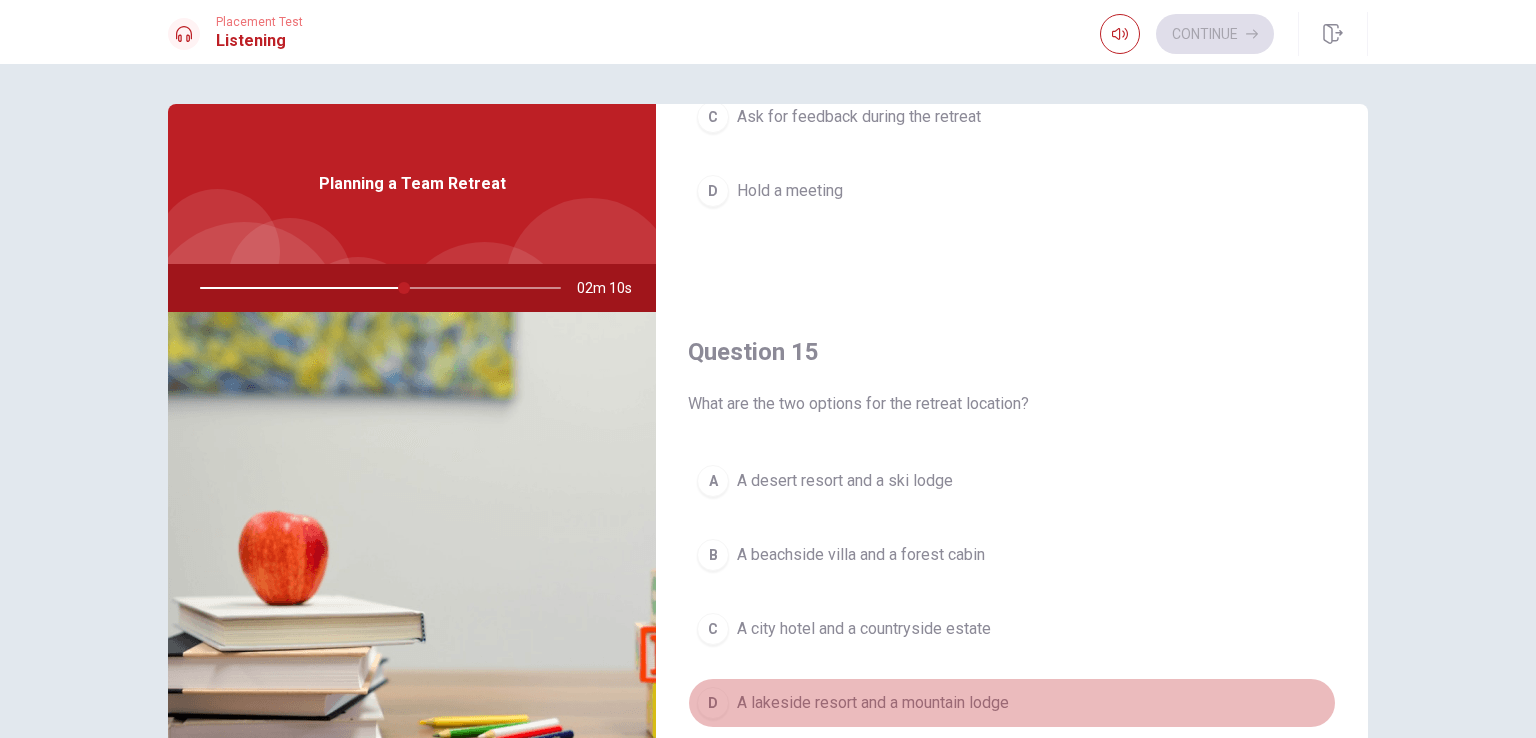 click on "D A lakeside resort and a mountain lodge" at bounding box center [1012, 703] 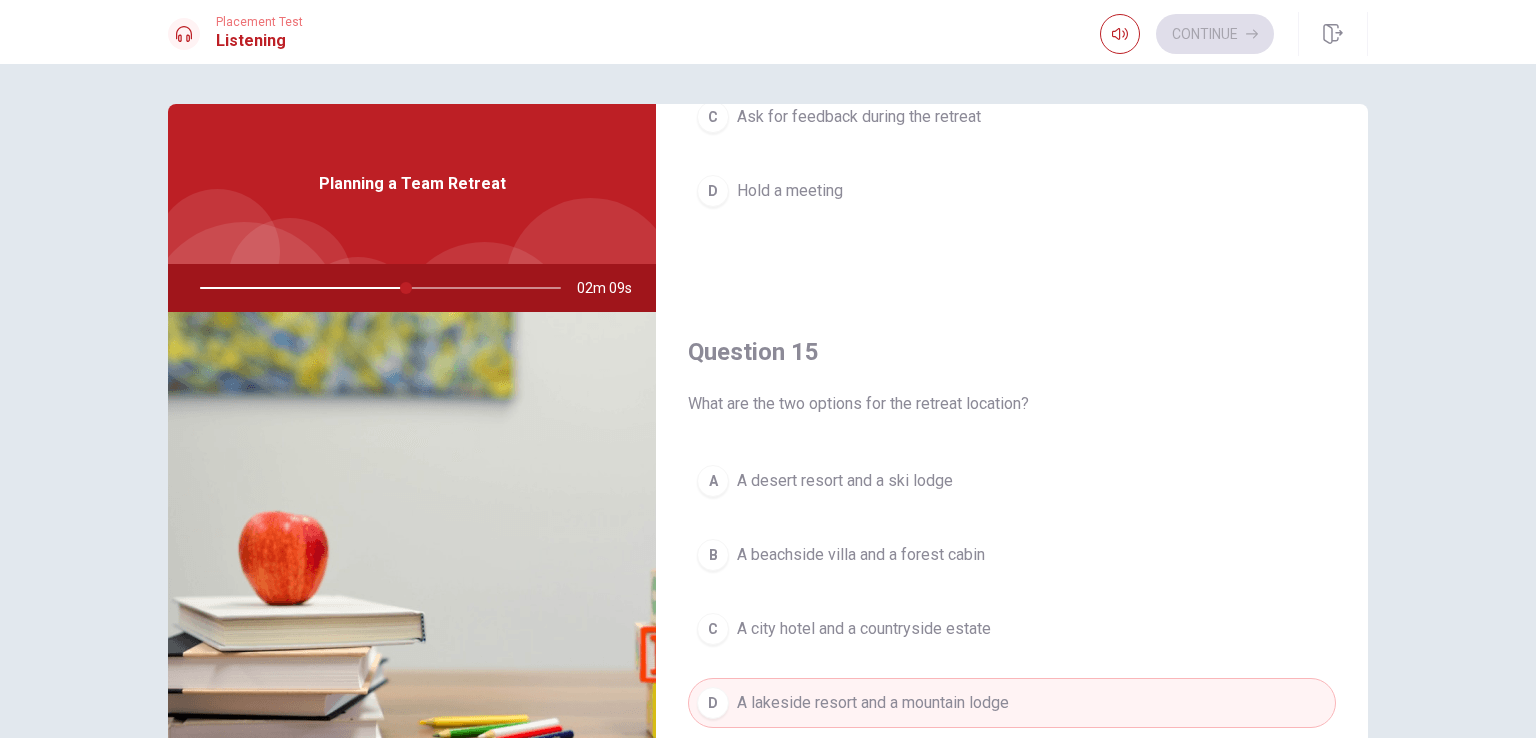 click on "B A beachside villa and a forest cabin" at bounding box center [1012, 555] 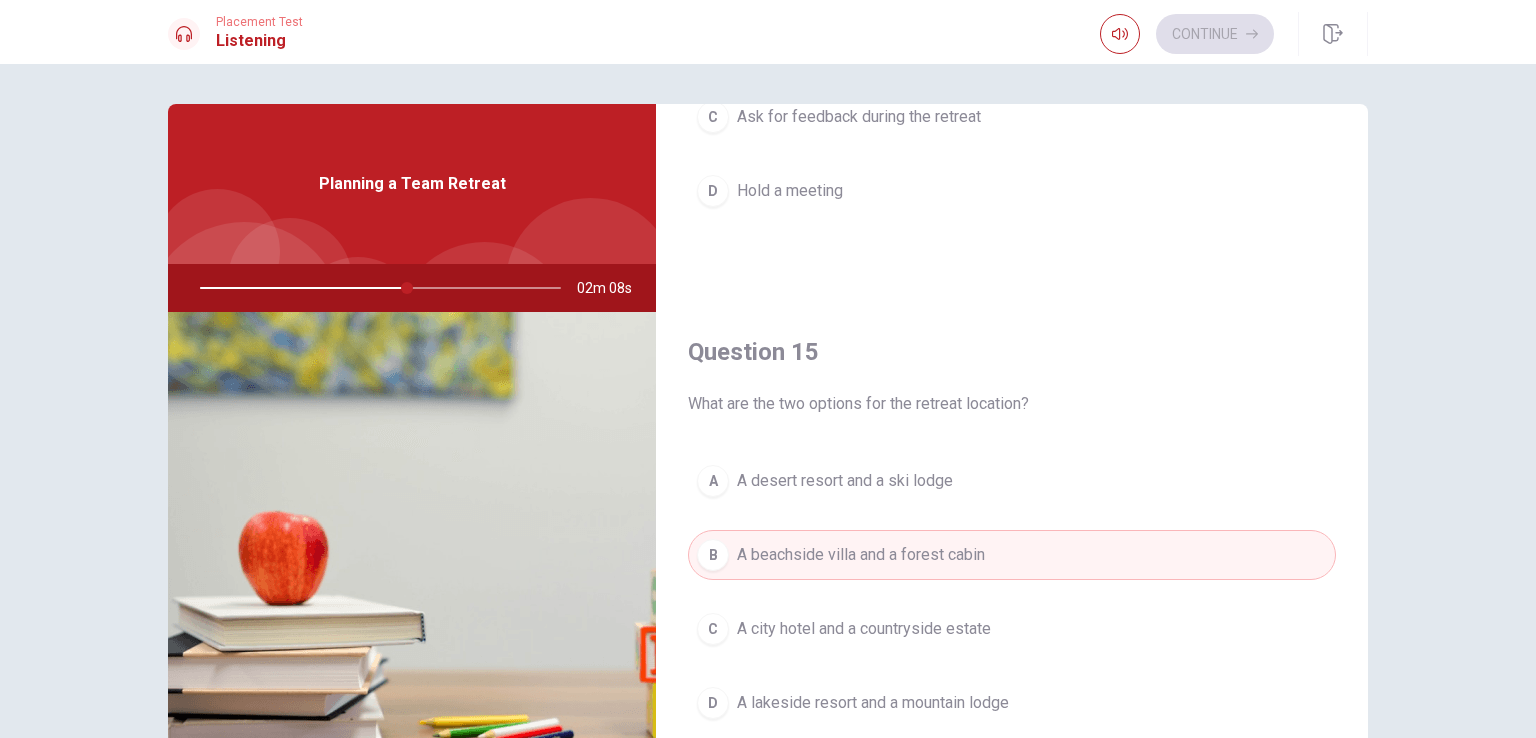 click on "A Send out a survey B Schedule individual consultations C Ask for feedback during the retreat D Hold a meeting" at bounding box center (1012, 100) 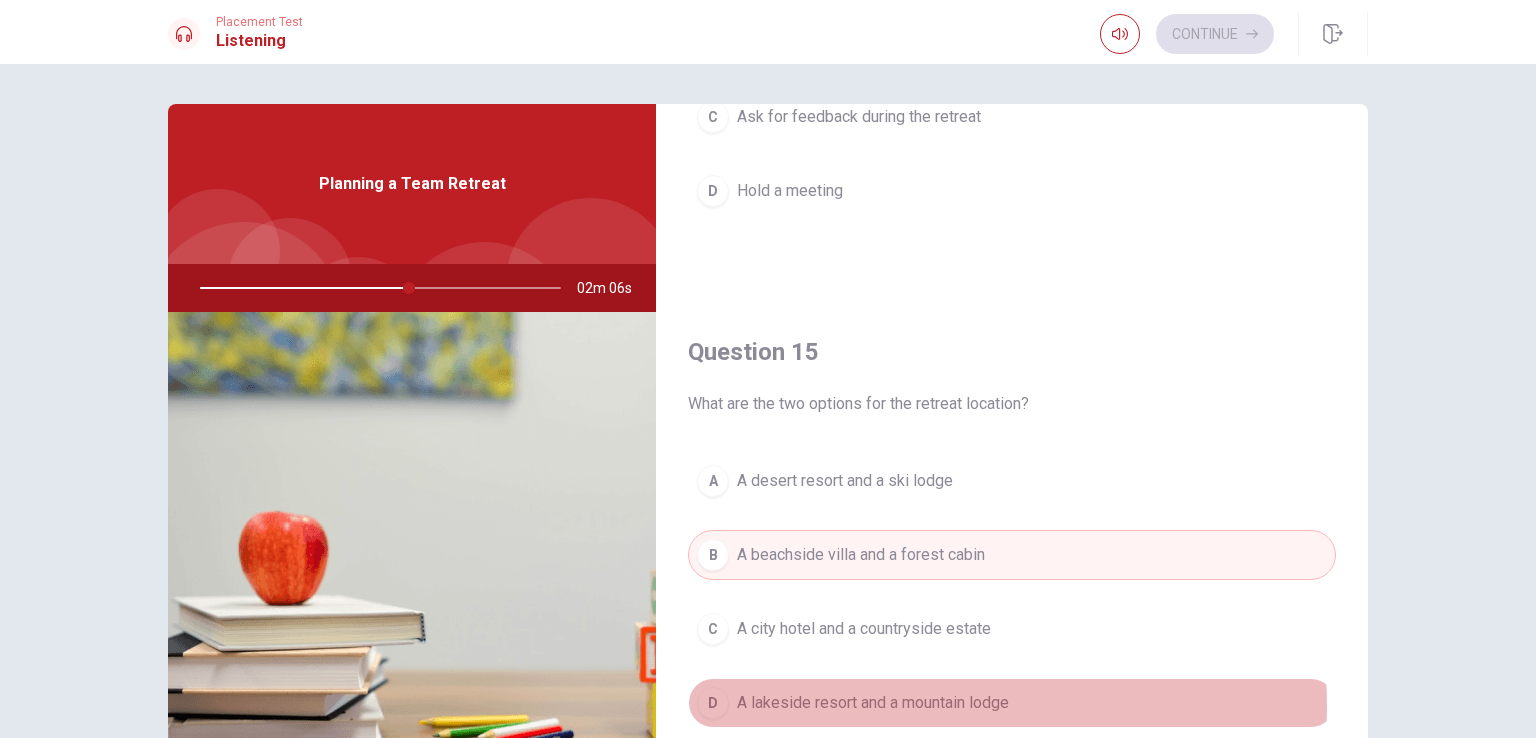 click on "A lakeside resort and a mountain lodge" at bounding box center (873, 703) 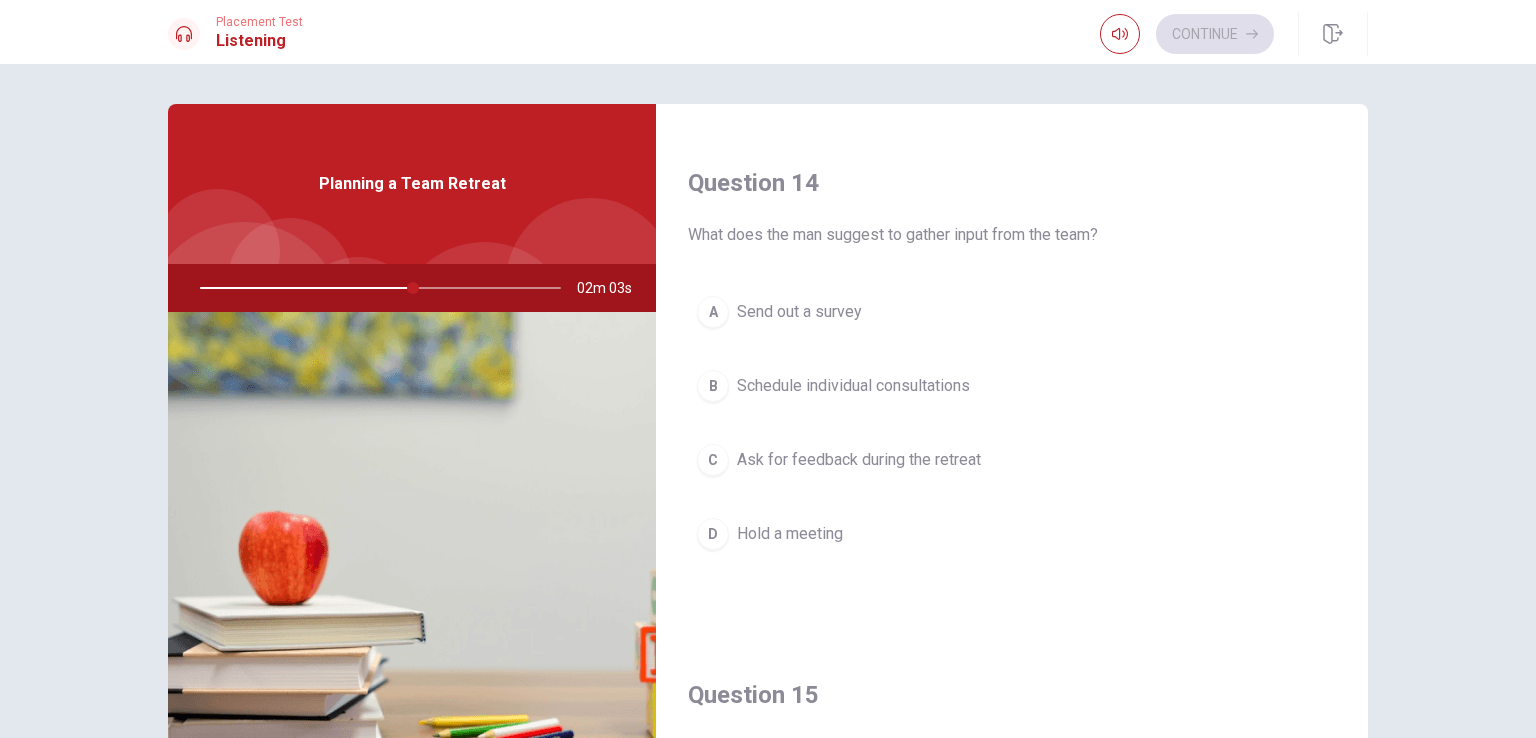 scroll, scrollTop: 1512, scrollLeft: 0, axis: vertical 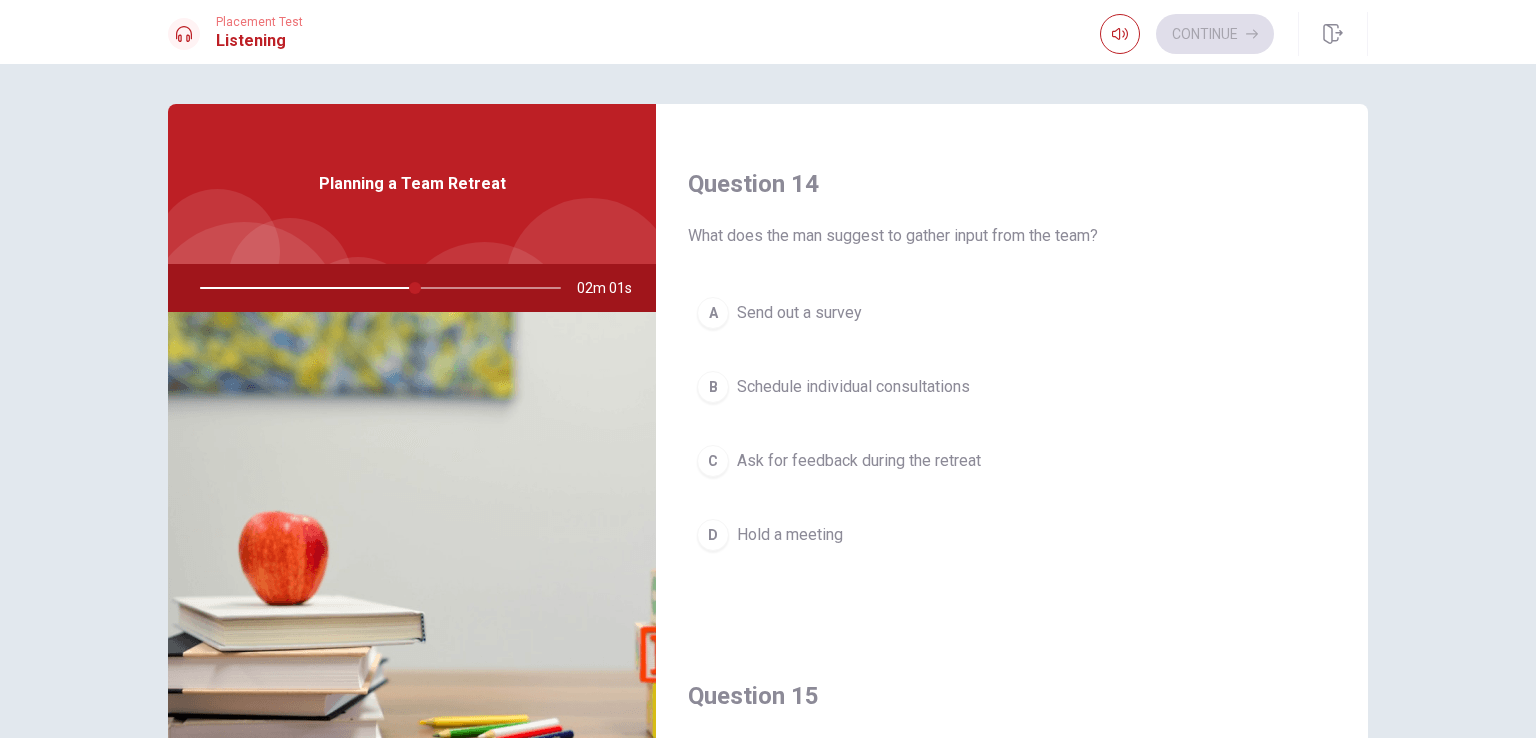 click on "A Send out a survey" at bounding box center [1012, 313] 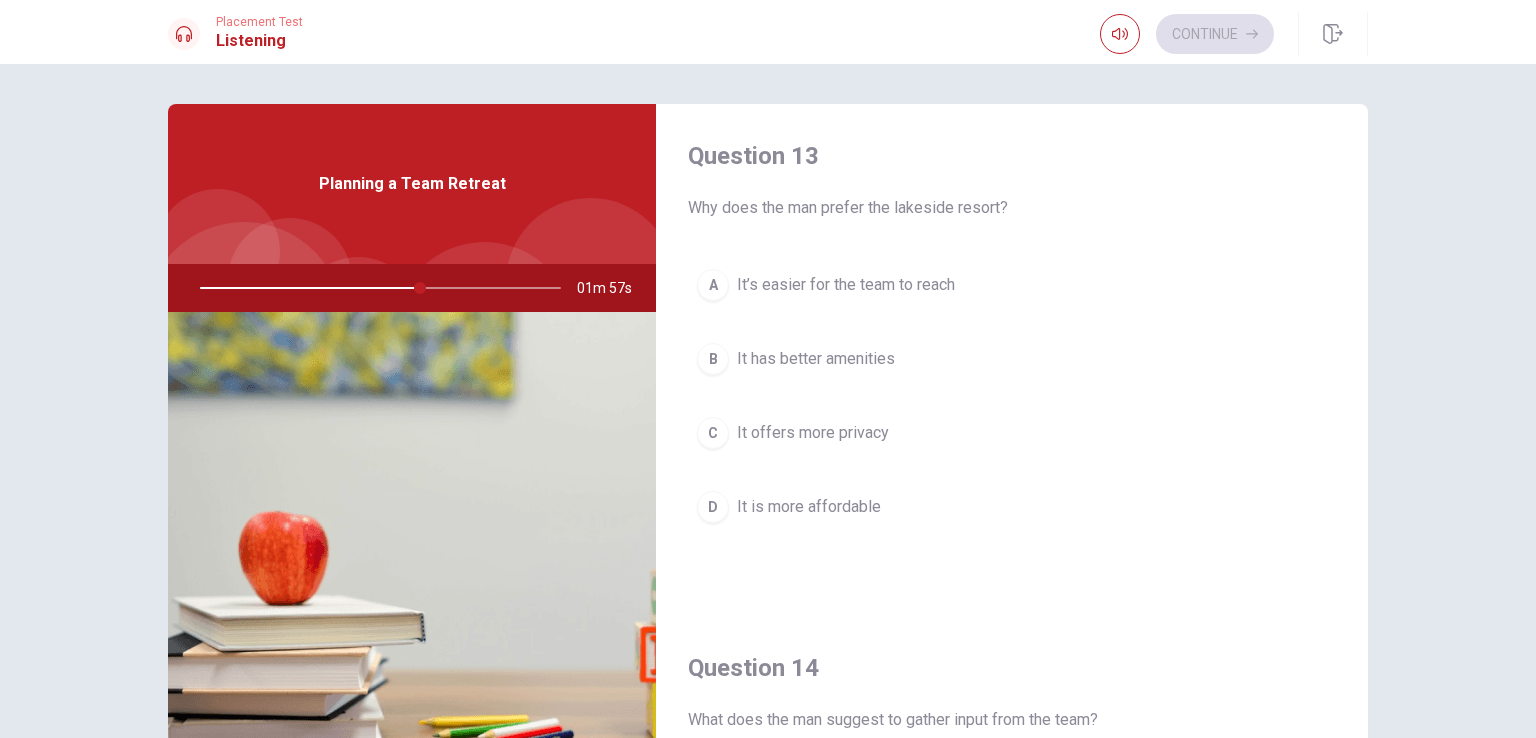 scroll, scrollTop: 1020, scrollLeft: 0, axis: vertical 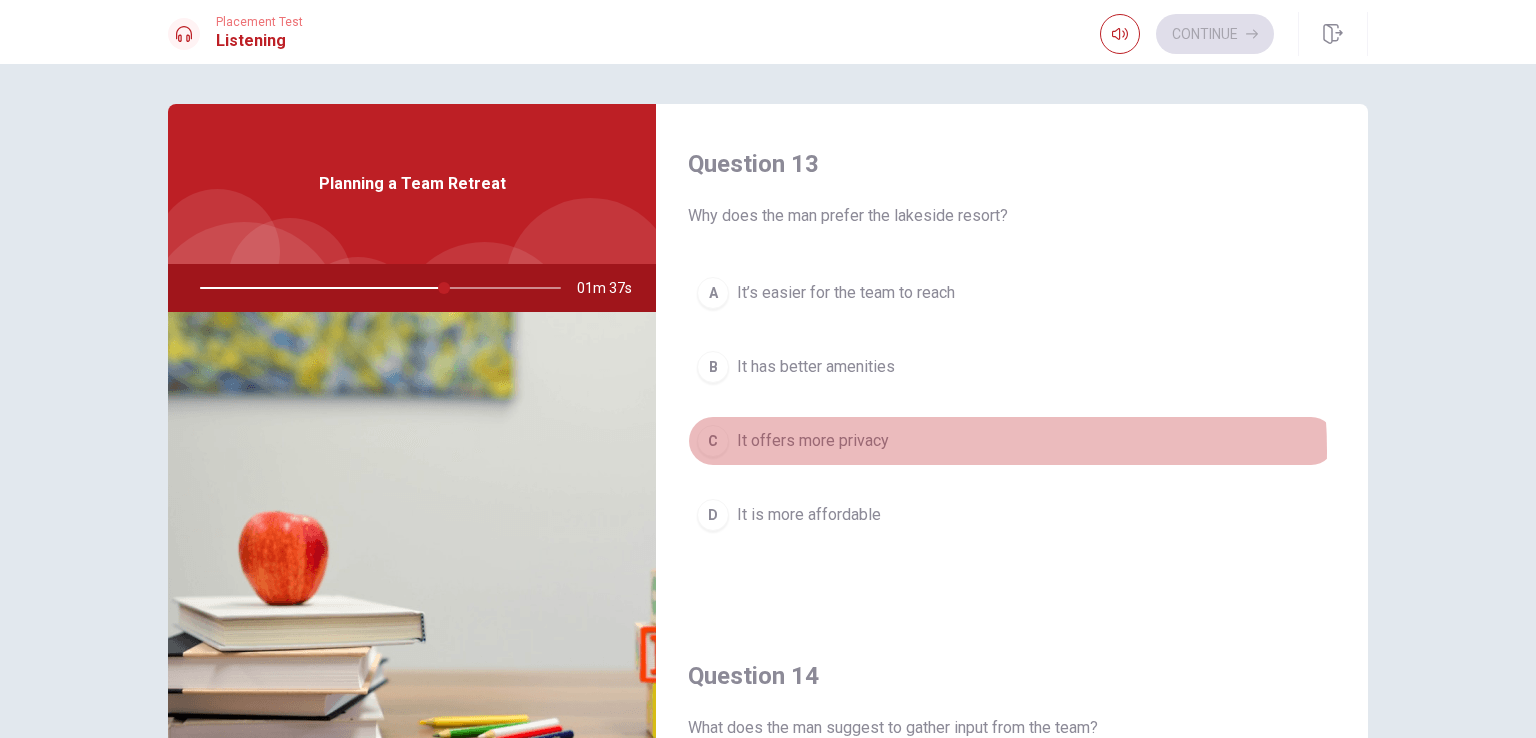 click on "It offers more privacy" at bounding box center (813, 441) 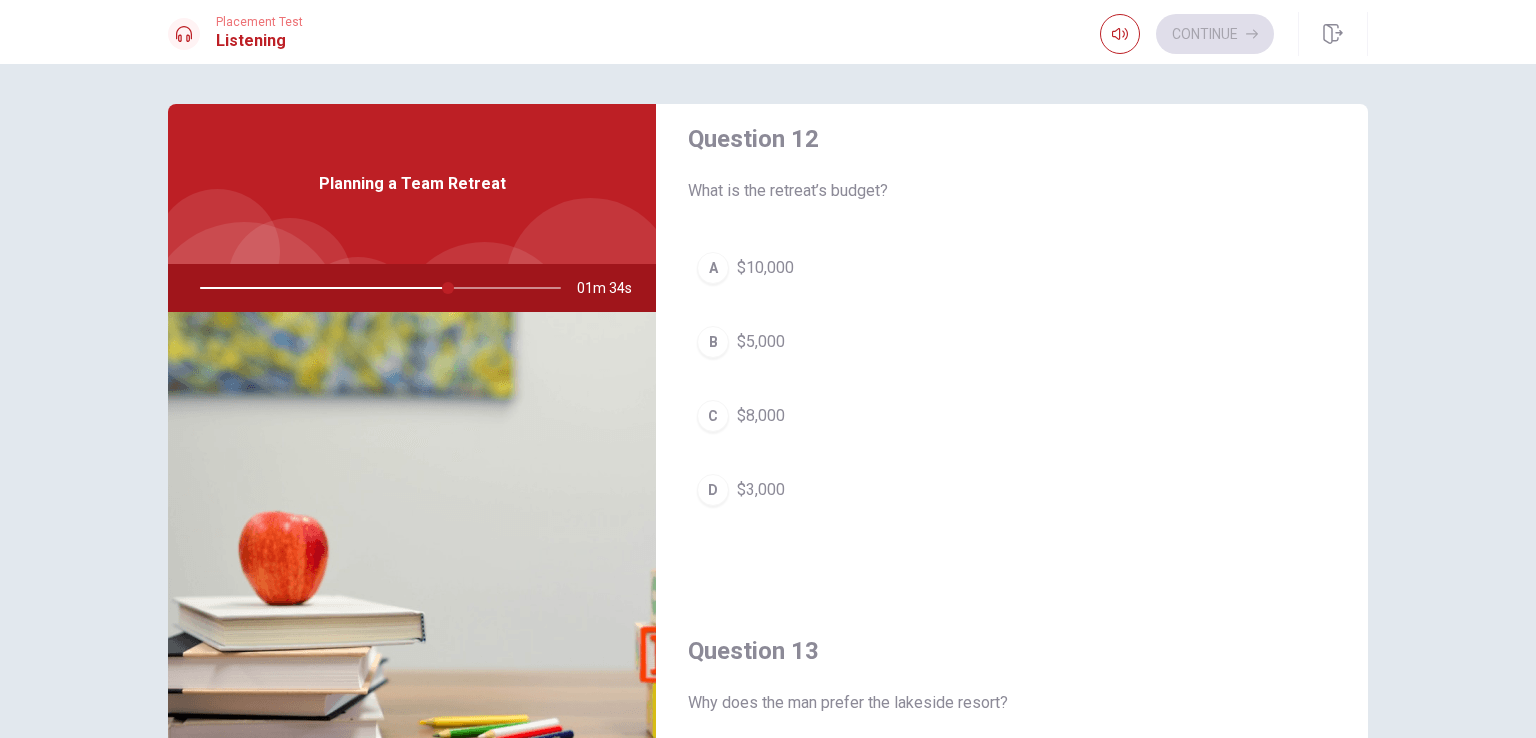 scroll, scrollTop: 532, scrollLeft: 0, axis: vertical 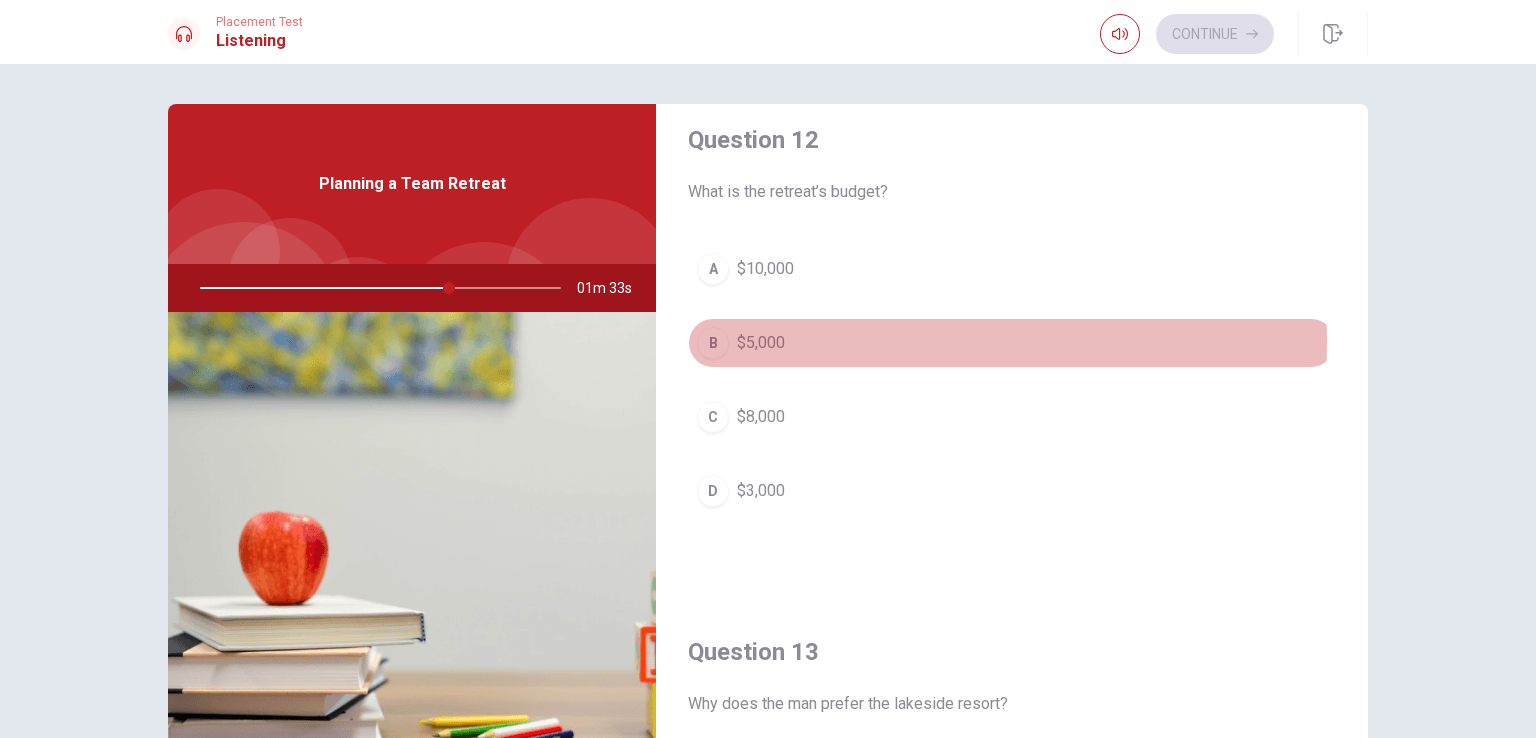 click on "B $5,000" at bounding box center (1012, 343) 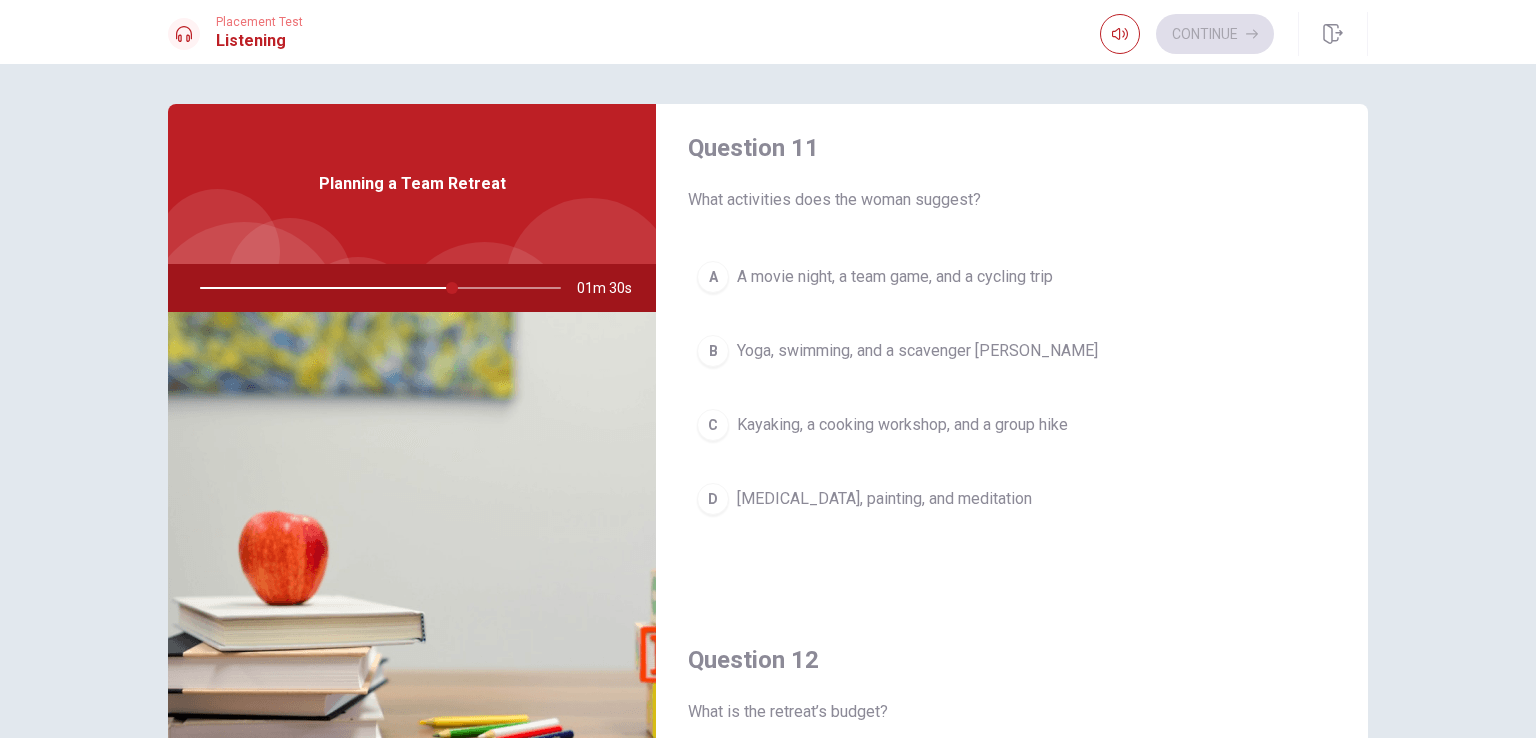 scroll, scrollTop: 0, scrollLeft: 0, axis: both 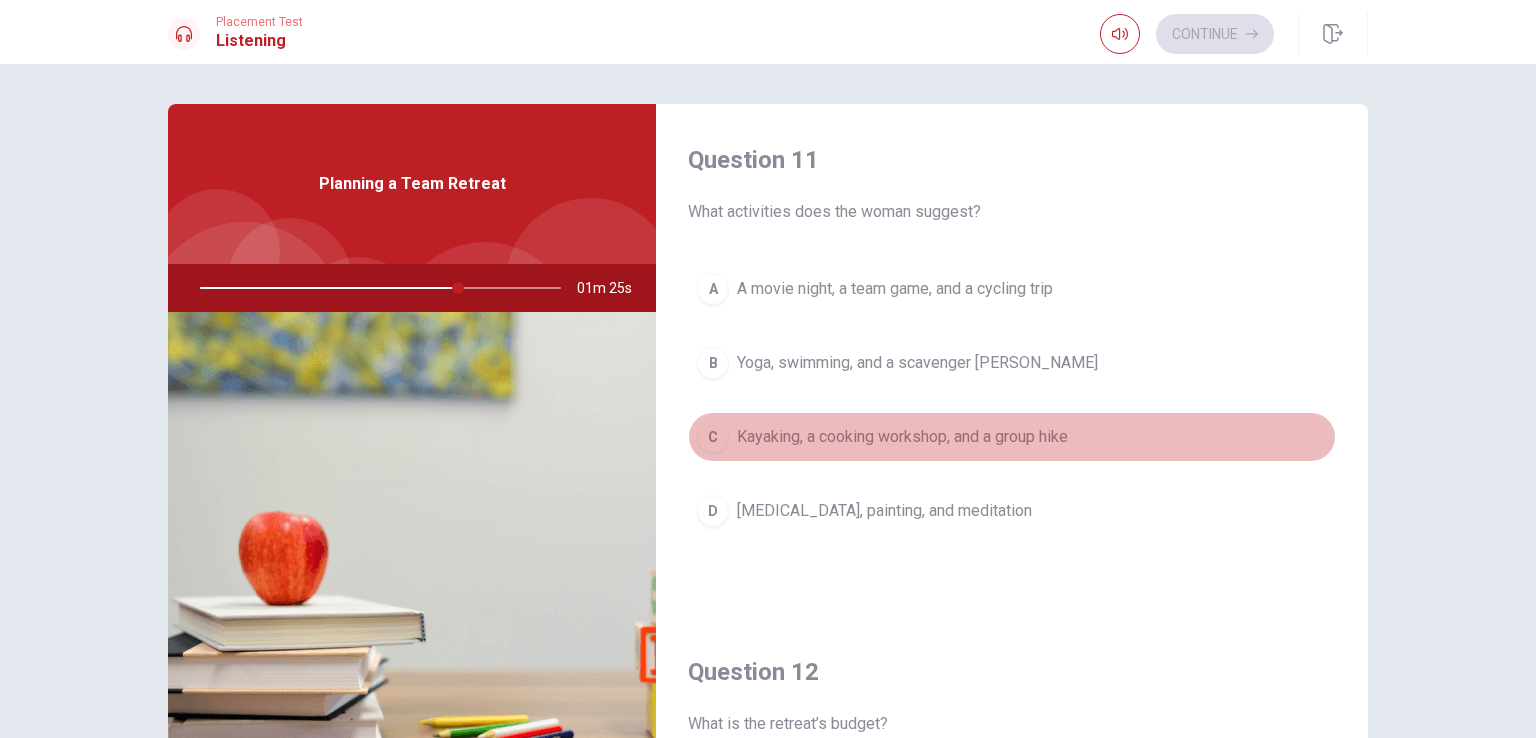 click on "Kayaking, a cooking workshop, and a group hike" at bounding box center [902, 437] 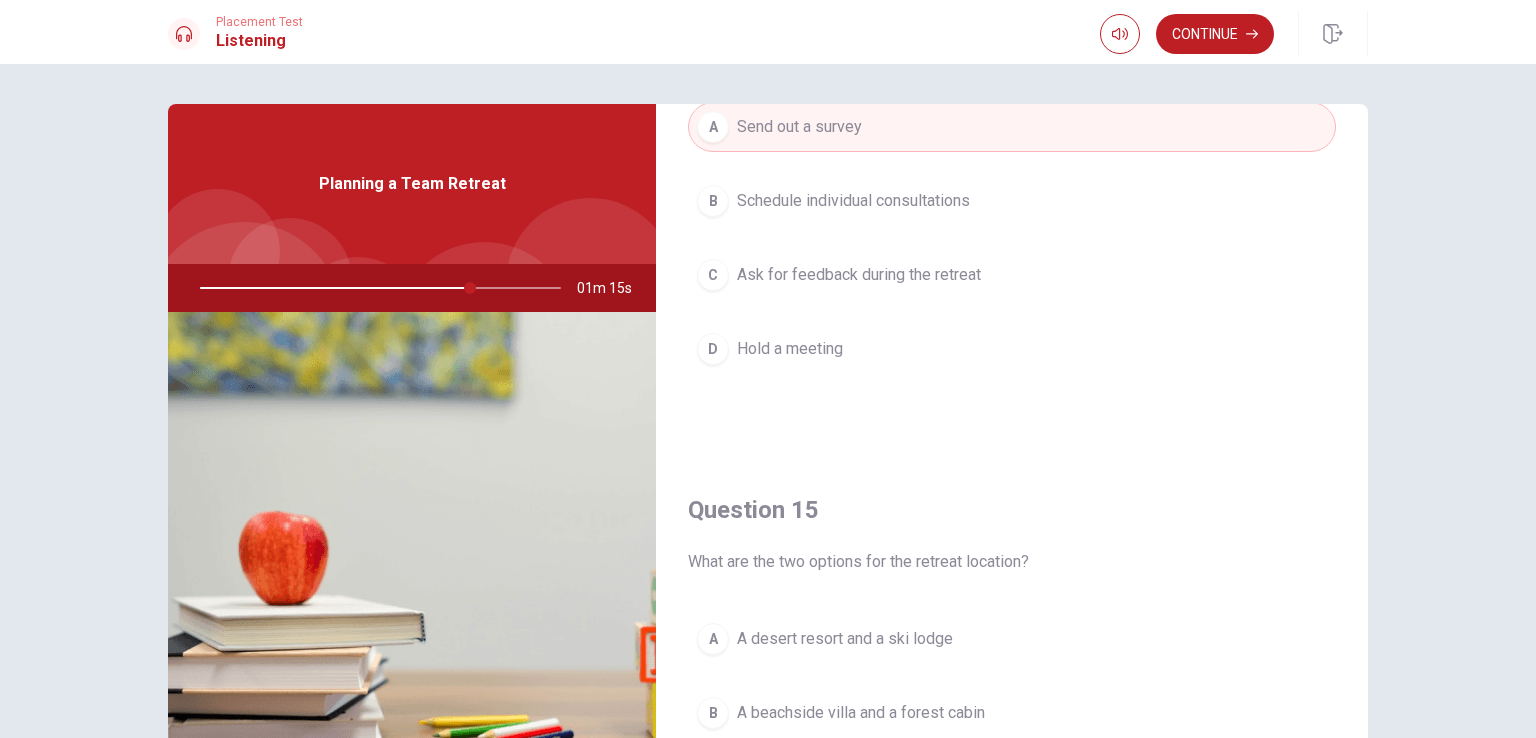 scroll, scrollTop: 1856, scrollLeft: 0, axis: vertical 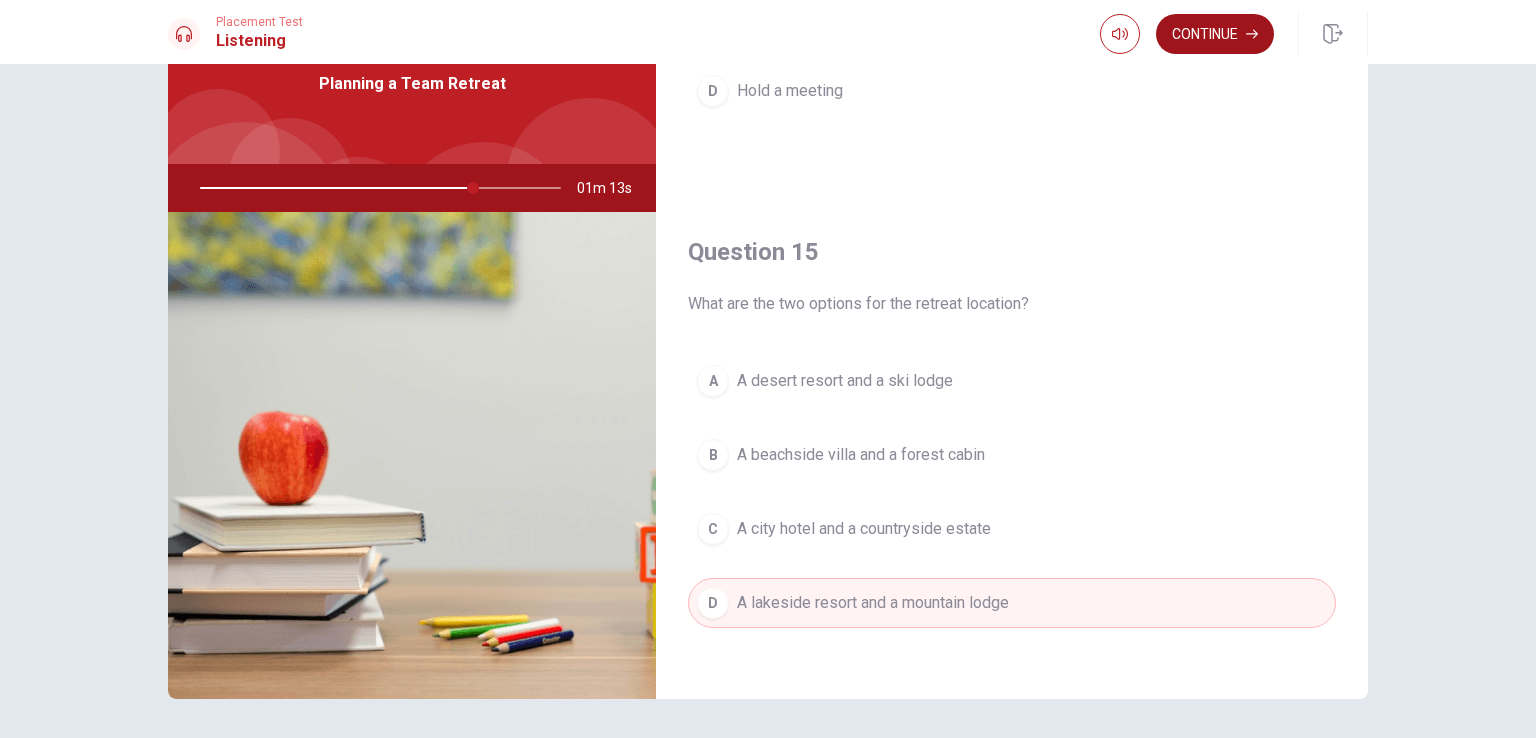 click on "Continue" at bounding box center [1215, 34] 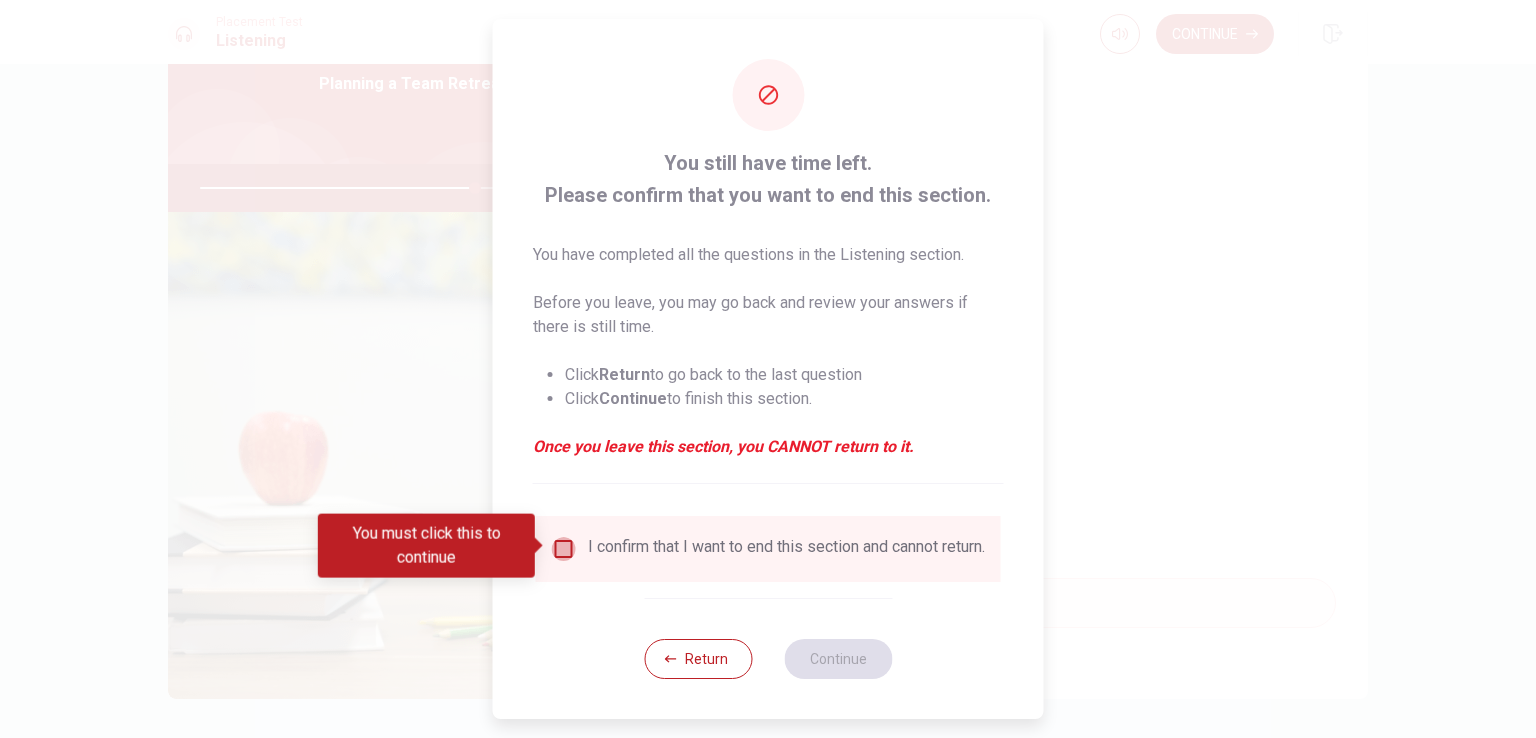 click at bounding box center [564, 549] 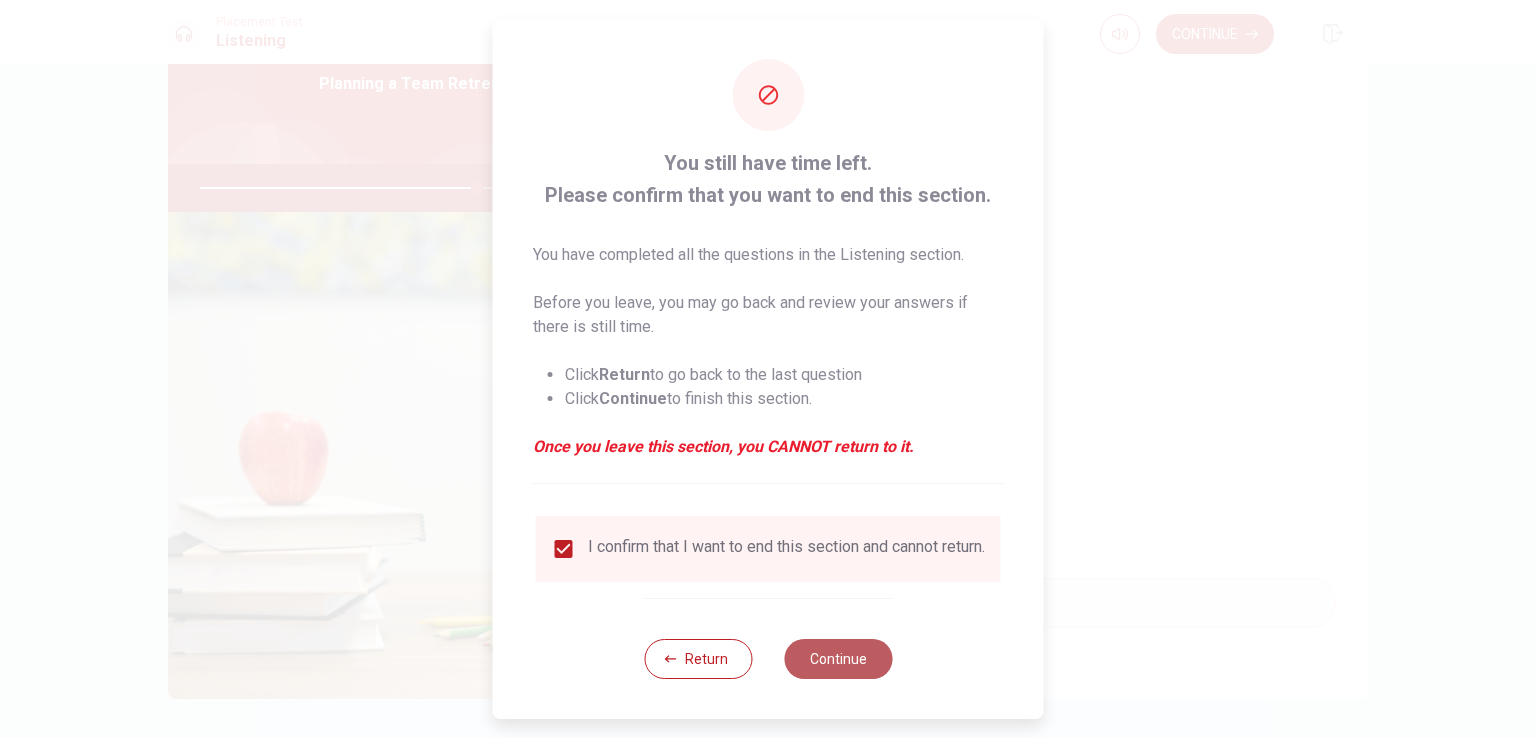 click on "Continue" at bounding box center [838, 659] 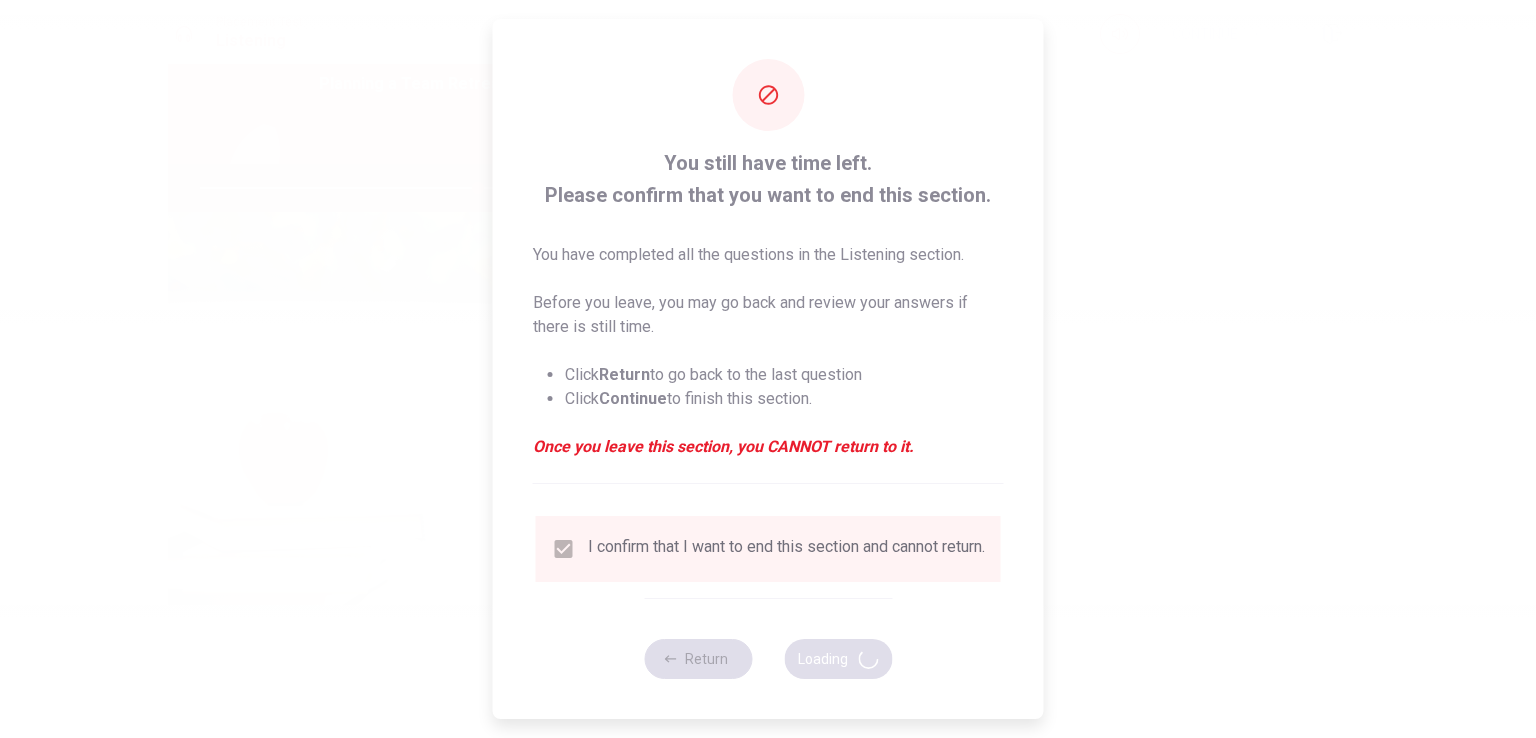 type on "77" 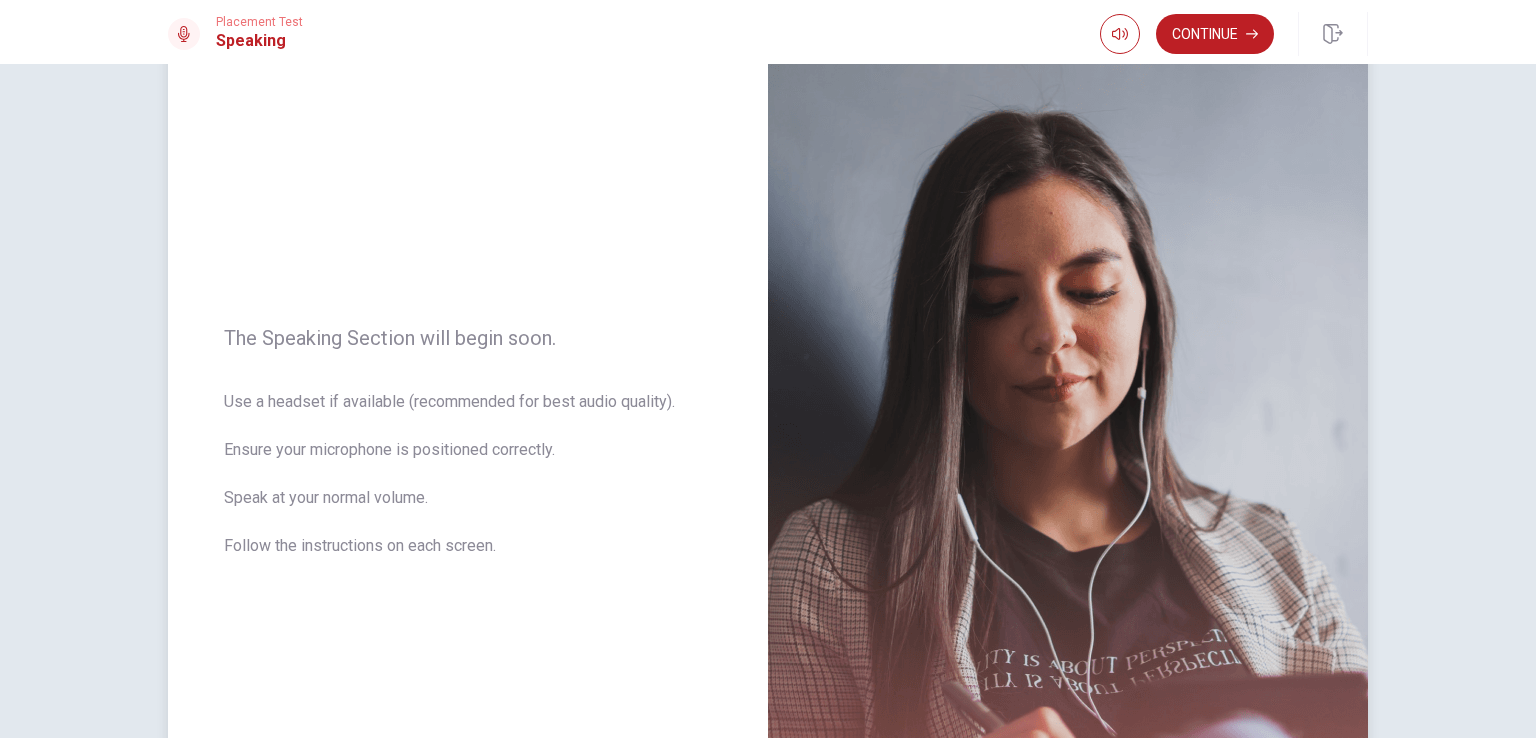 scroll, scrollTop: 0, scrollLeft: 0, axis: both 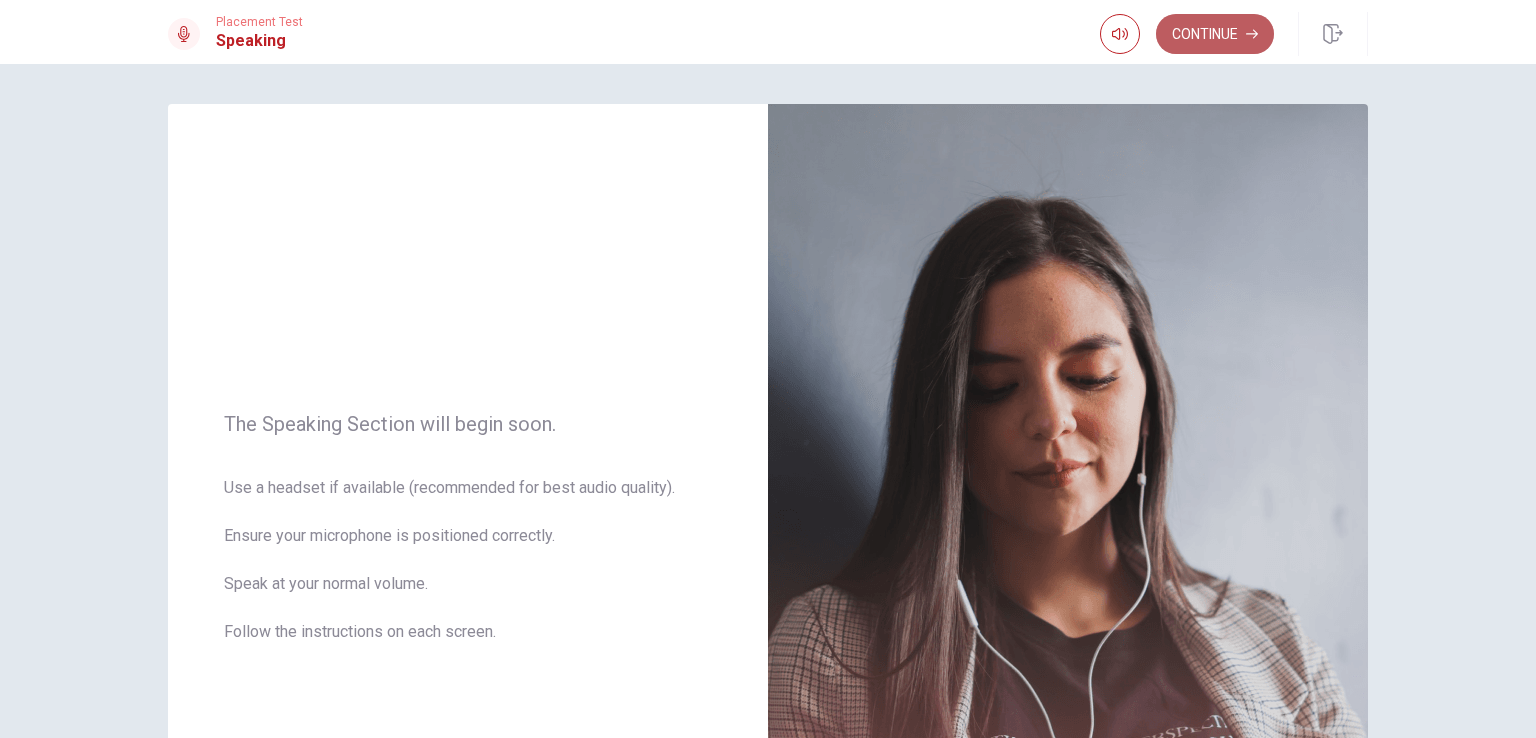 click on "Continue" at bounding box center [1215, 34] 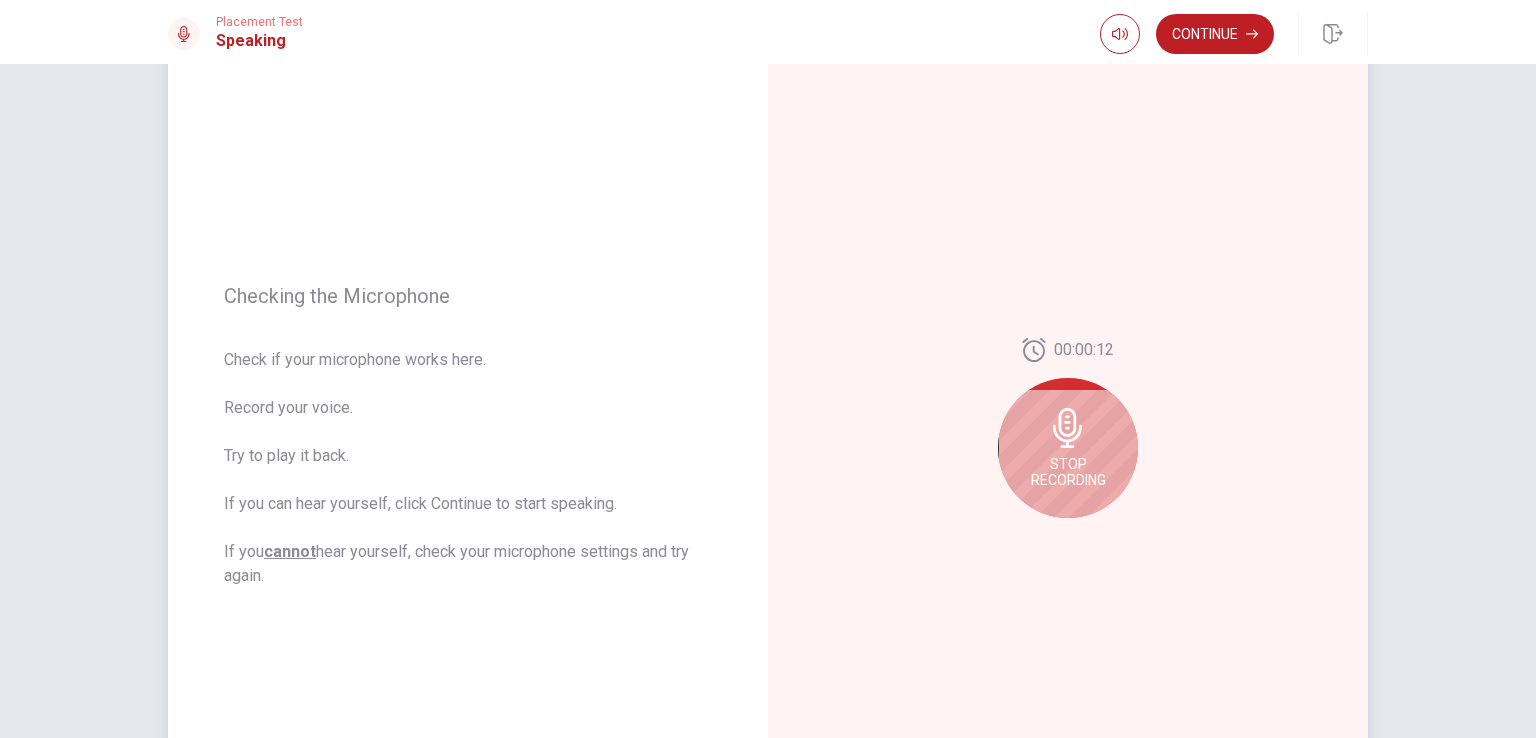 scroll, scrollTop: 120, scrollLeft: 0, axis: vertical 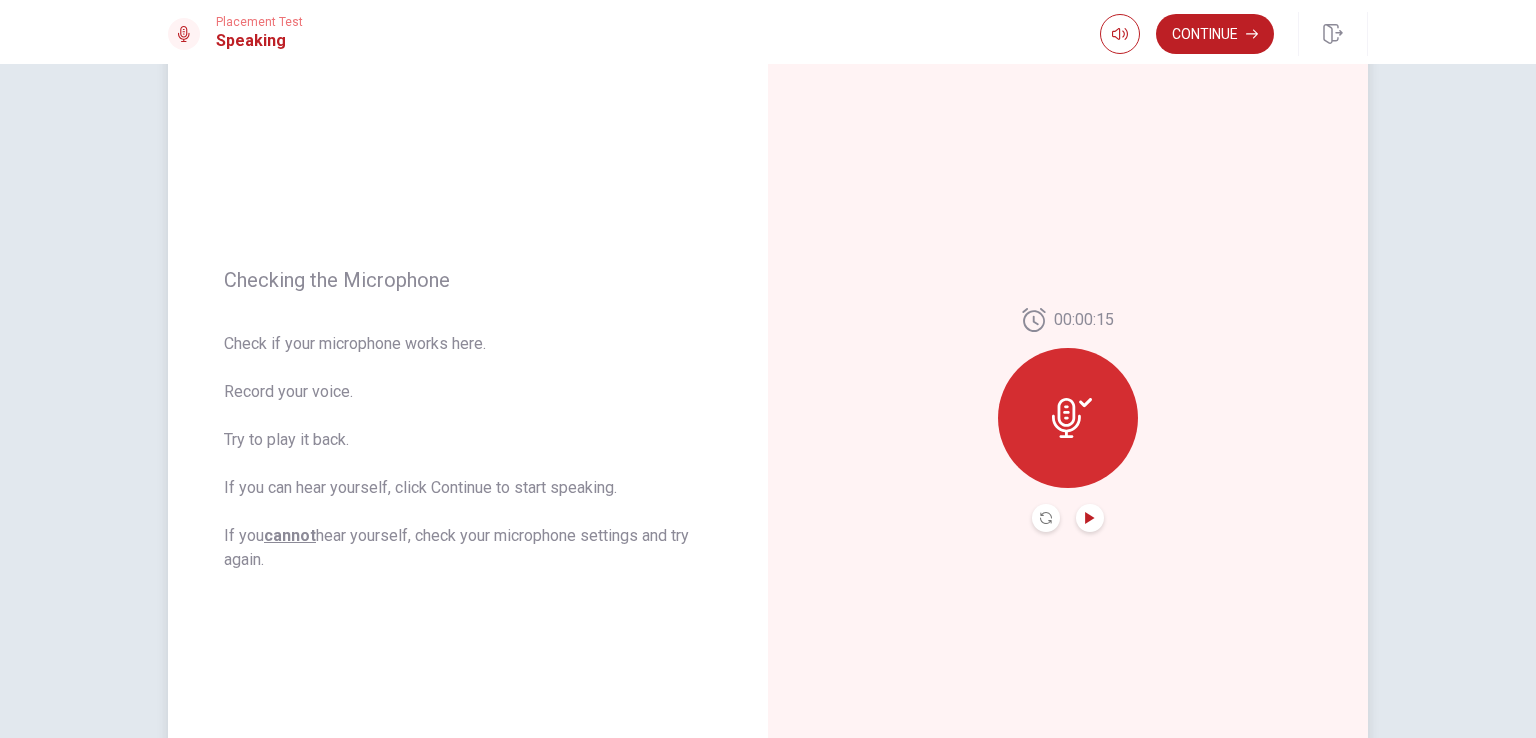 click 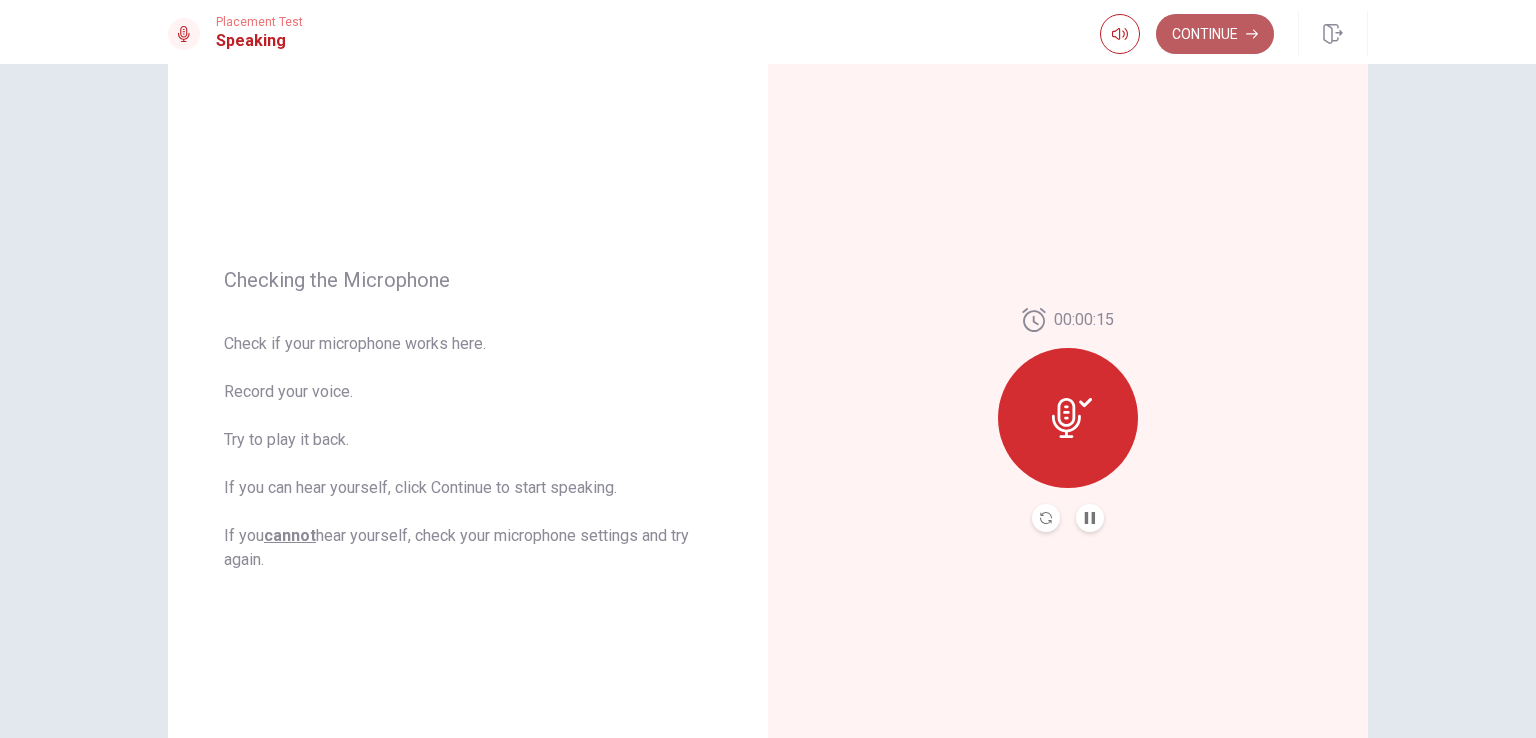 click on "Continue" at bounding box center [1215, 34] 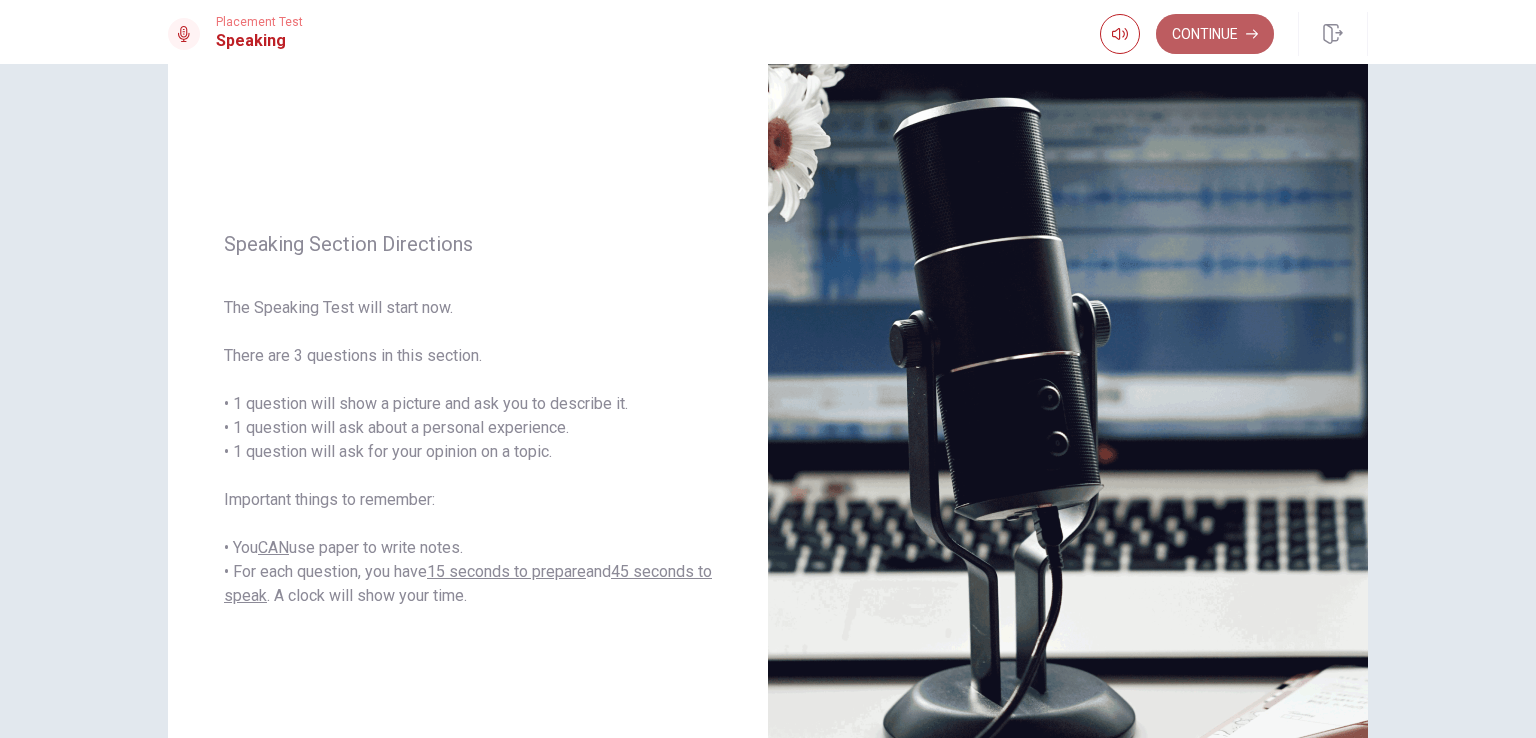 click on "Continue" at bounding box center [1215, 34] 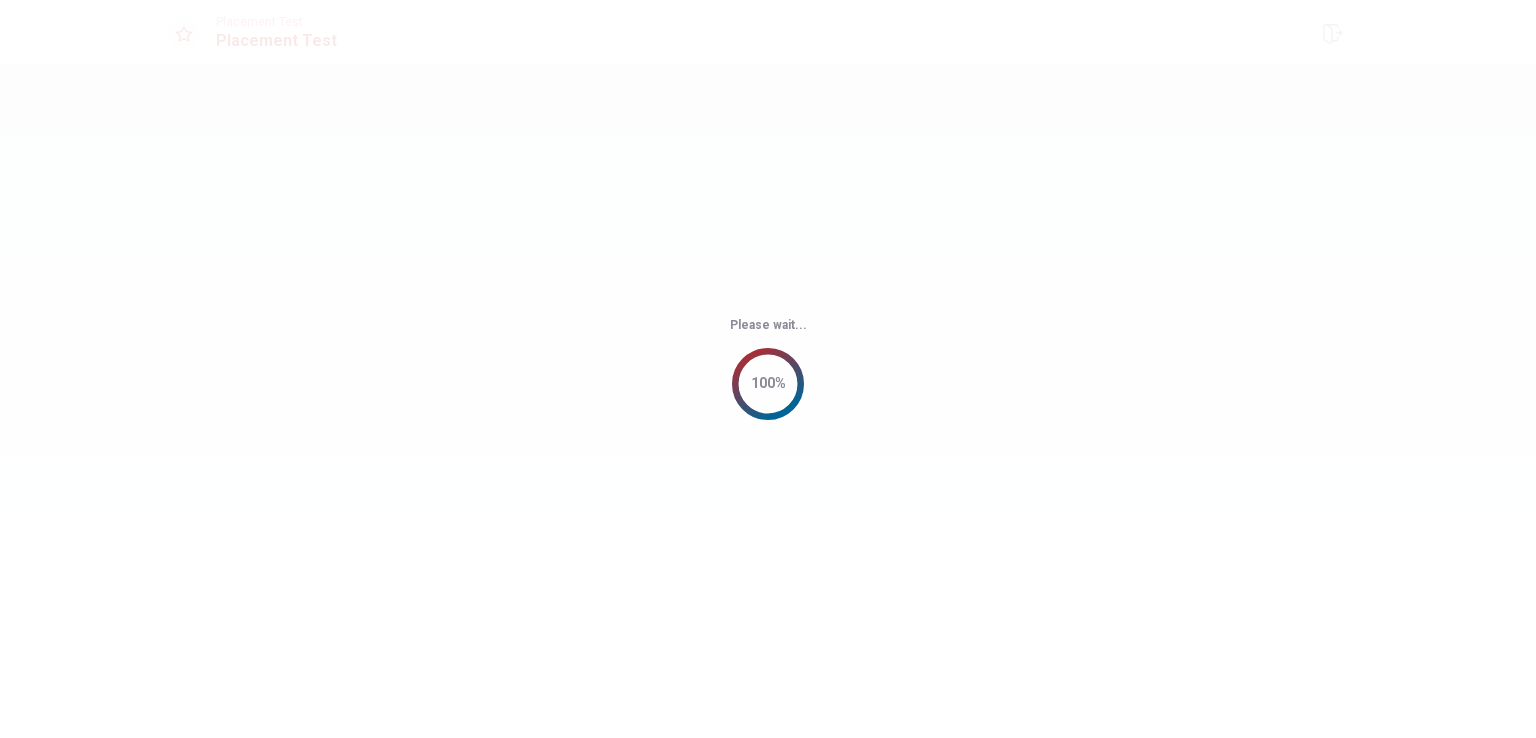 scroll, scrollTop: 0, scrollLeft: 0, axis: both 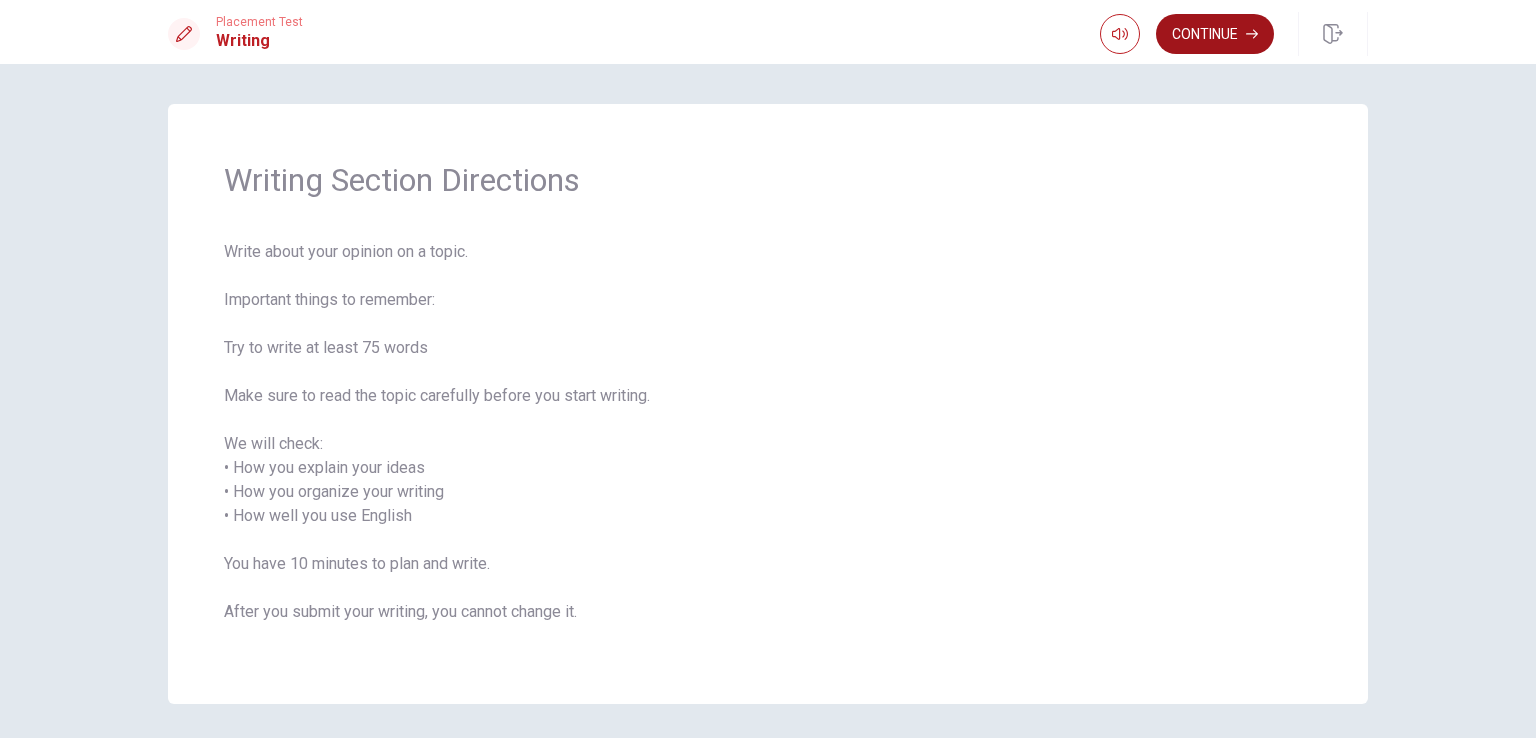 click on "Continue" at bounding box center [1215, 34] 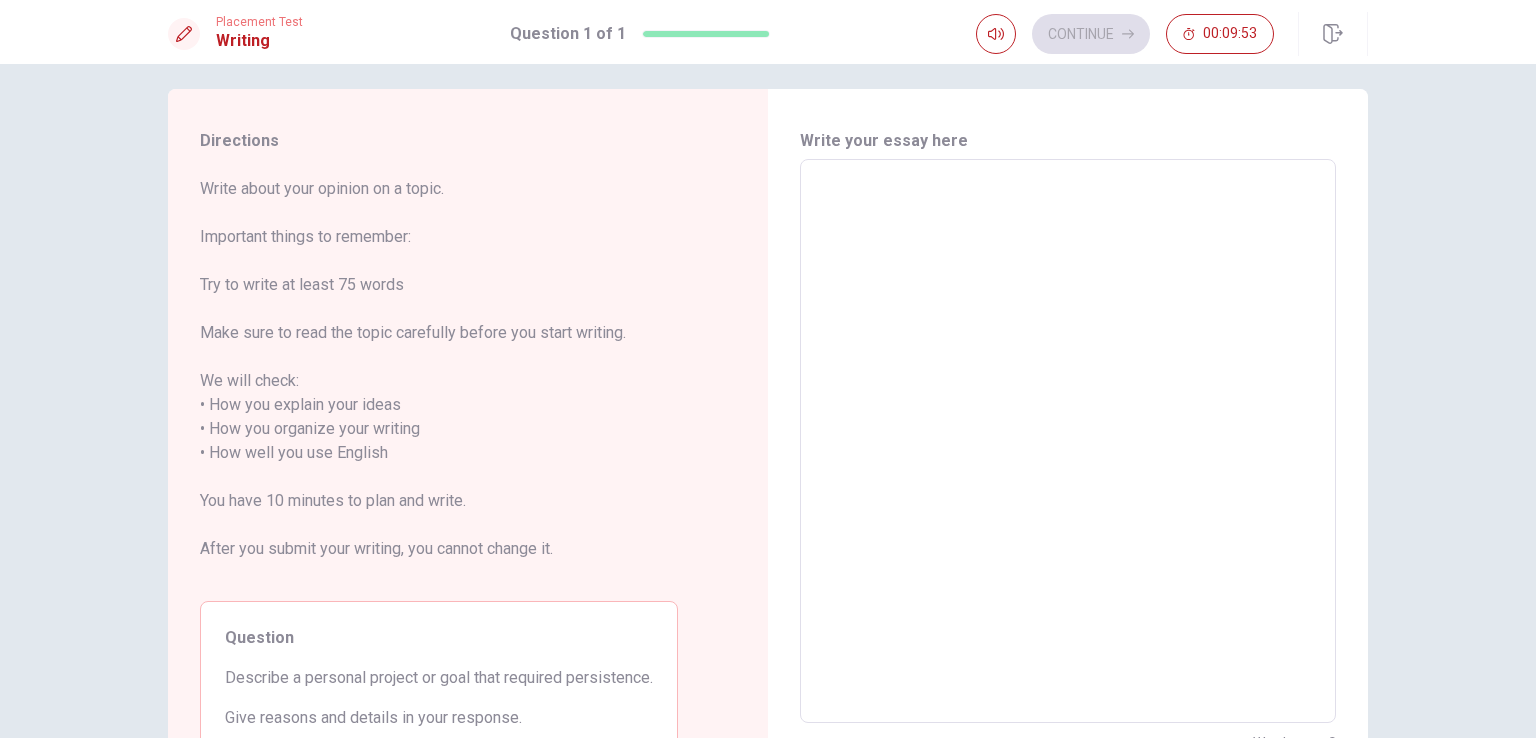 scroll, scrollTop: 0, scrollLeft: 0, axis: both 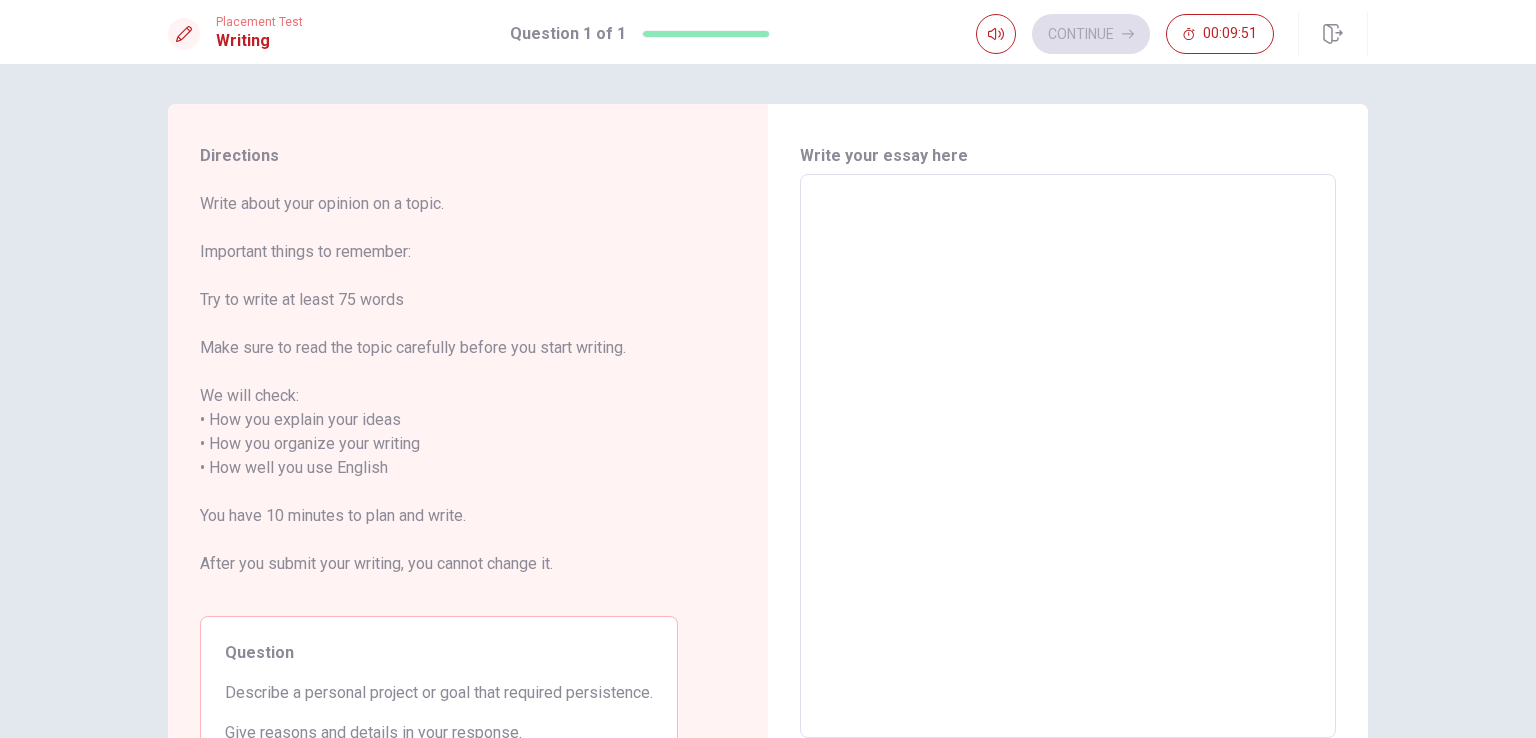 click at bounding box center (1068, 456) 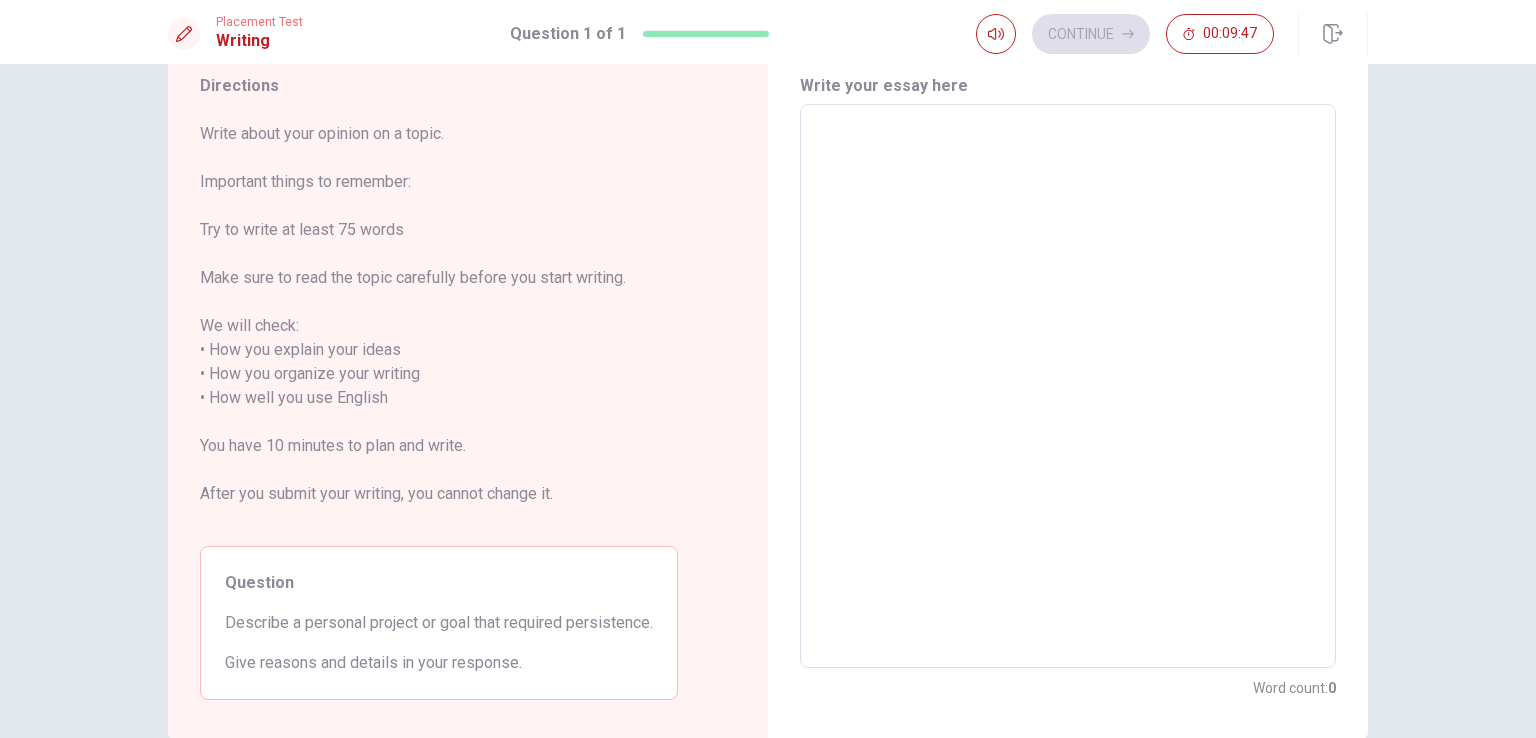 scroll, scrollTop: 68, scrollLeft: 0, axis: vertical 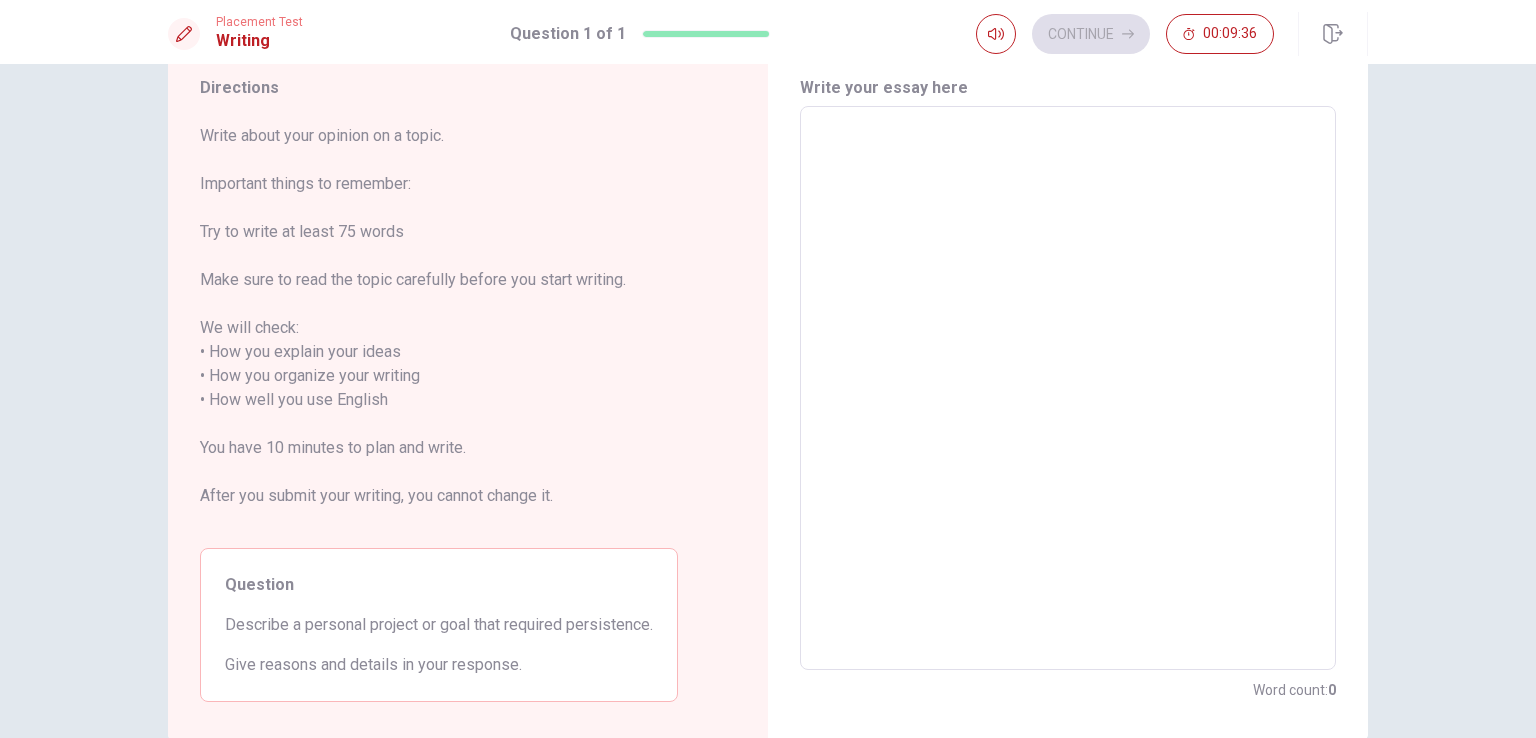 type on "R" 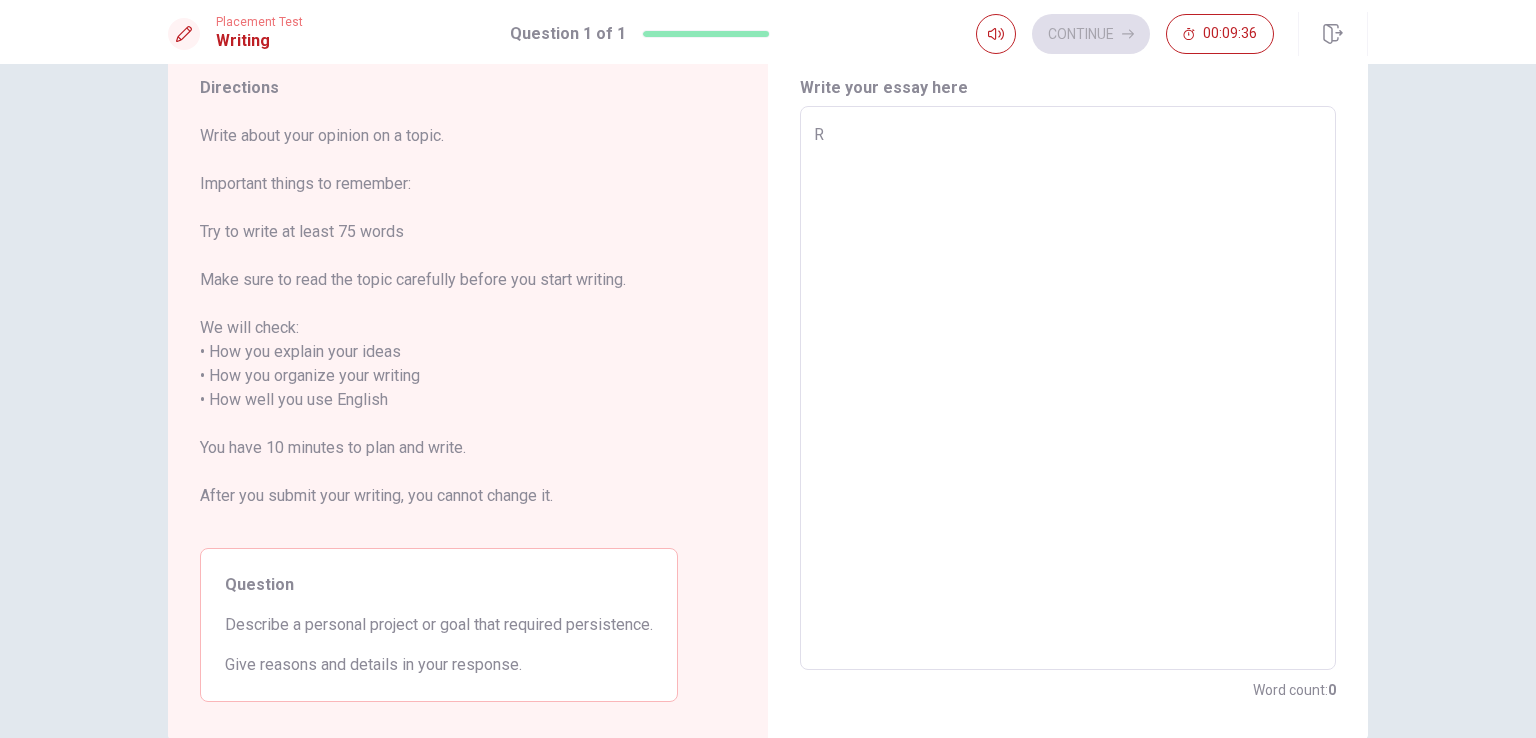 type on "x" 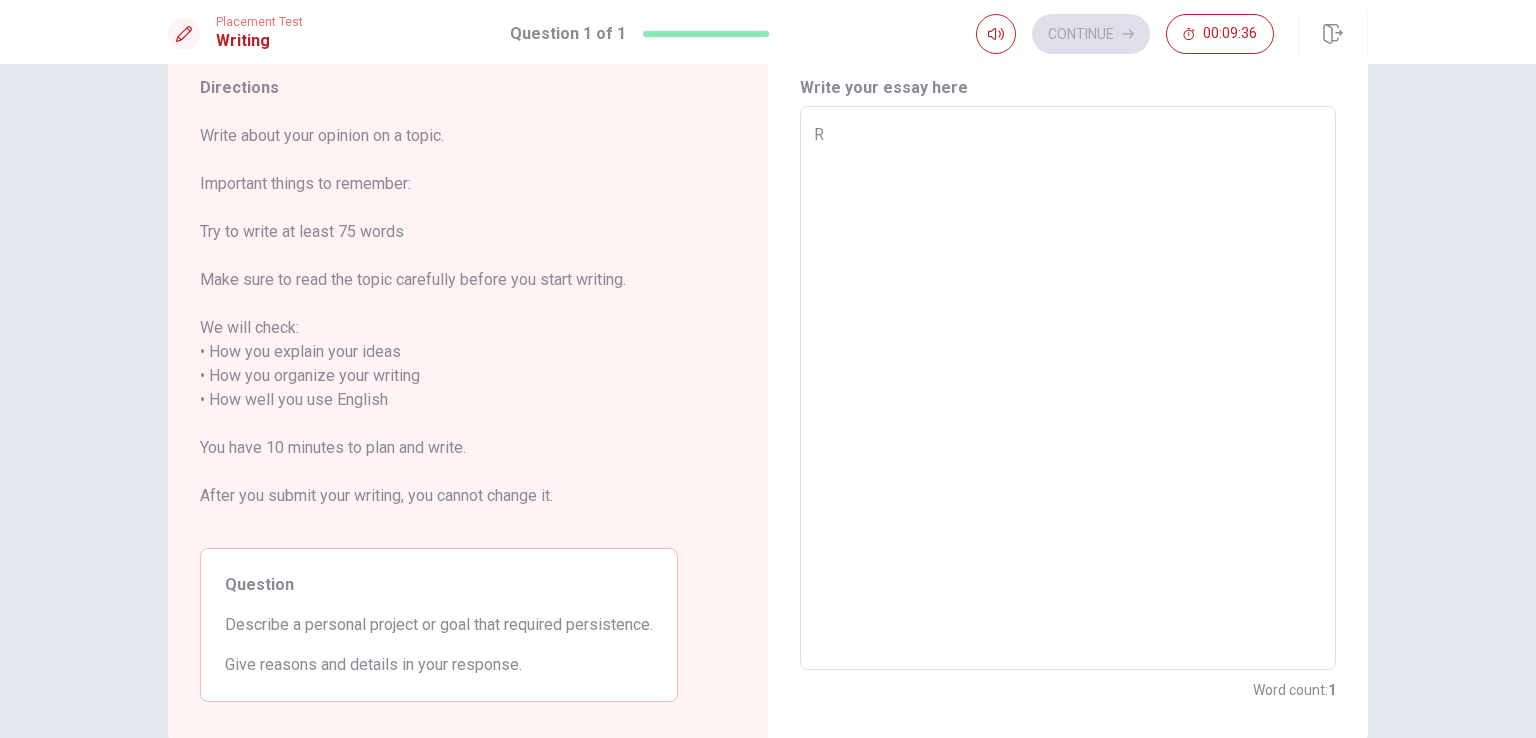 type on "Re" 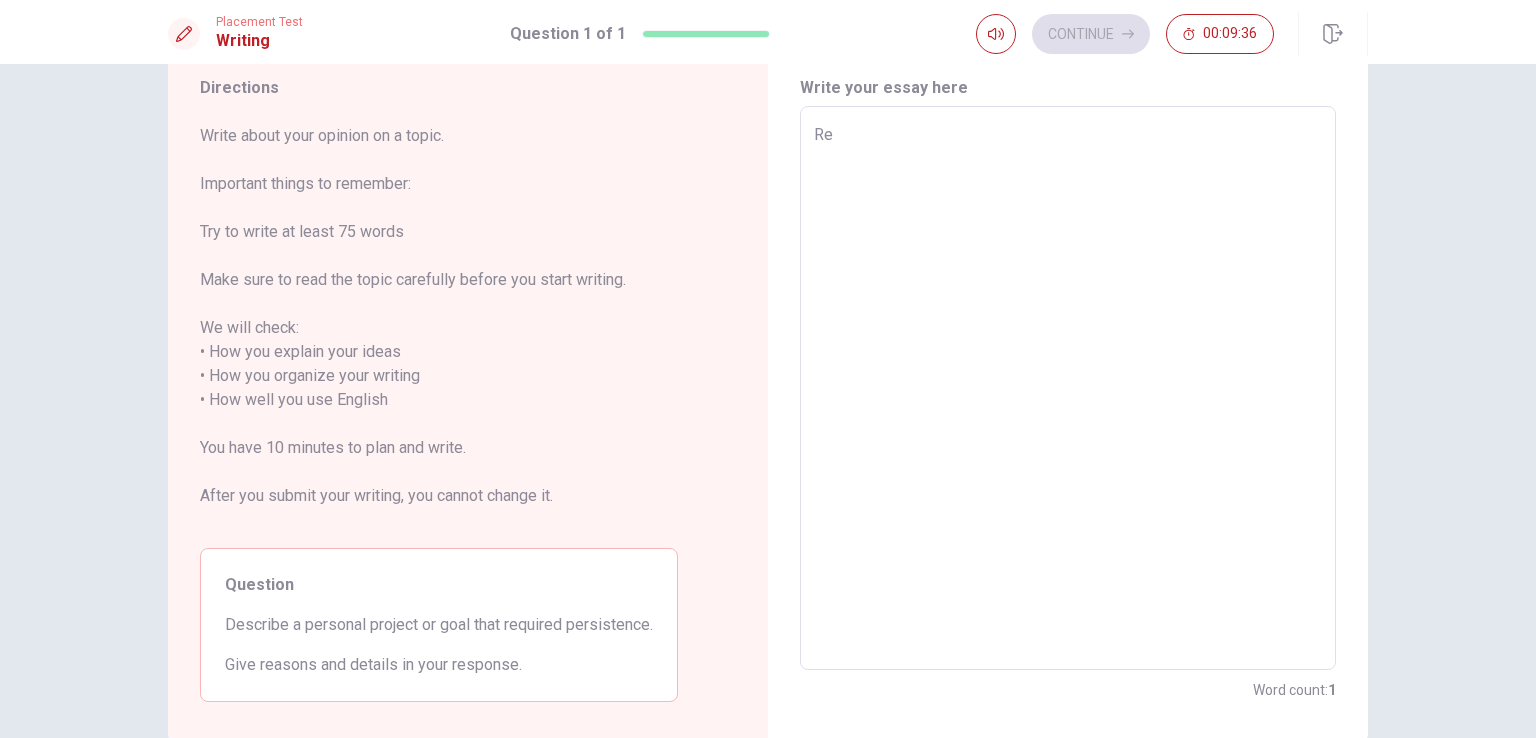 type on "x" 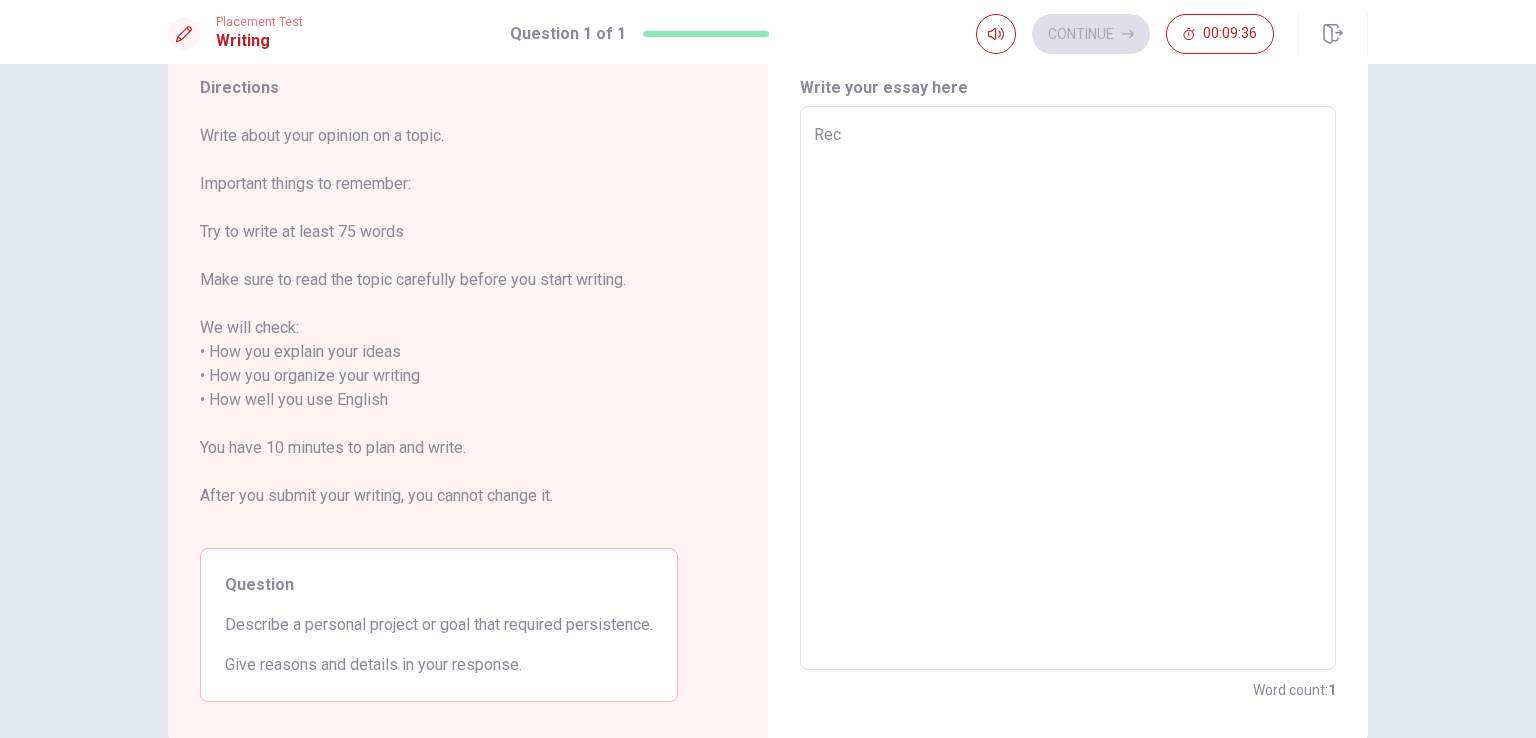 type on "Rece" 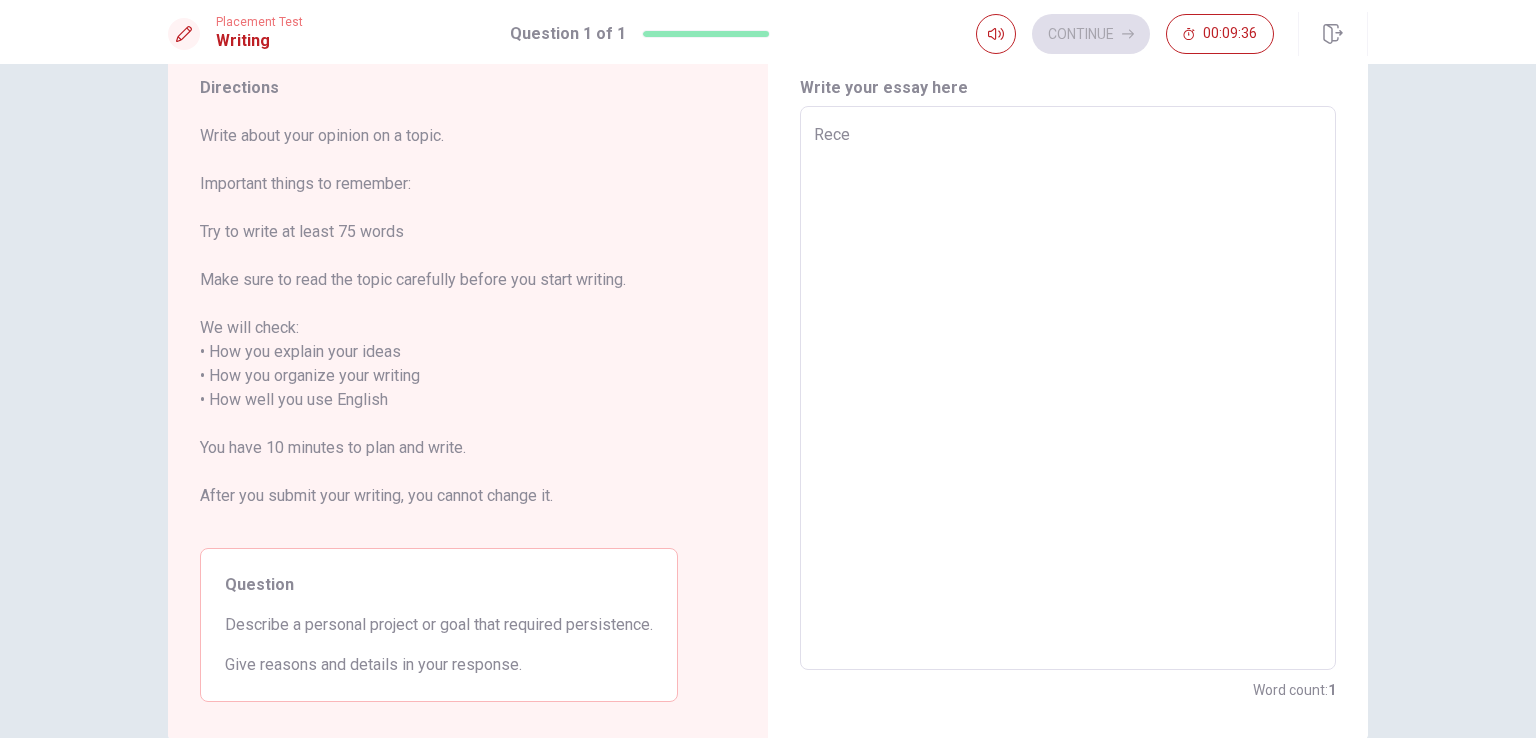 type on "x" 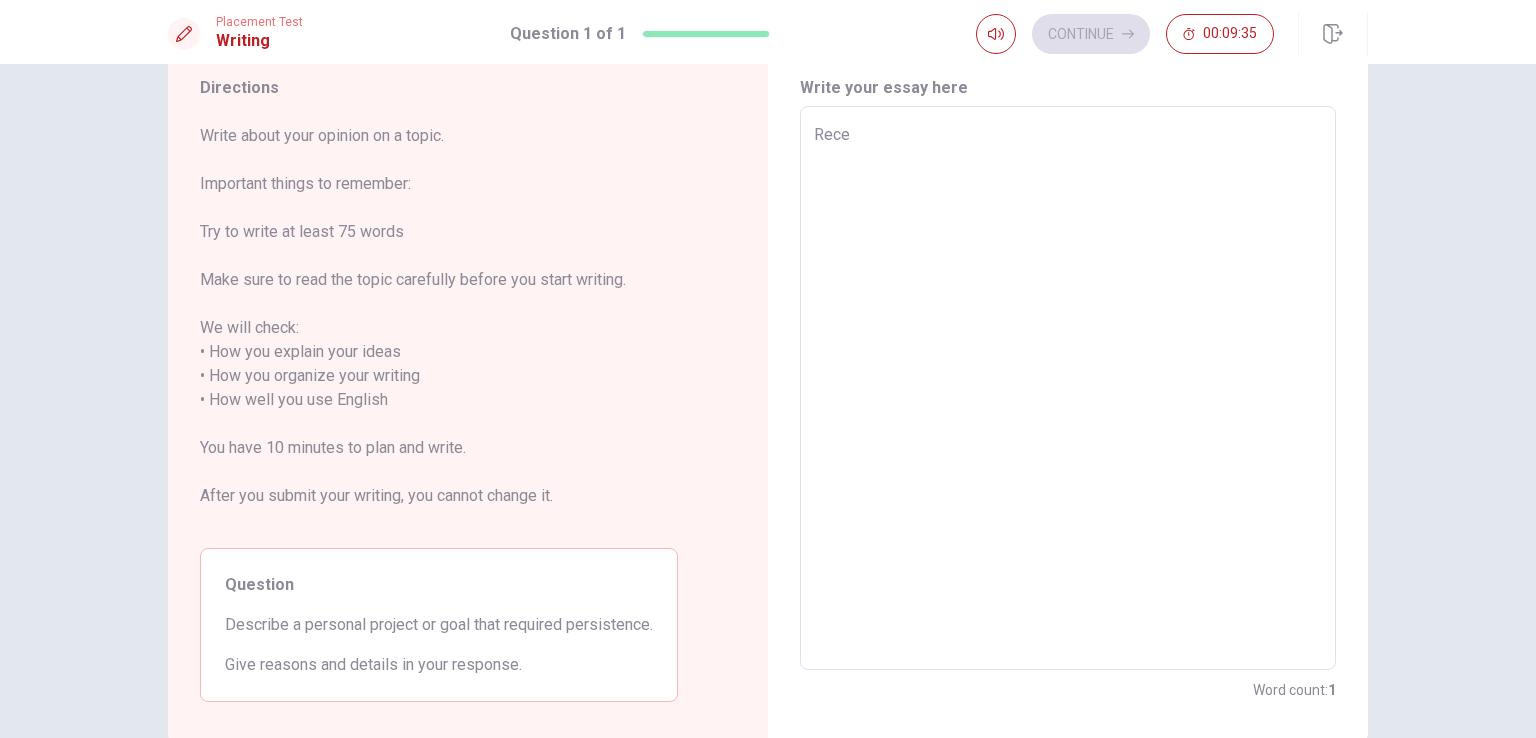 type on "Recen" 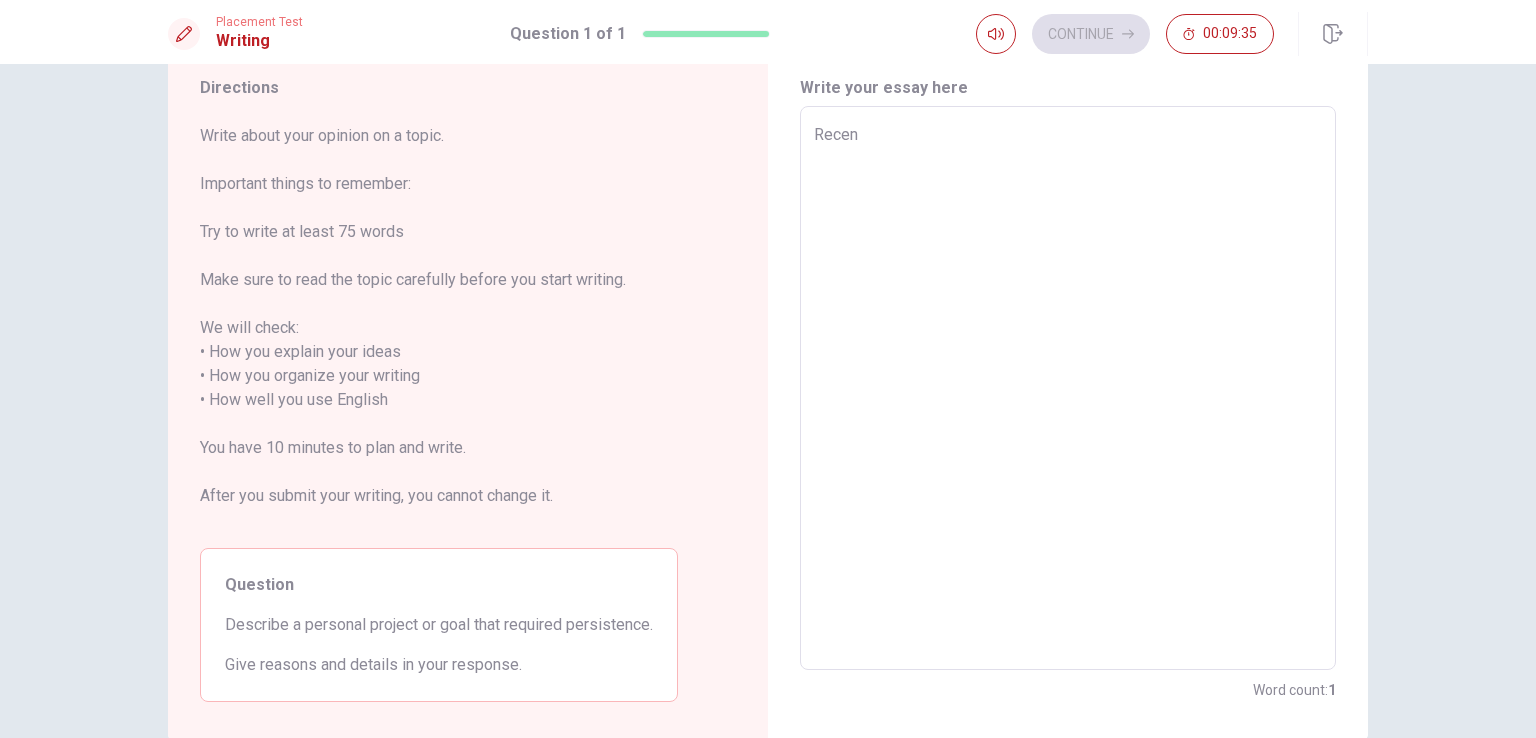 type on "x" 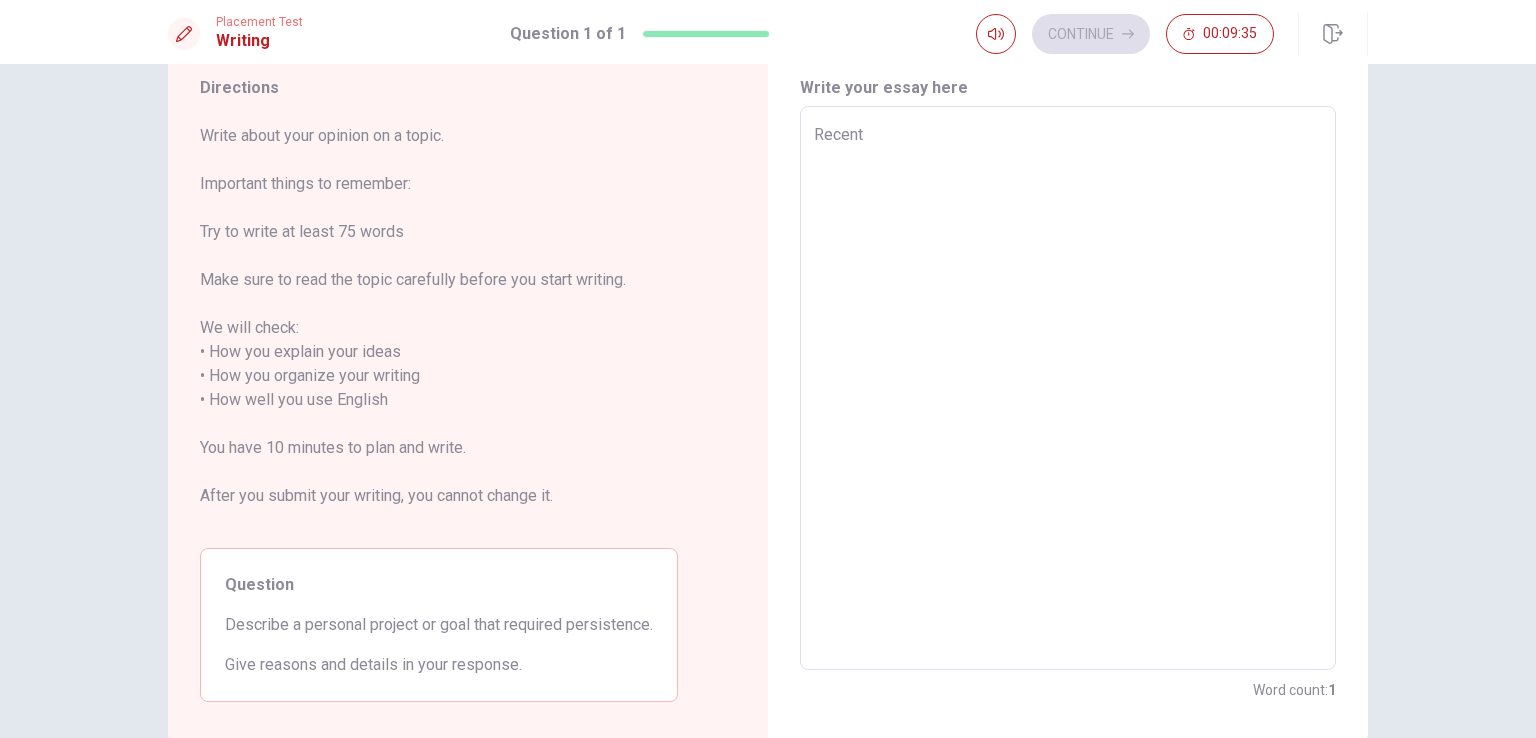 type on "x" 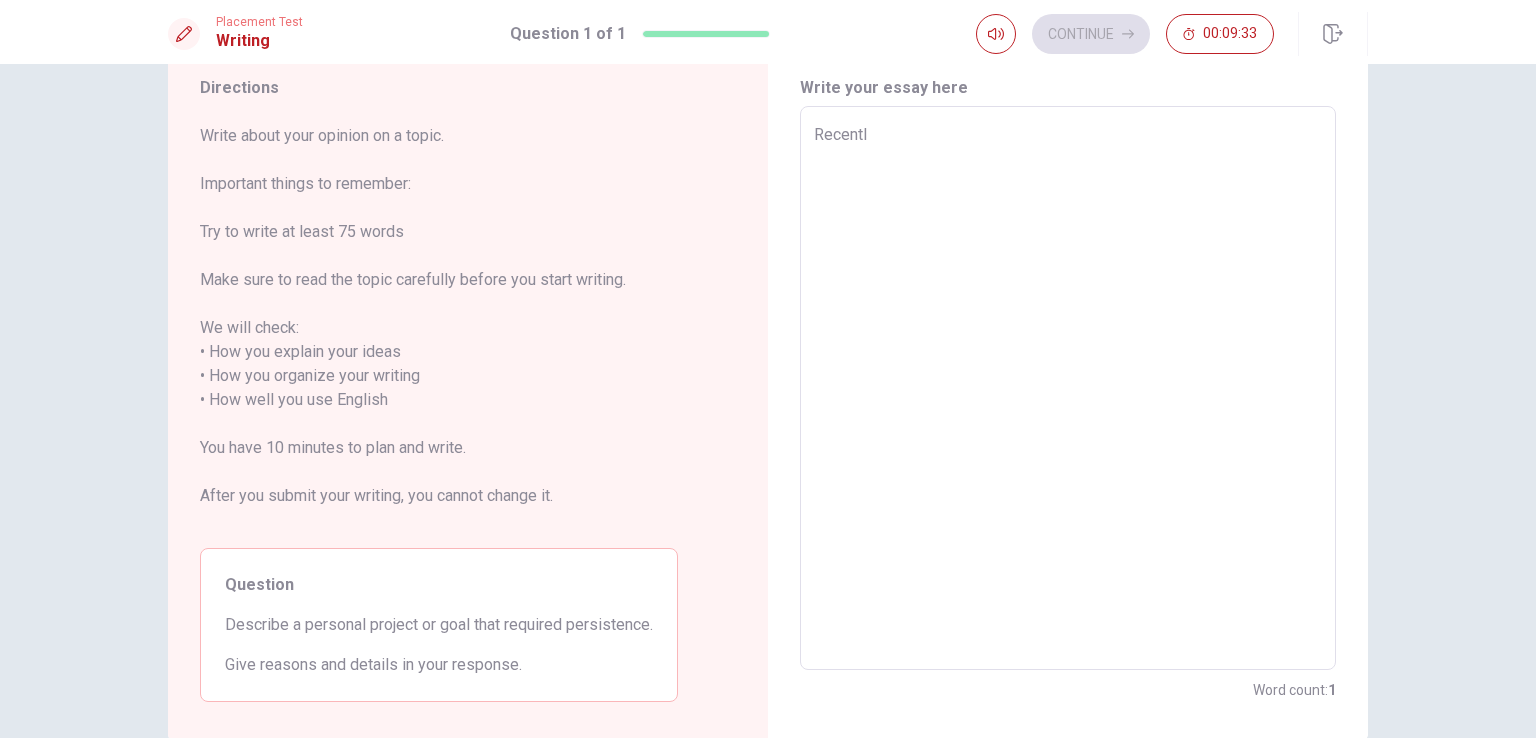type on "x" 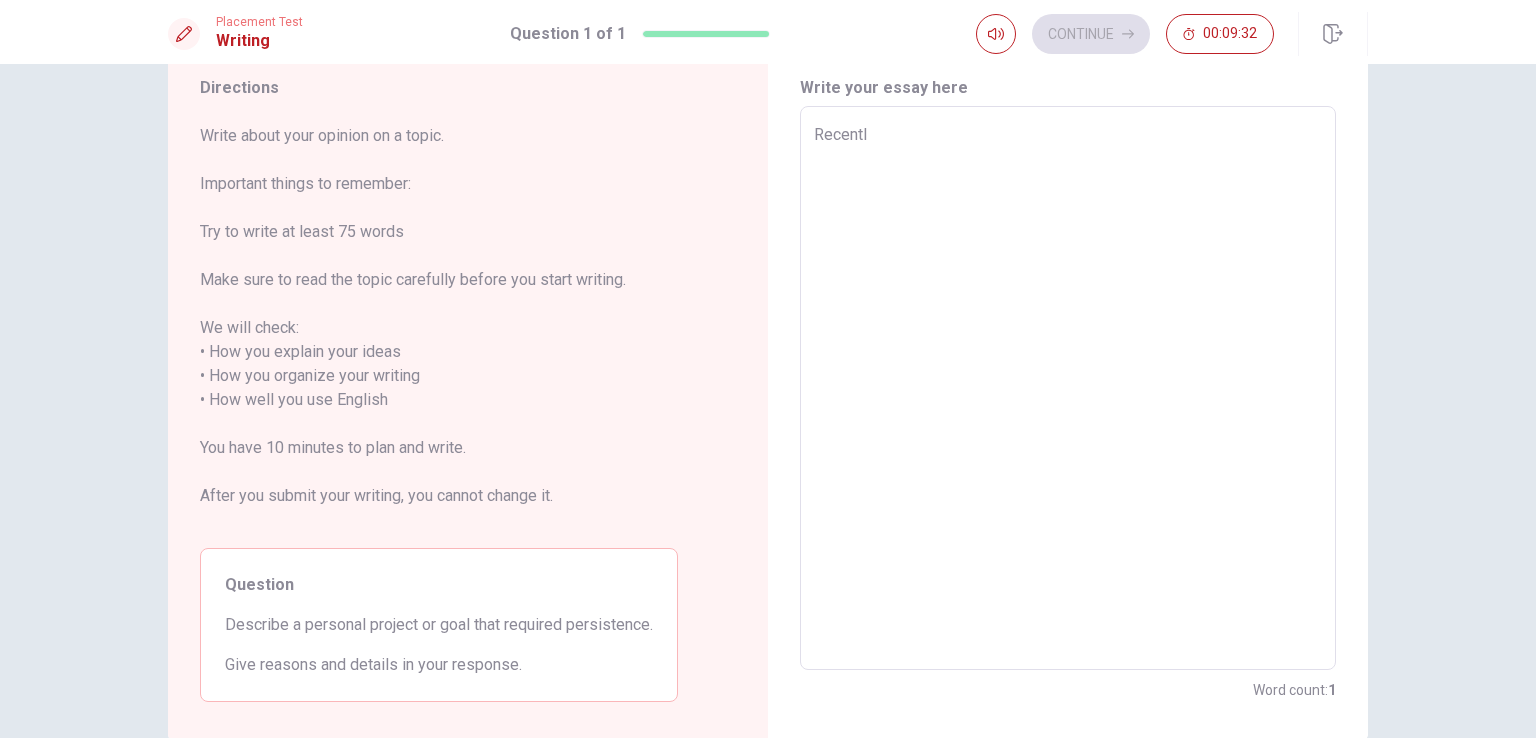 type on "Recently" 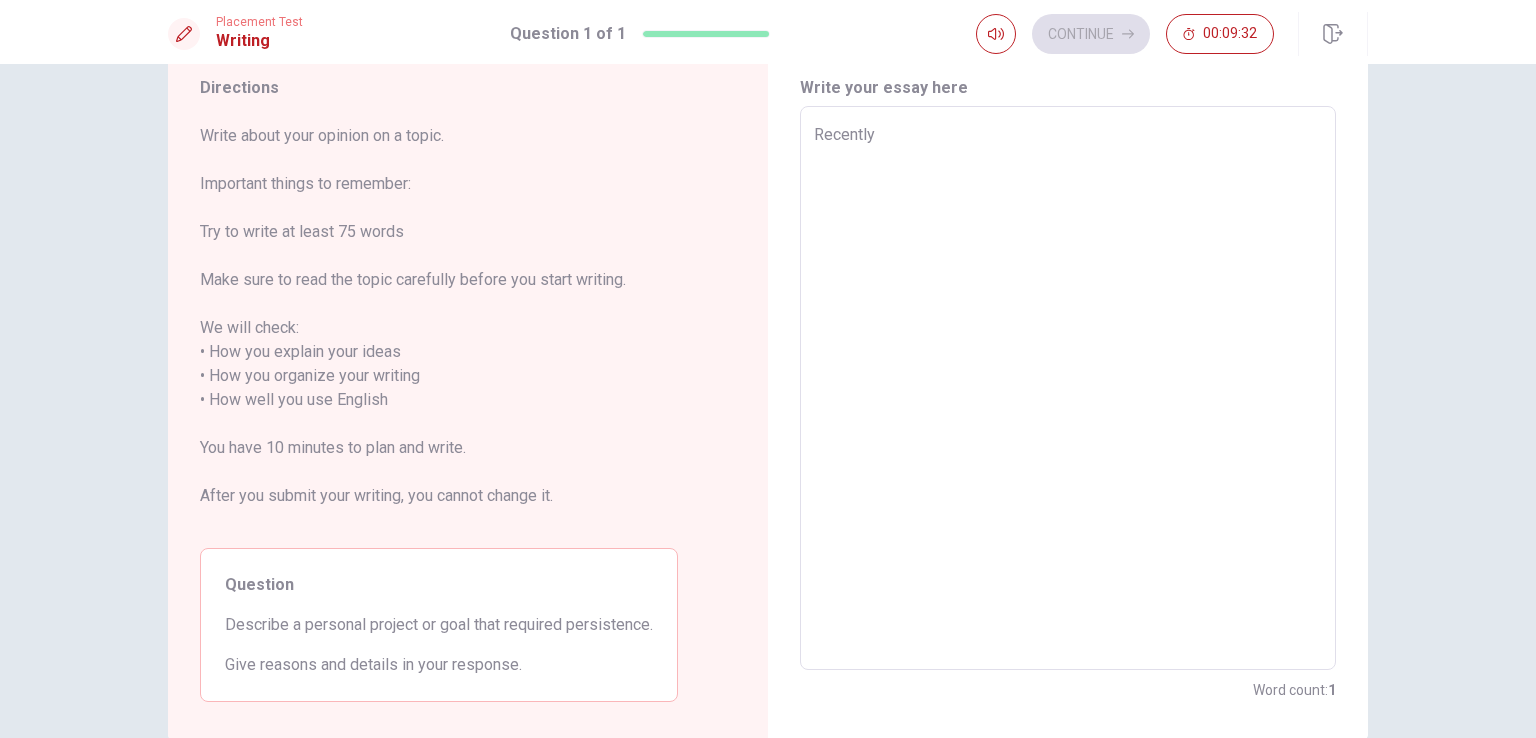 type on "x" 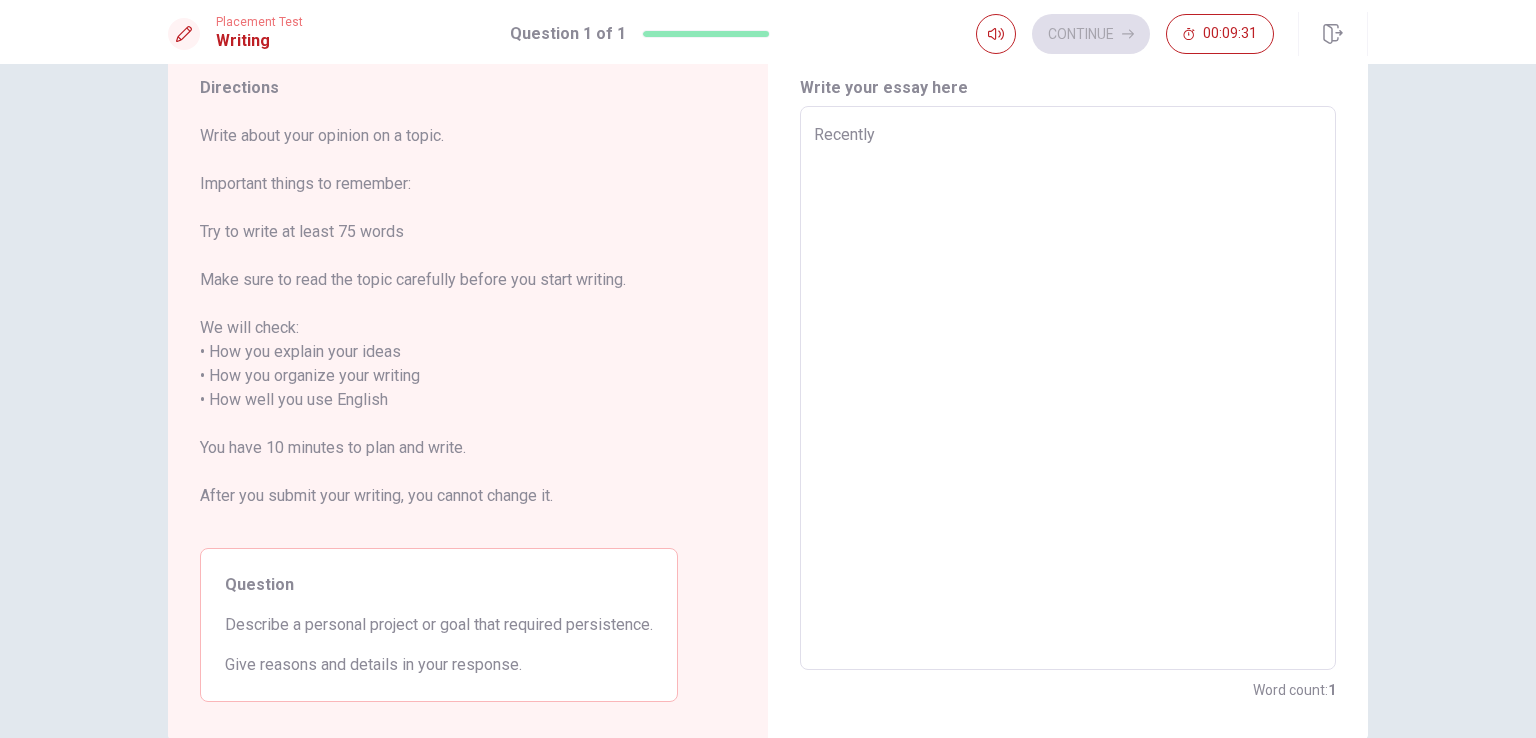 type on "Recently," 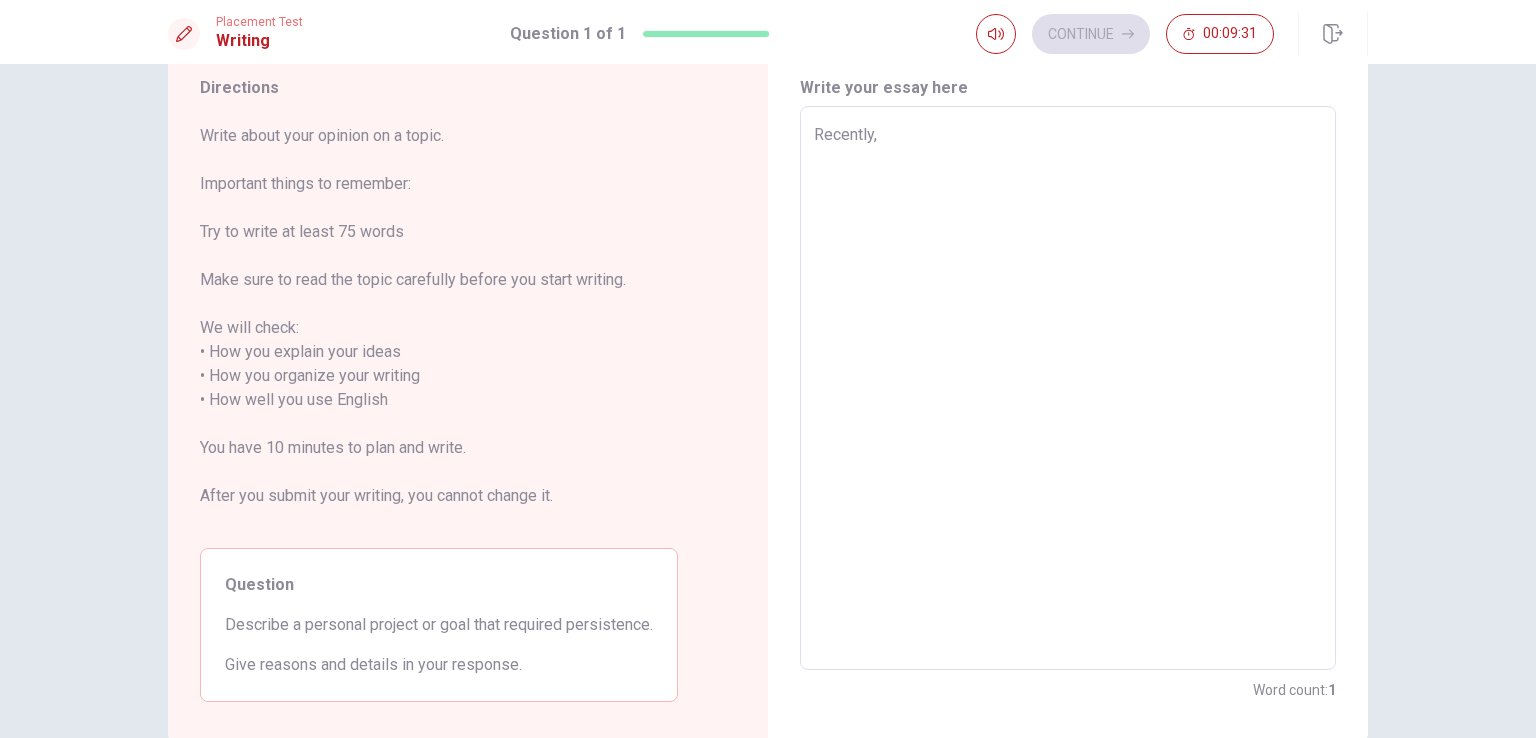 type on "x" 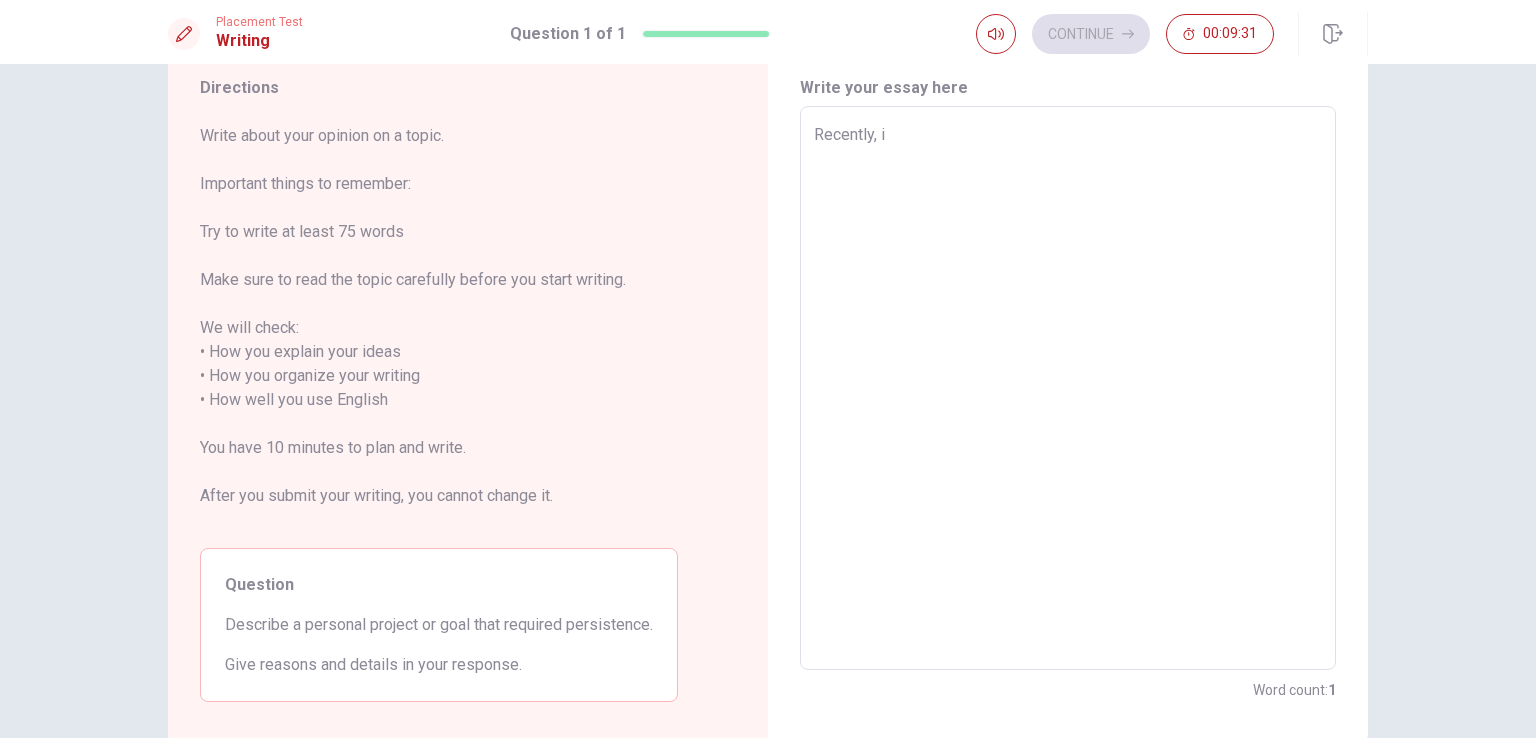 type on "x" 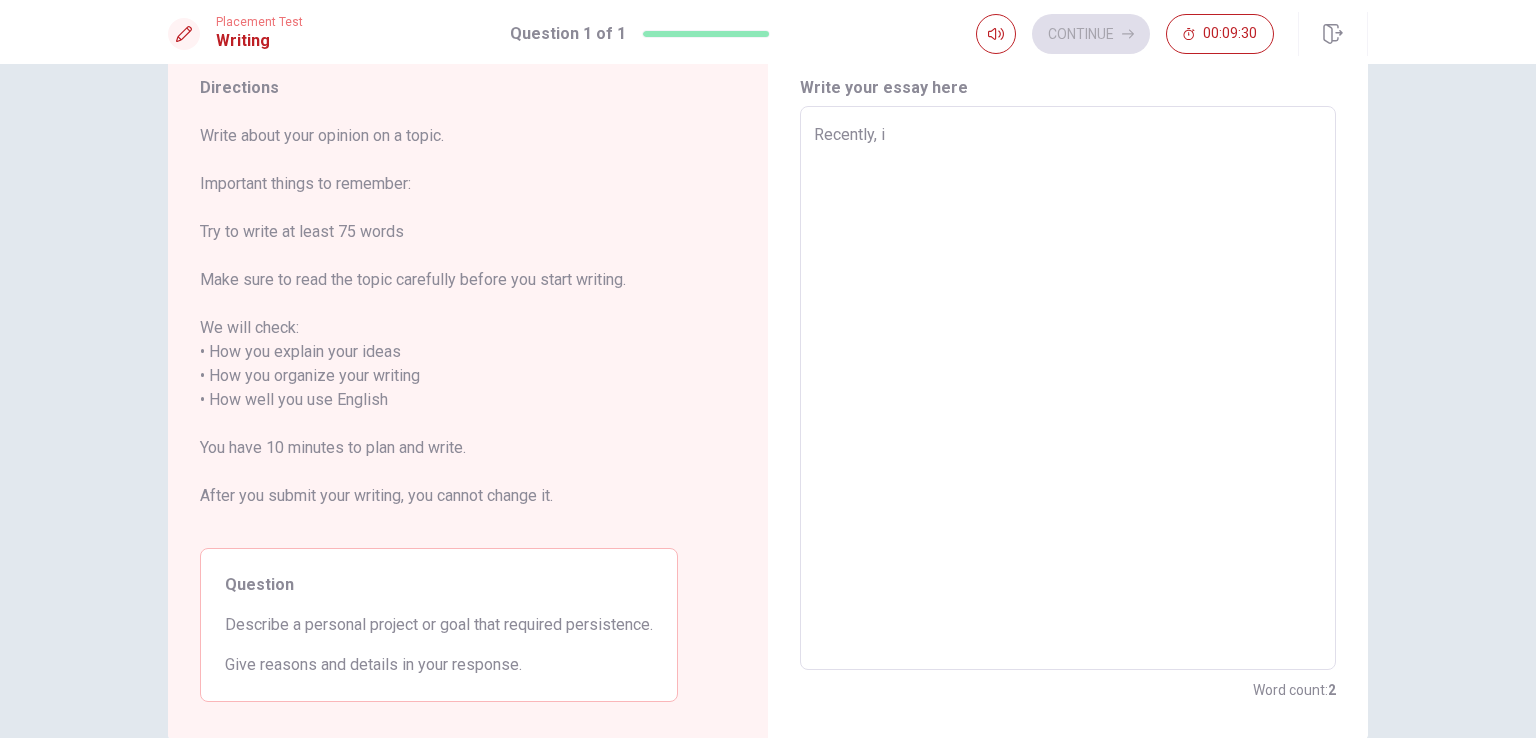 type on "Recently, i" 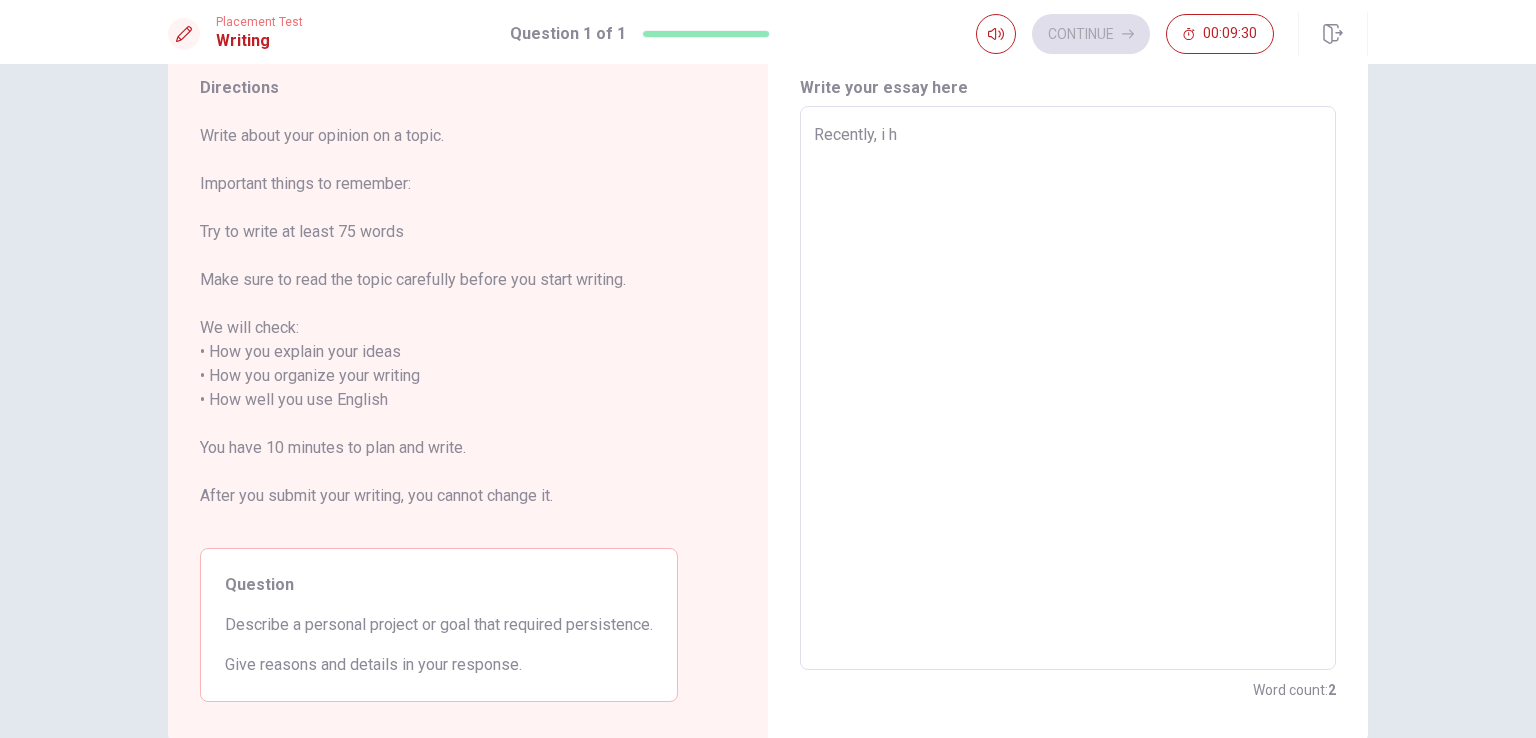 type on "x" 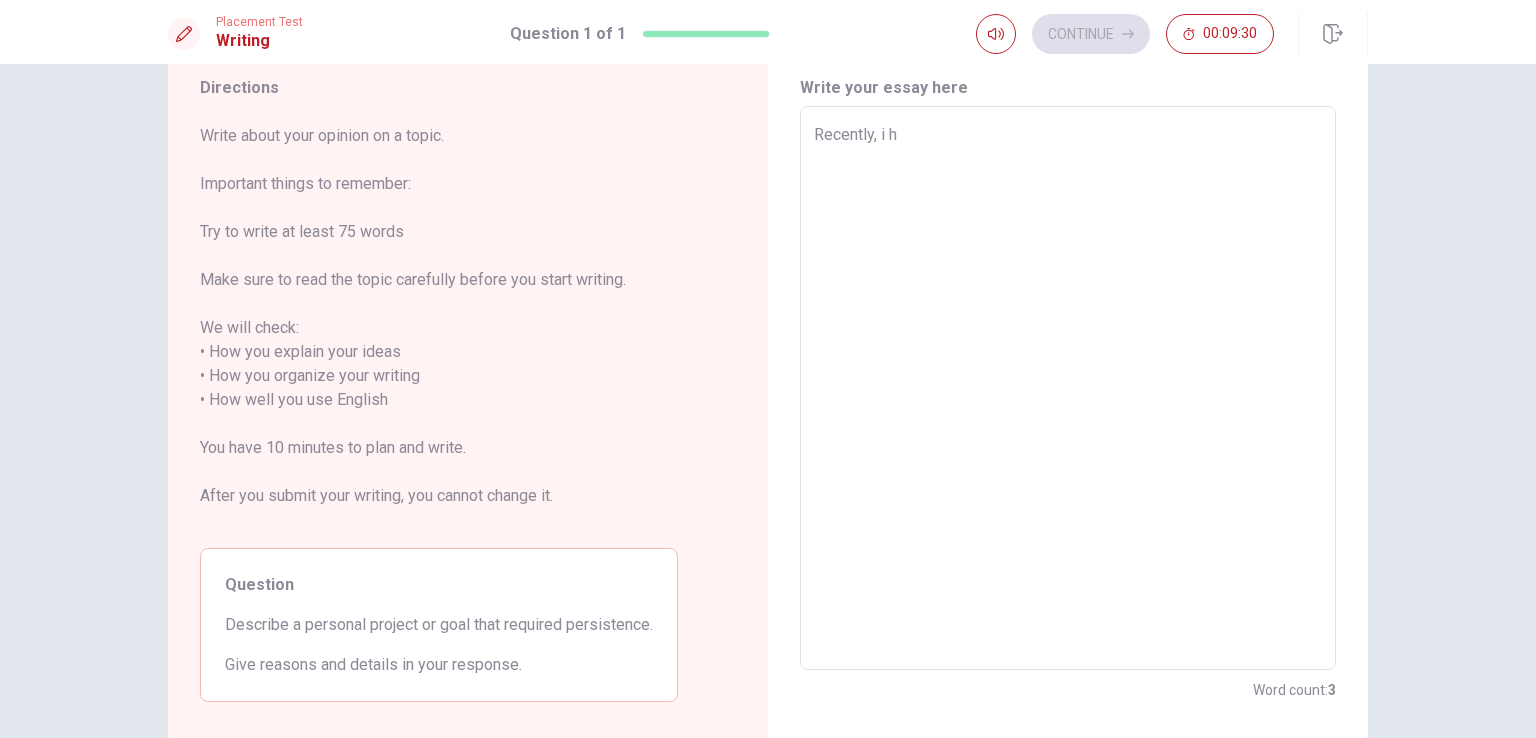 type on "Recently, i he" 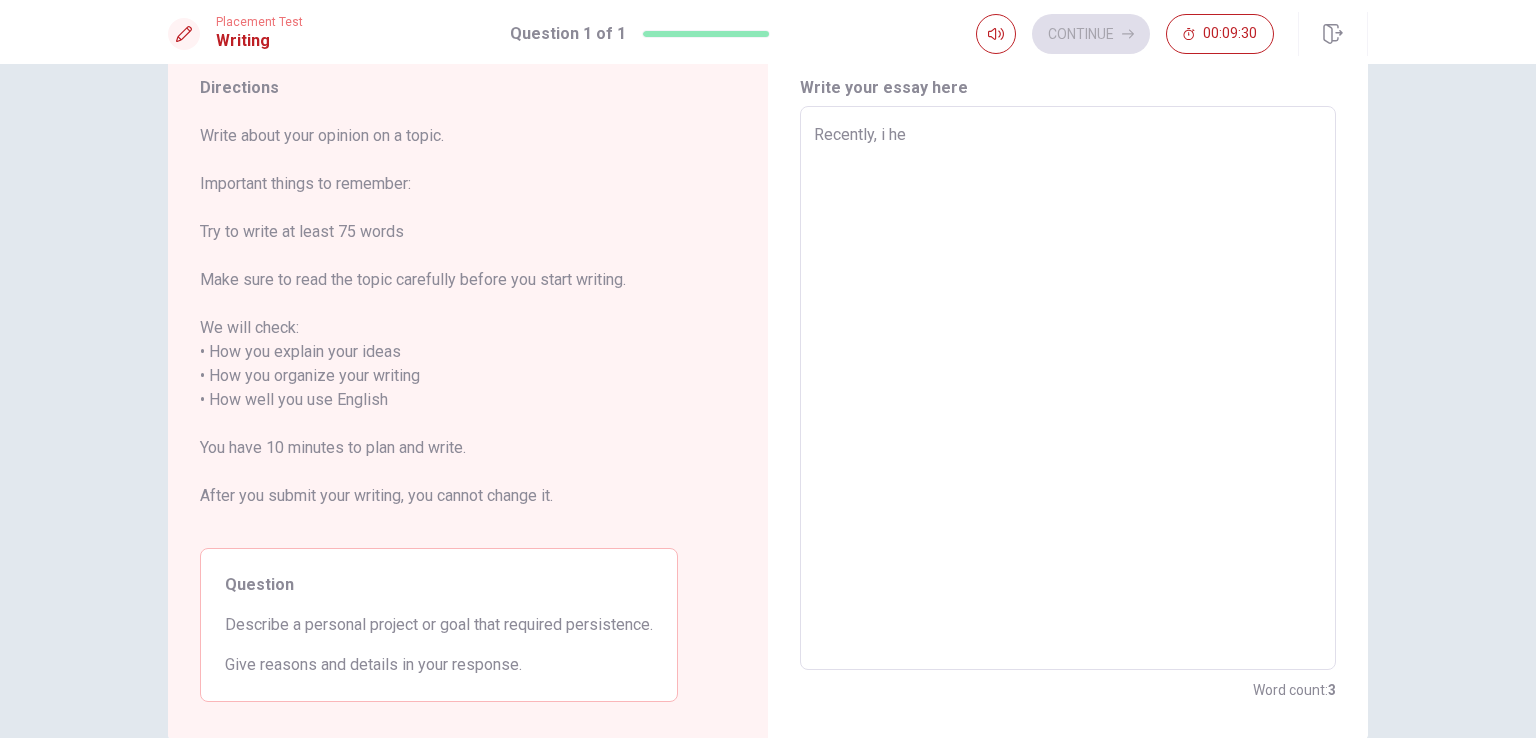 type on "x" 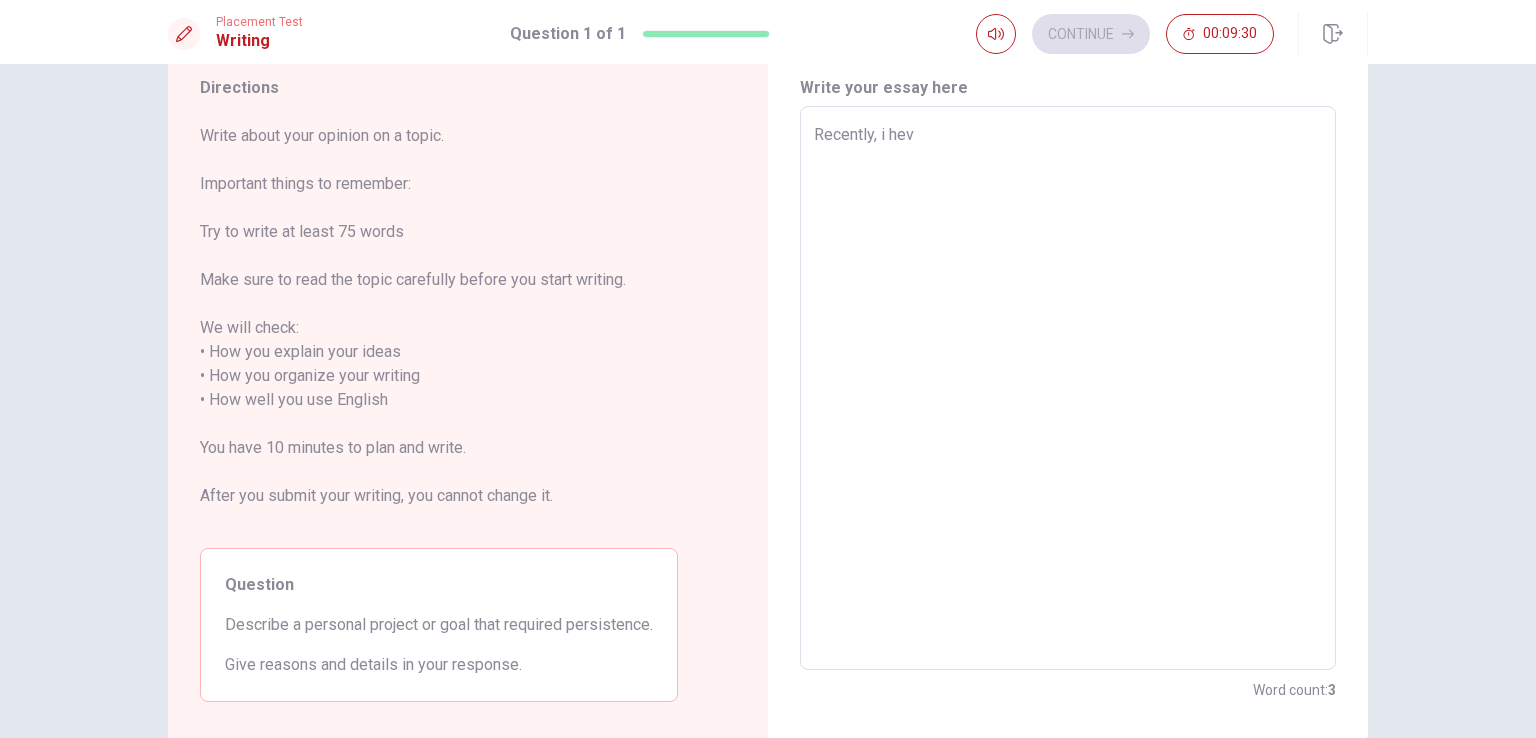type on "Recently, i heve" 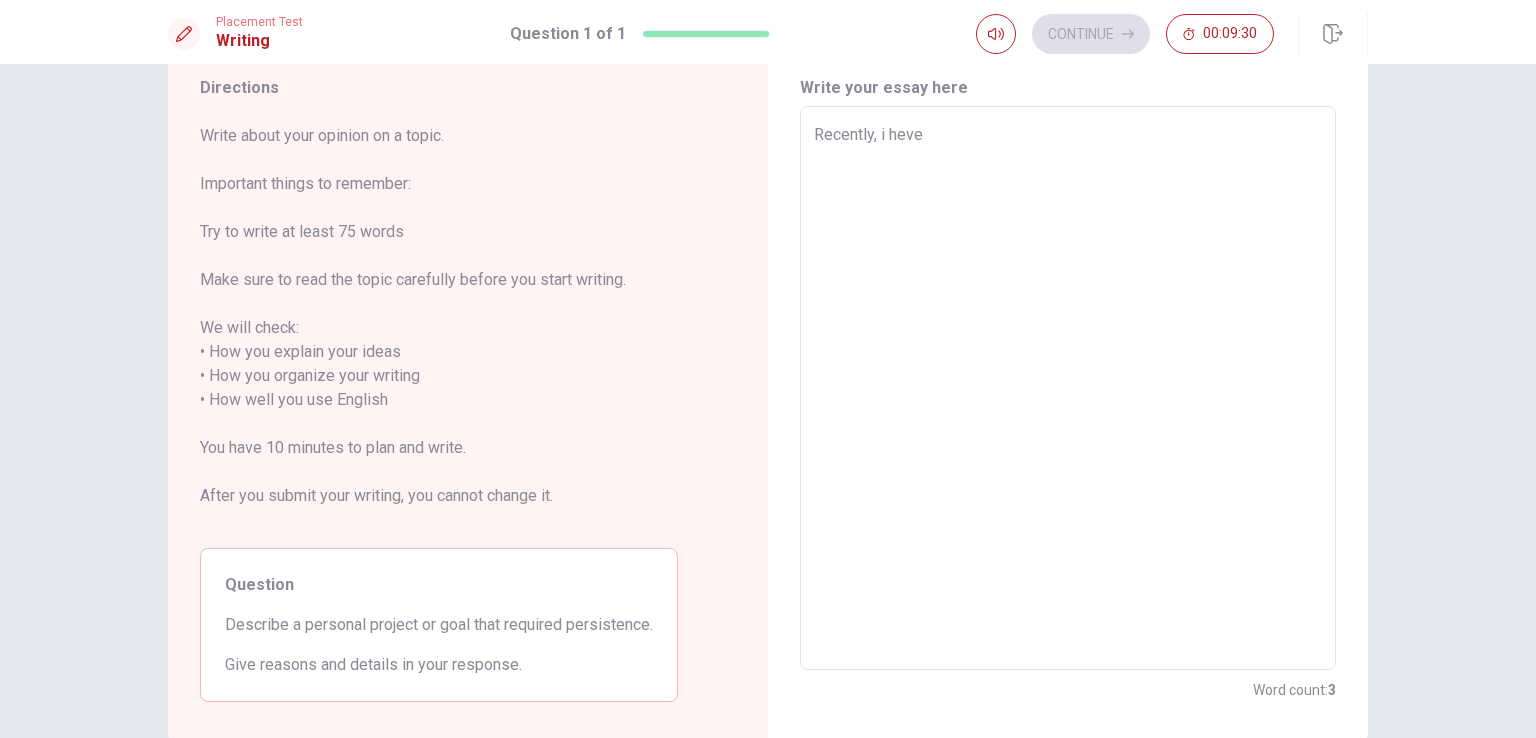 type on "x" 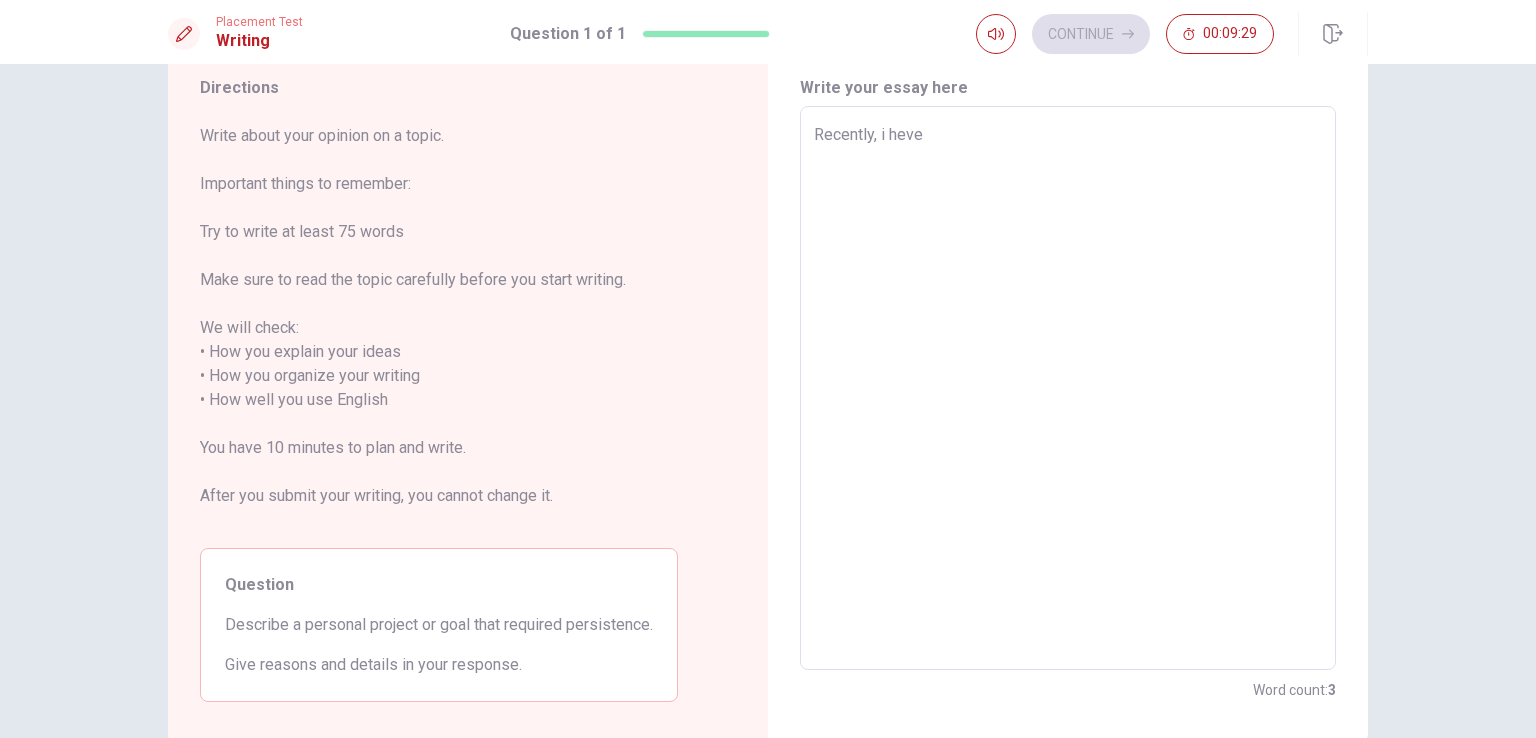 type on "x" 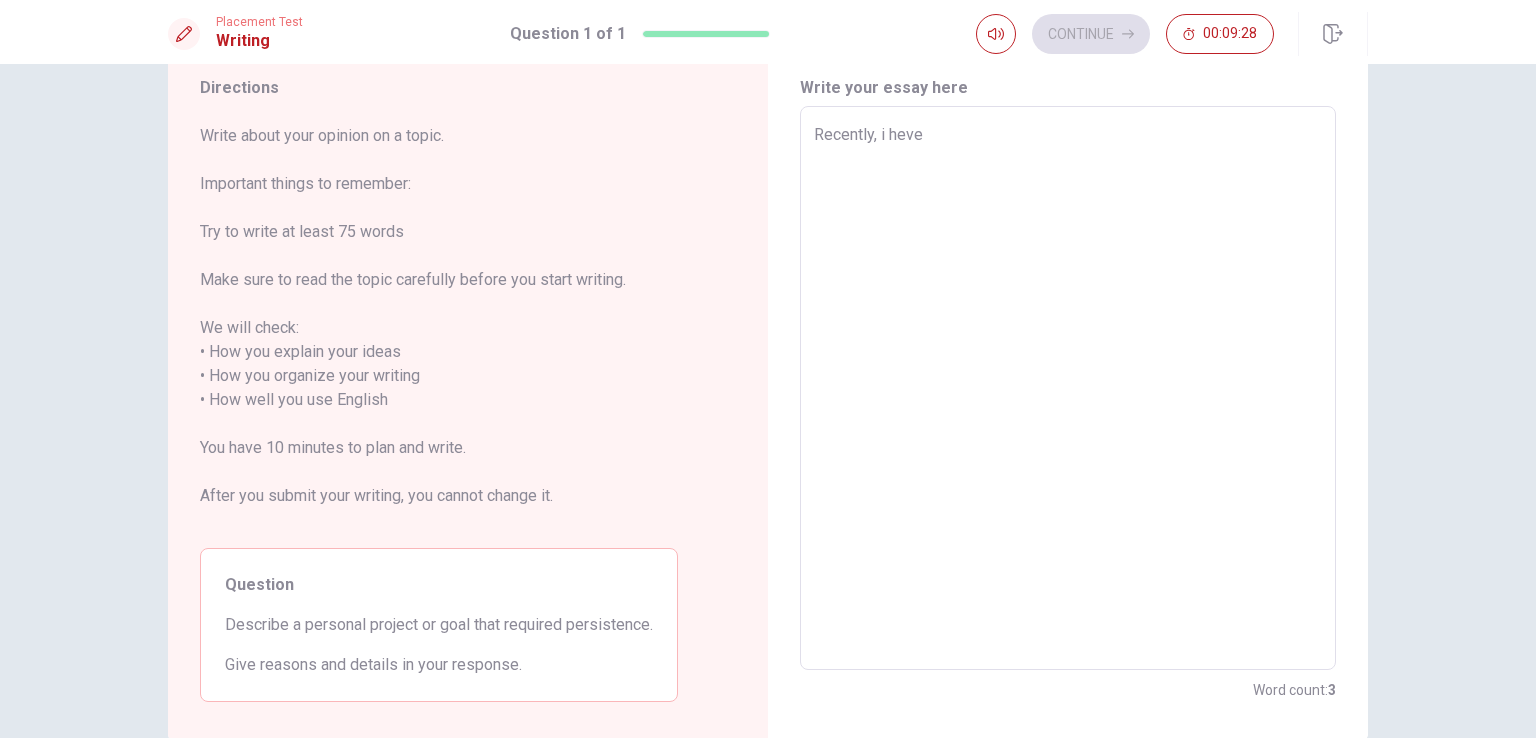 type on "Recently, i heve s" 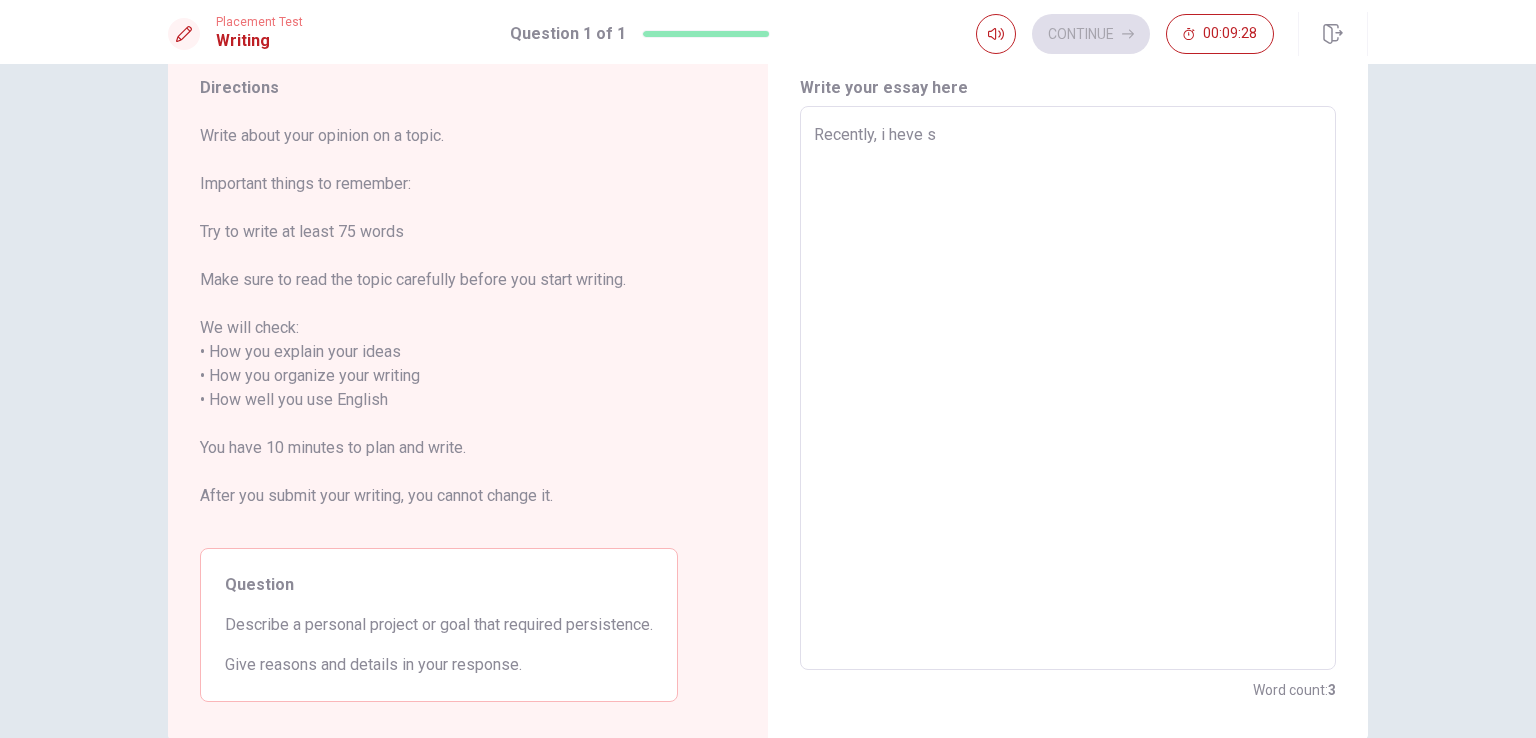 type on "x" 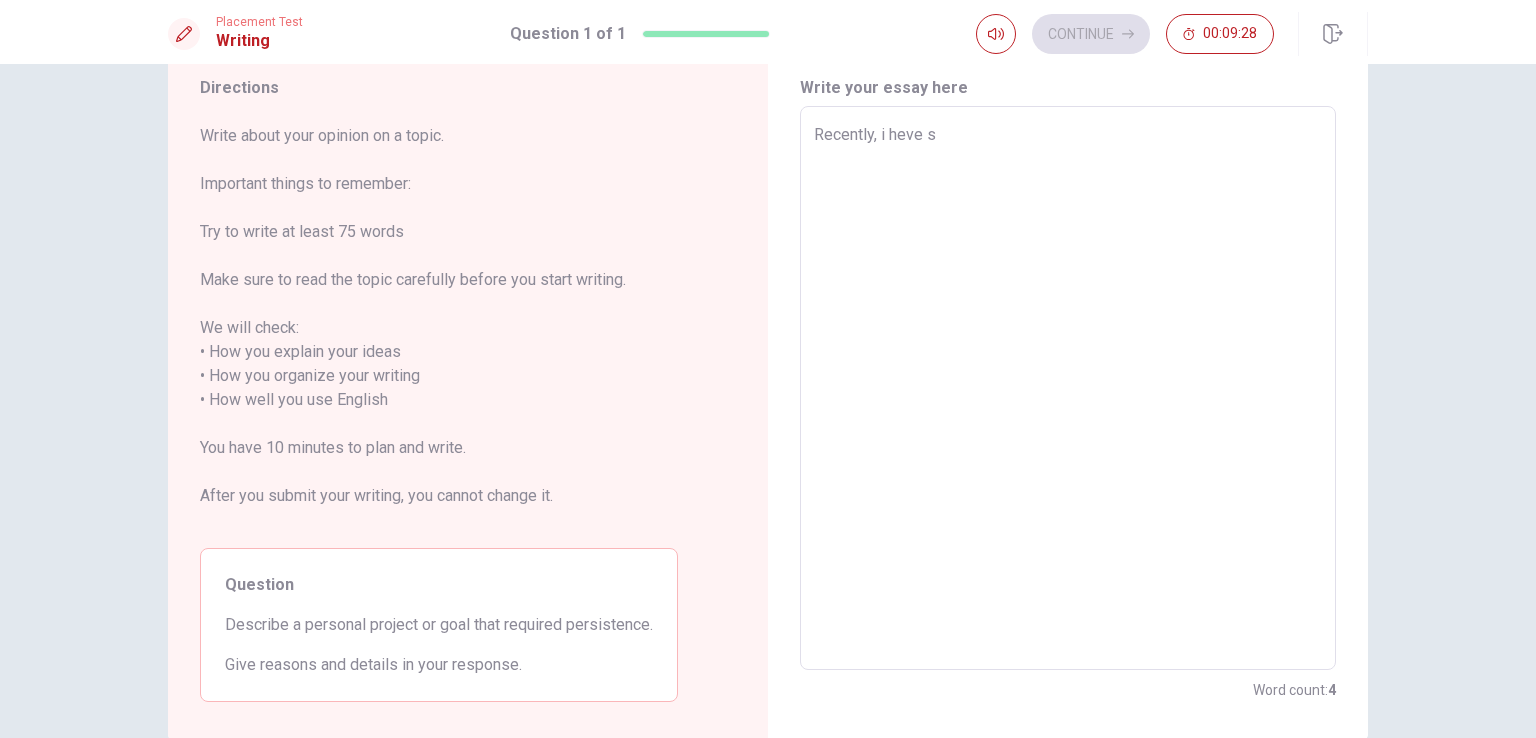 type on "Recently, i heve st" 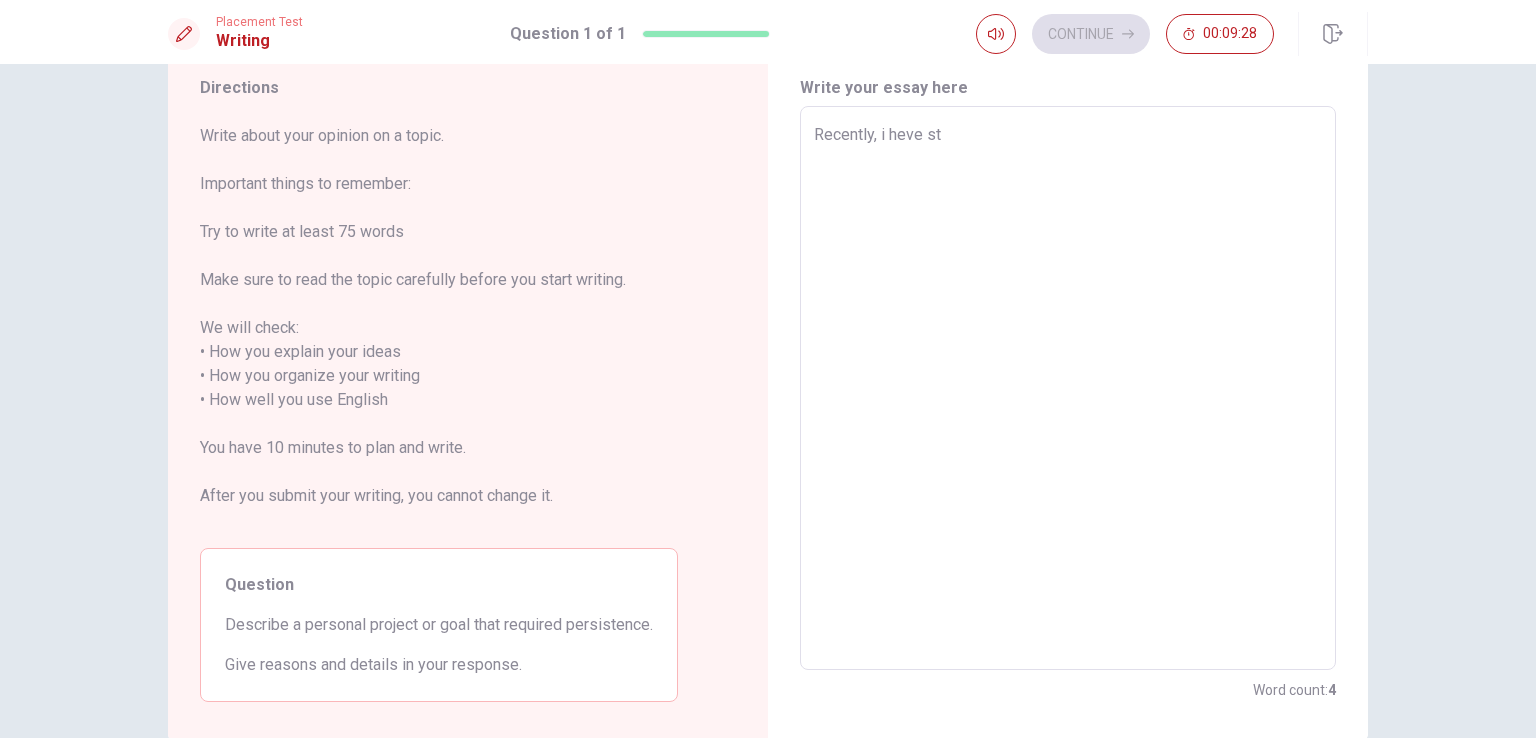 type on "x" 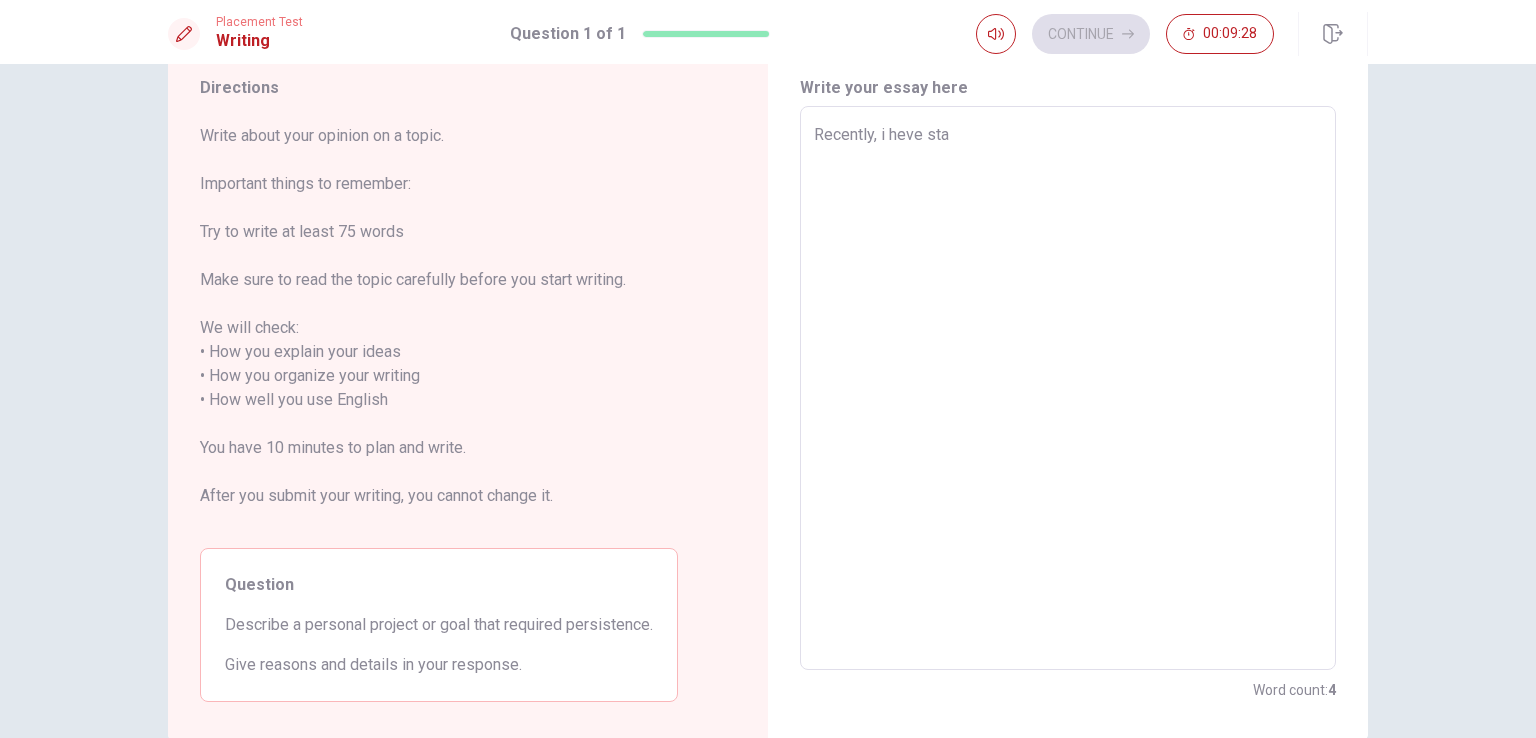 type on "x" 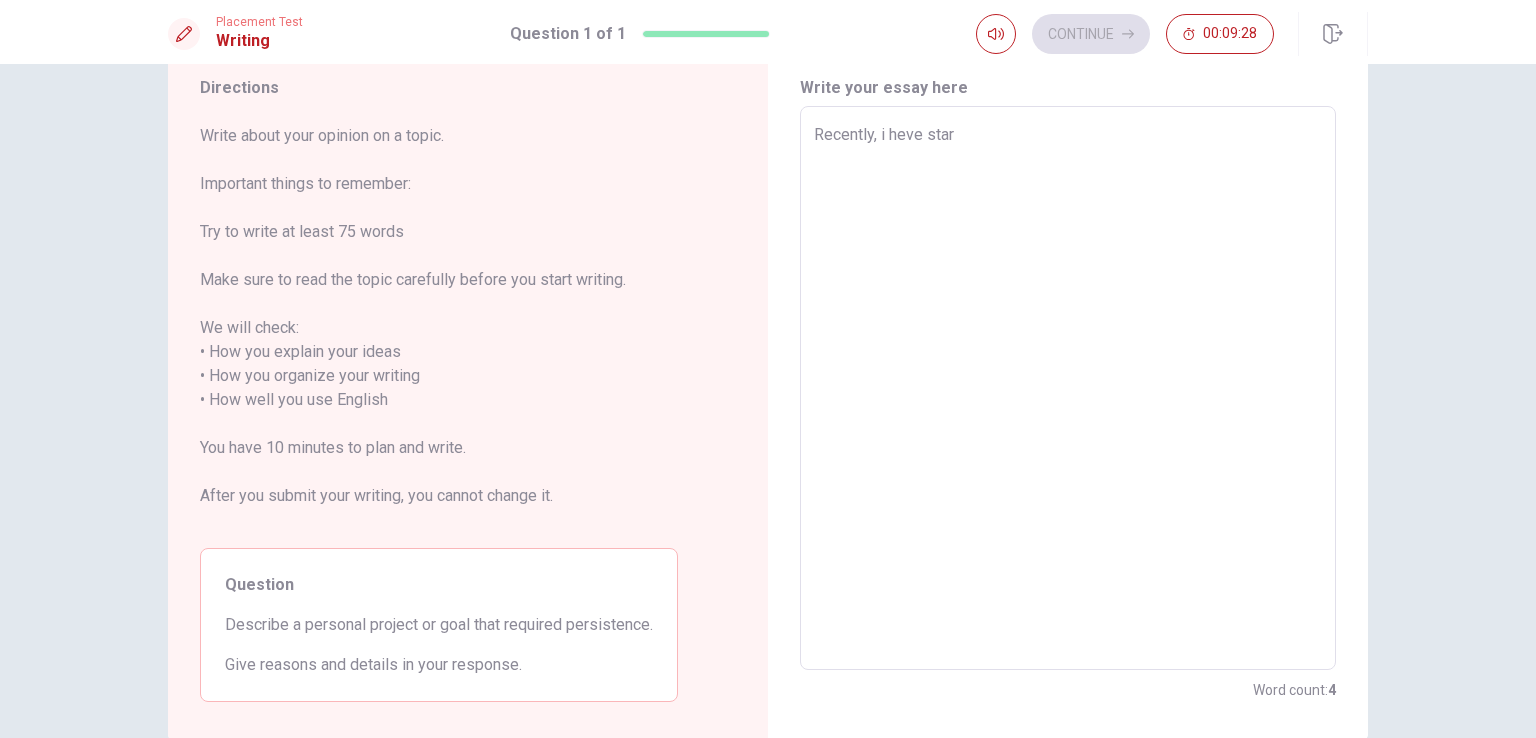 type on "x" 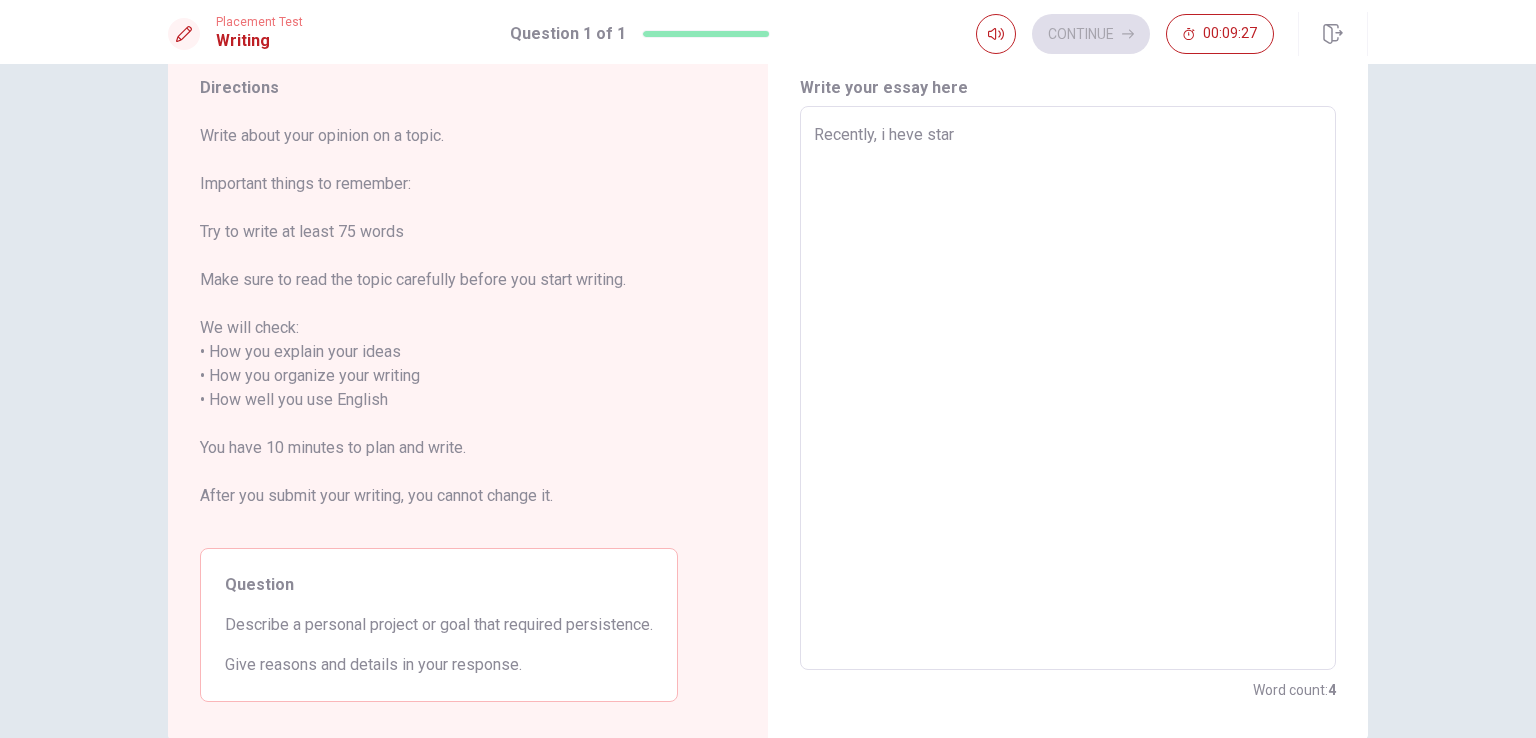 type on "Recently, i heve start" 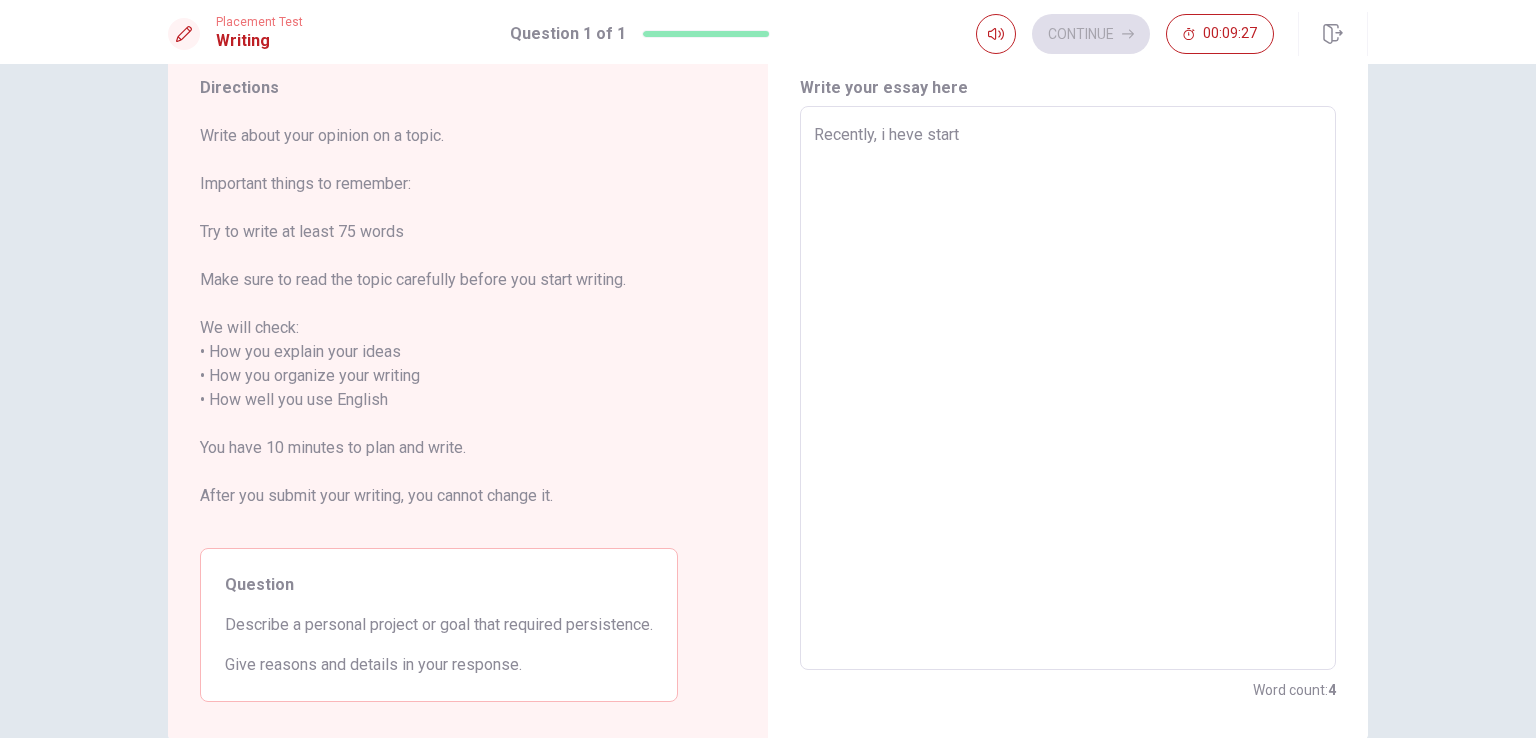 type on "x" 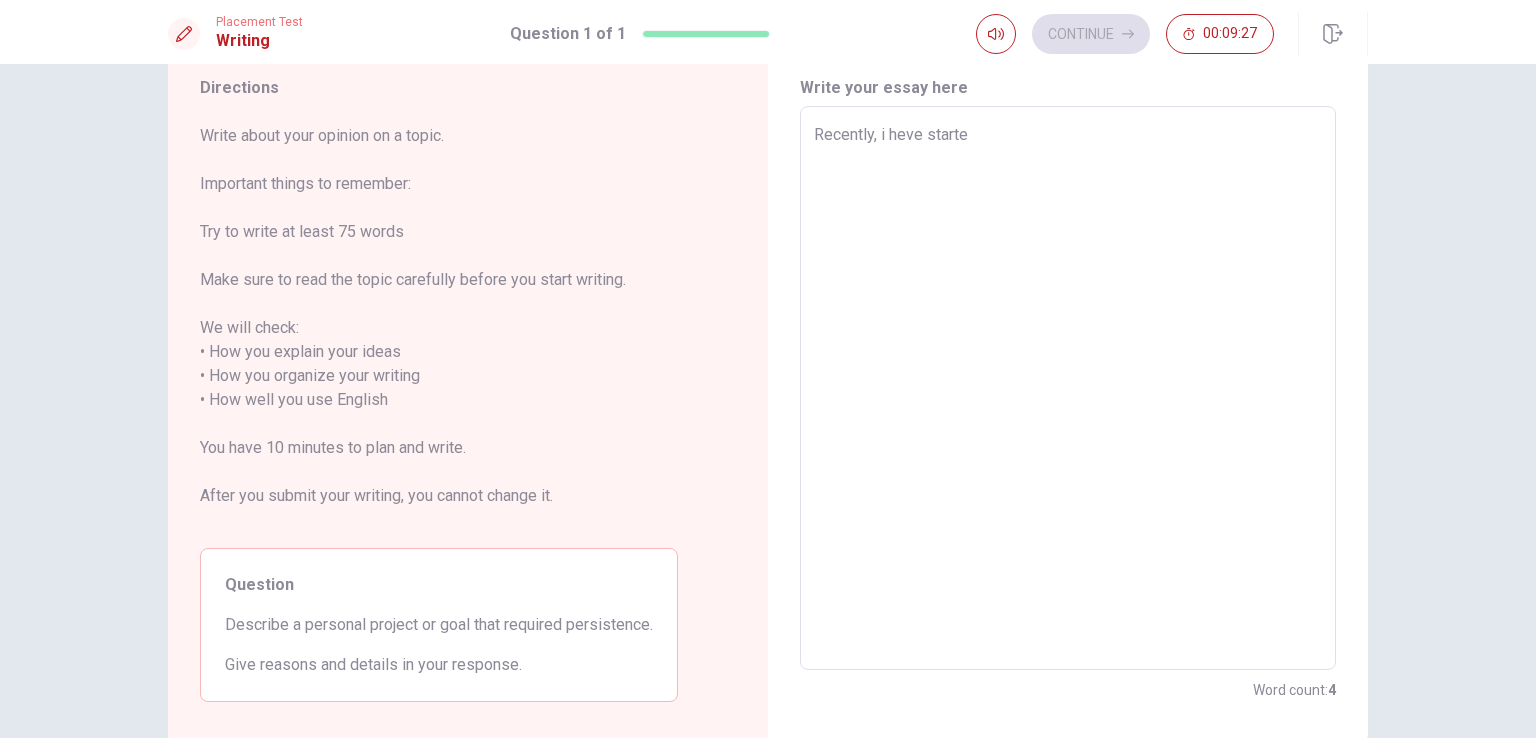 type on "x" 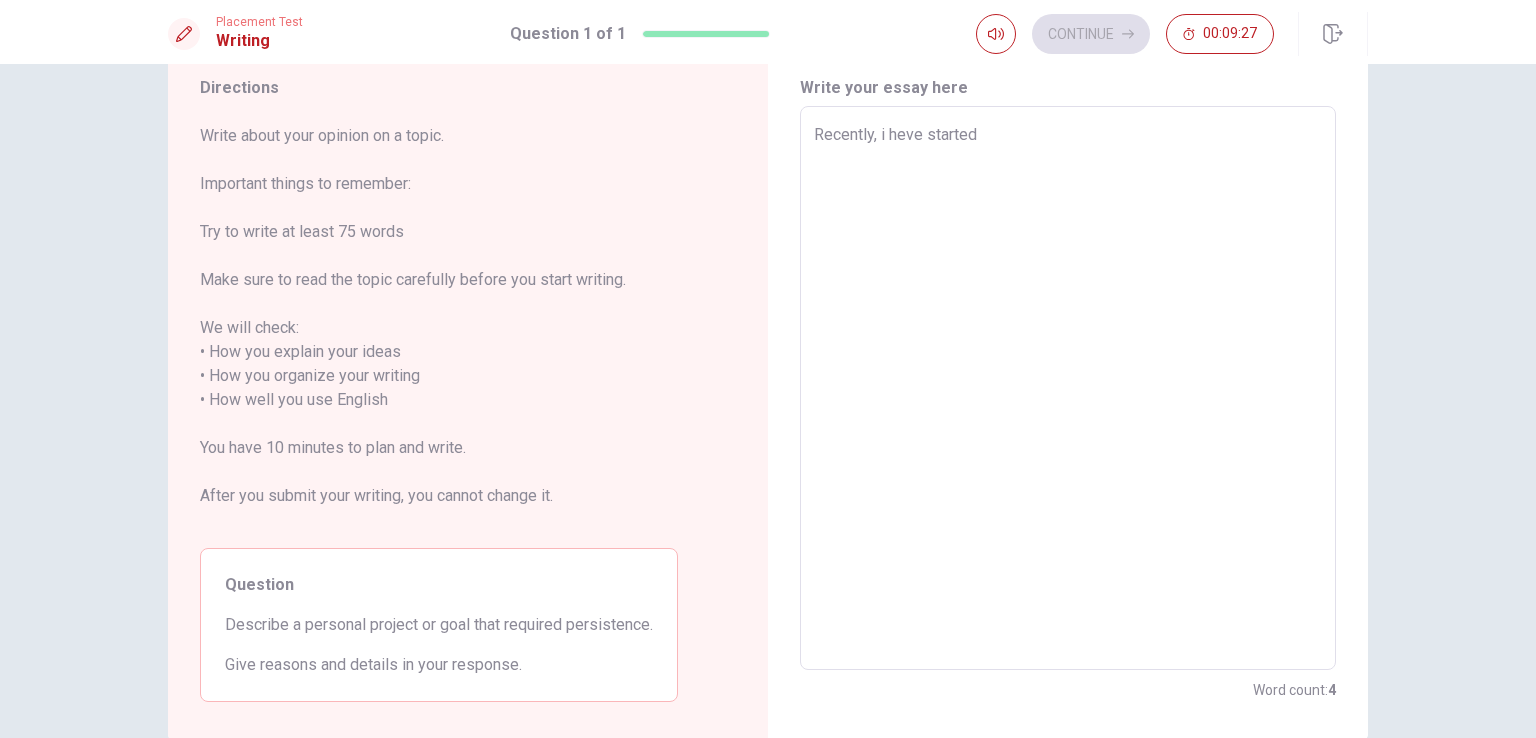 type on "x" 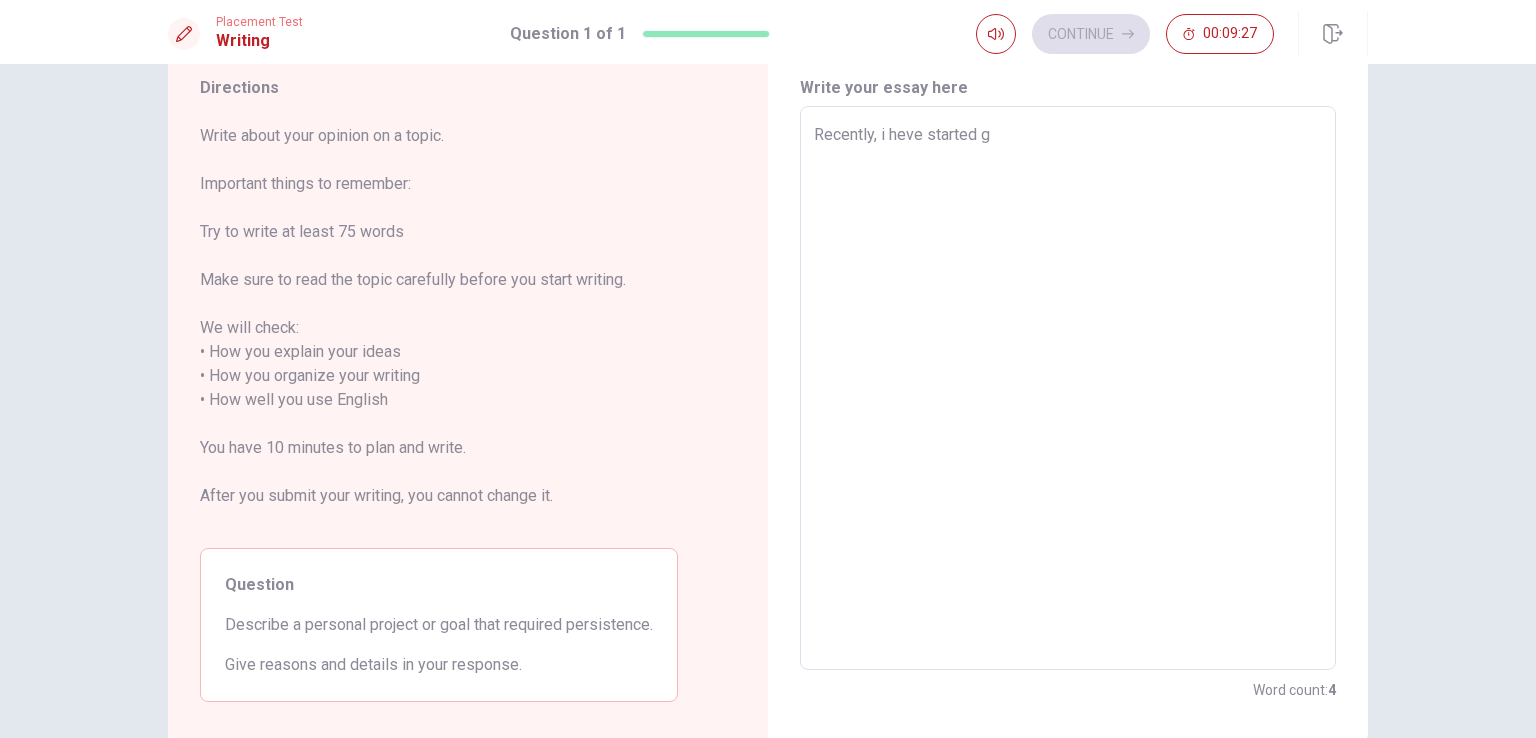 type on "x" 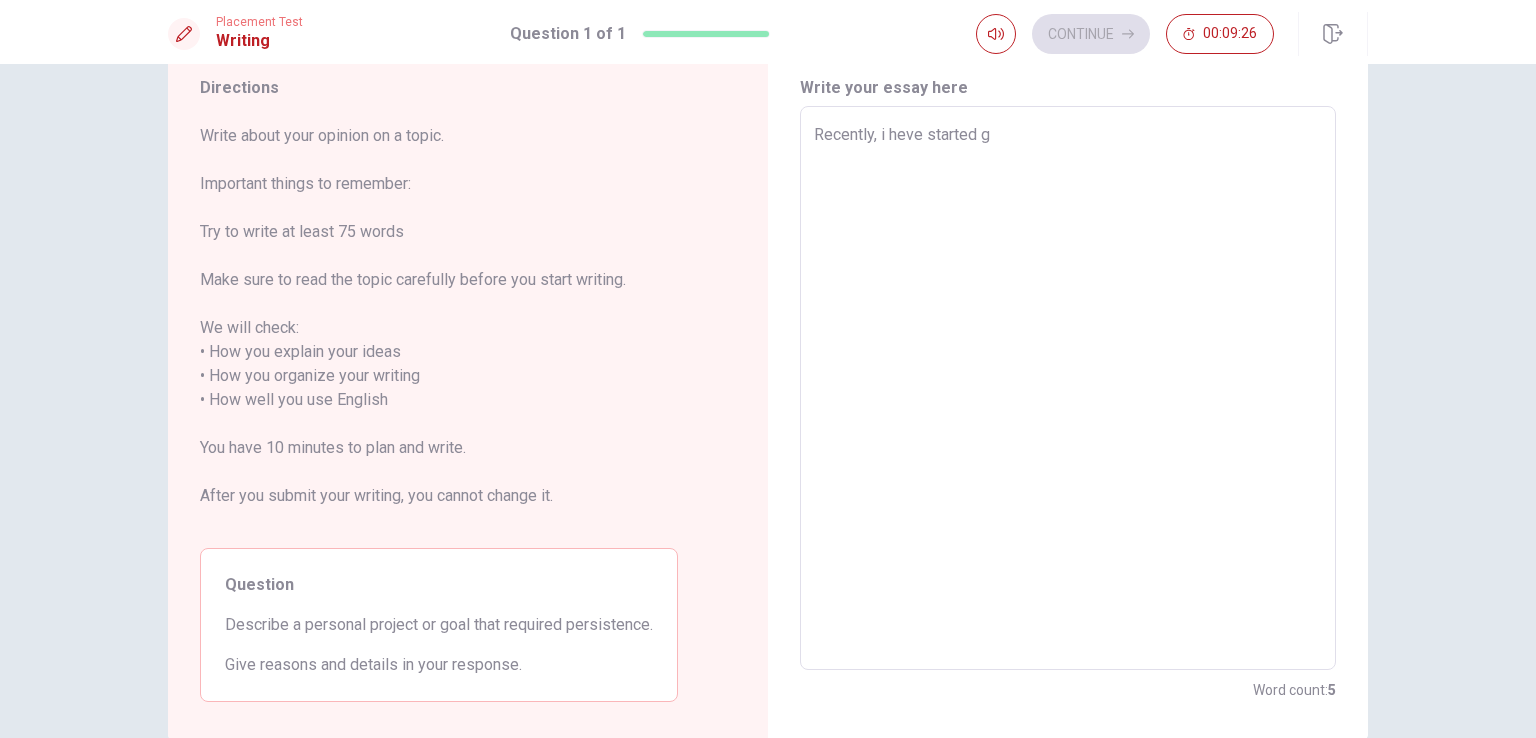 type on "Recently, i heve started go" 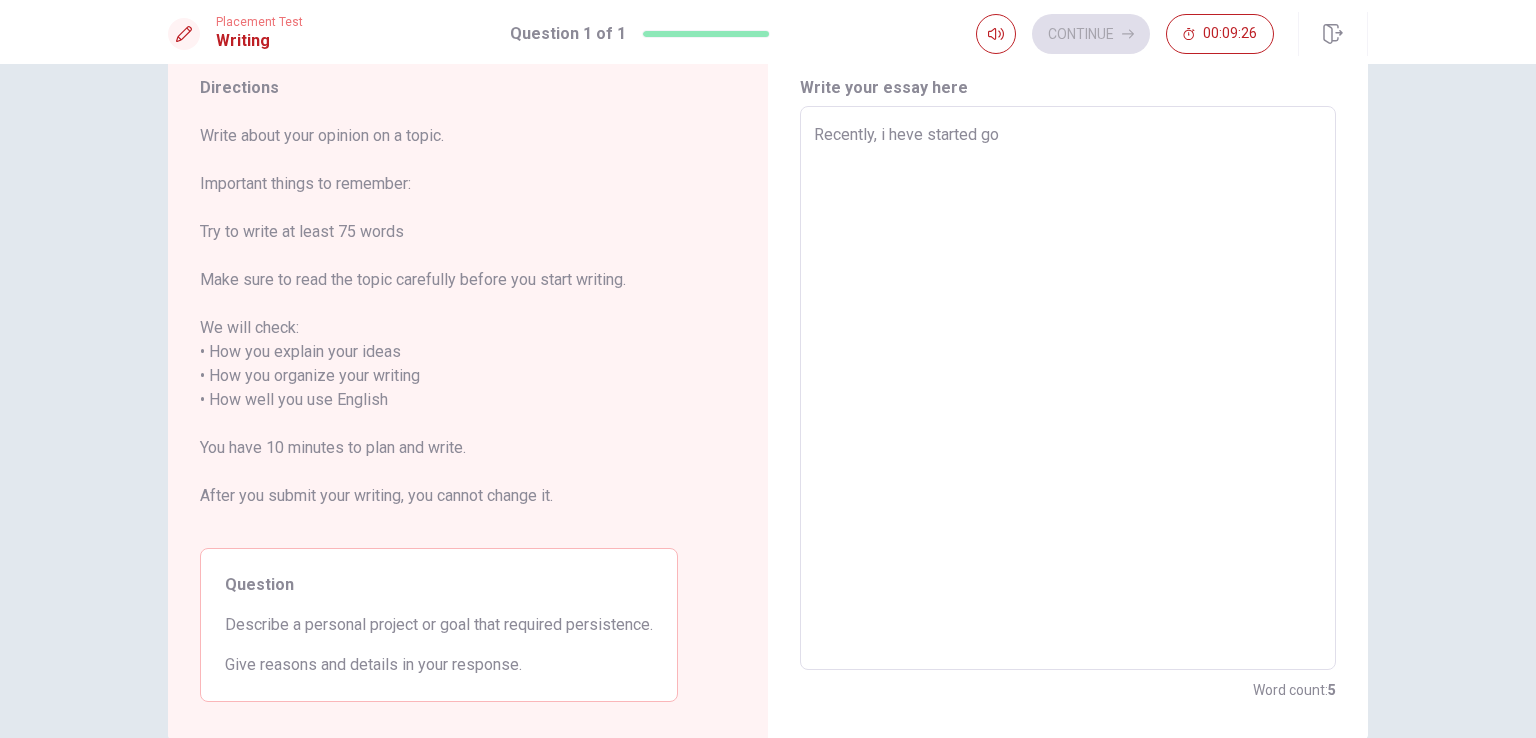 type on "x" 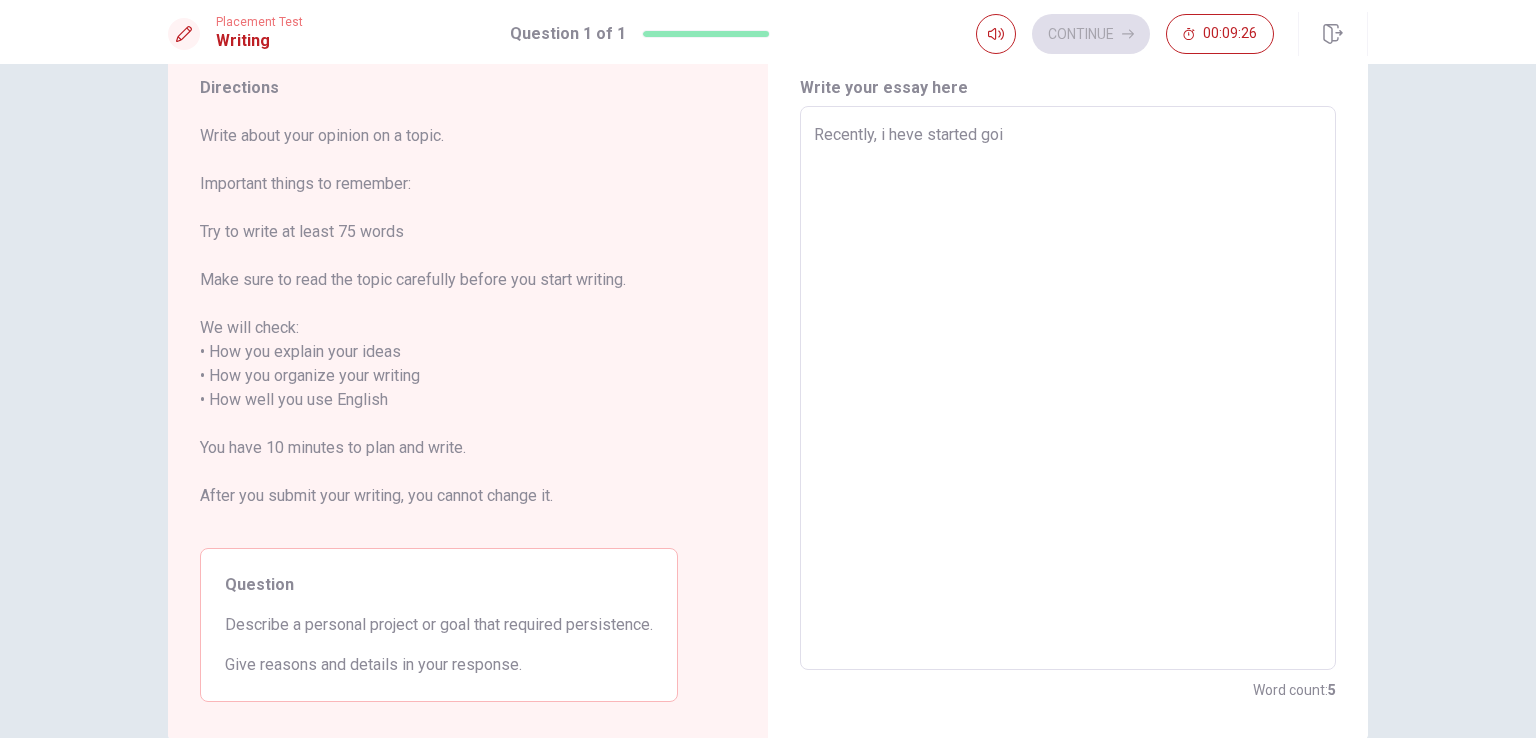type on "x" 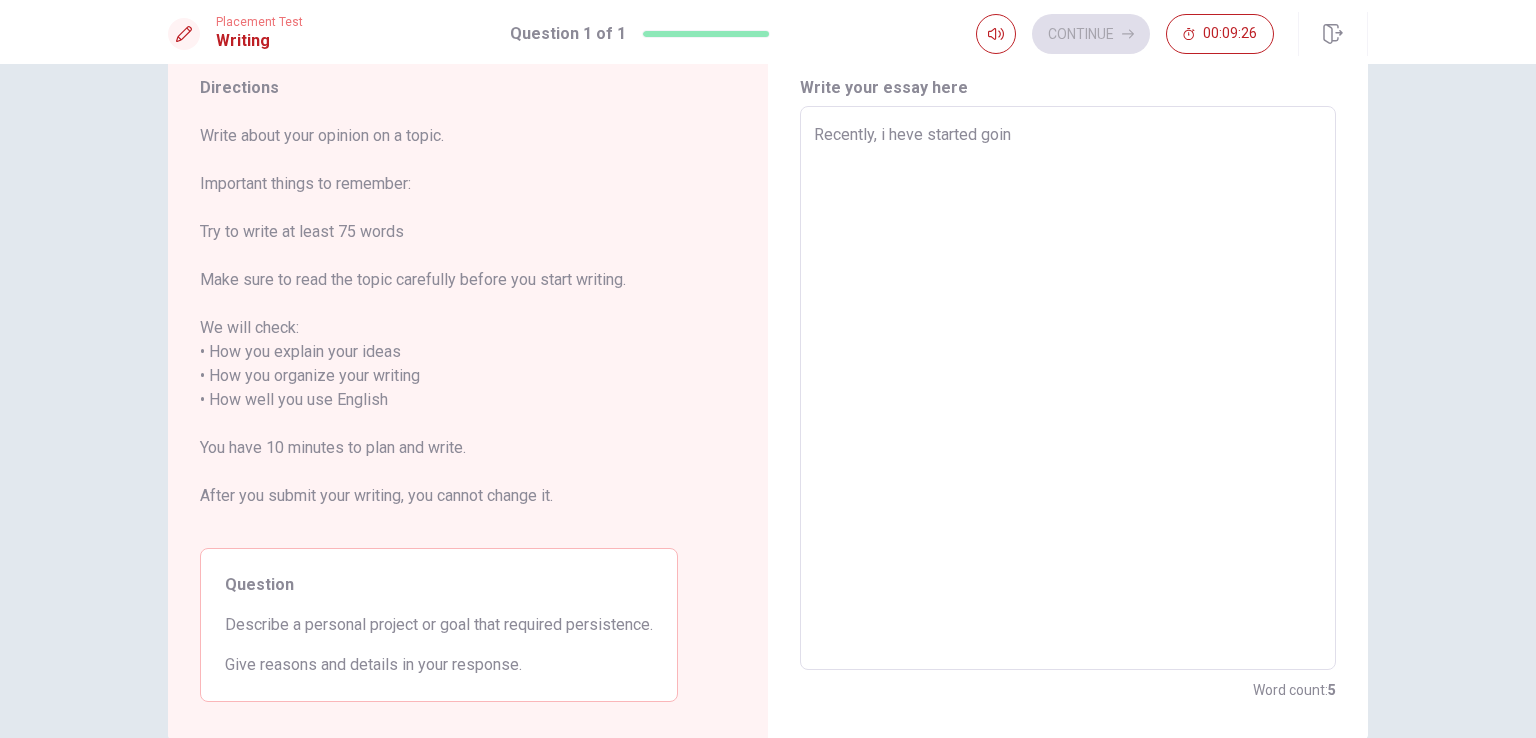 type on "x" 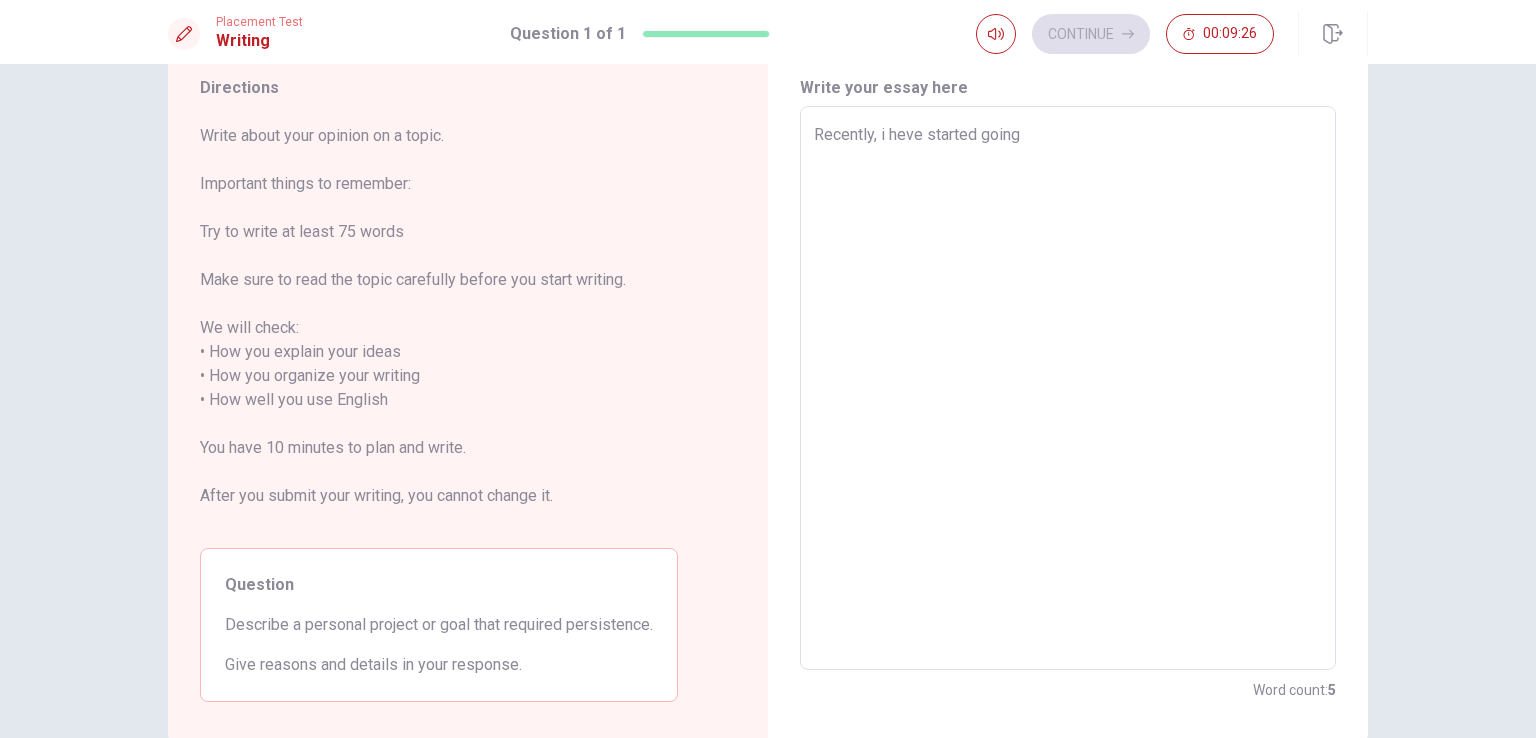 type on "x" 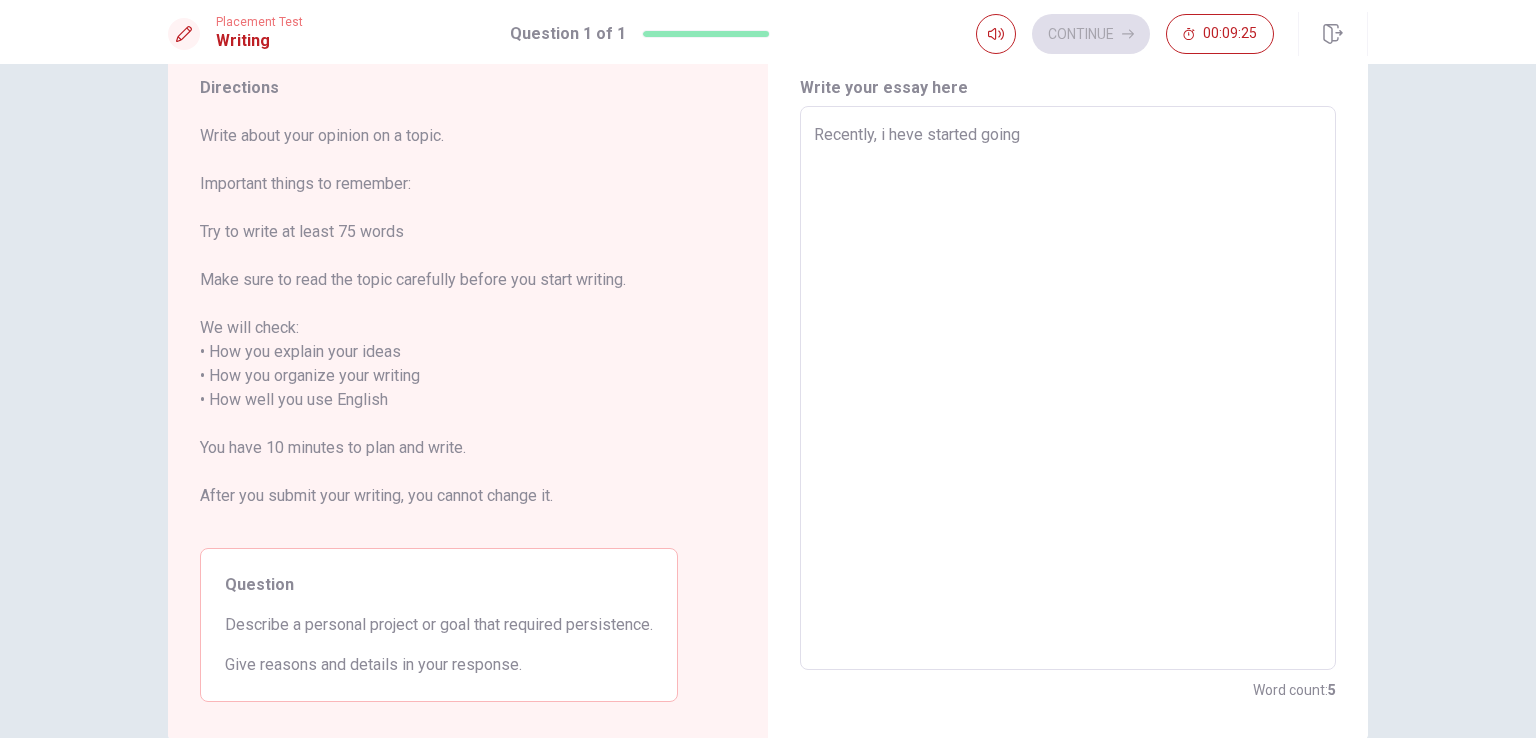 type on "Recently, i heve started going t" 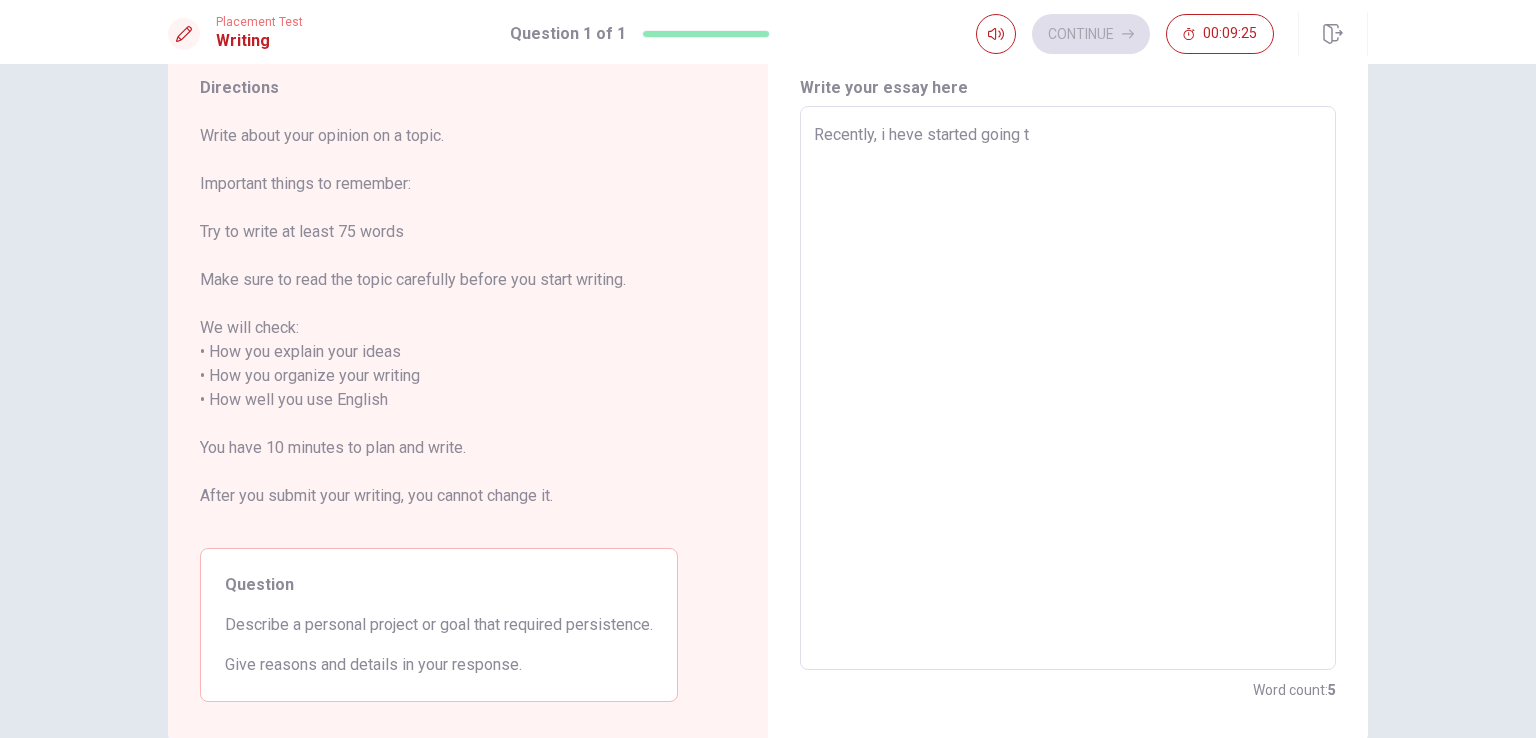 type on "x" 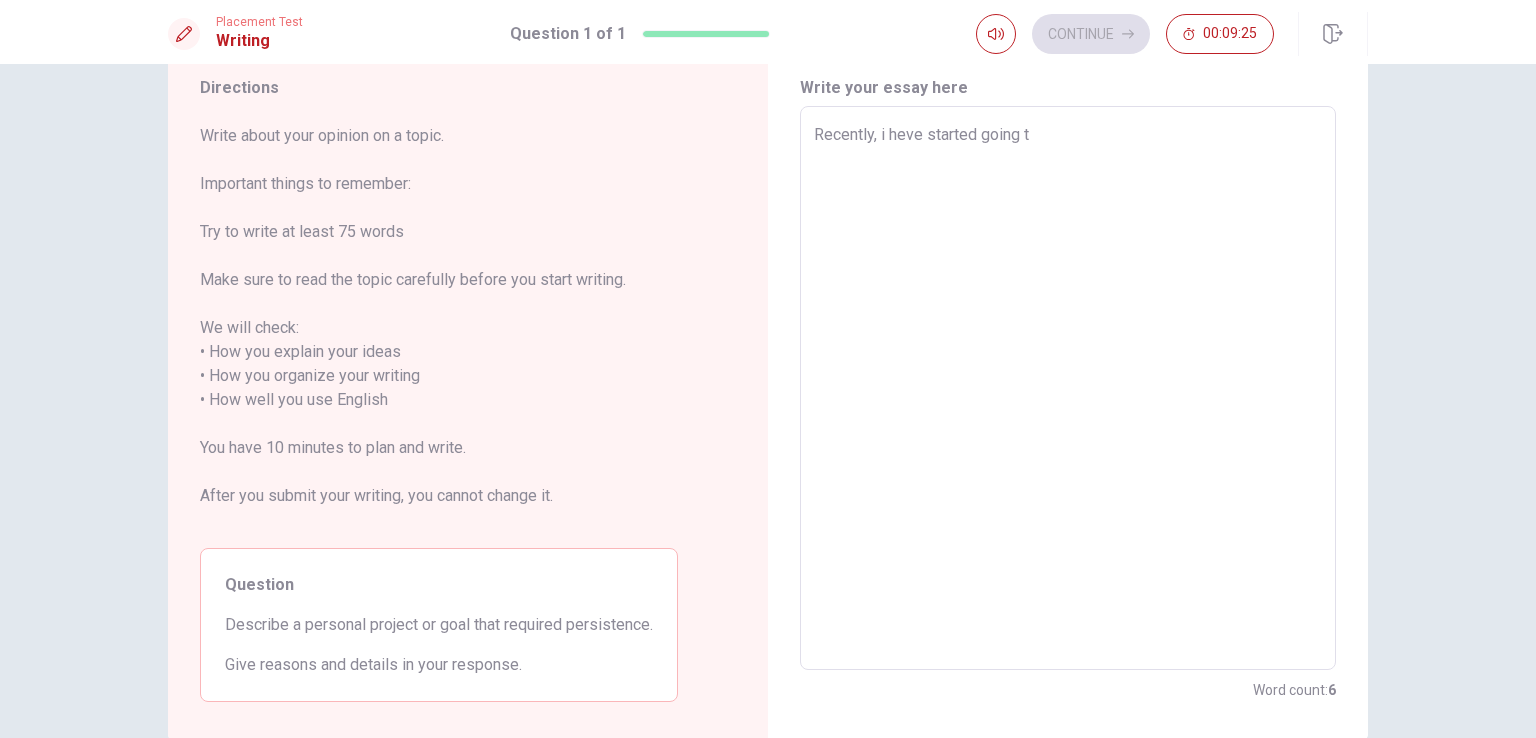 type on "Recently, i heve started going to" 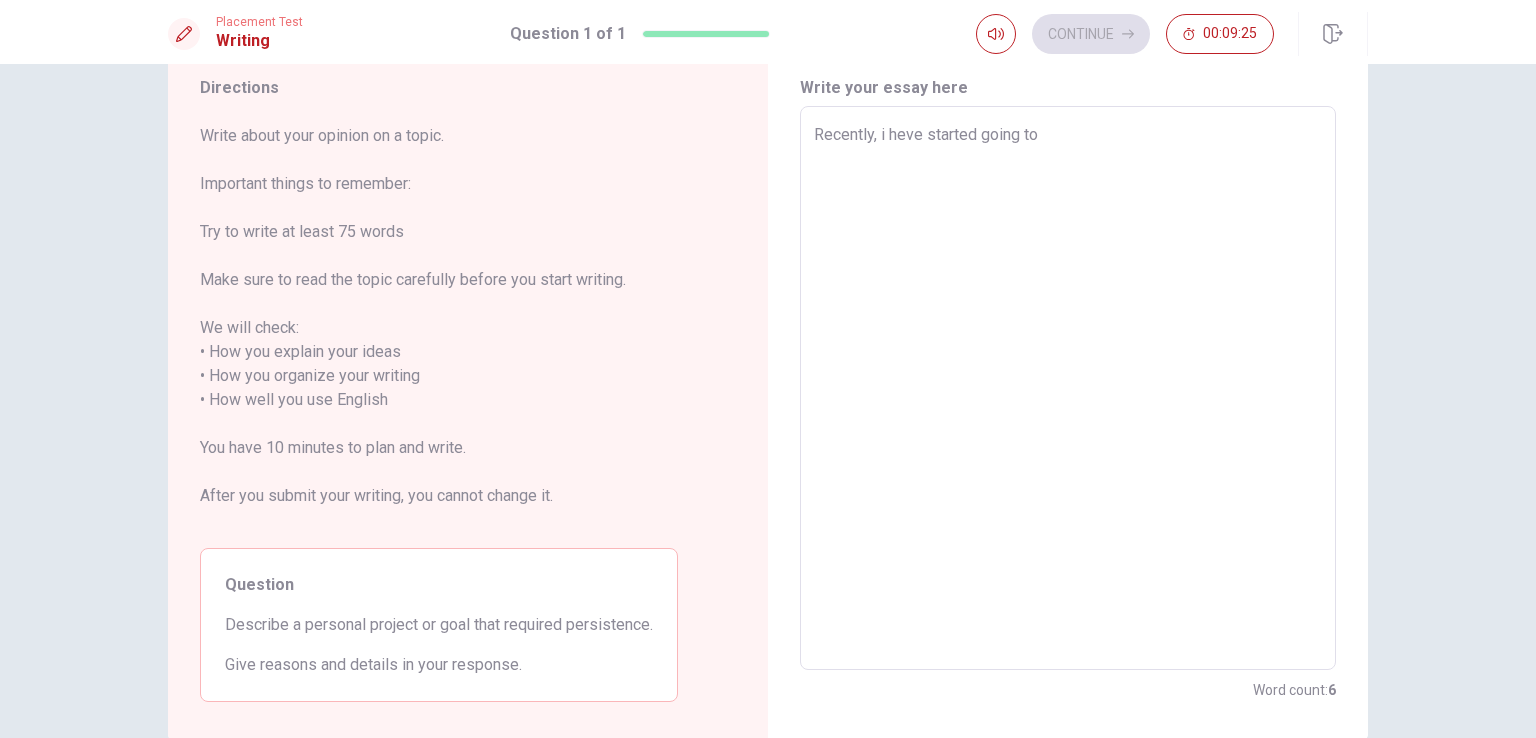 type on "x" 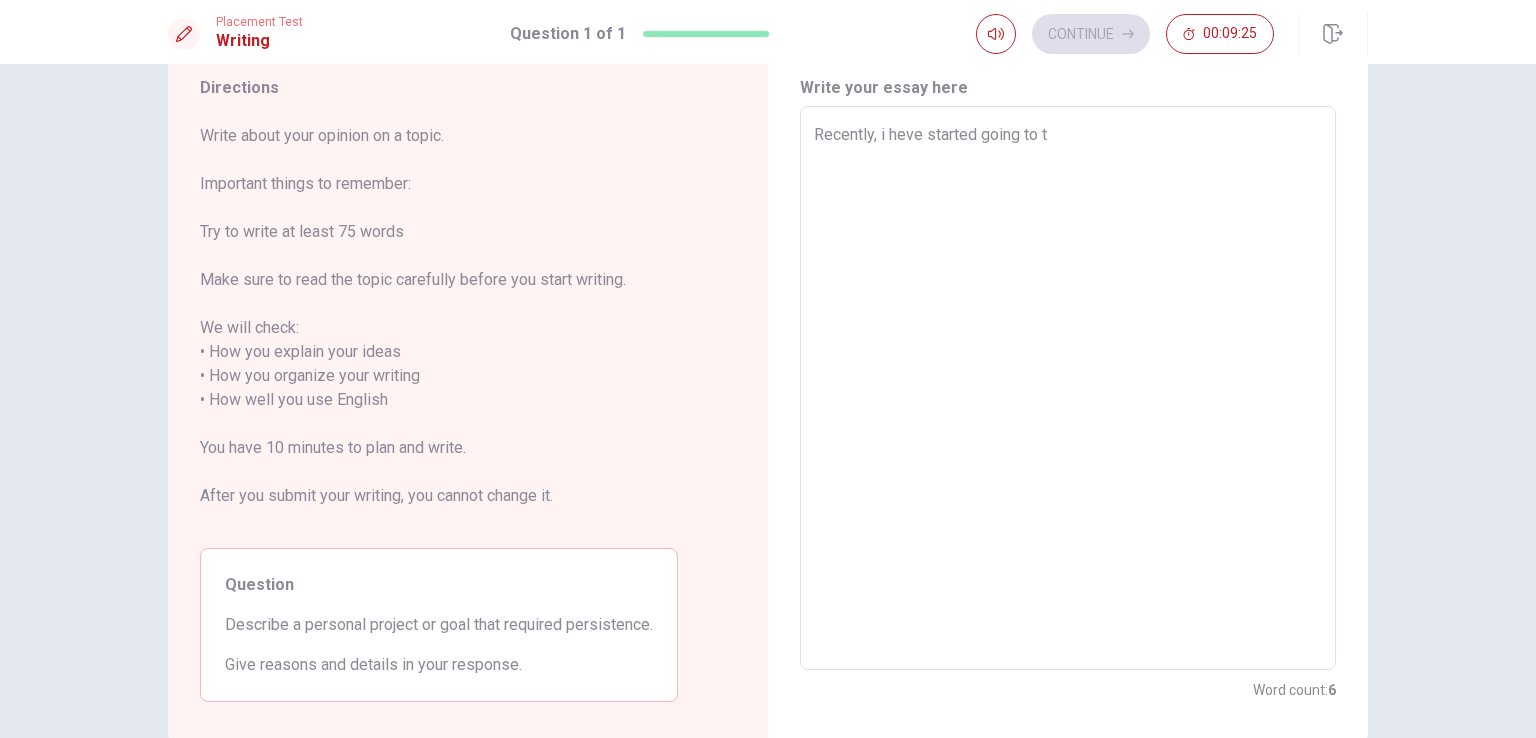 type on "x" 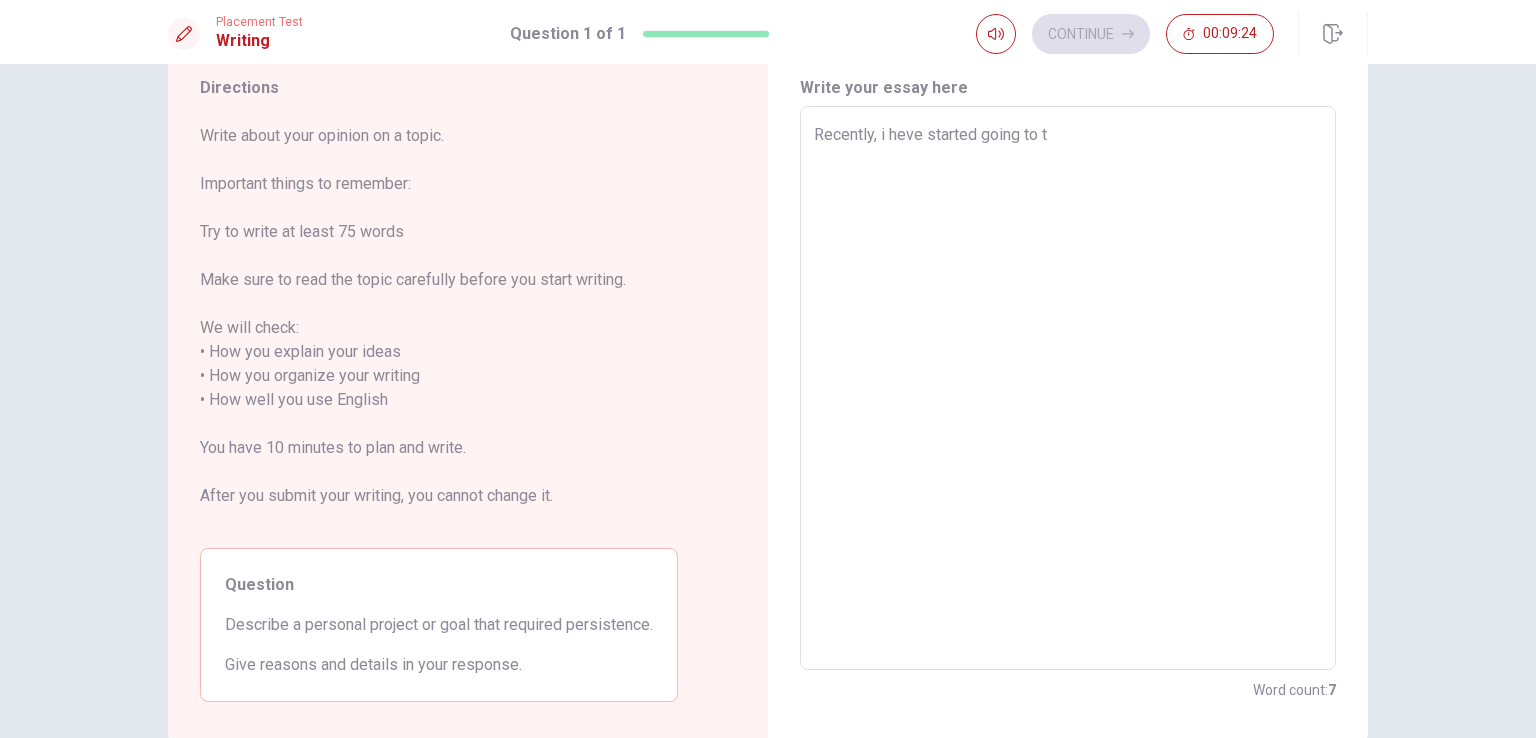 type on "Recently, i heve started going to th" 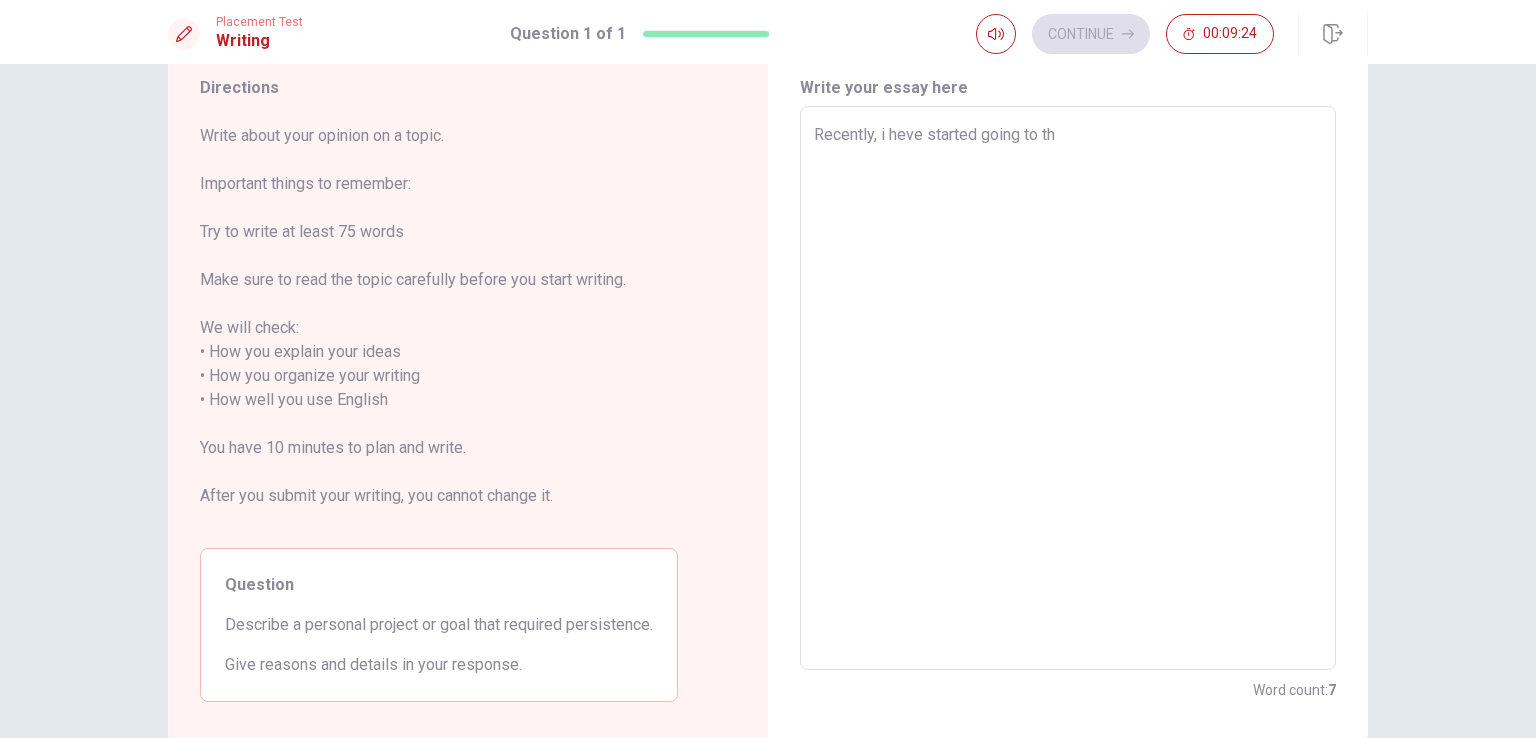 type on "x" 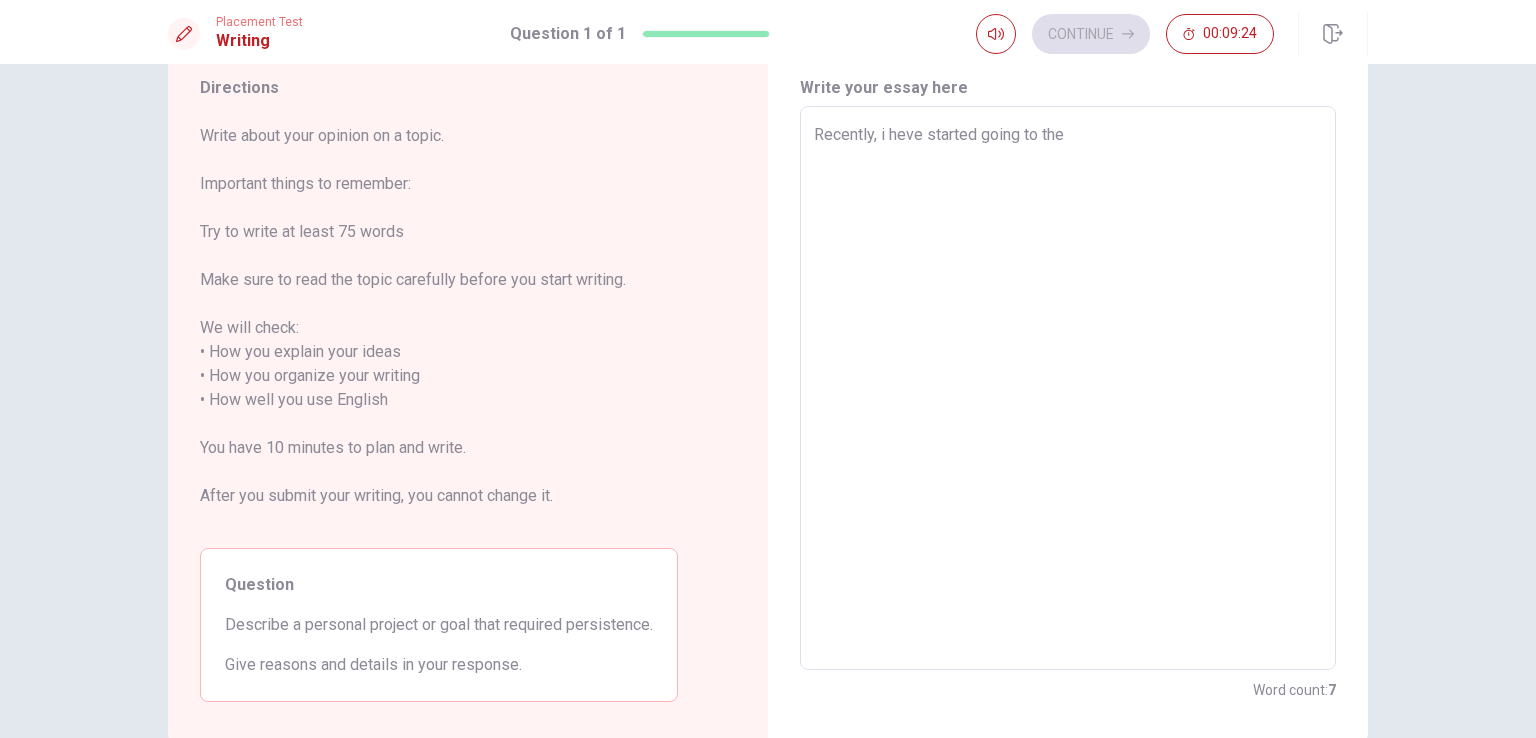 type on "Recently, i heve started going to the" 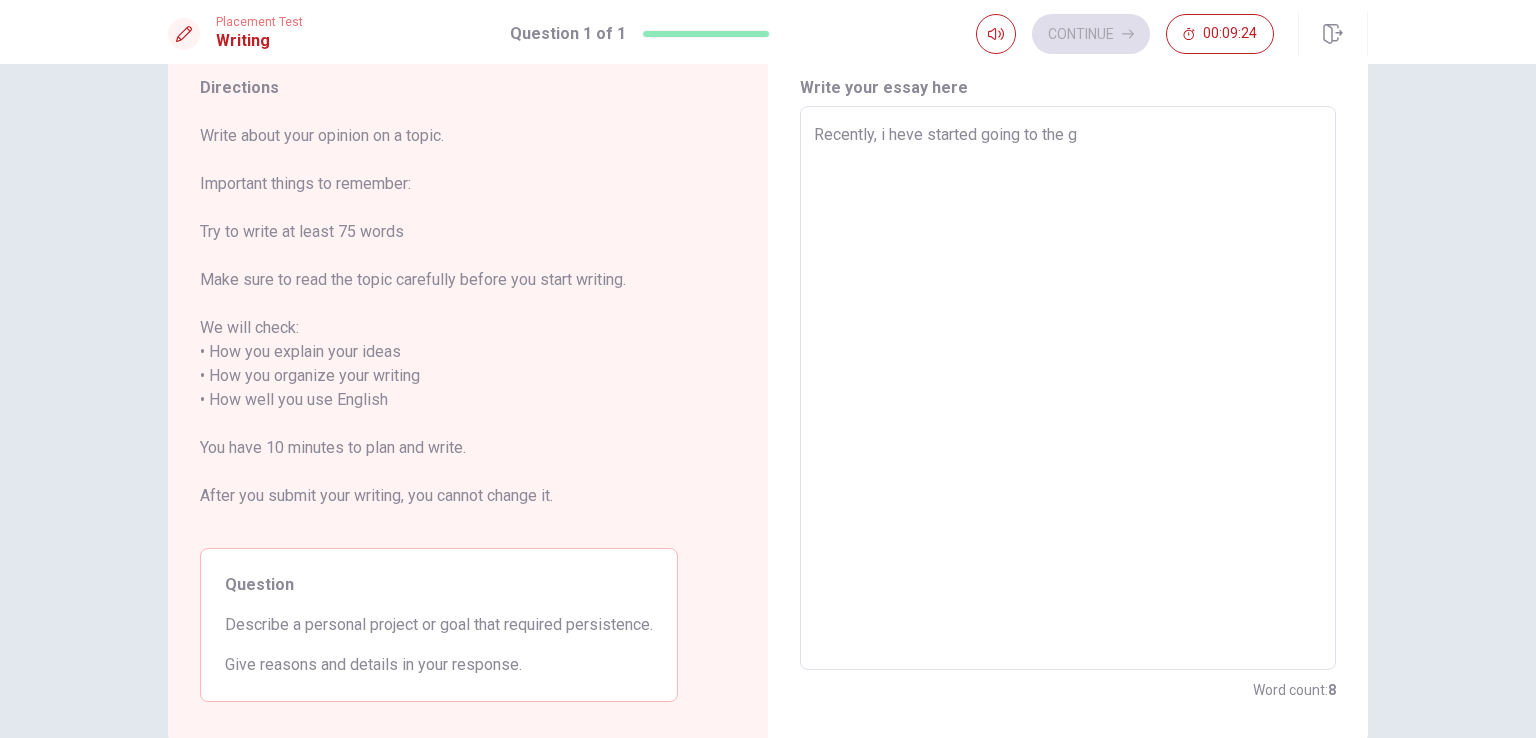 type on "x" 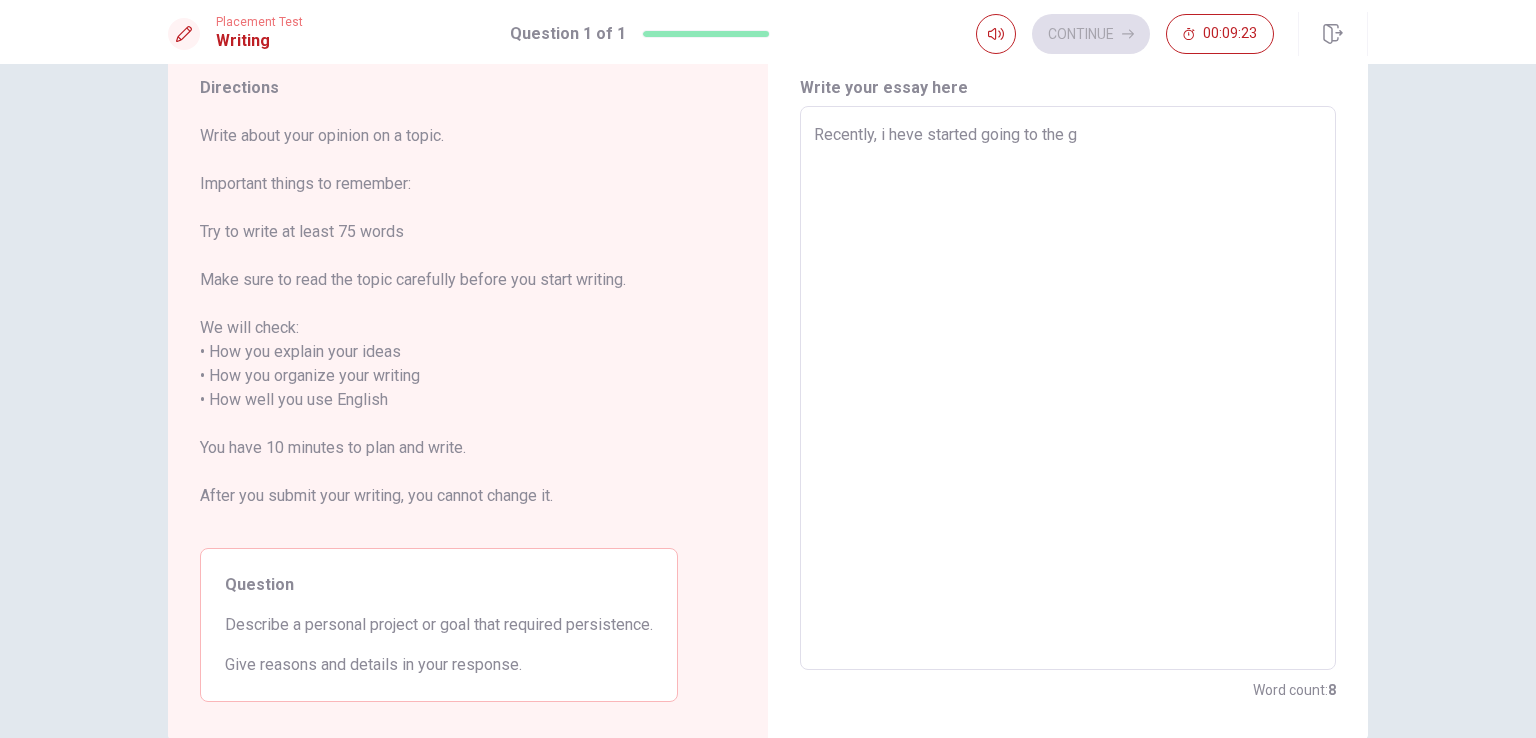 type on "Recently, i heve started going to the" 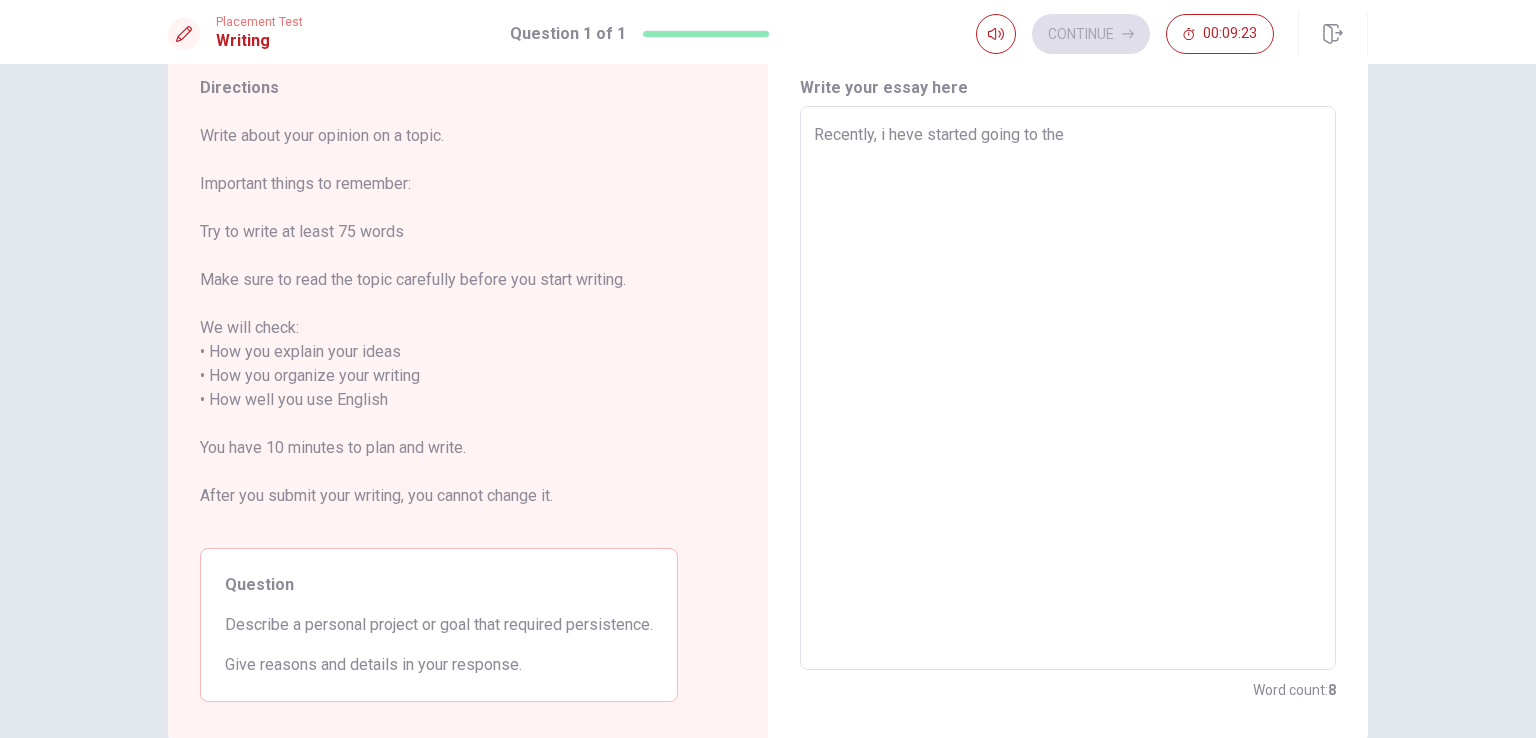type on "x" 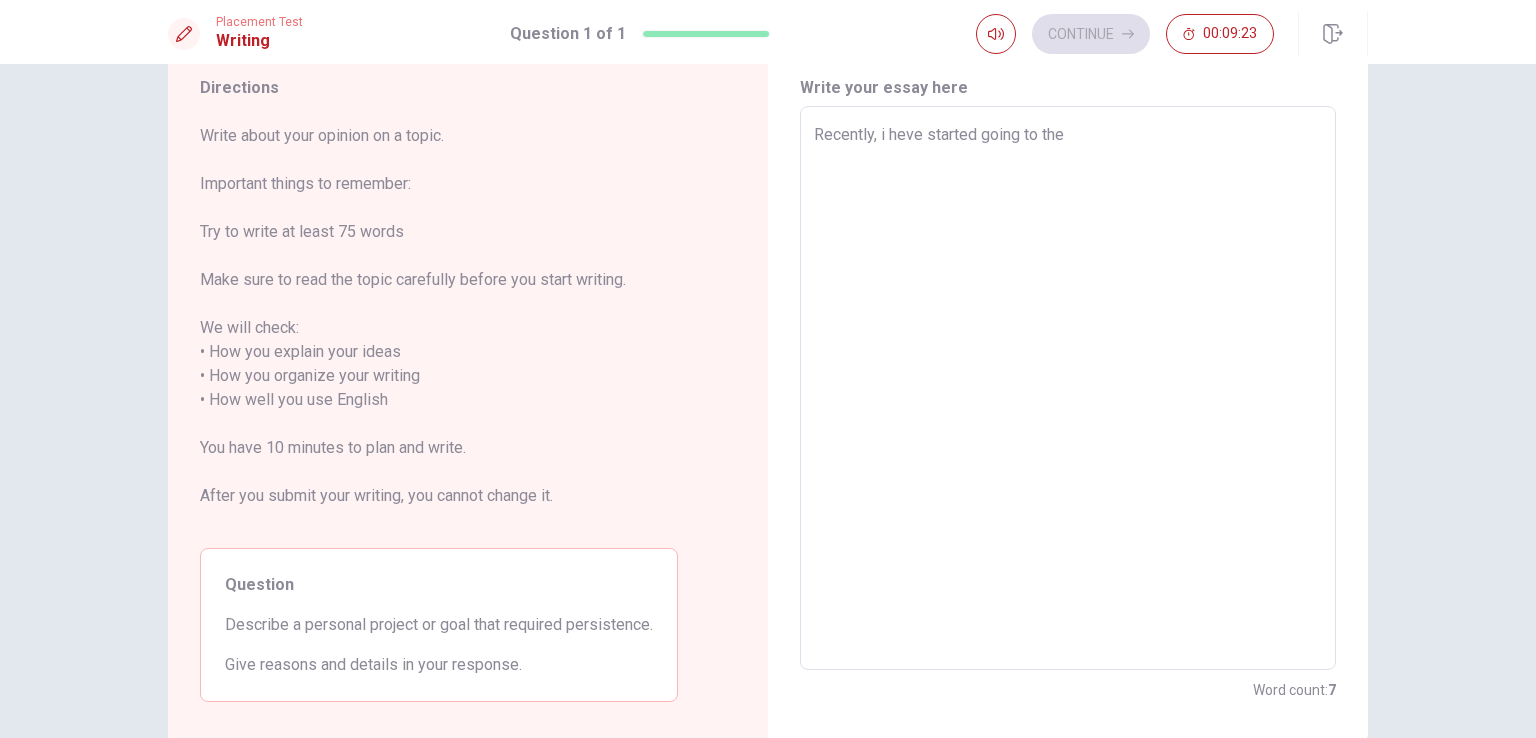 type on "Recently, i heve started going to the" 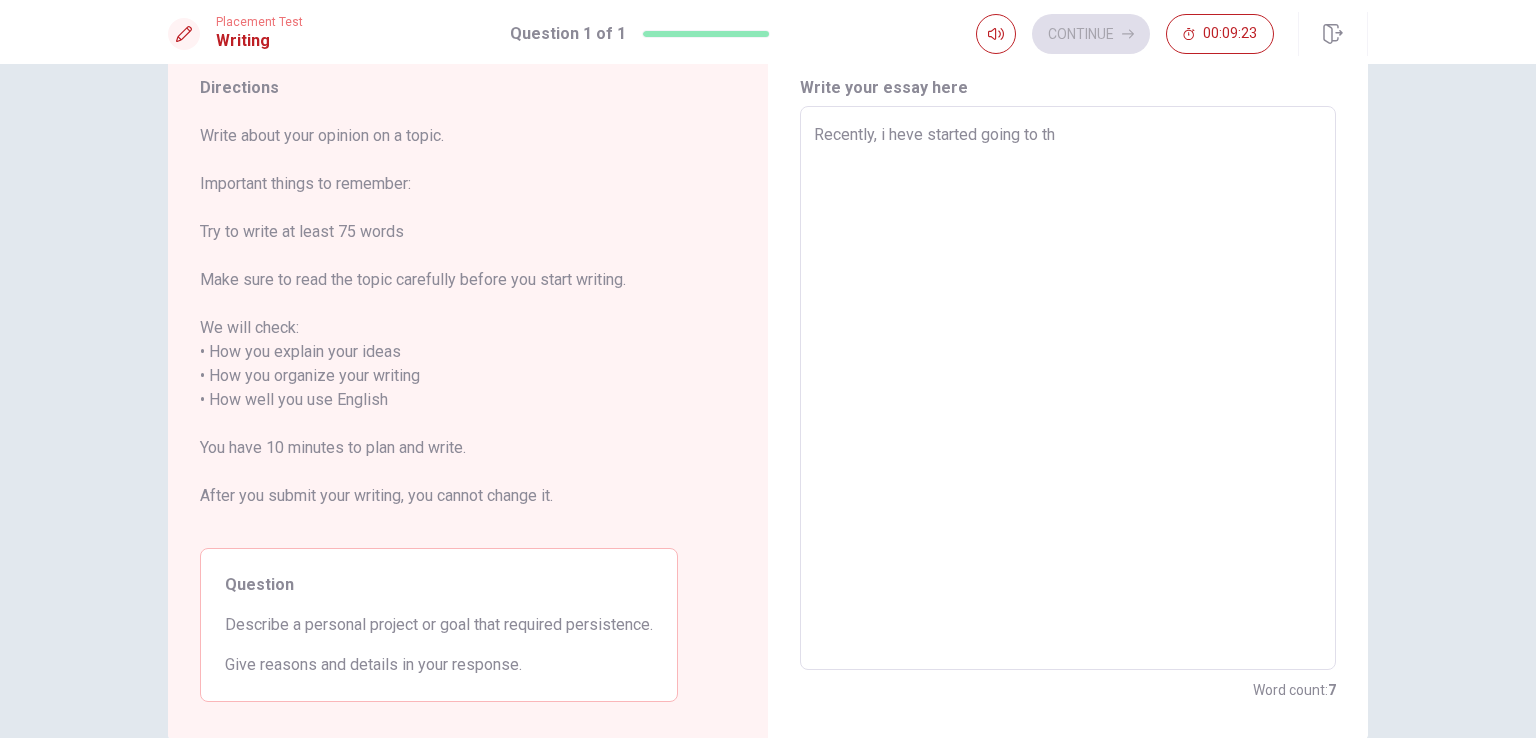 type on "x" 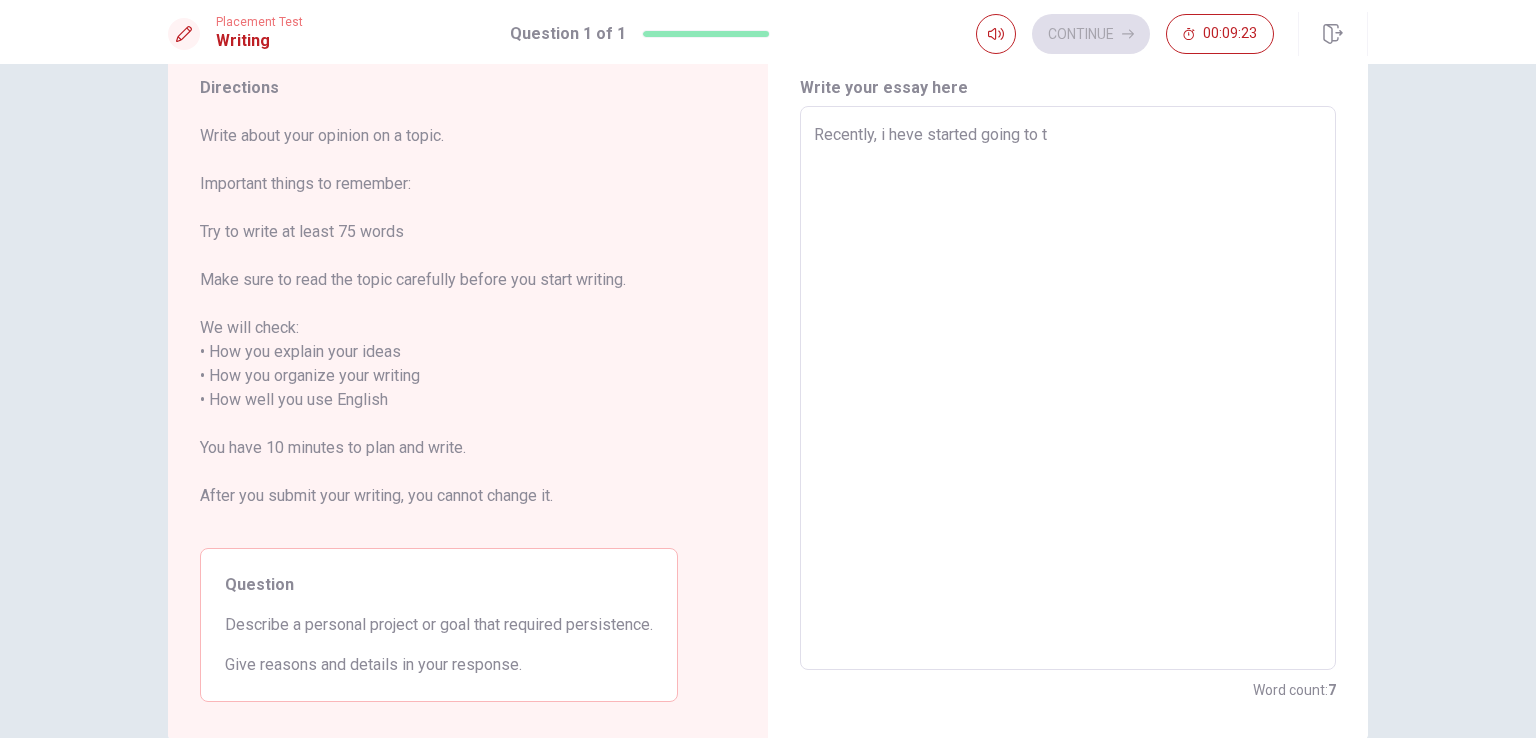 type on "x" 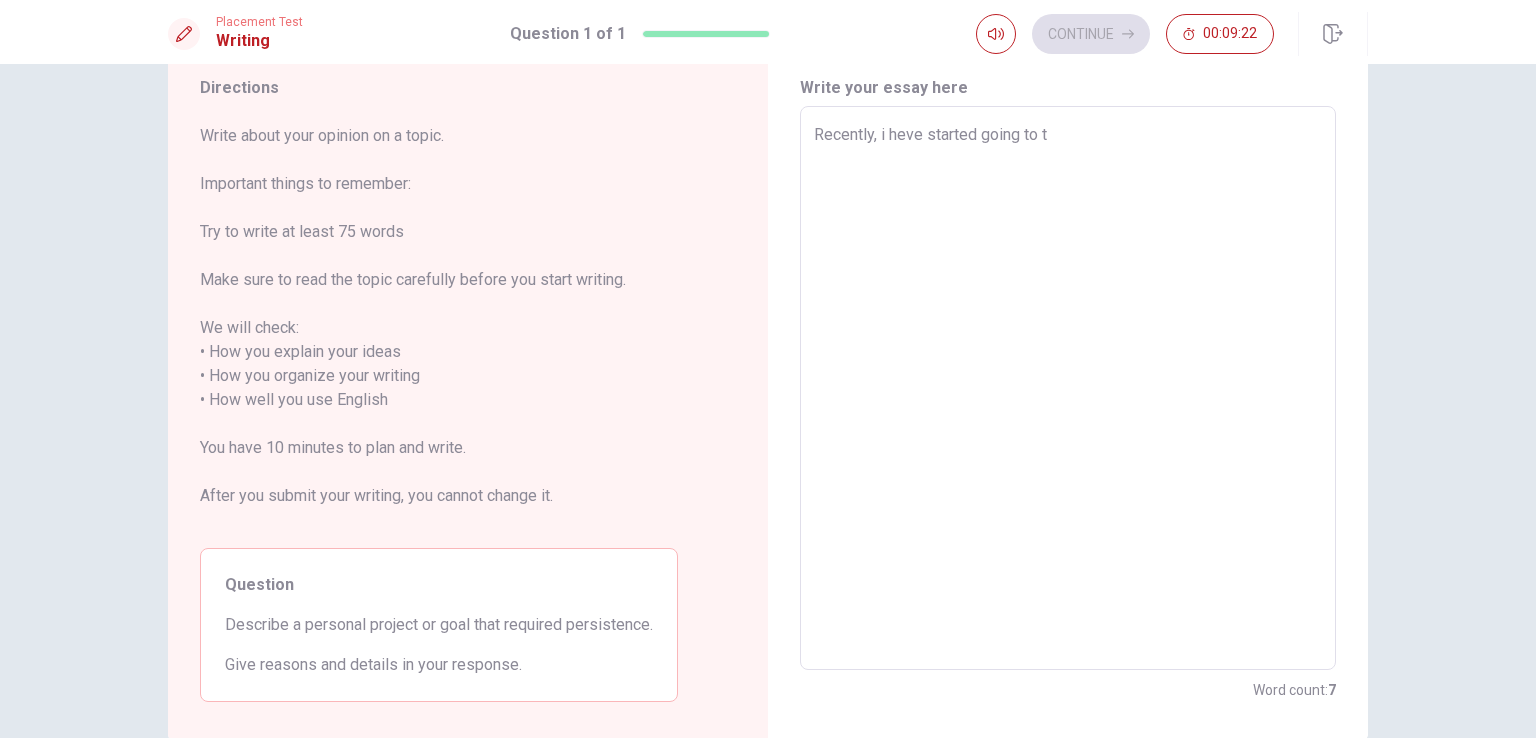 type on "Recently, i heve started going to" 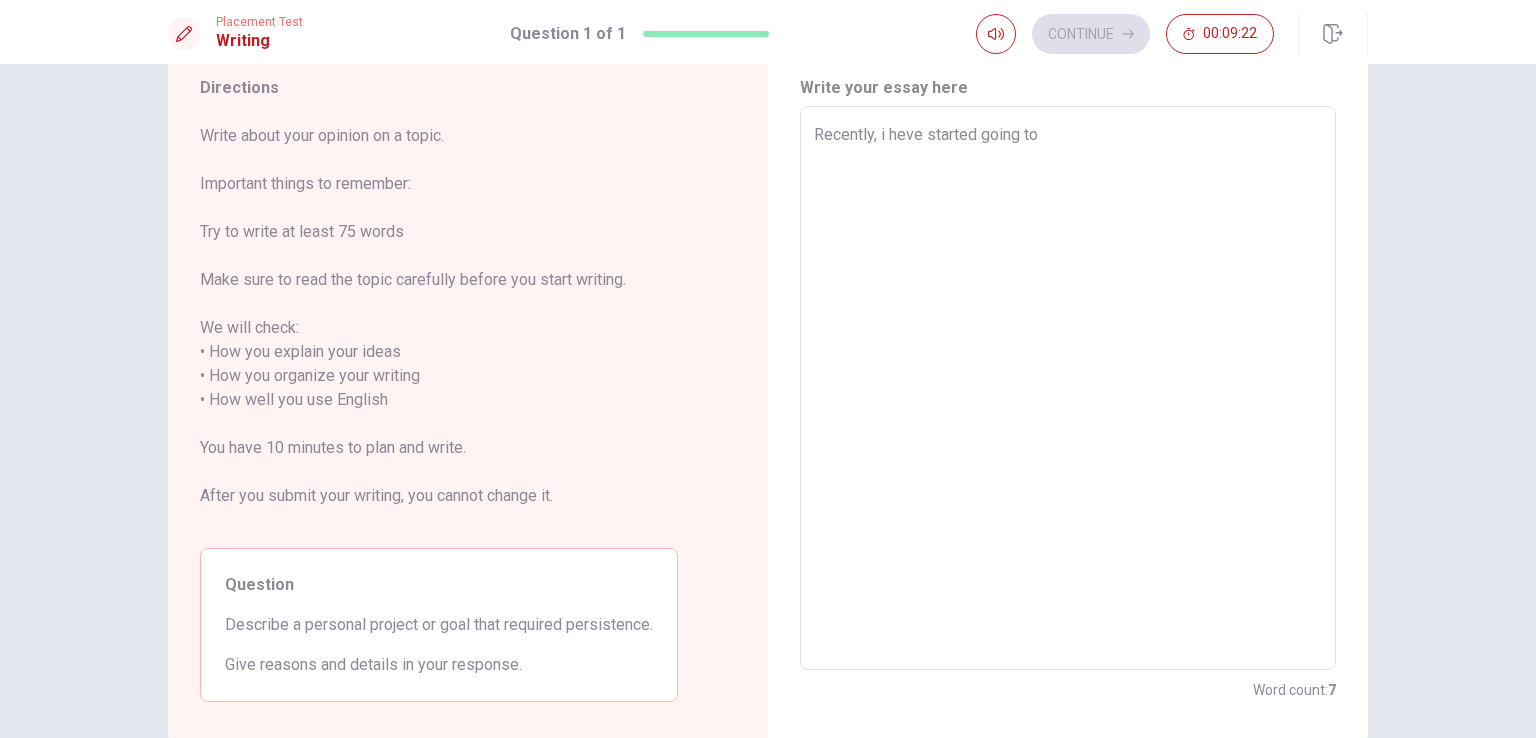 type on "x" 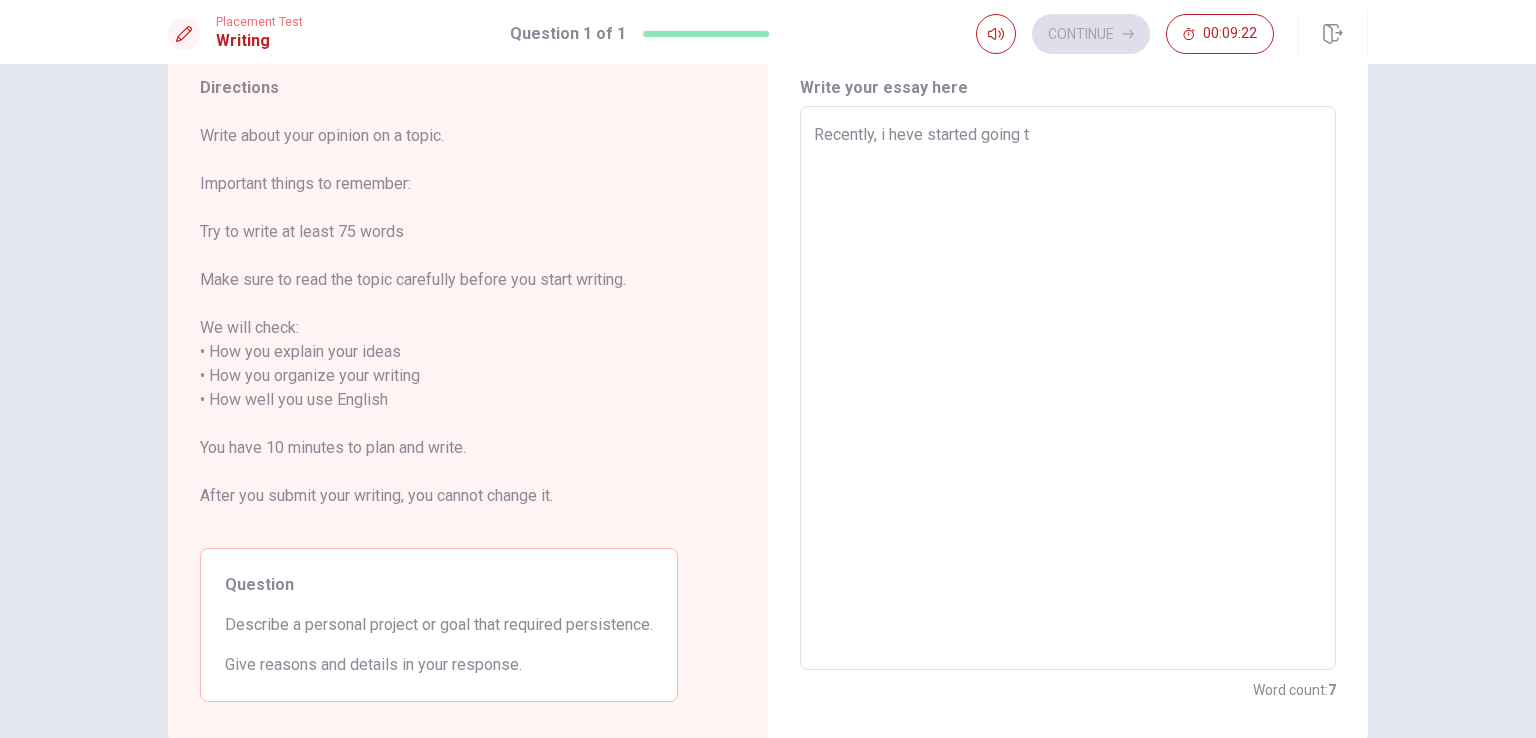 type on "x" 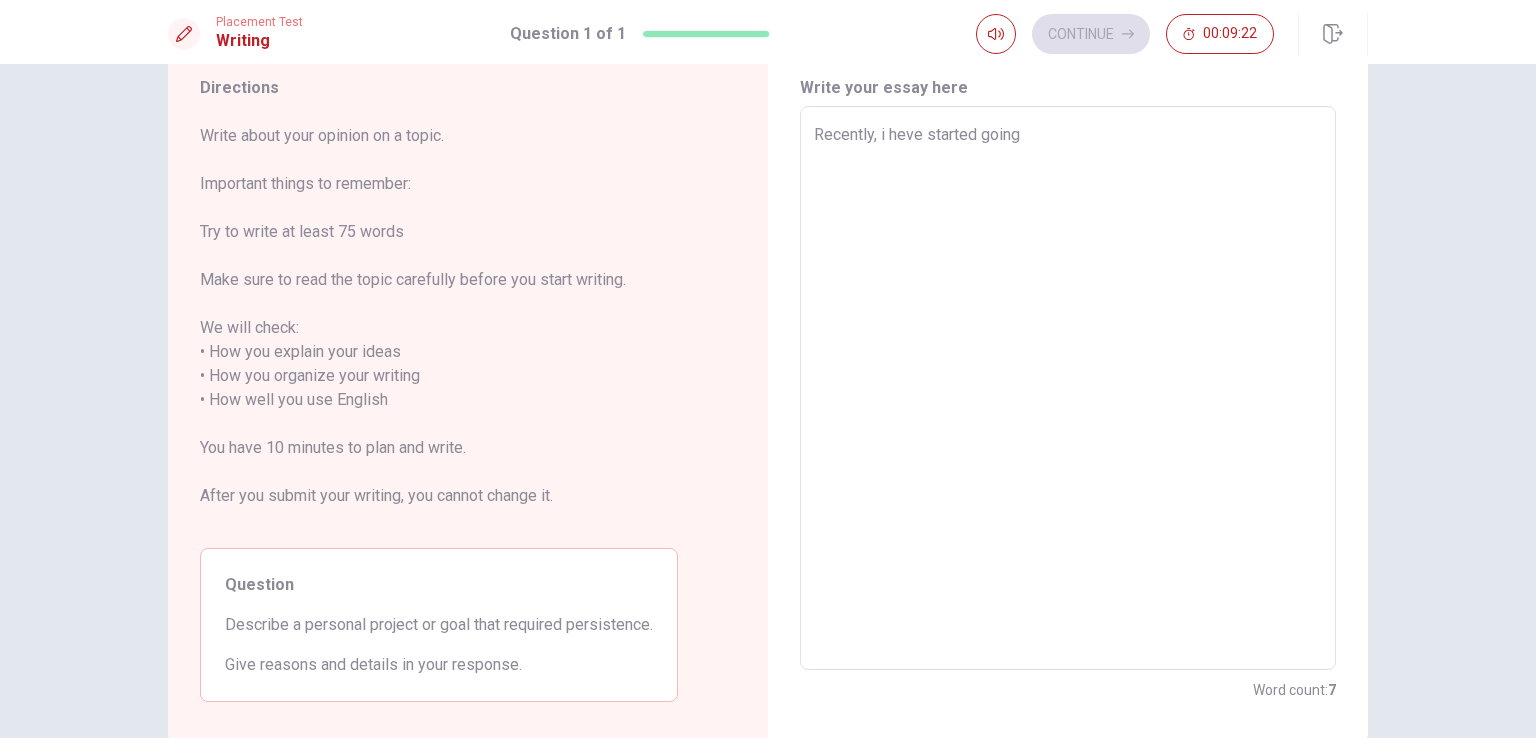 type on "x" 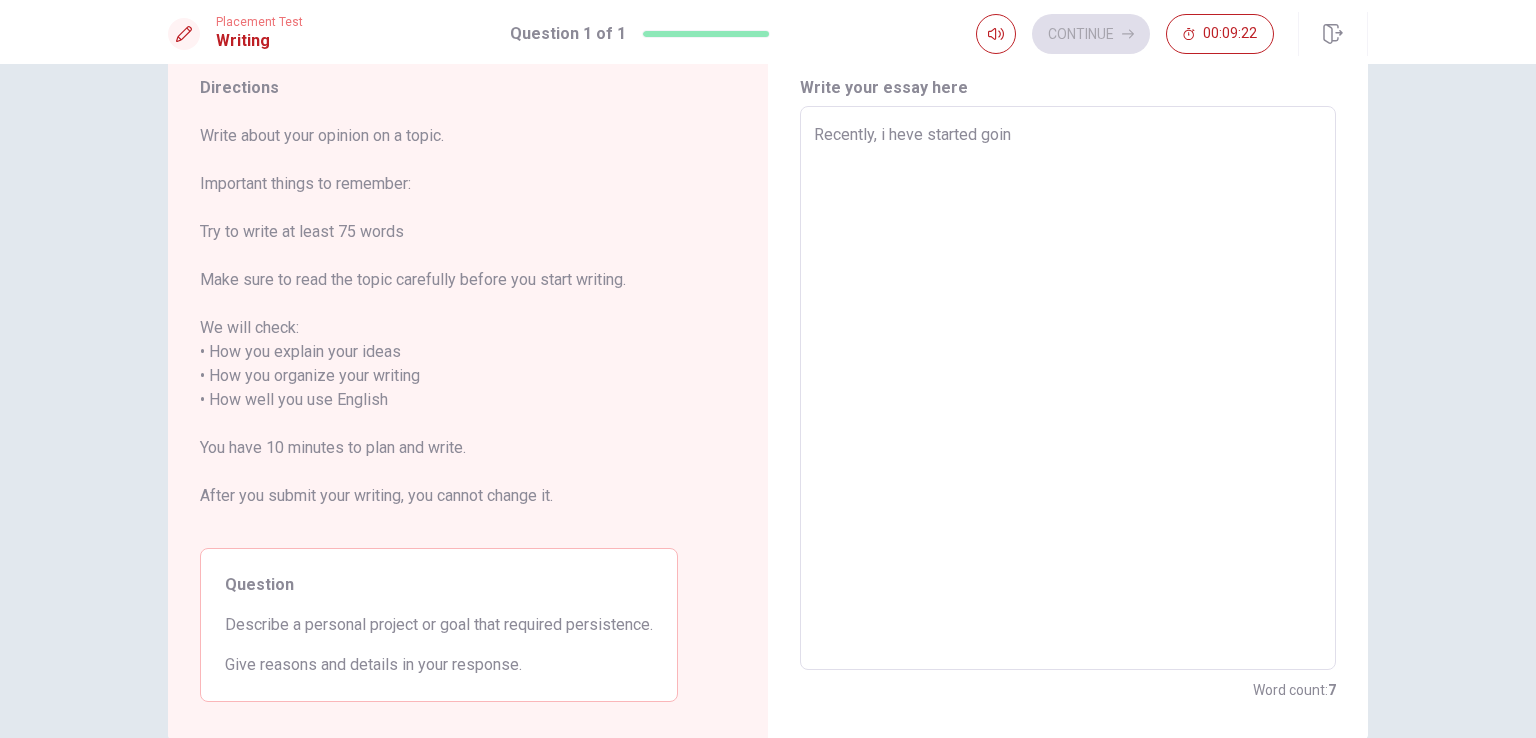 type on "Recently, i heve started goi" 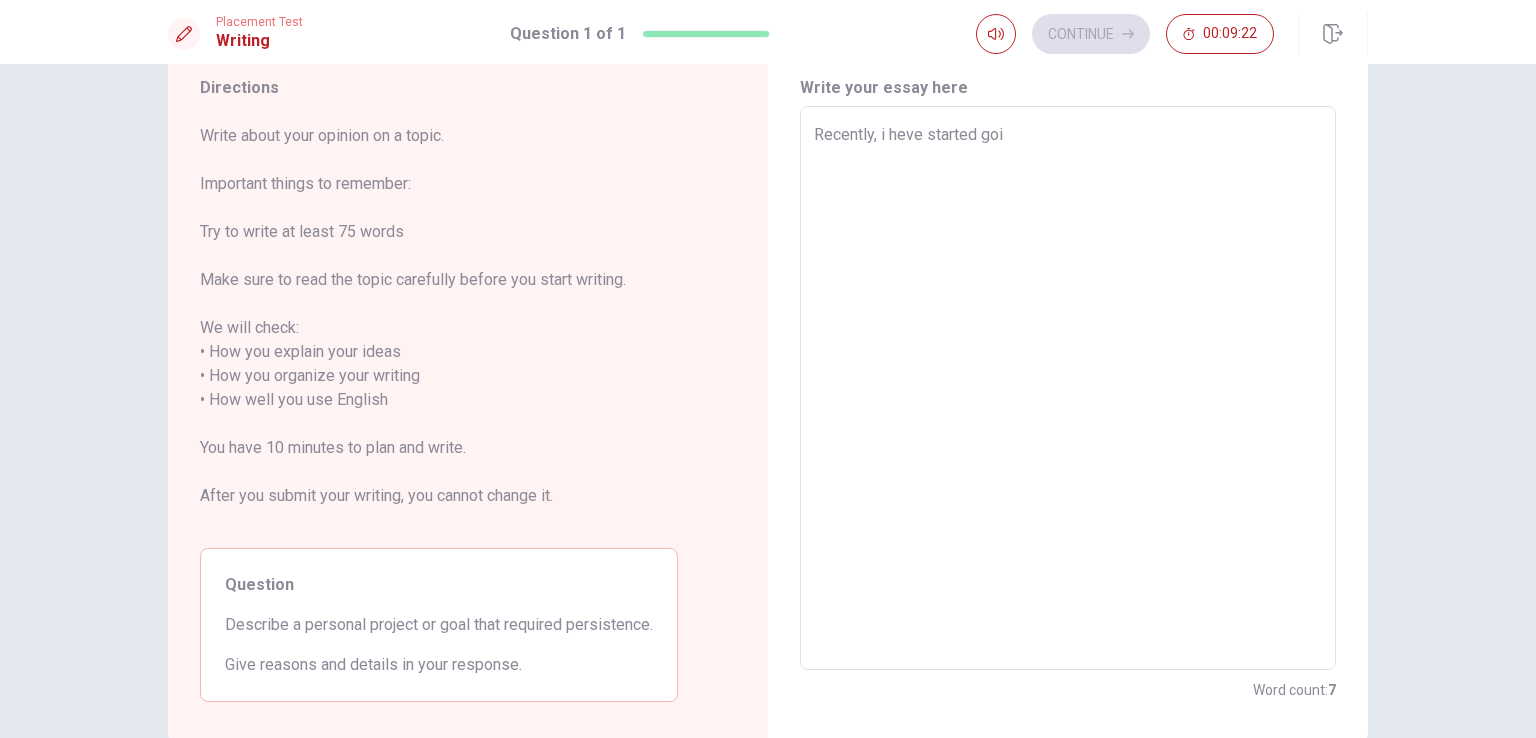 type on "x" 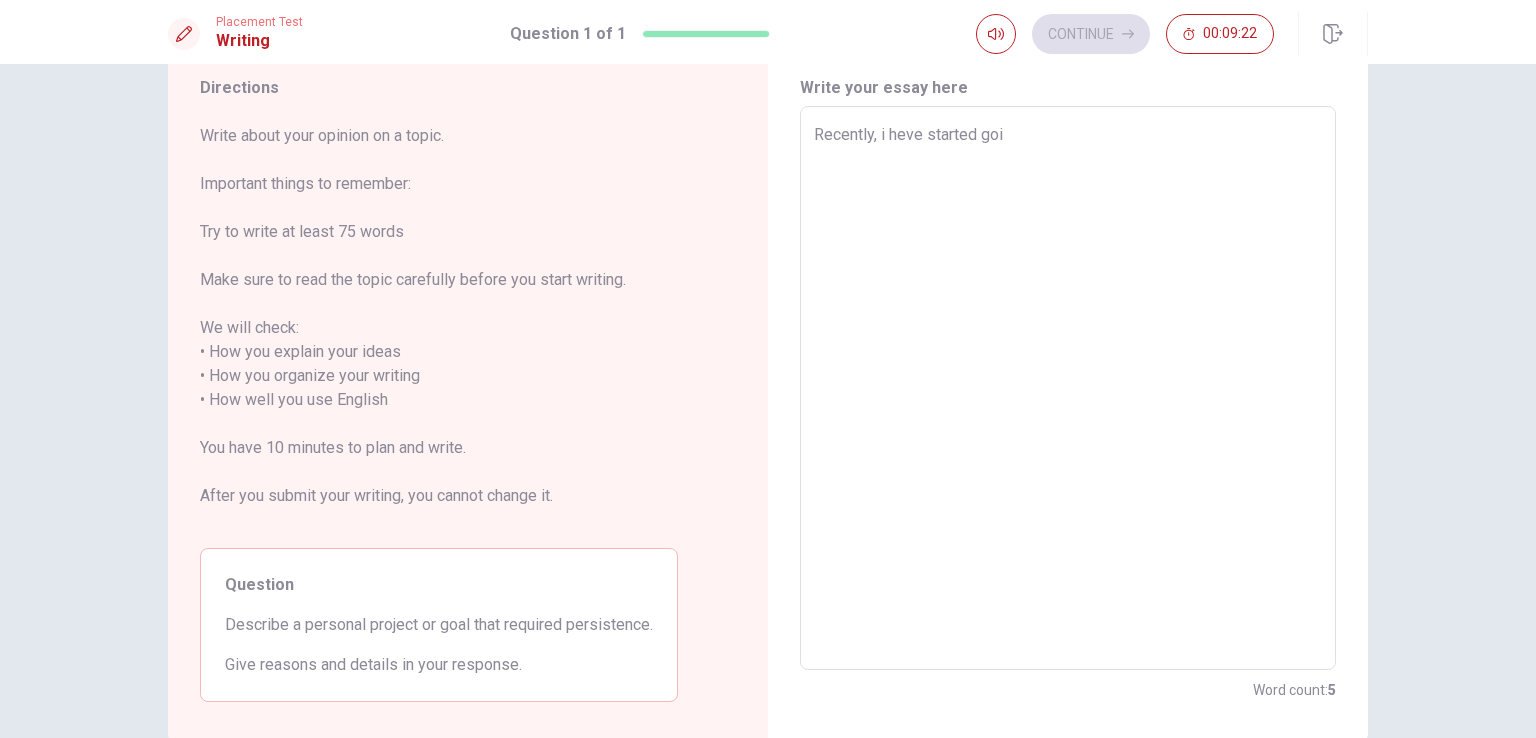 type on "Recently, i heve started go" 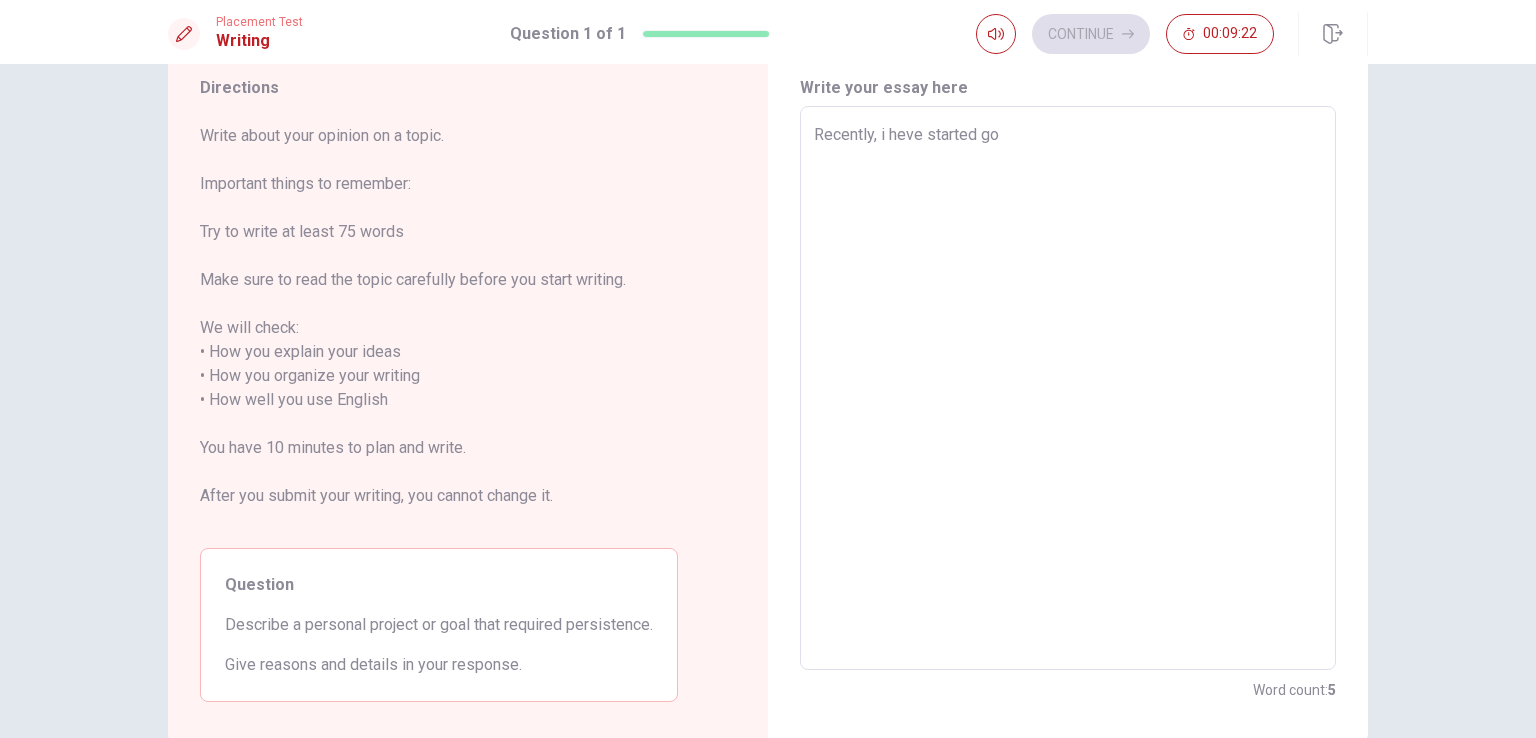 type on "Recently, i heve started g" 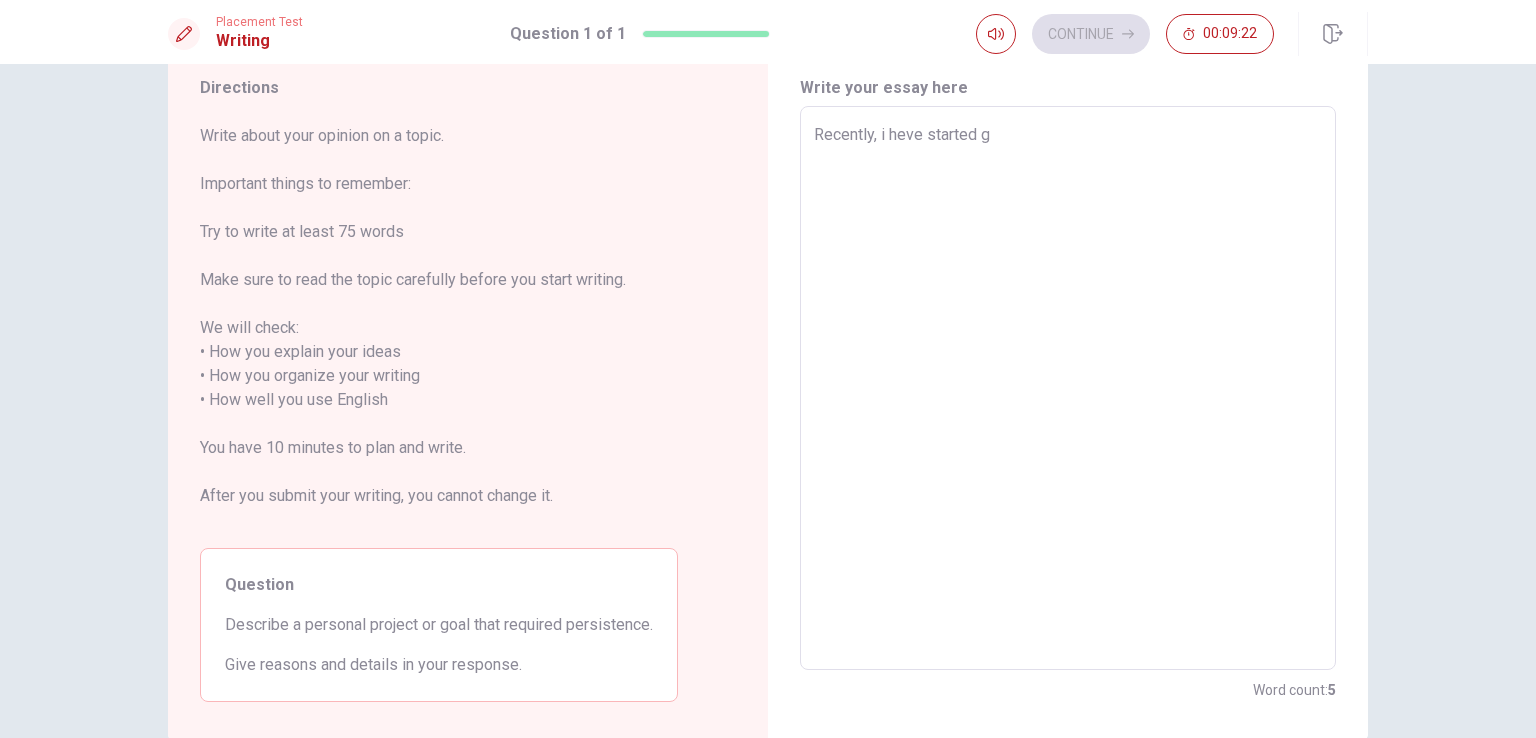 type on "x" 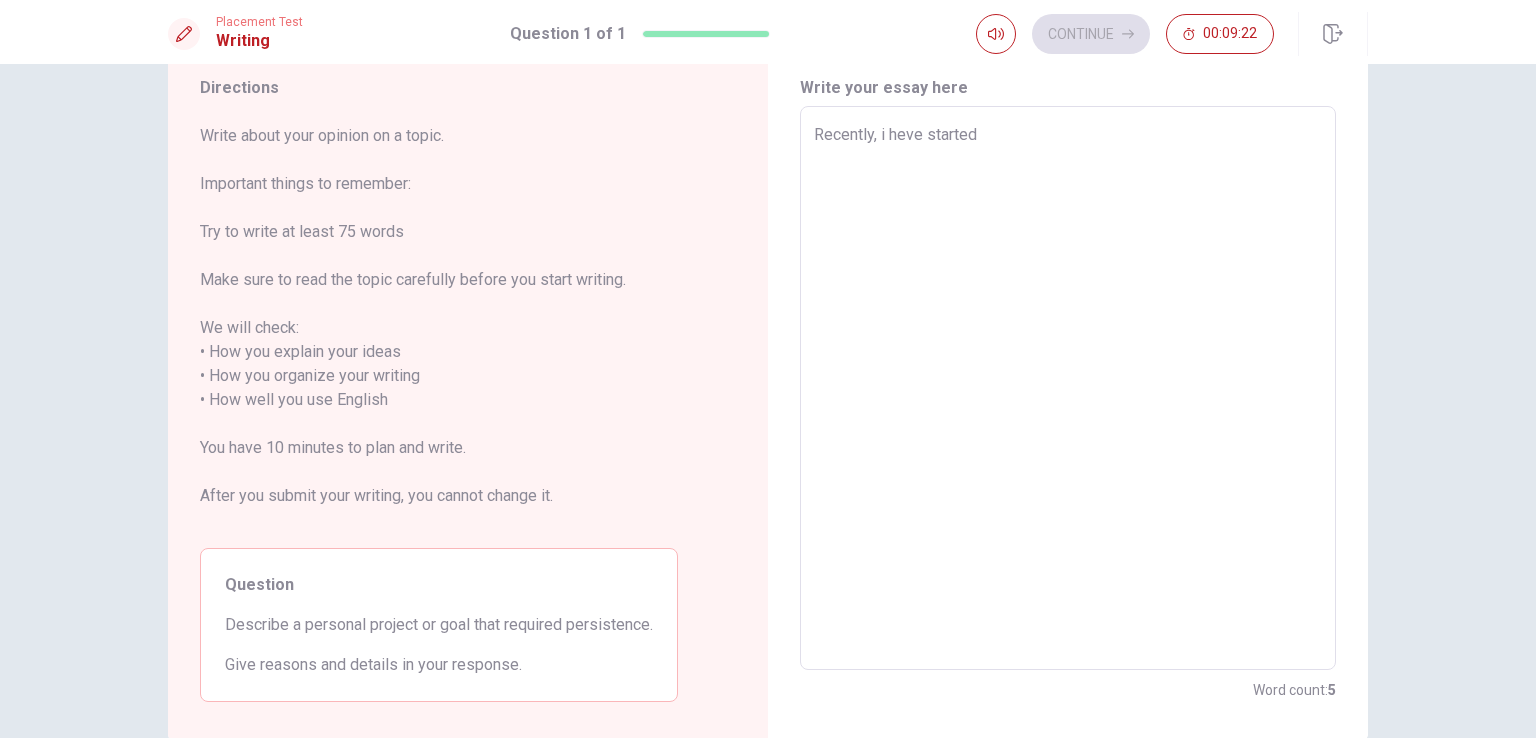 type on "x" 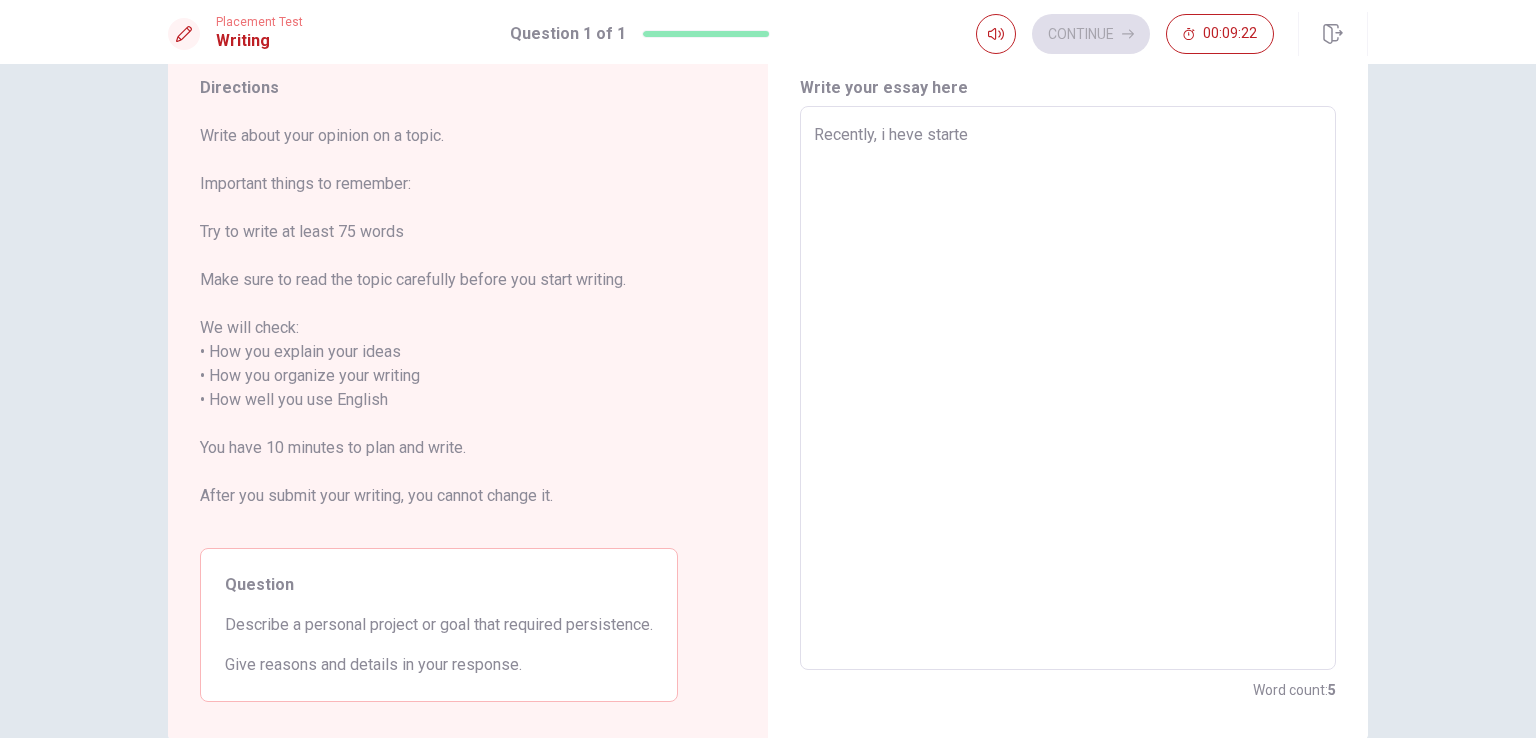 type on "x" 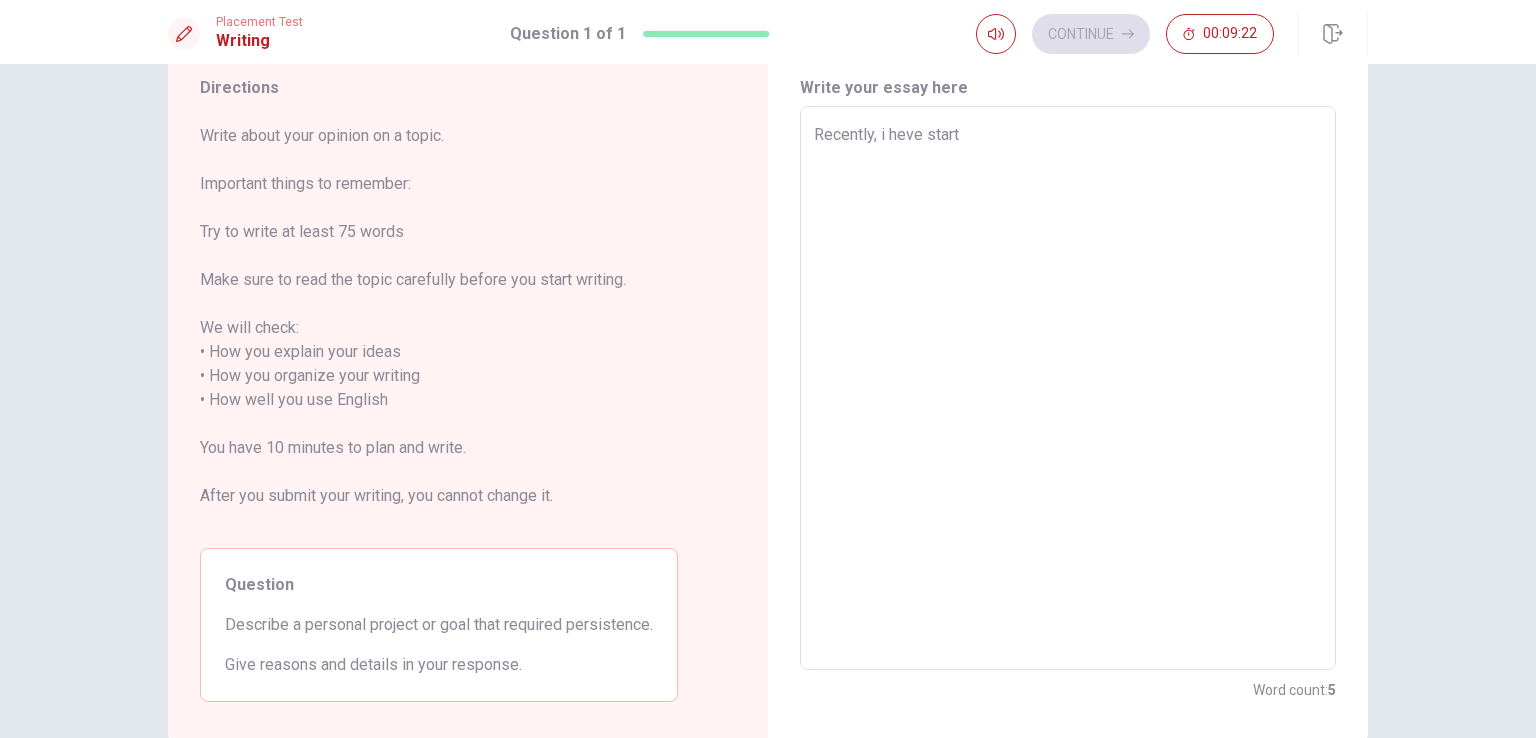 type on "x" 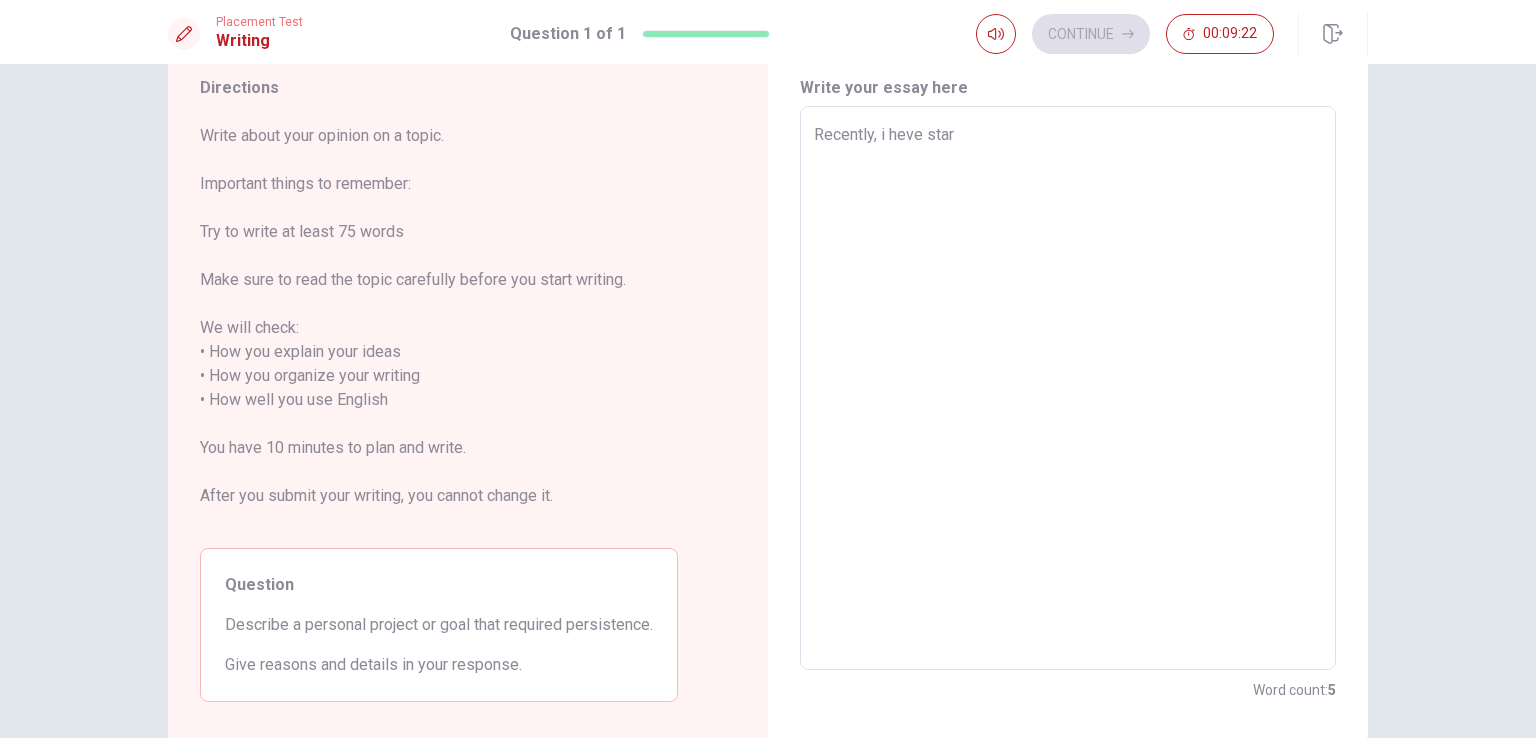 type on "x" 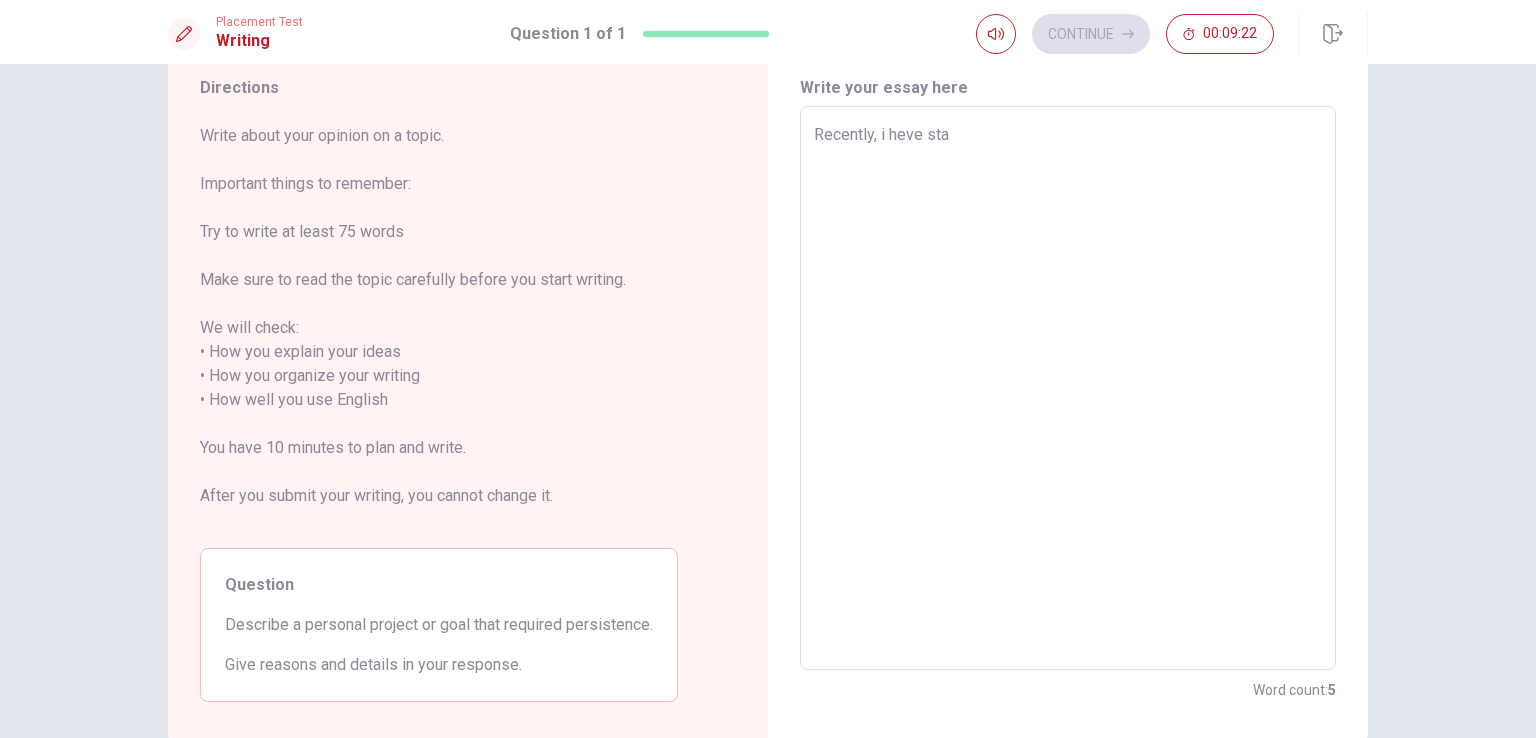 type on "x" 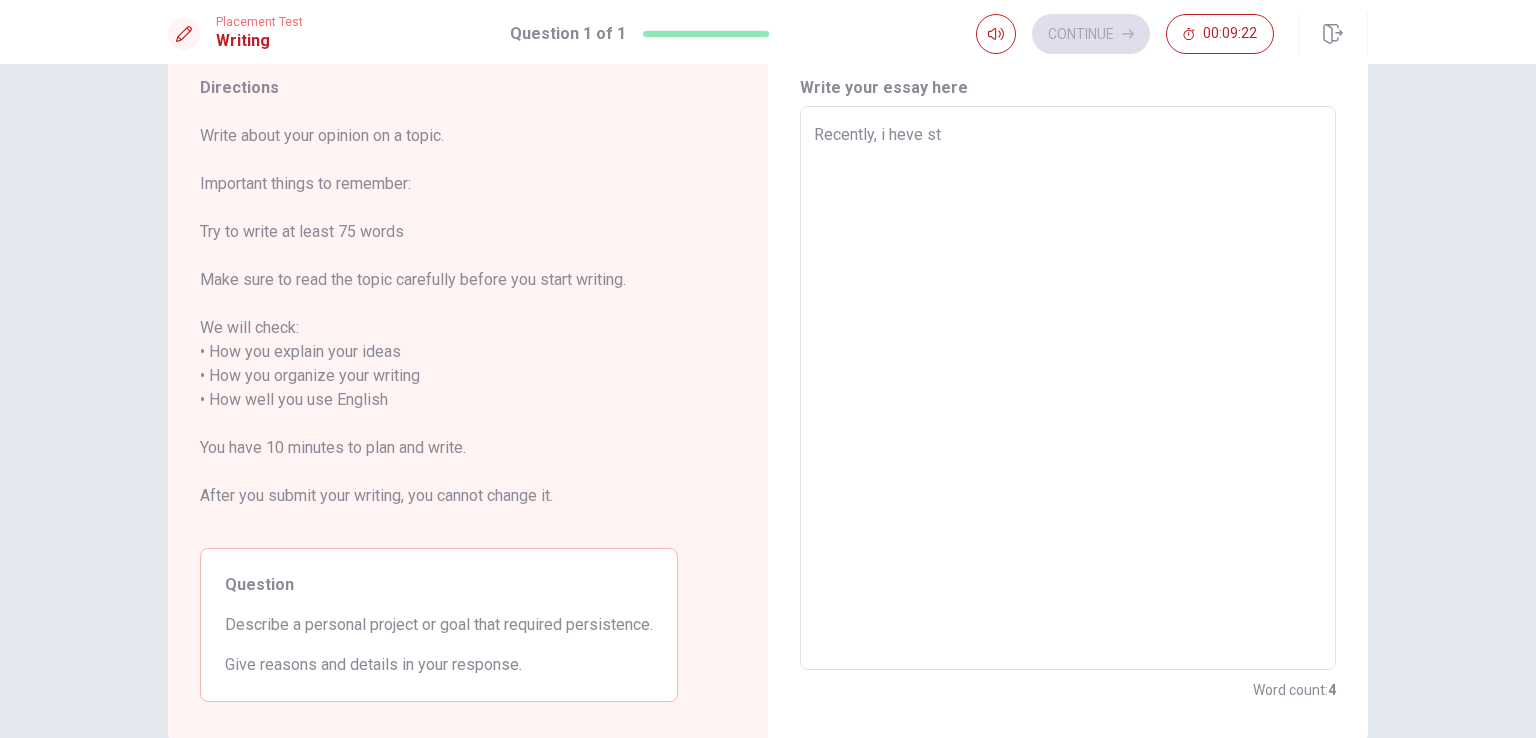 type on "Recently, i heve s" 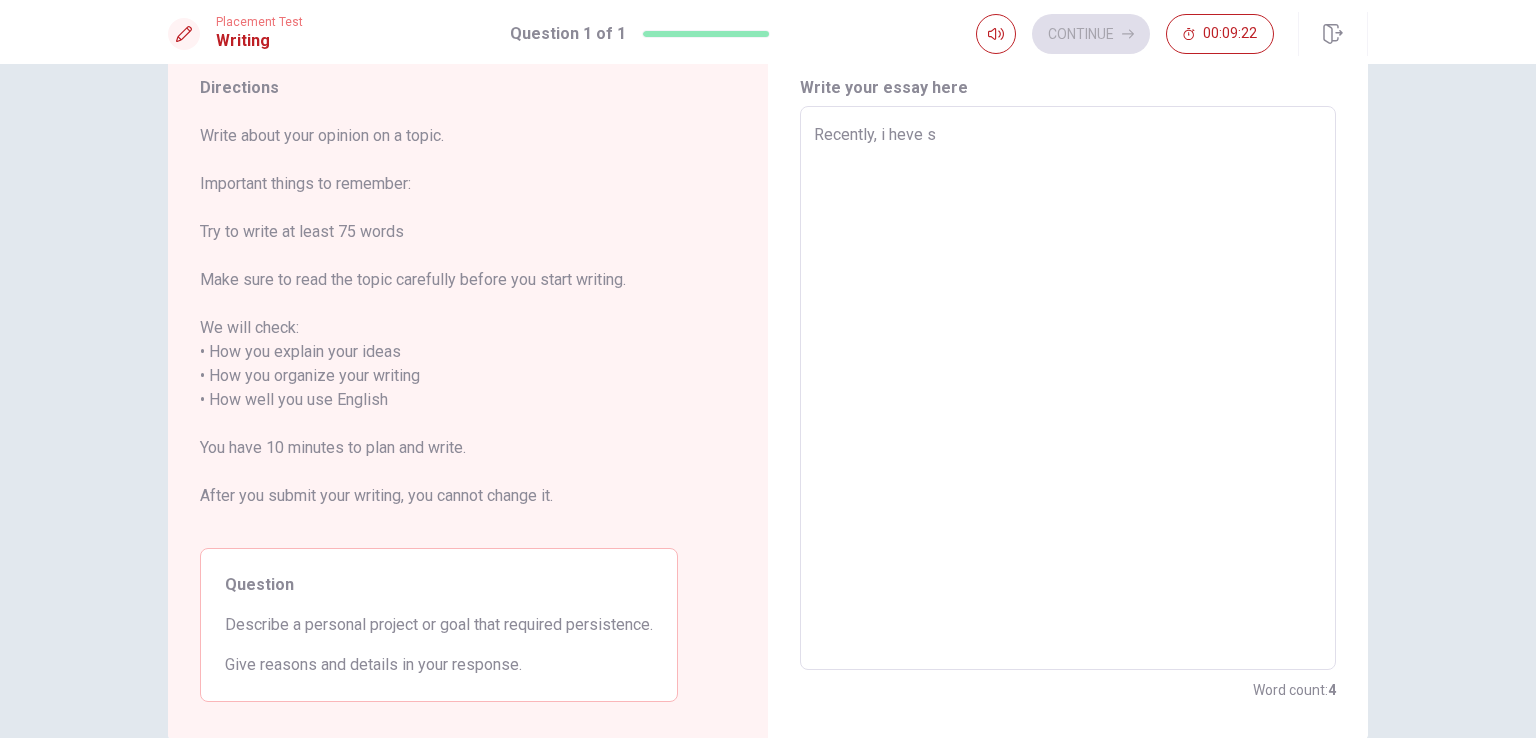 type on "x" 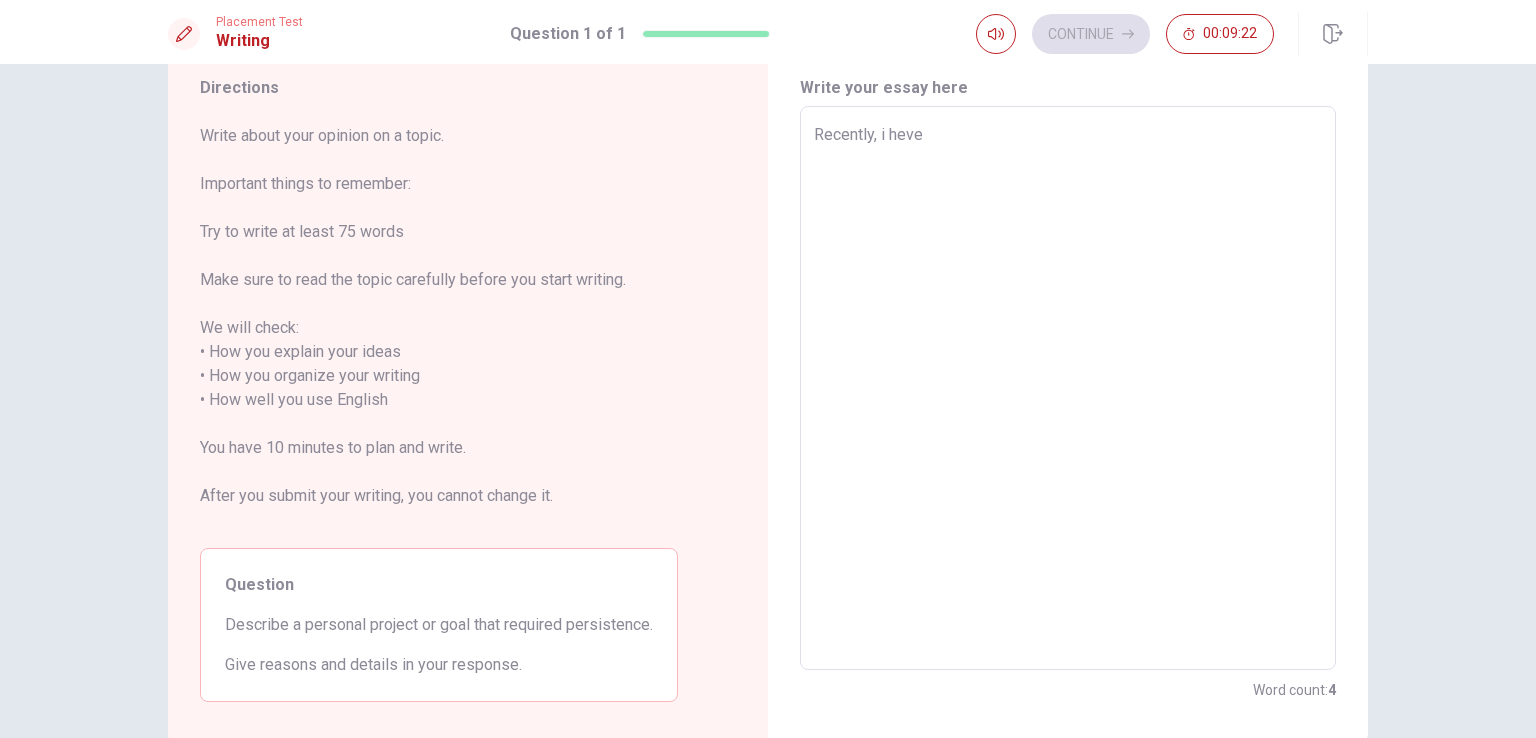 type on "Recently, i heve" 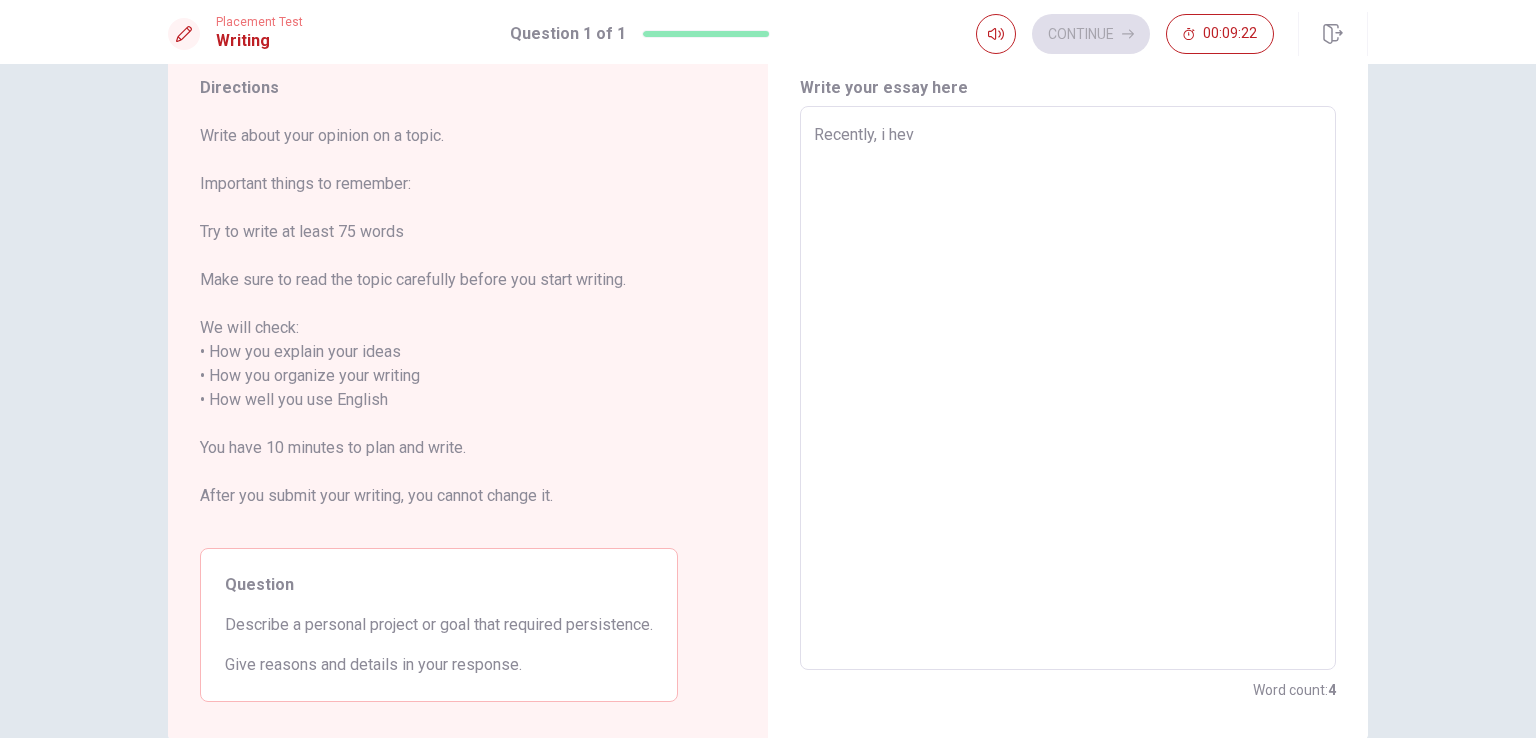 type on "Recently, i he" 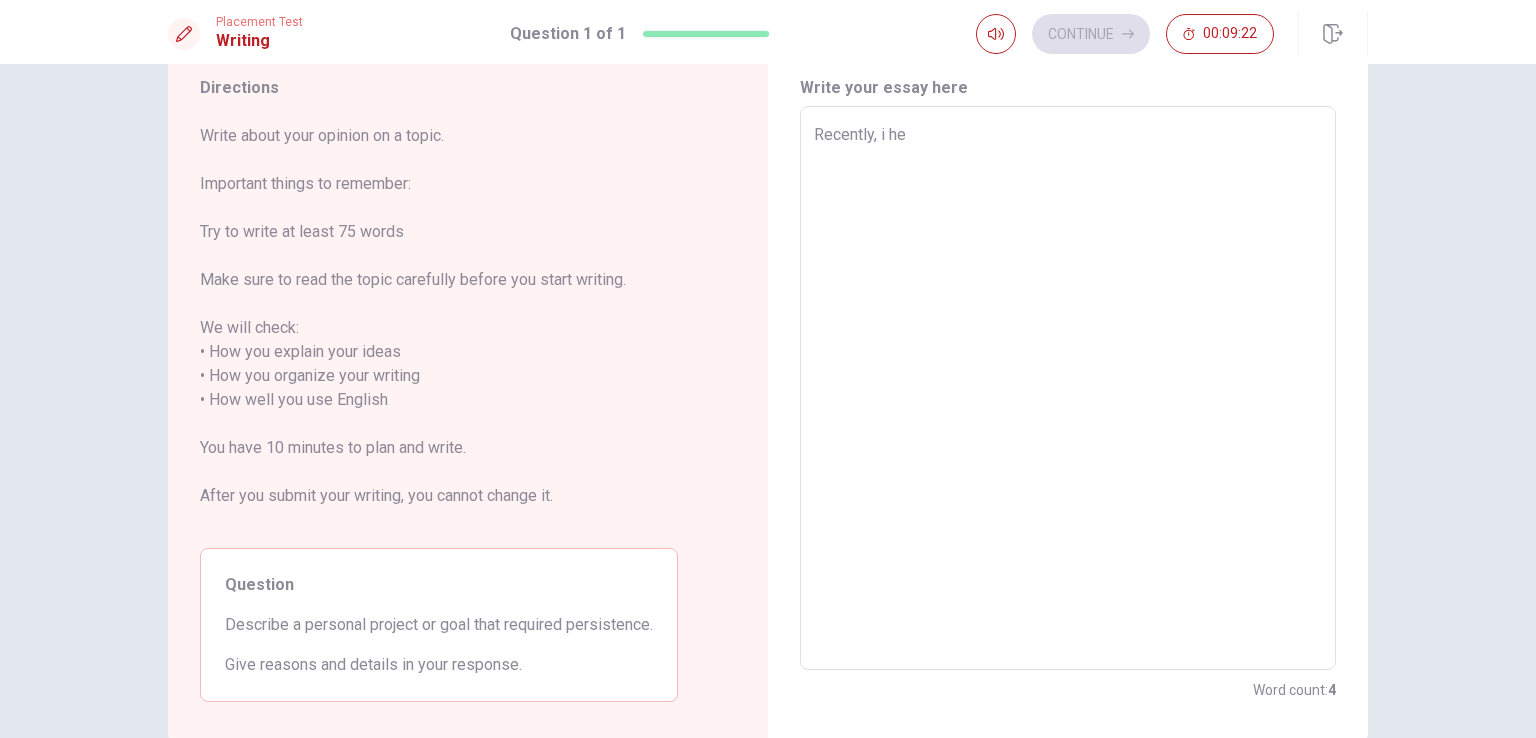 type on "Recently, i h" 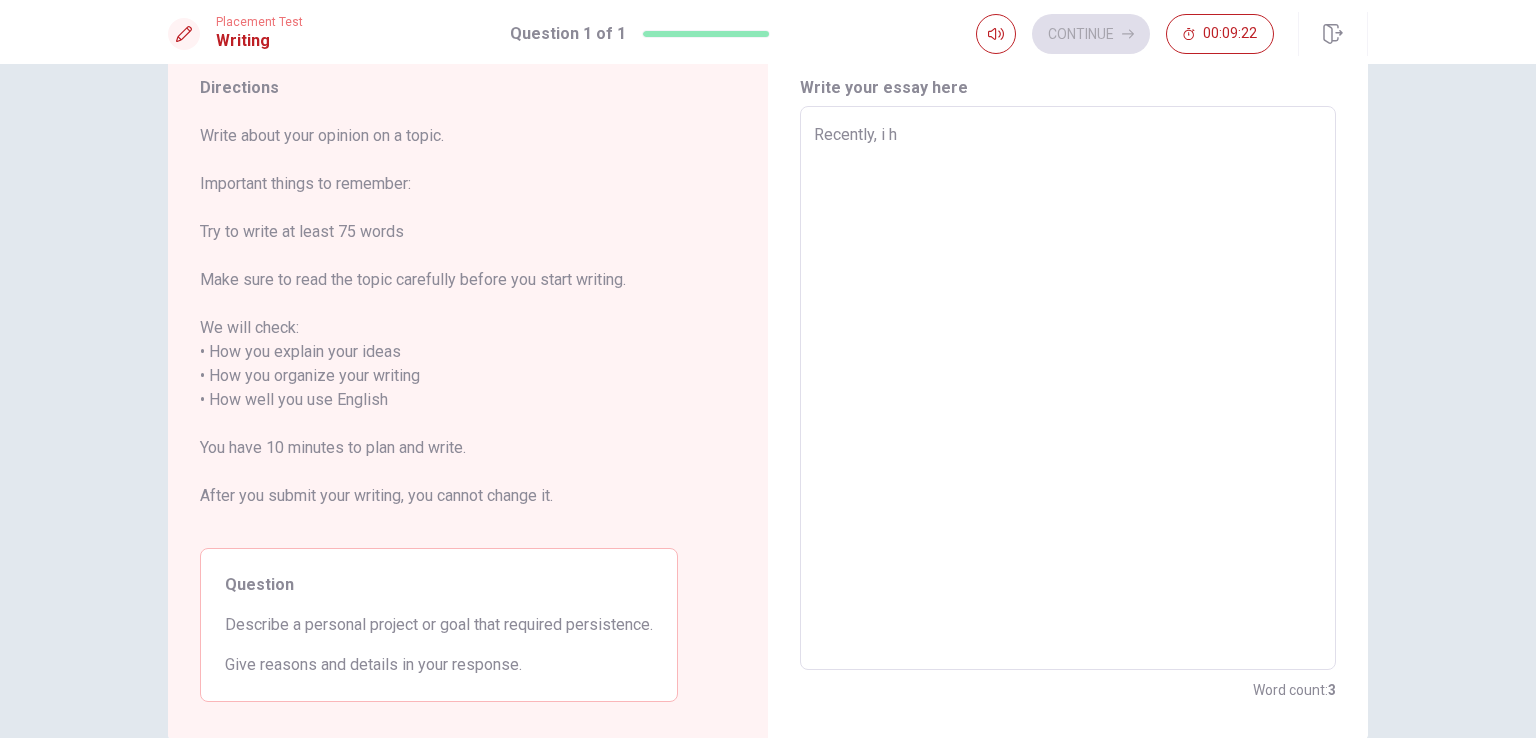 type on "Recently, i" 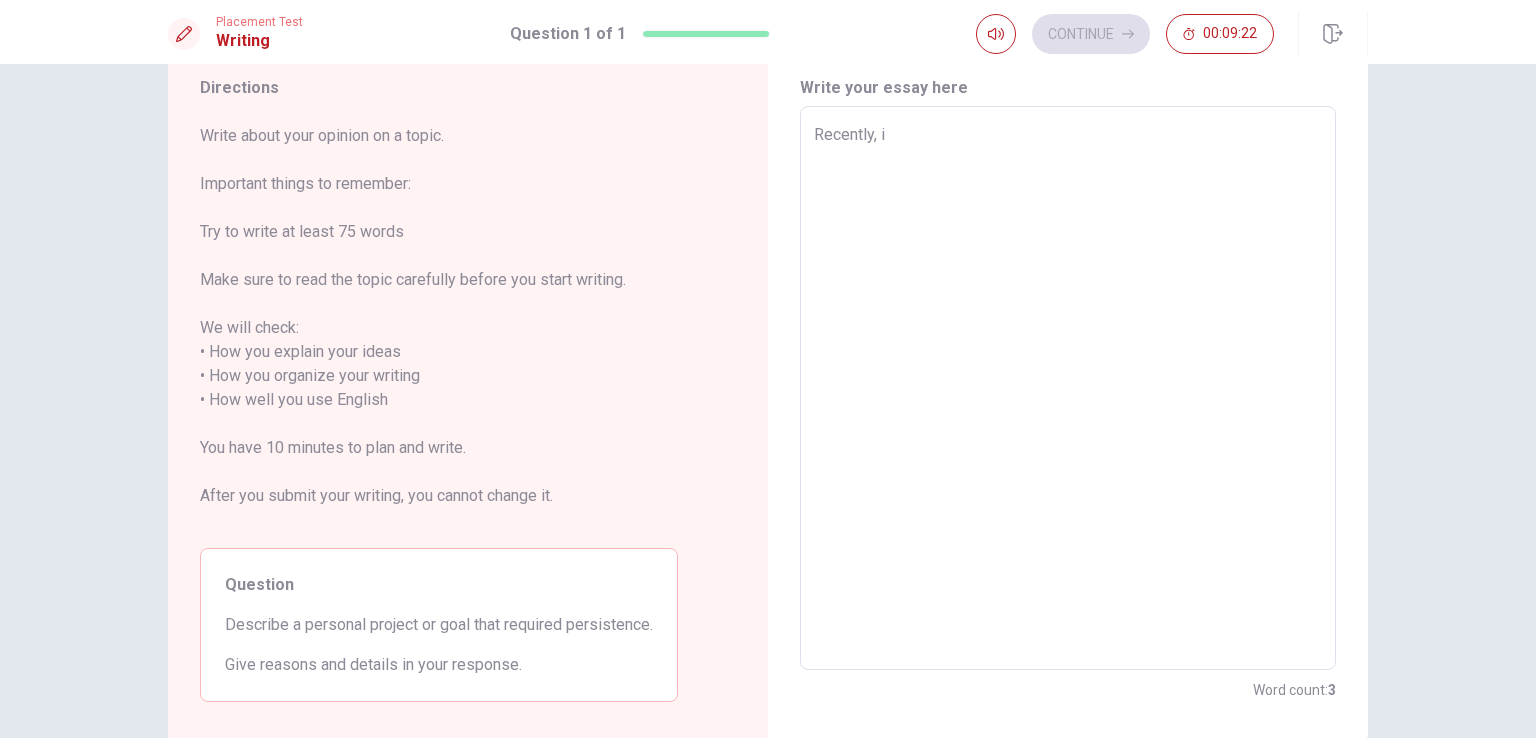 type on "Recently, i" 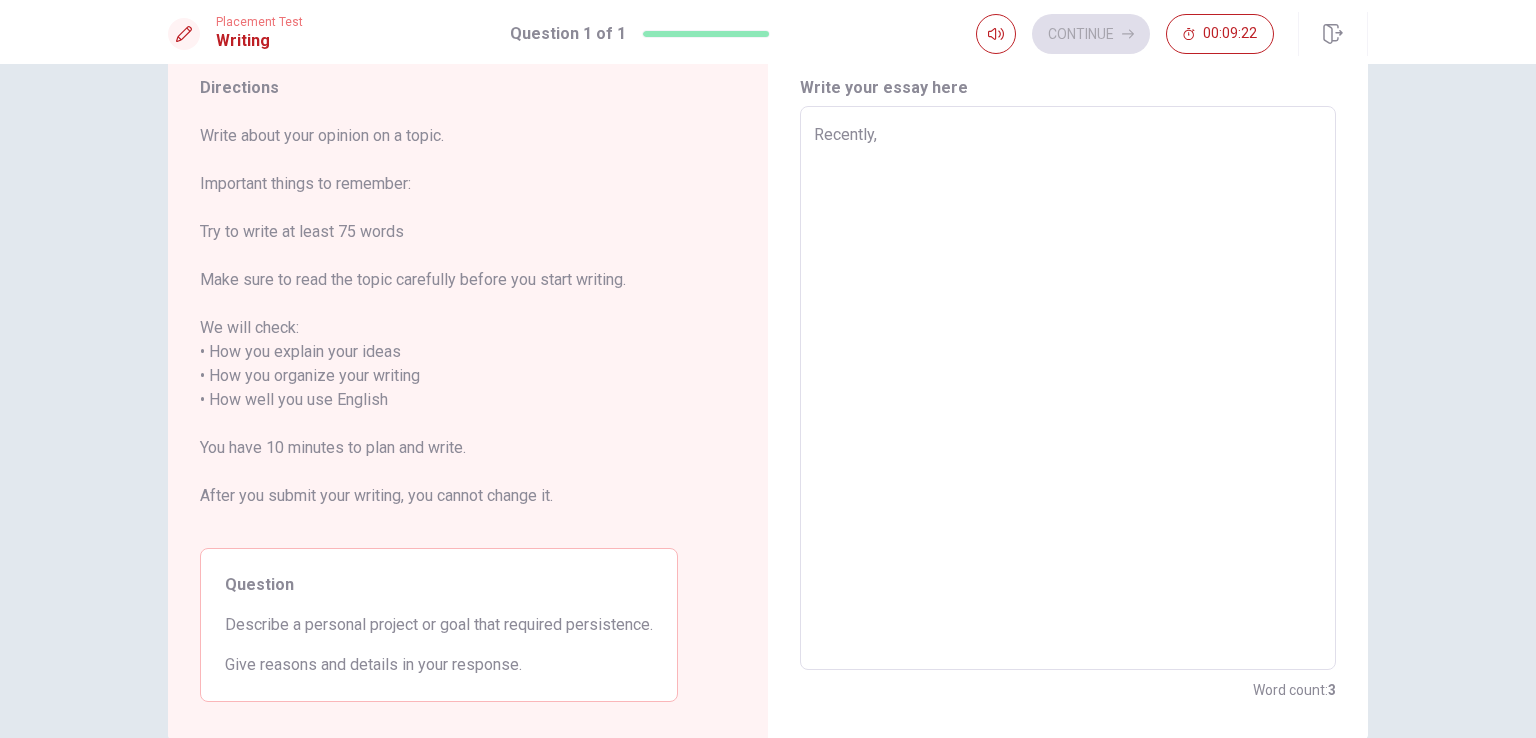 type on "Recently," 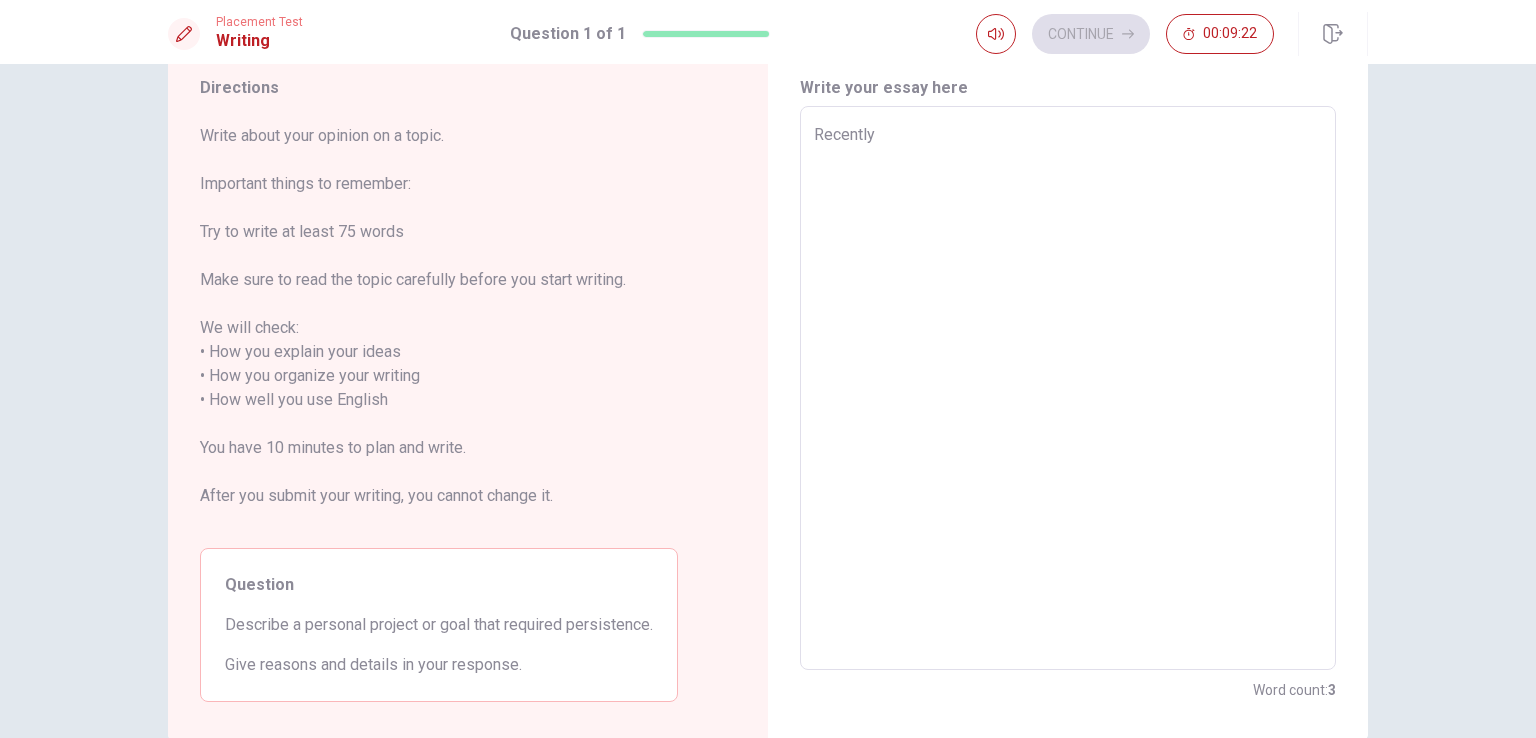 type on "x" 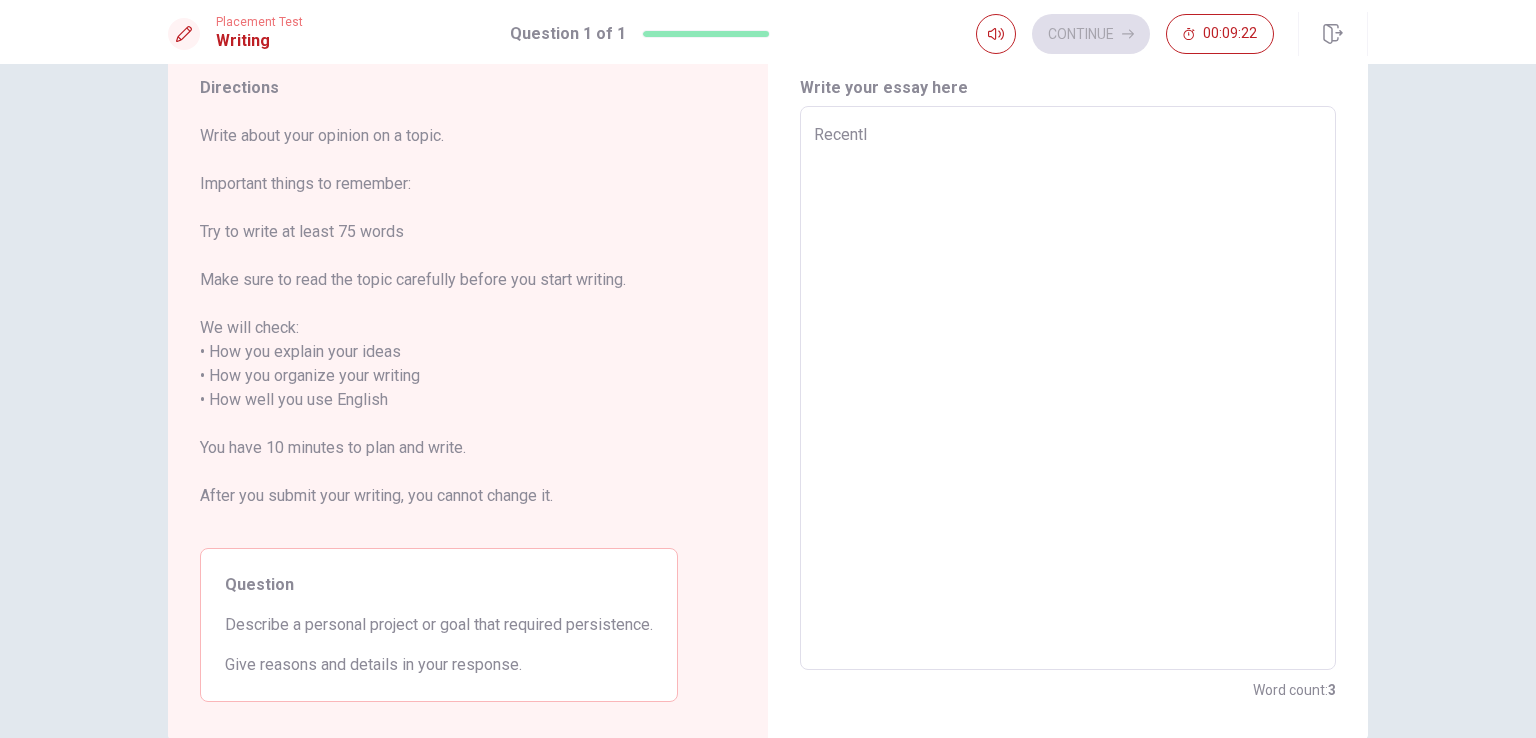 type on "Recent" 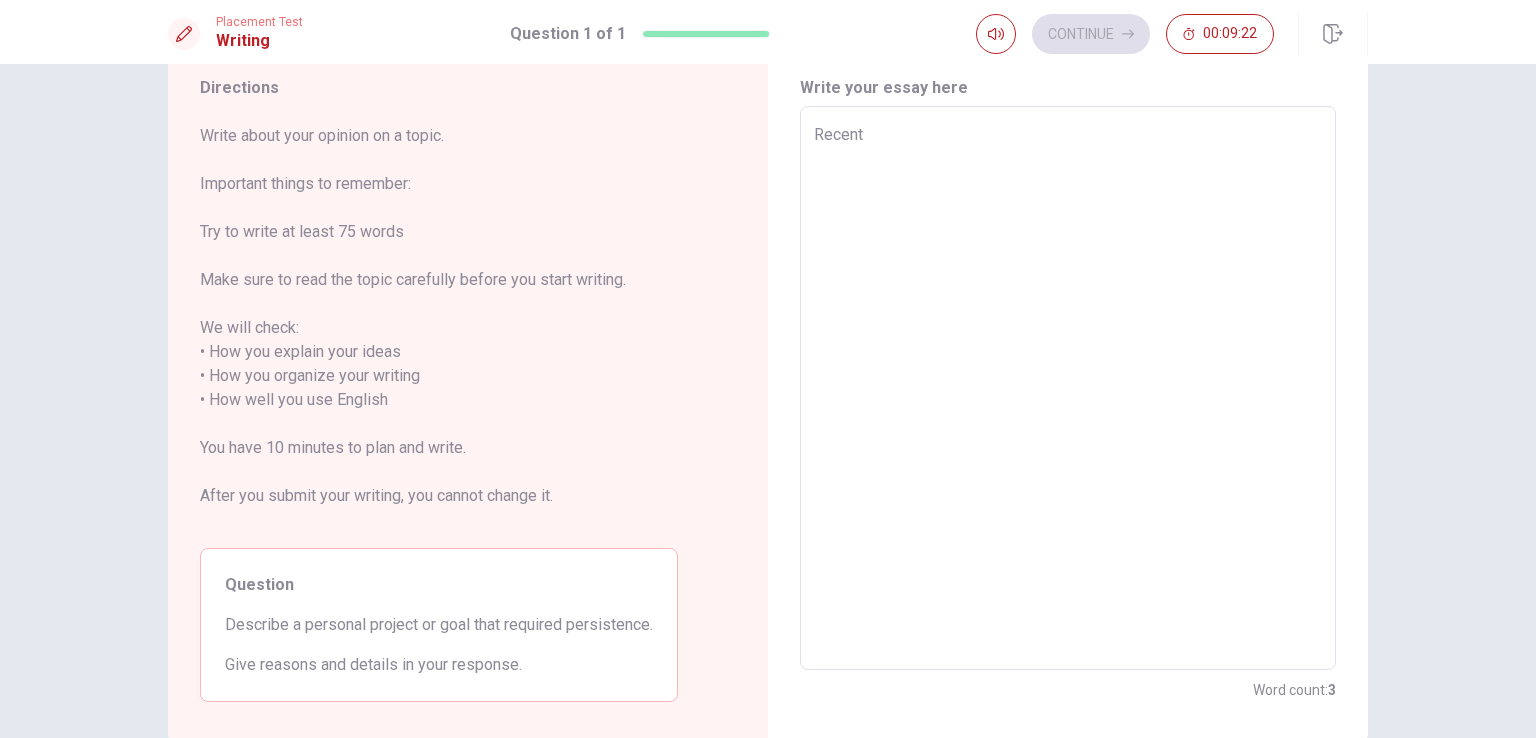 type on "x" 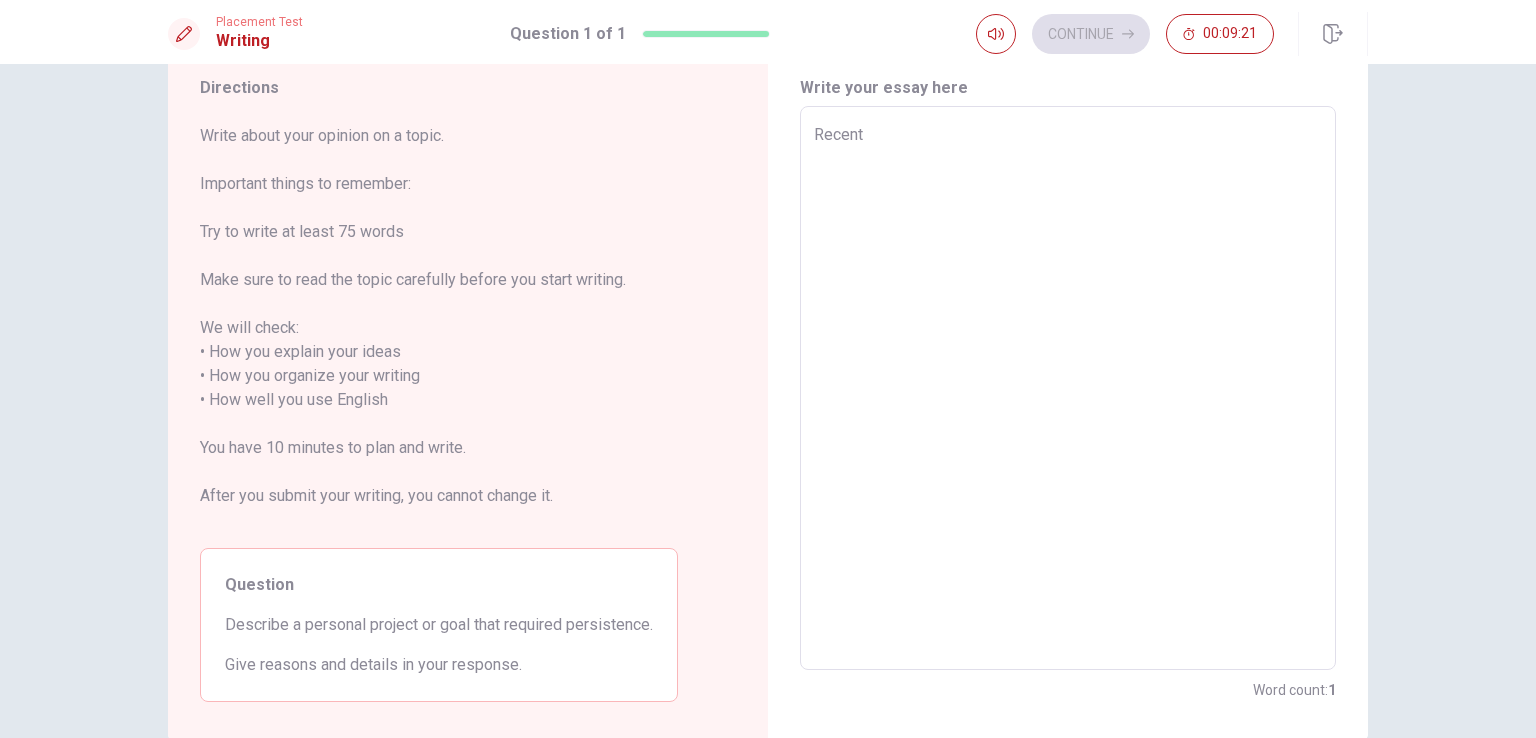 type on "Recen" 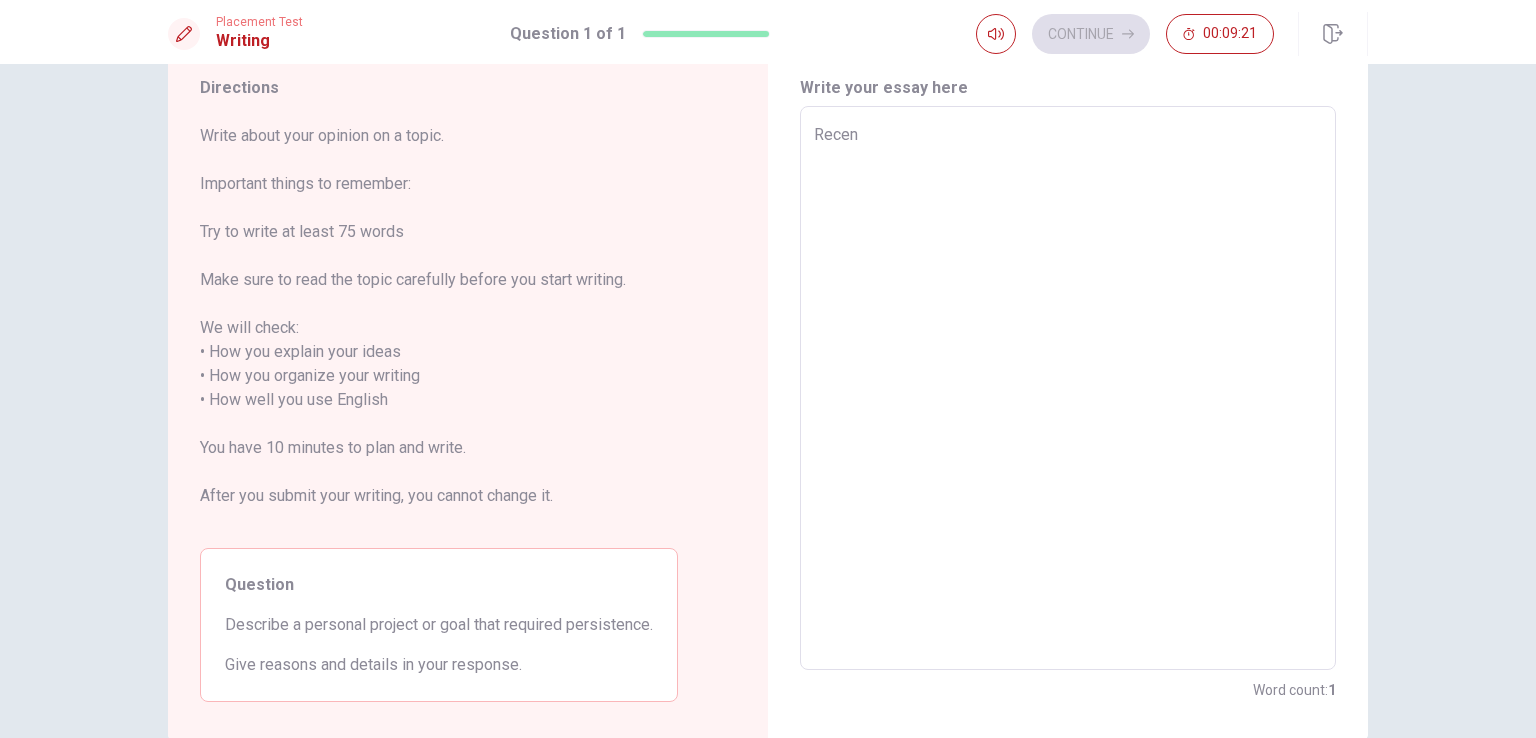 type on "Rece" 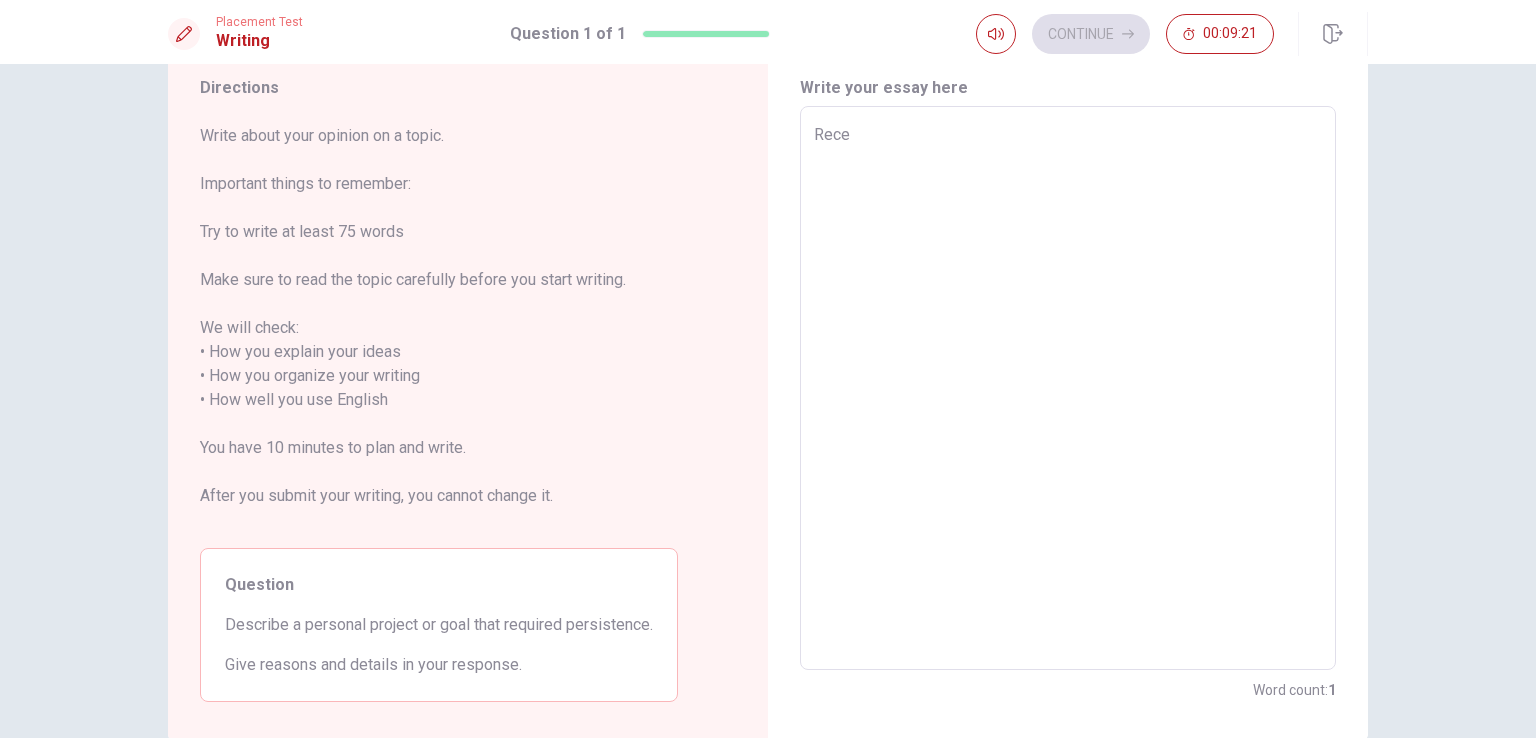 type on "Rec" 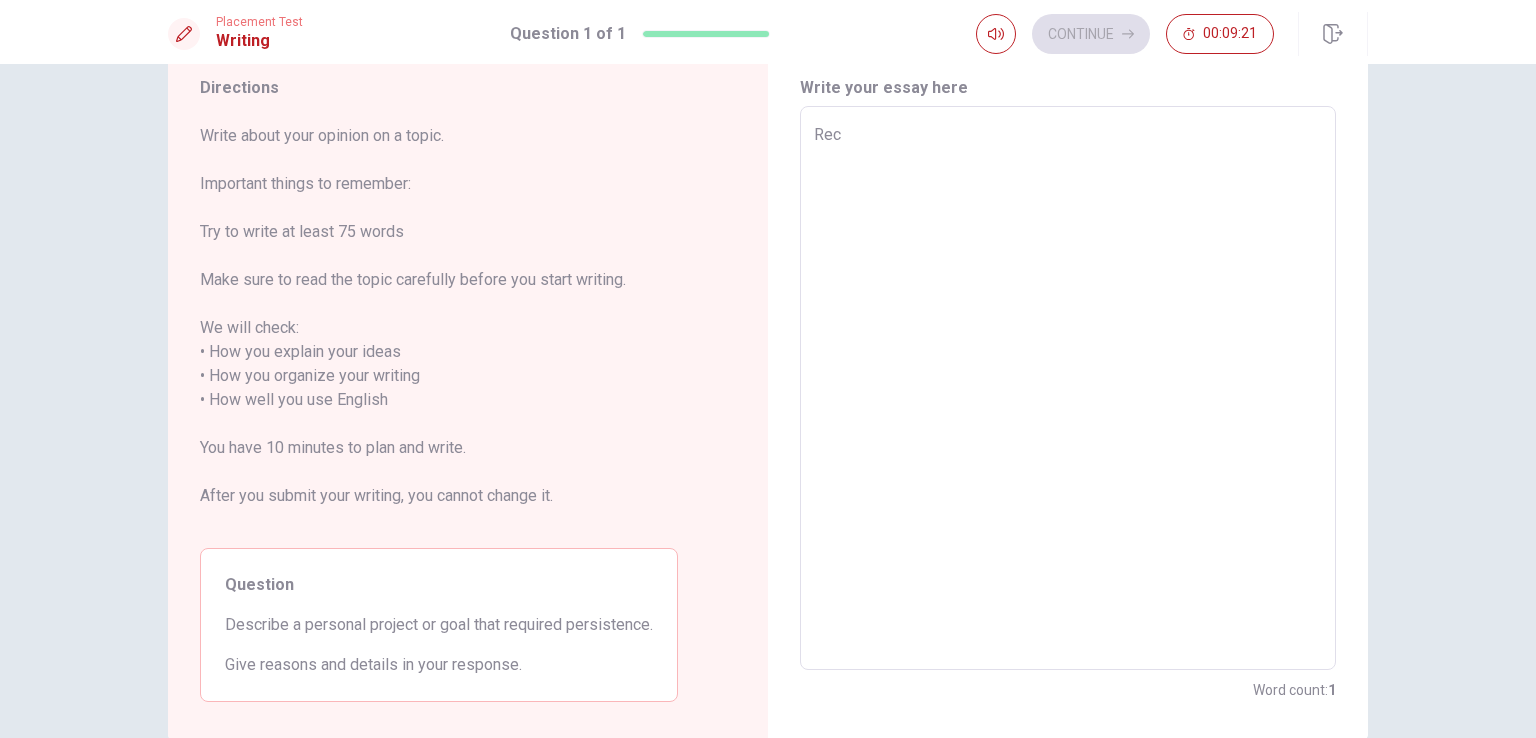 type on "x" 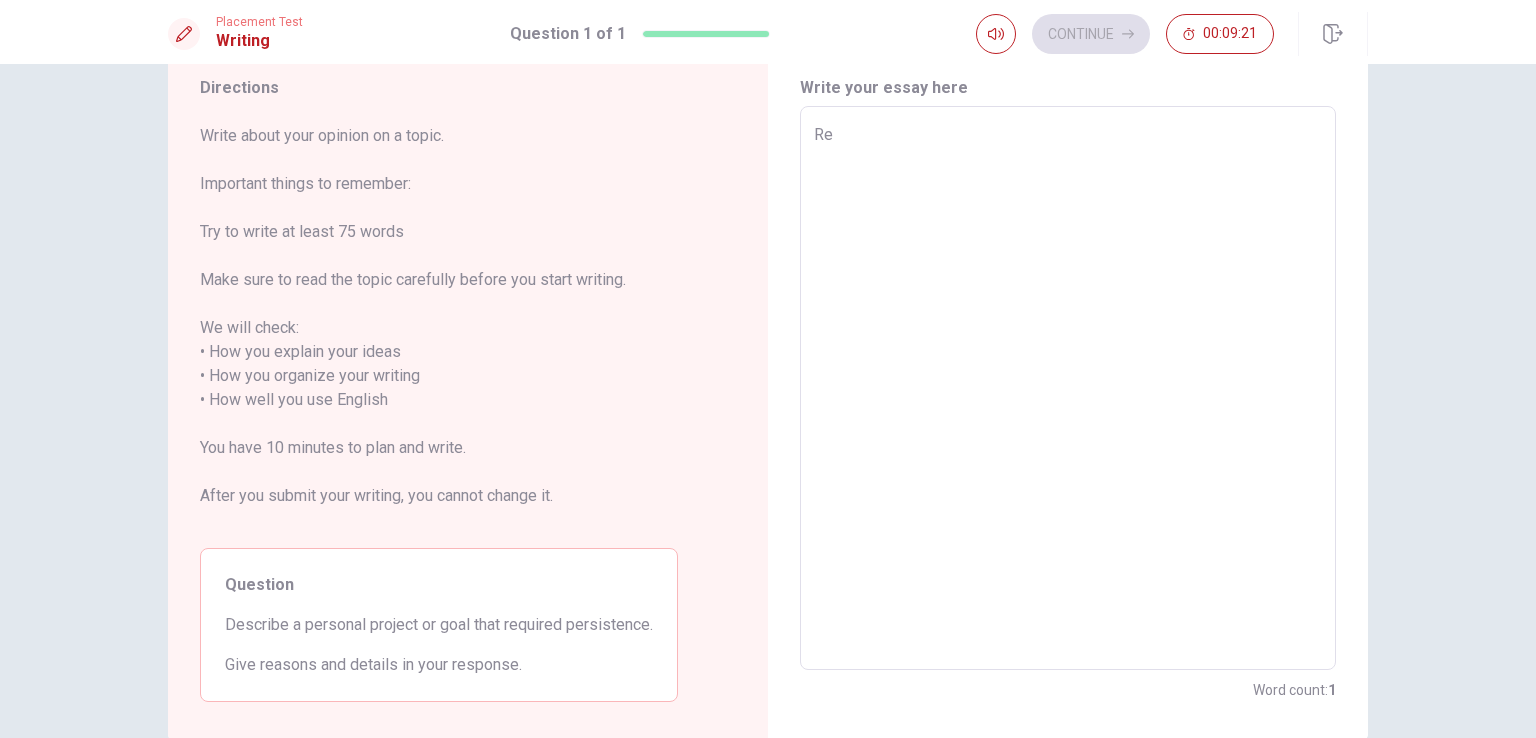 type on "R" 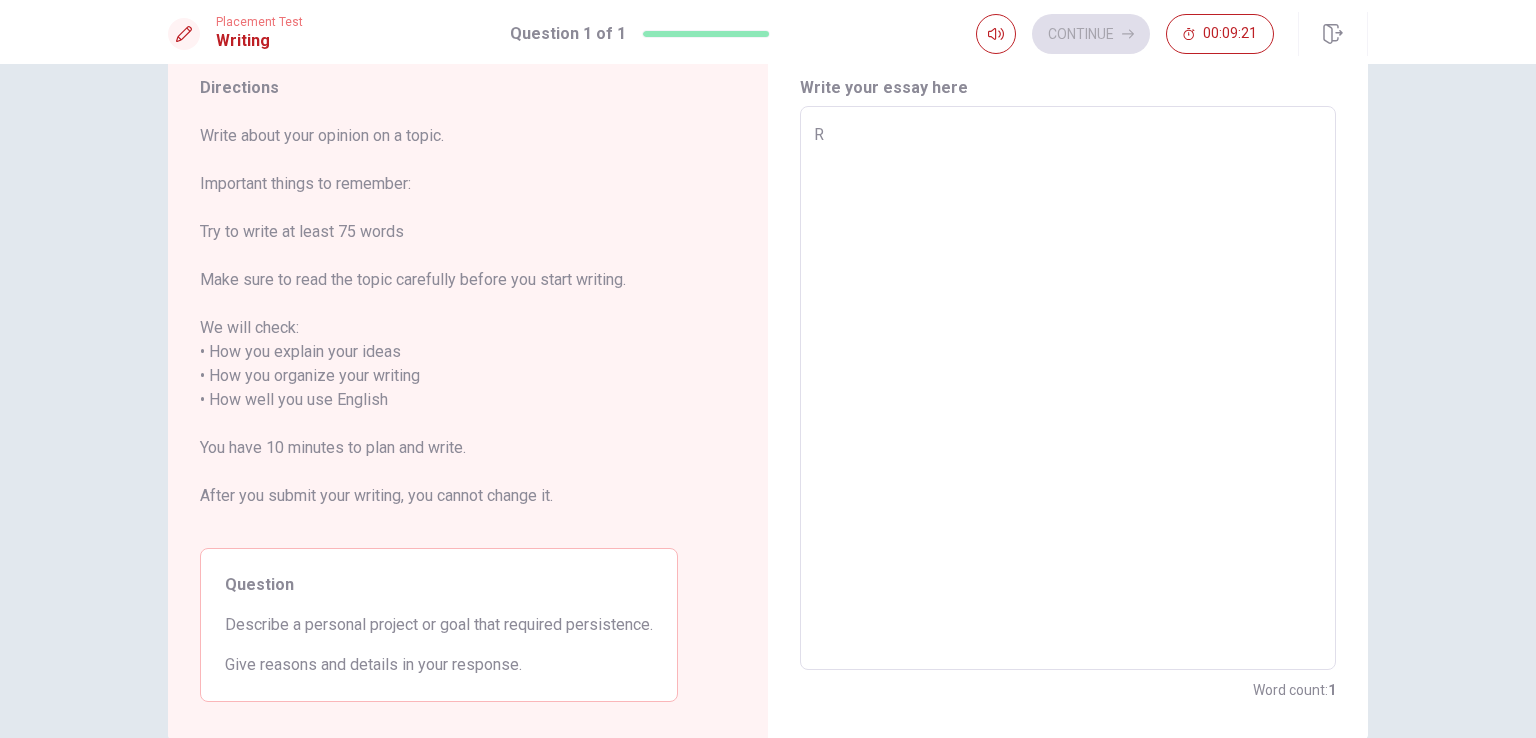 type on "x" 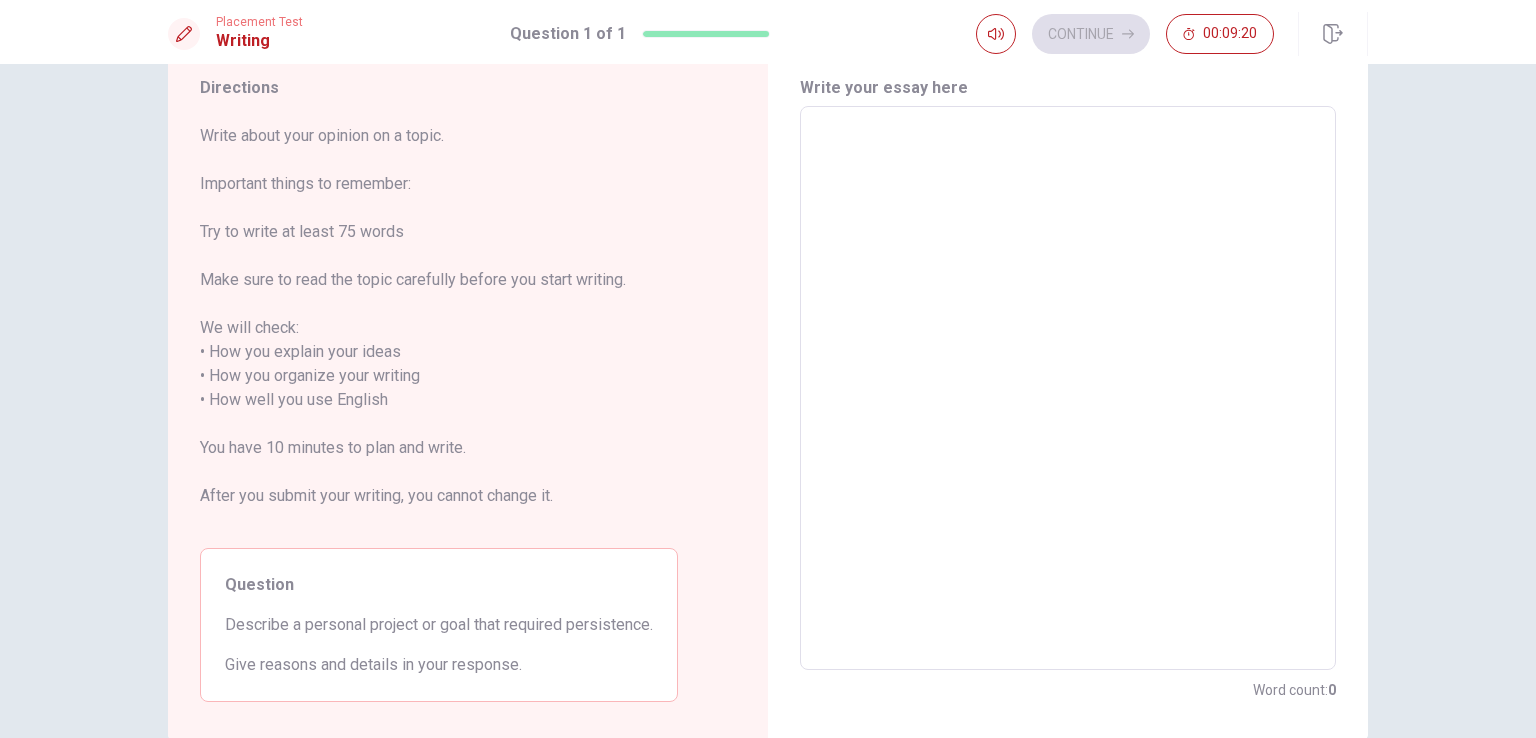 type on "i" 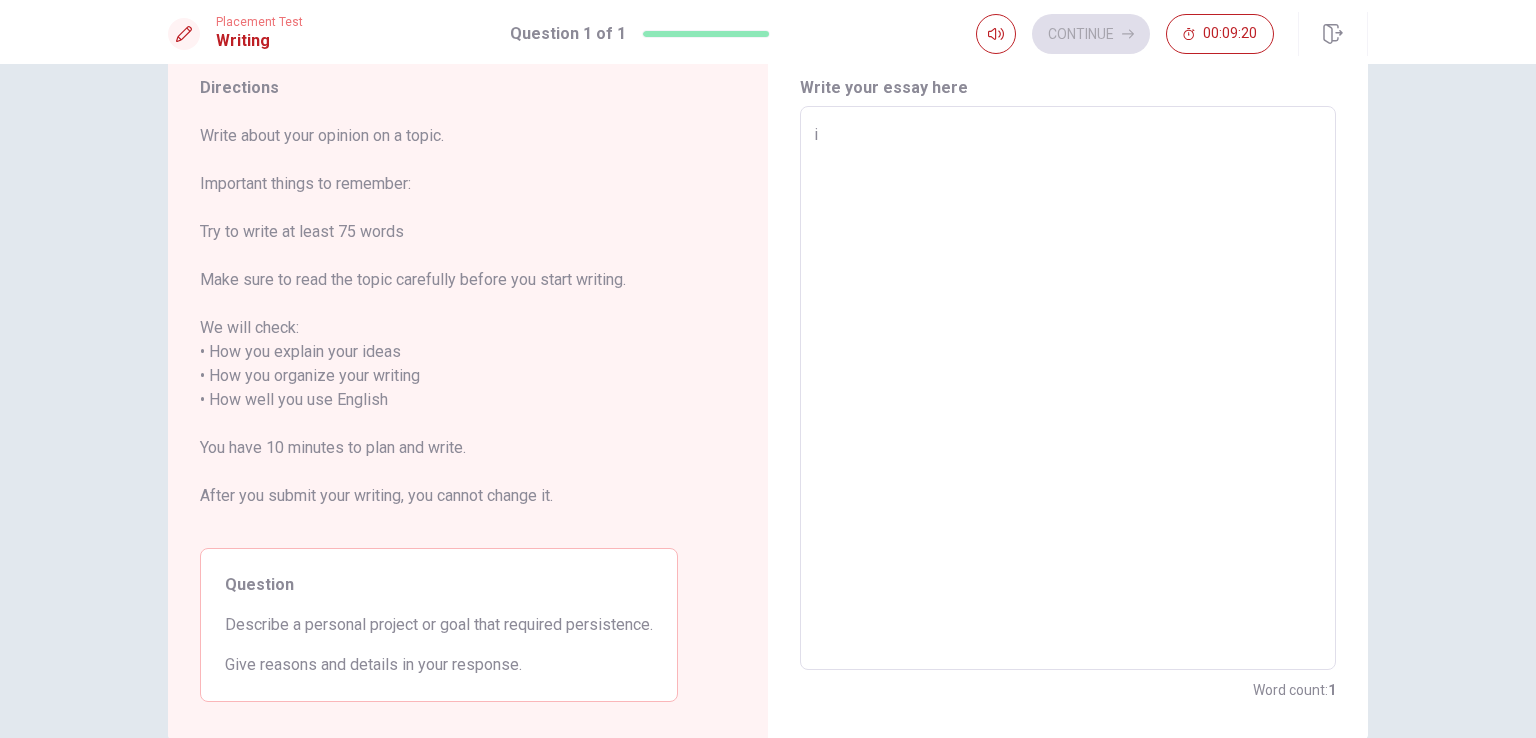 type on "x" 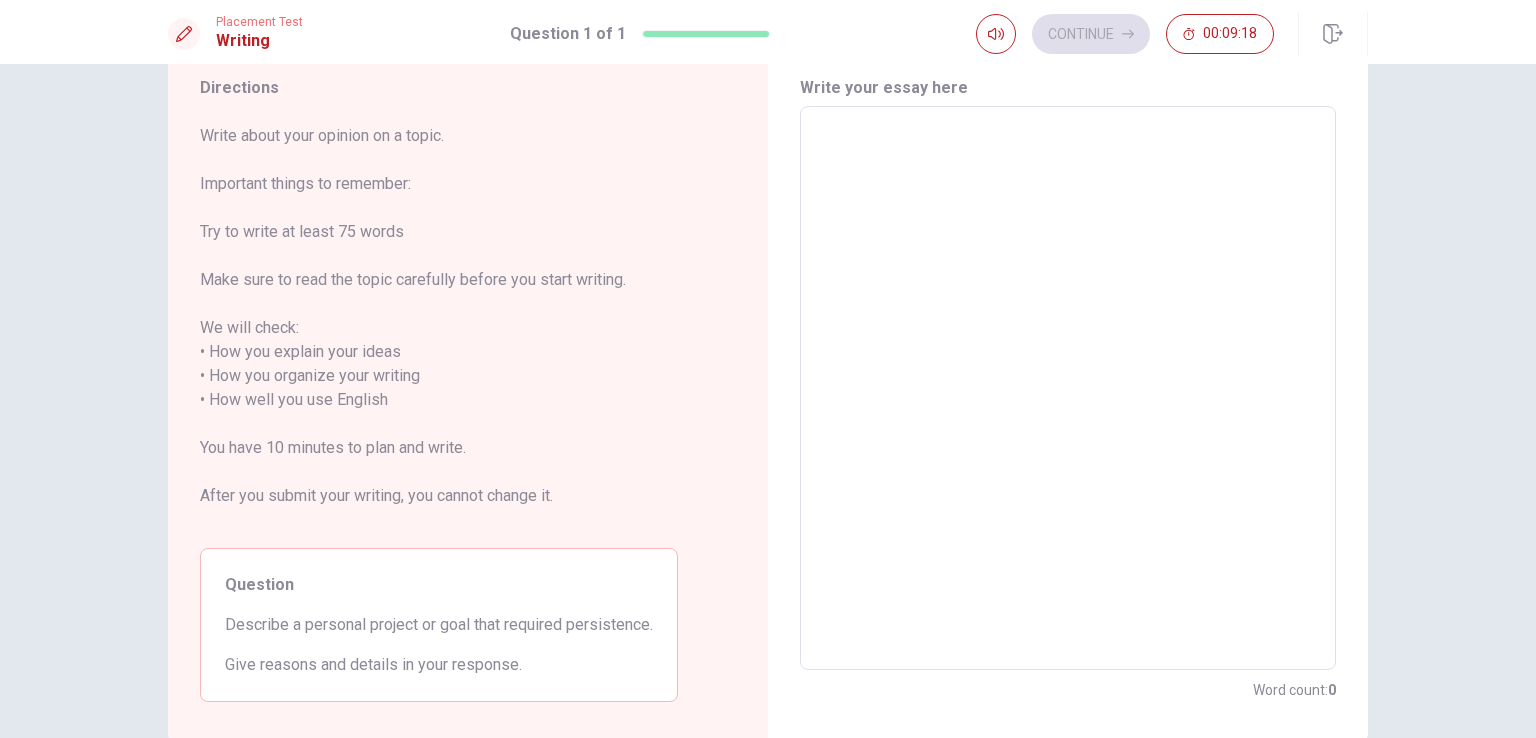 type on "I" 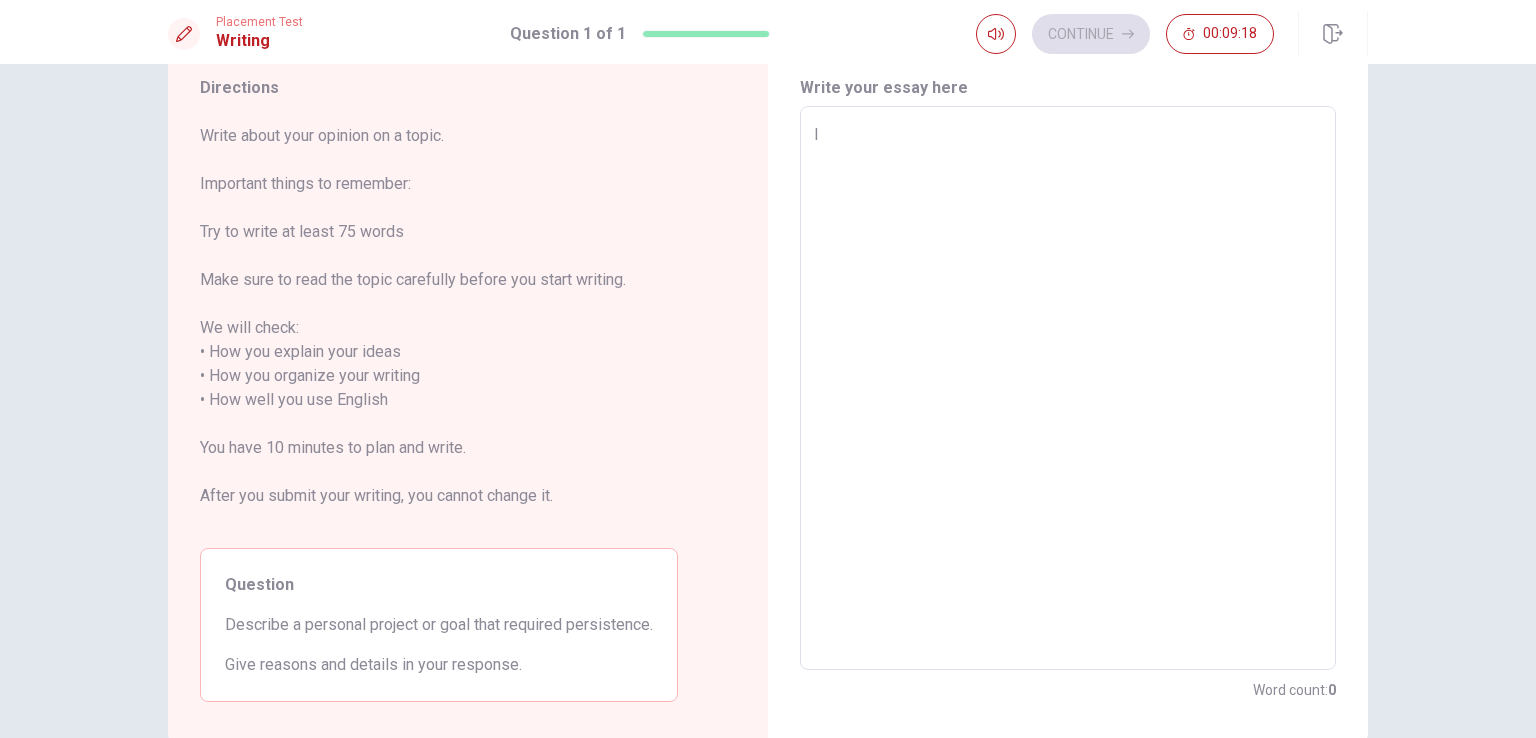 type on "x" 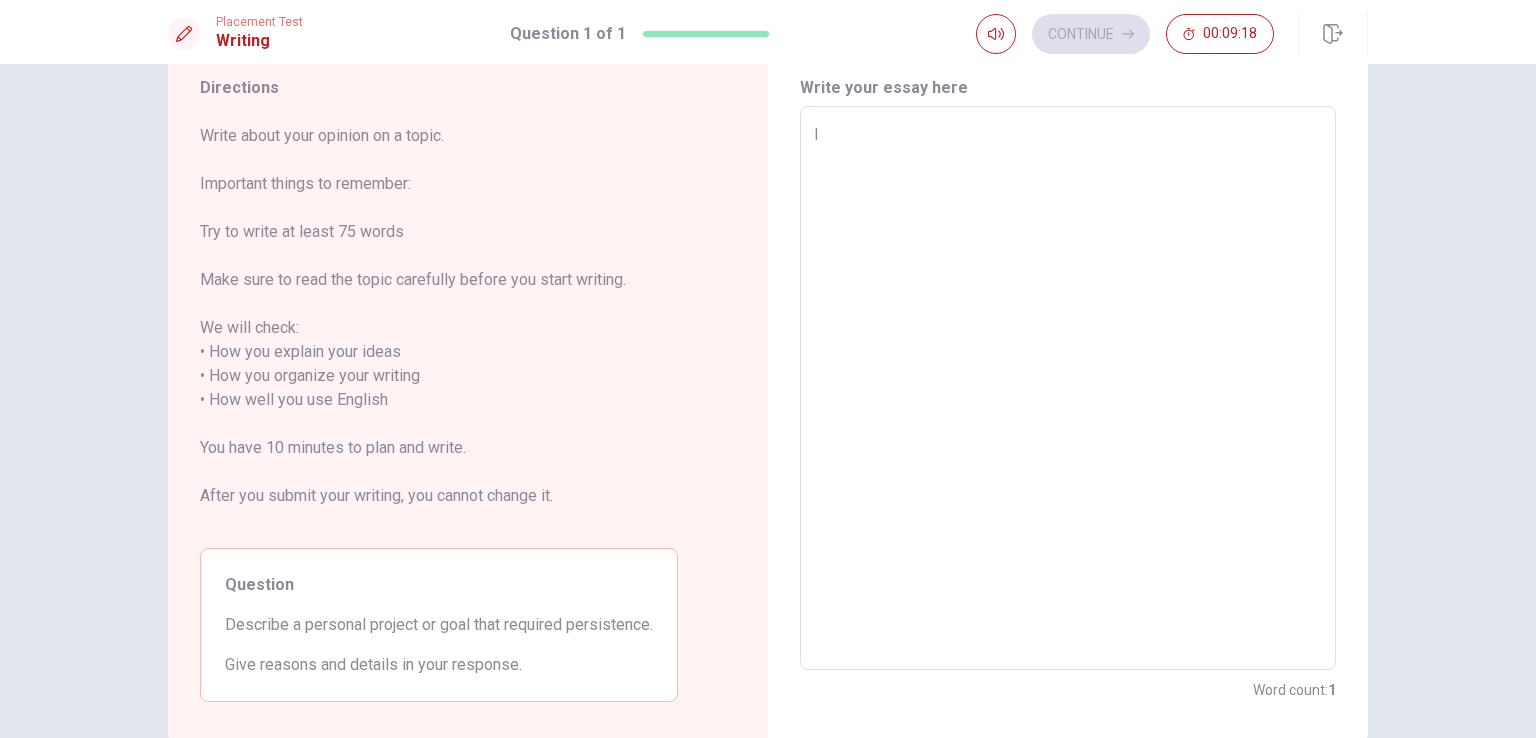 type on "I" 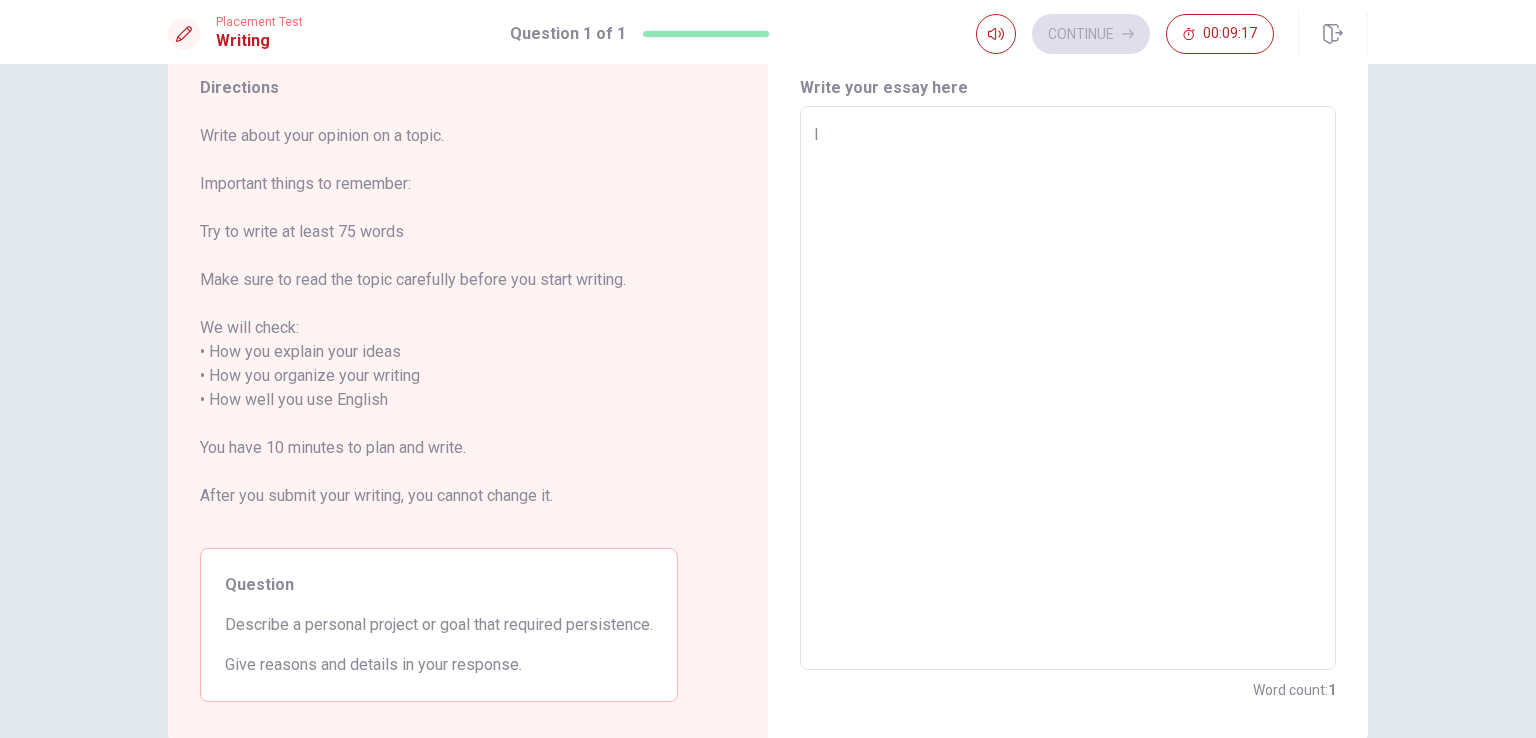 type on "I s" 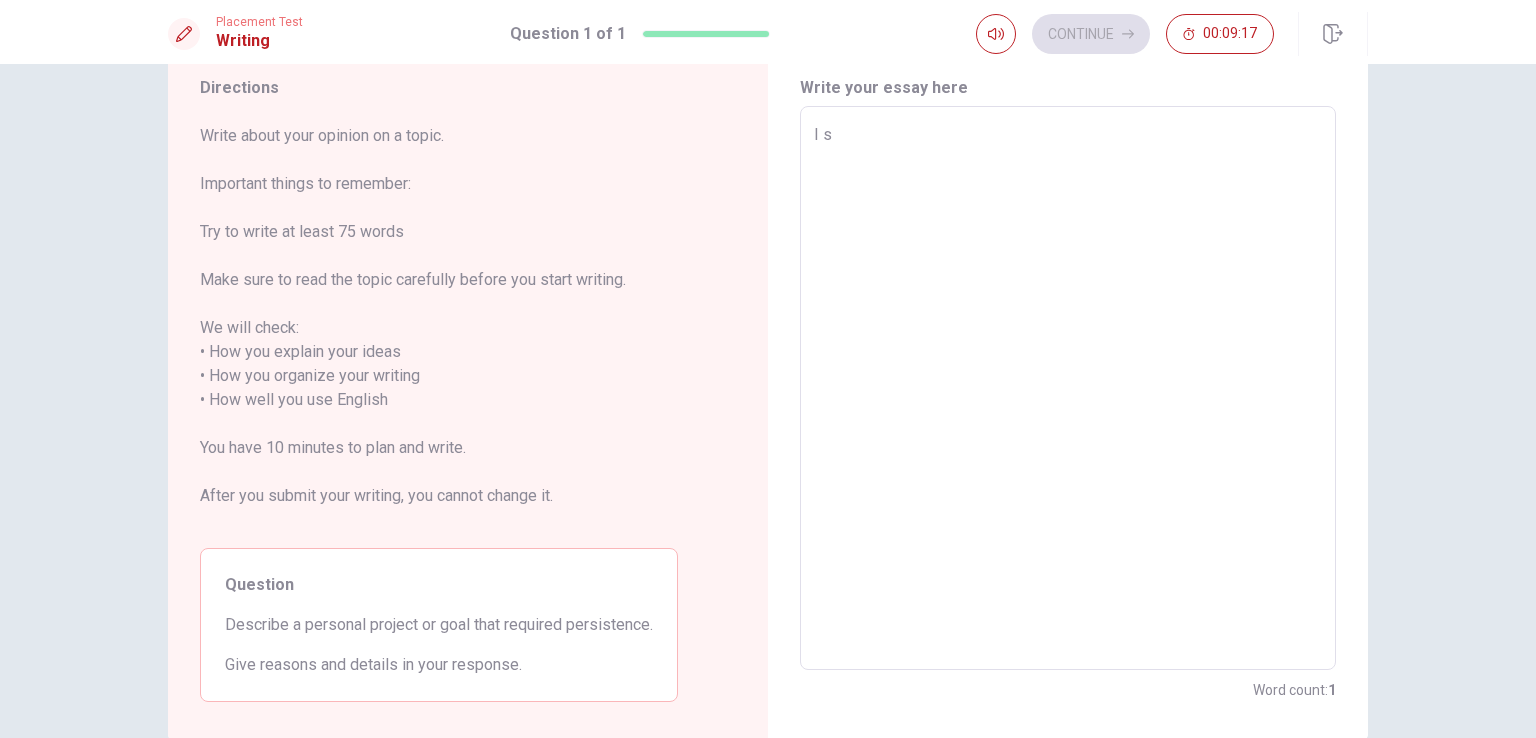 type on "x" 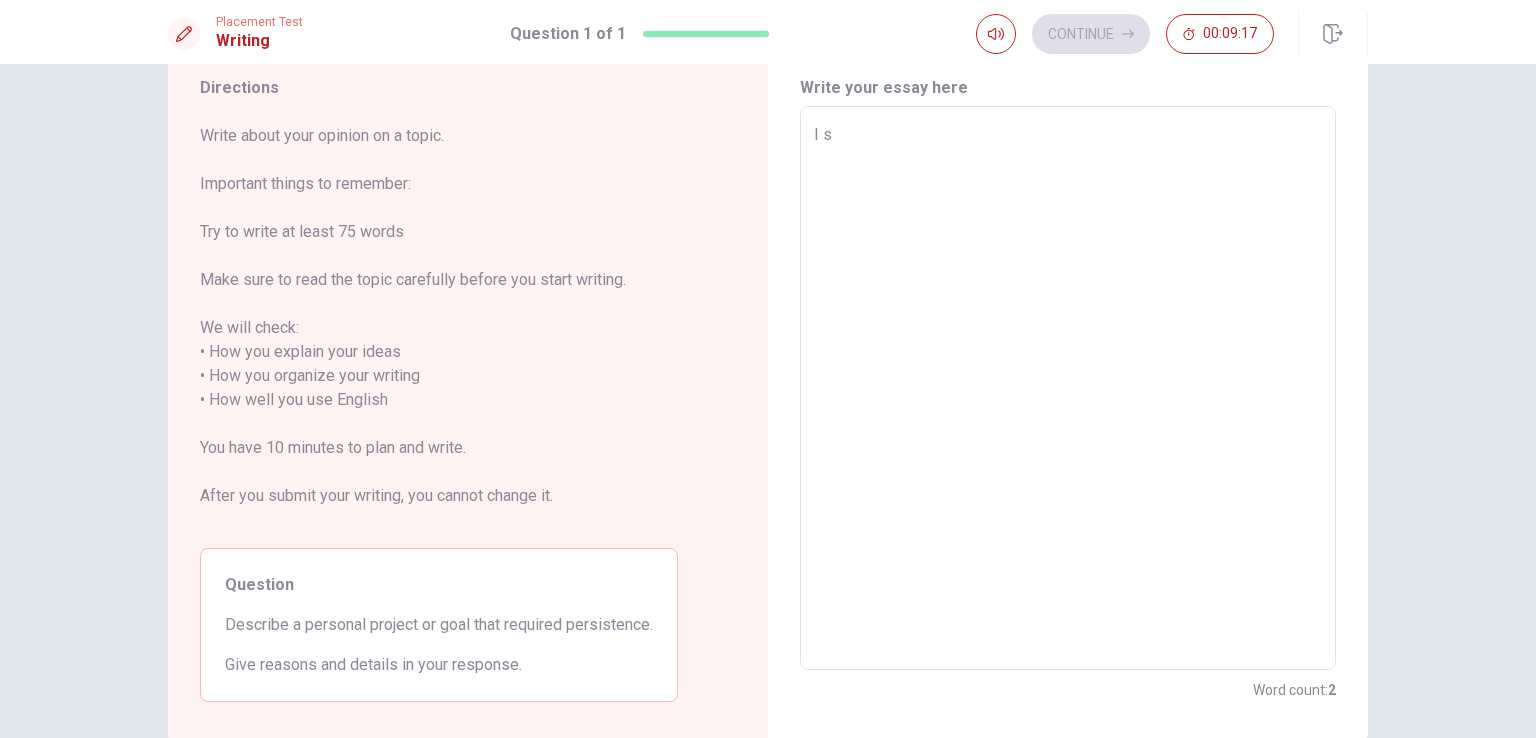 type on "I st" 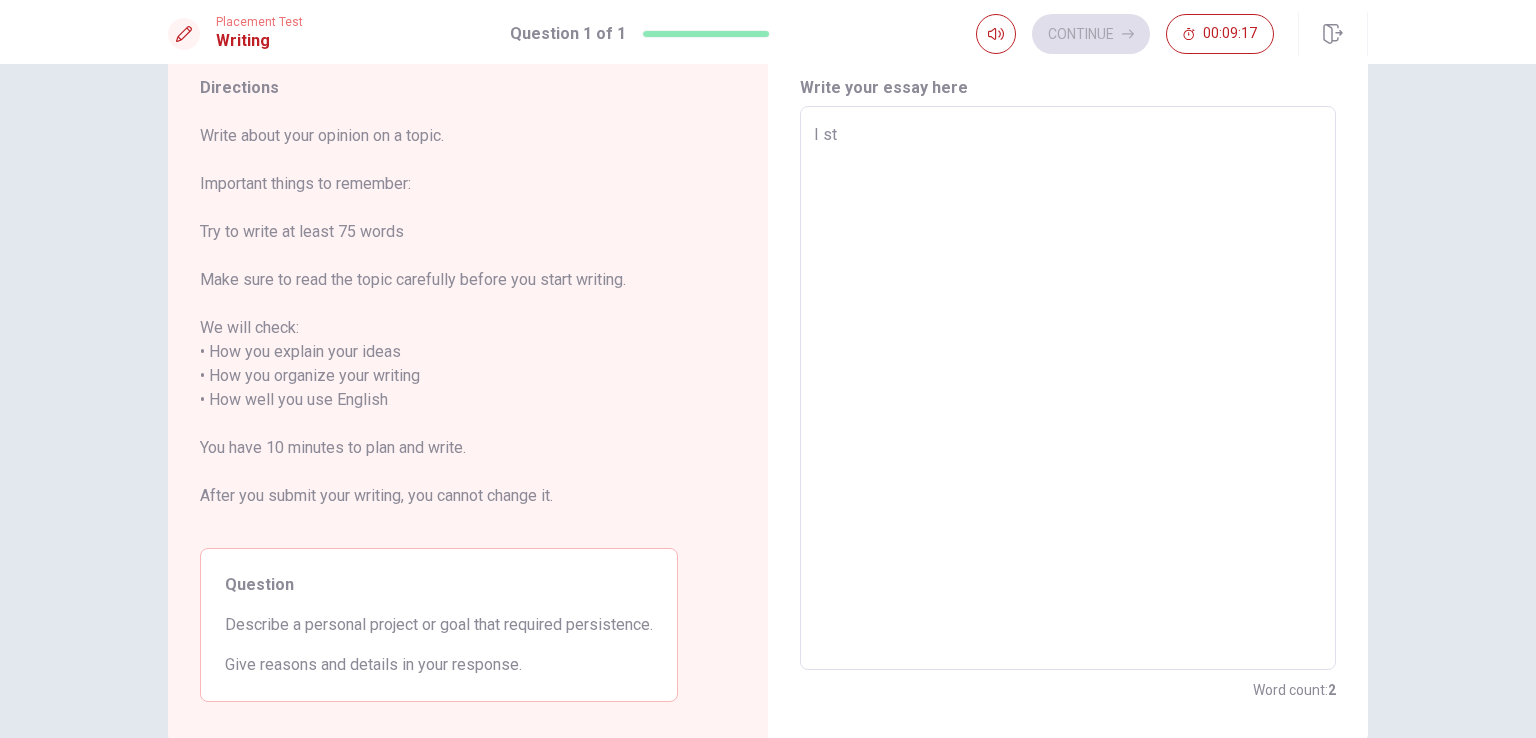 type on "x" 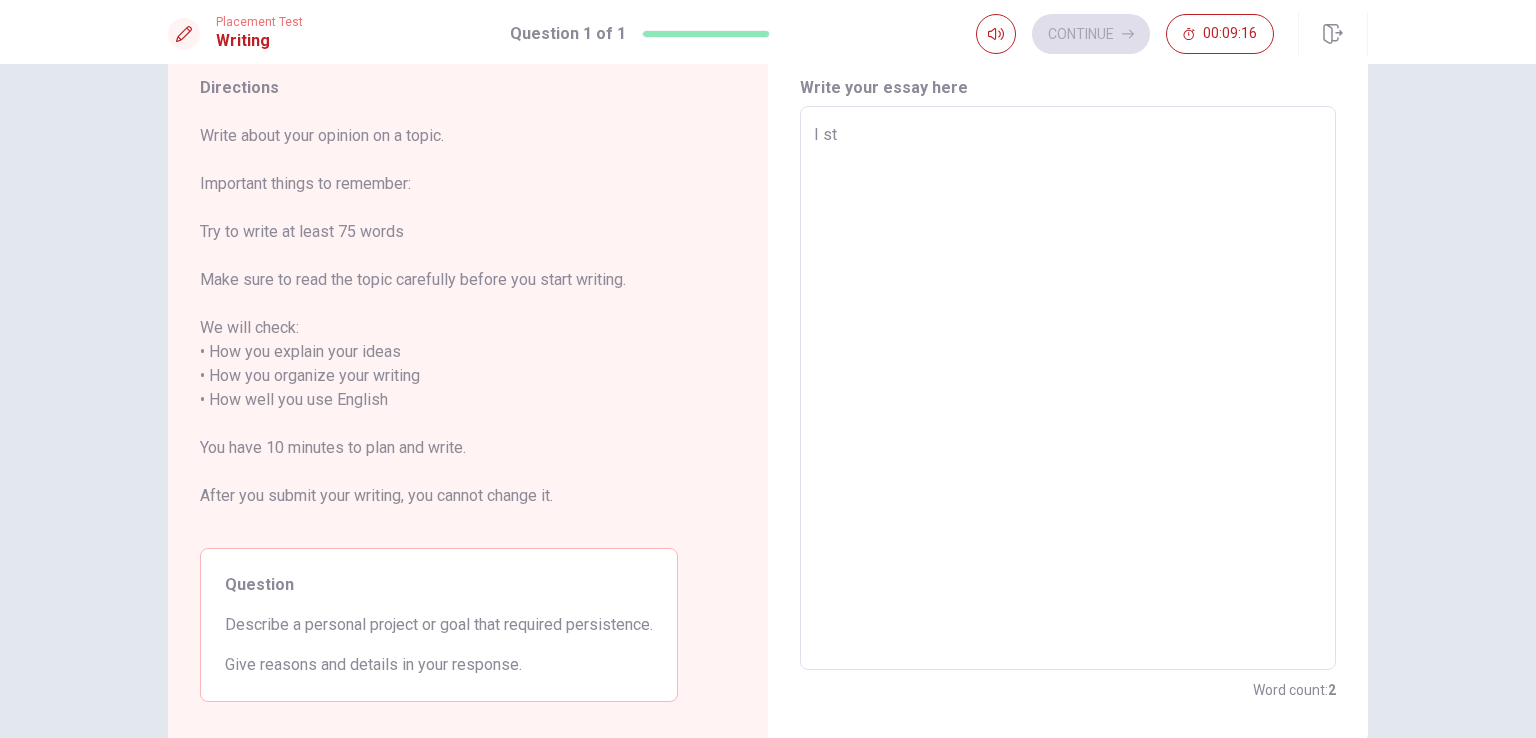 type on "I sta" 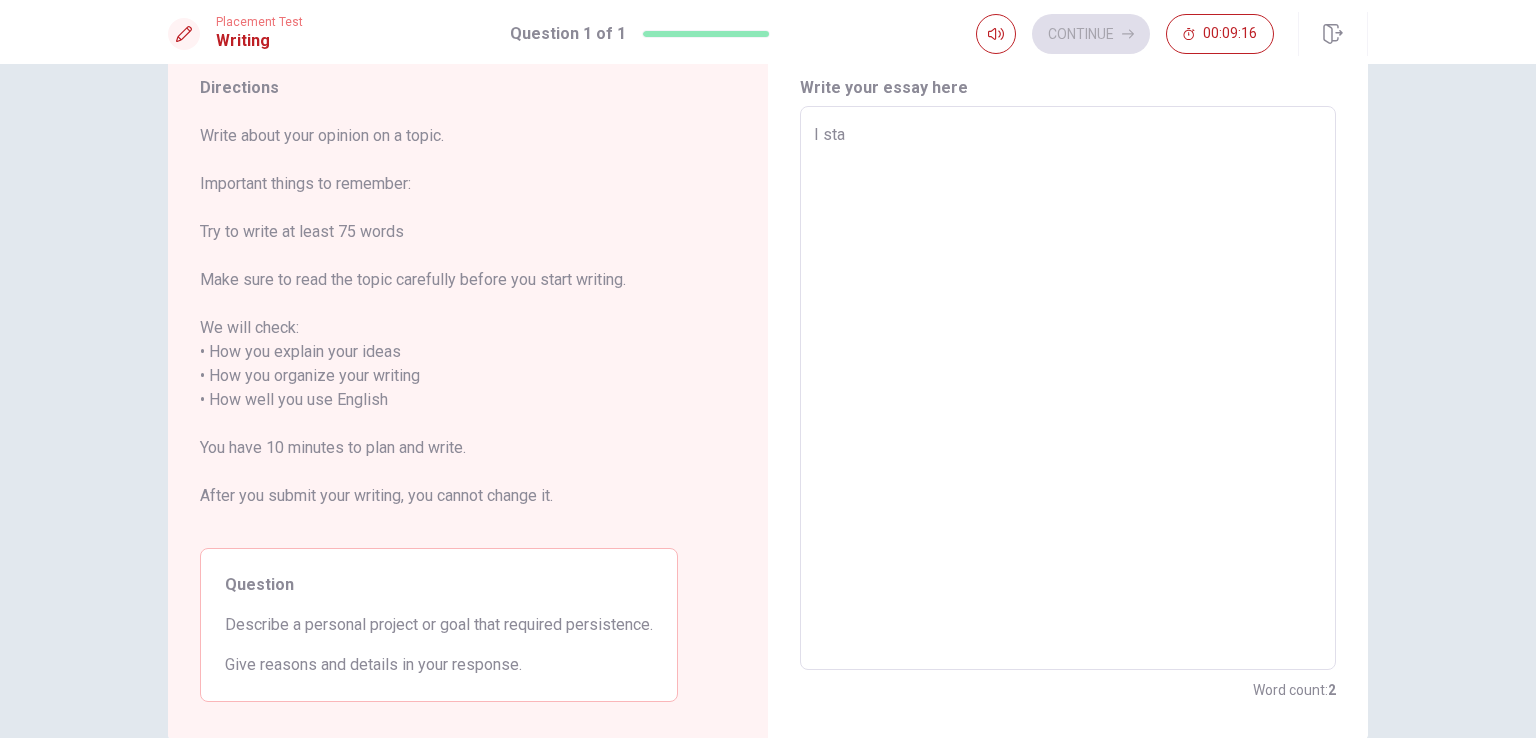 type on "x" 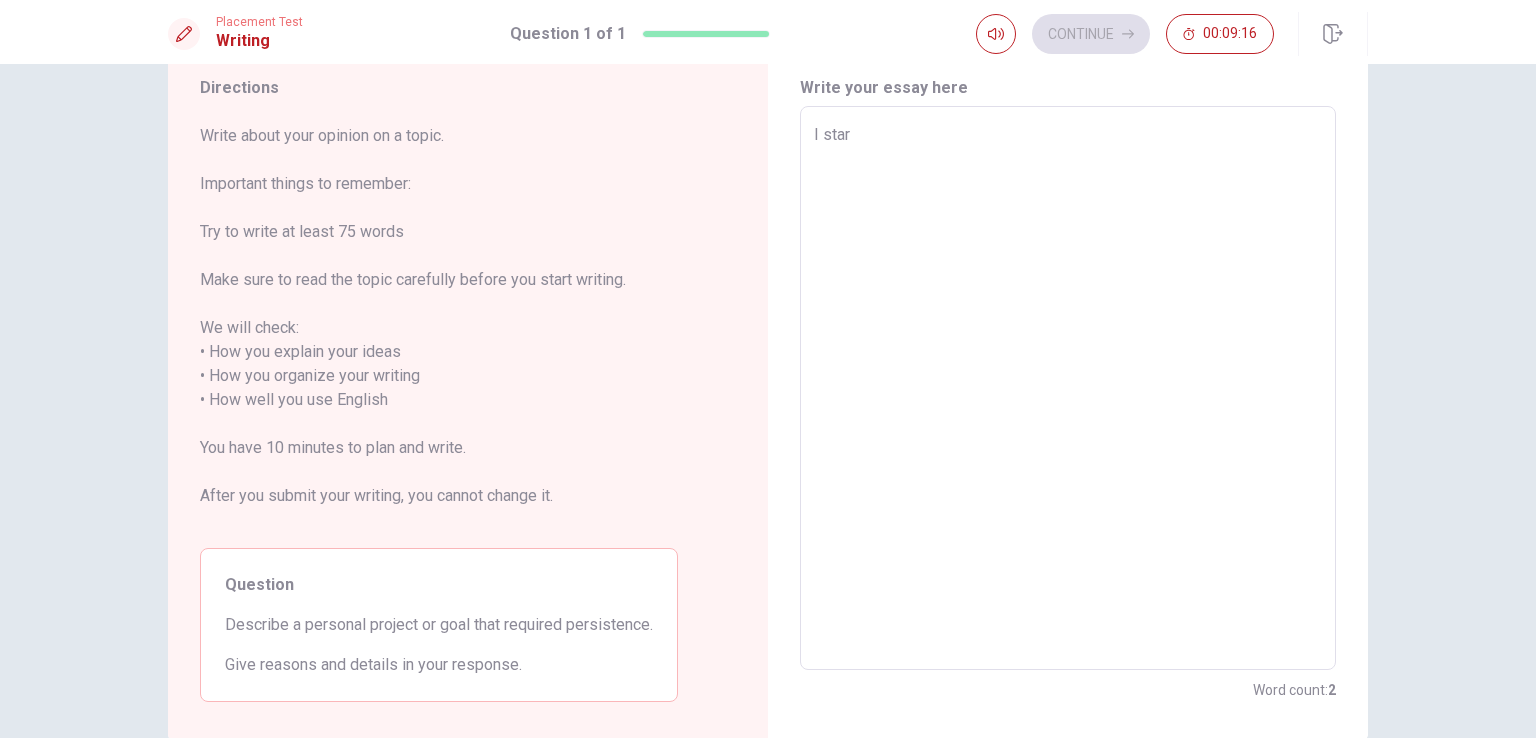 type on "I start" 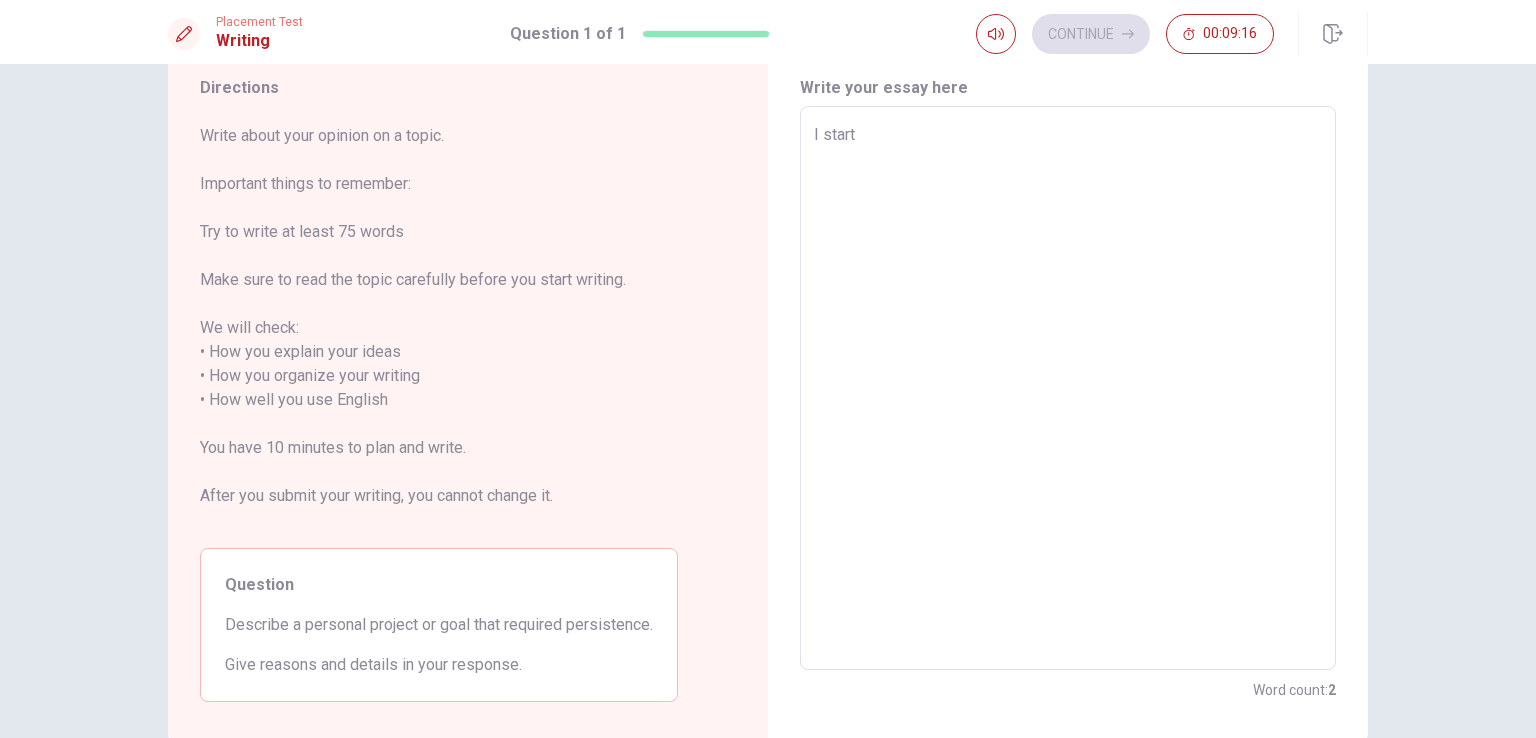 type on "x" 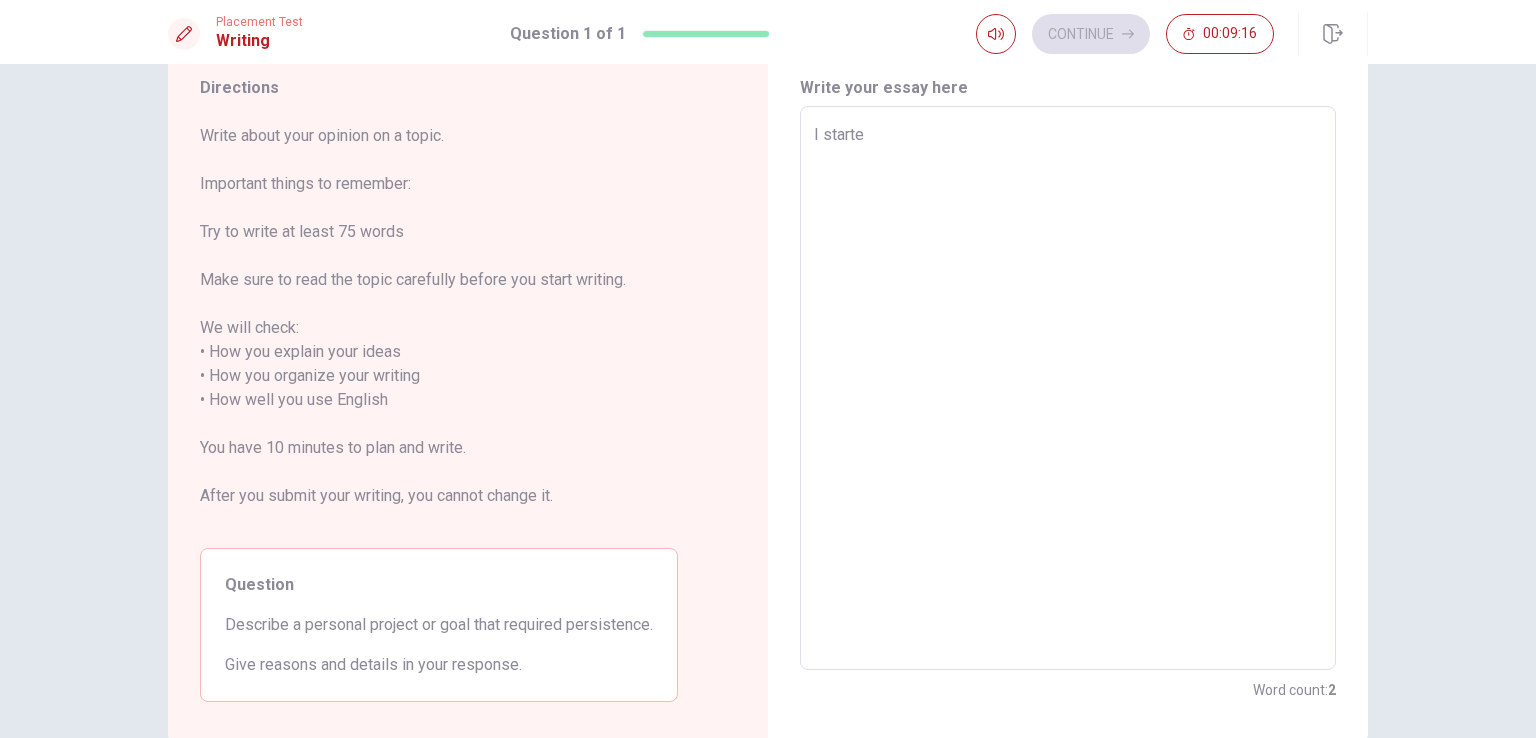 type on "I started" 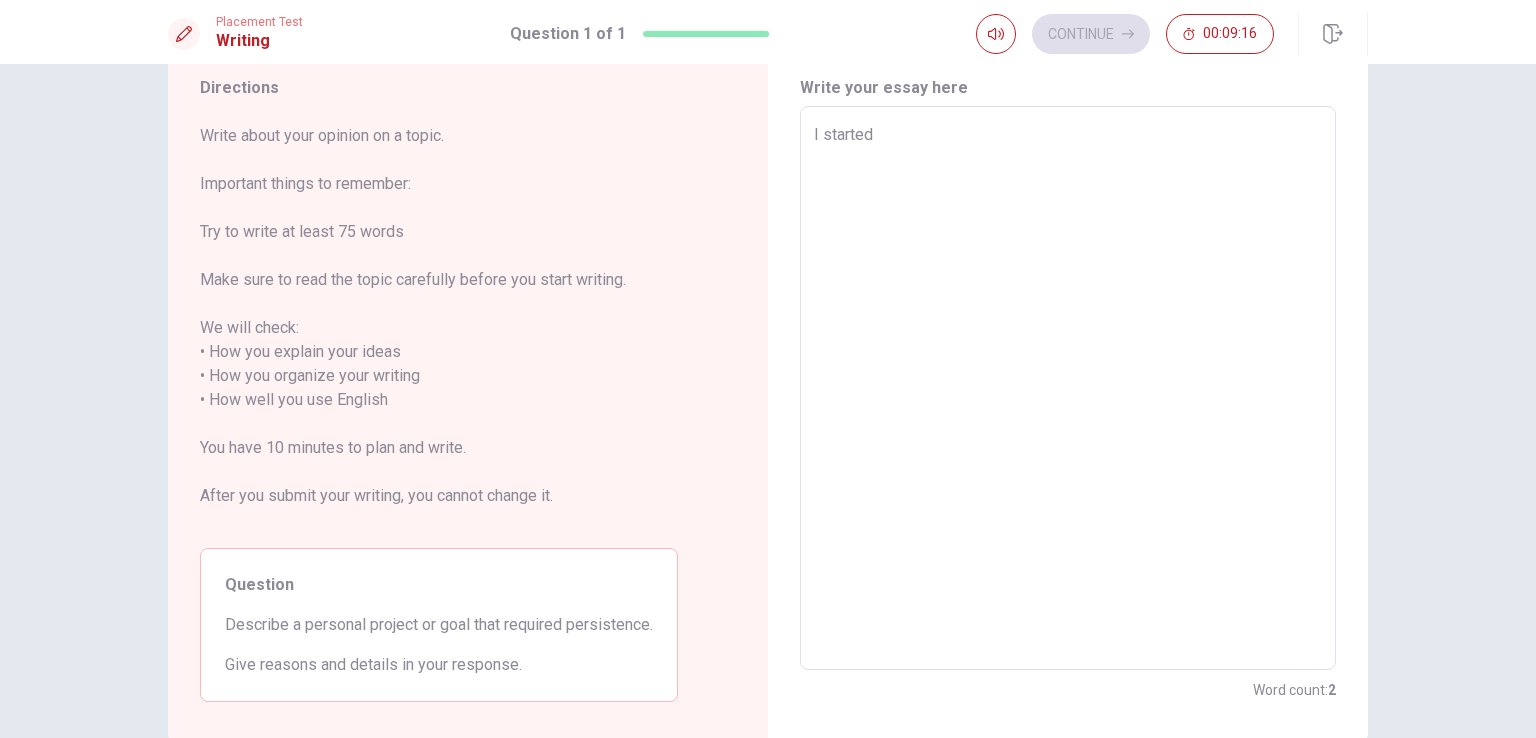 type on "x" 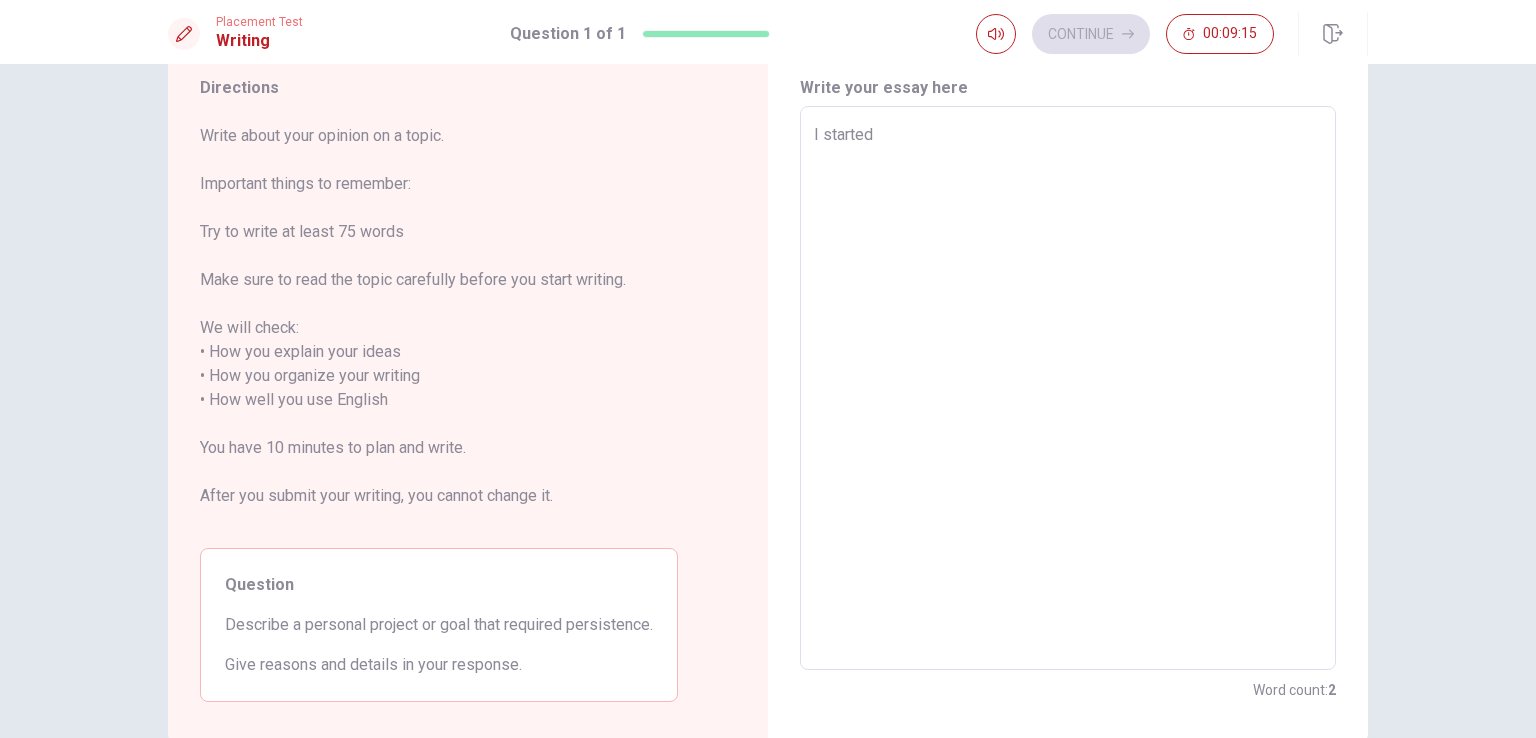 type on "I started g" 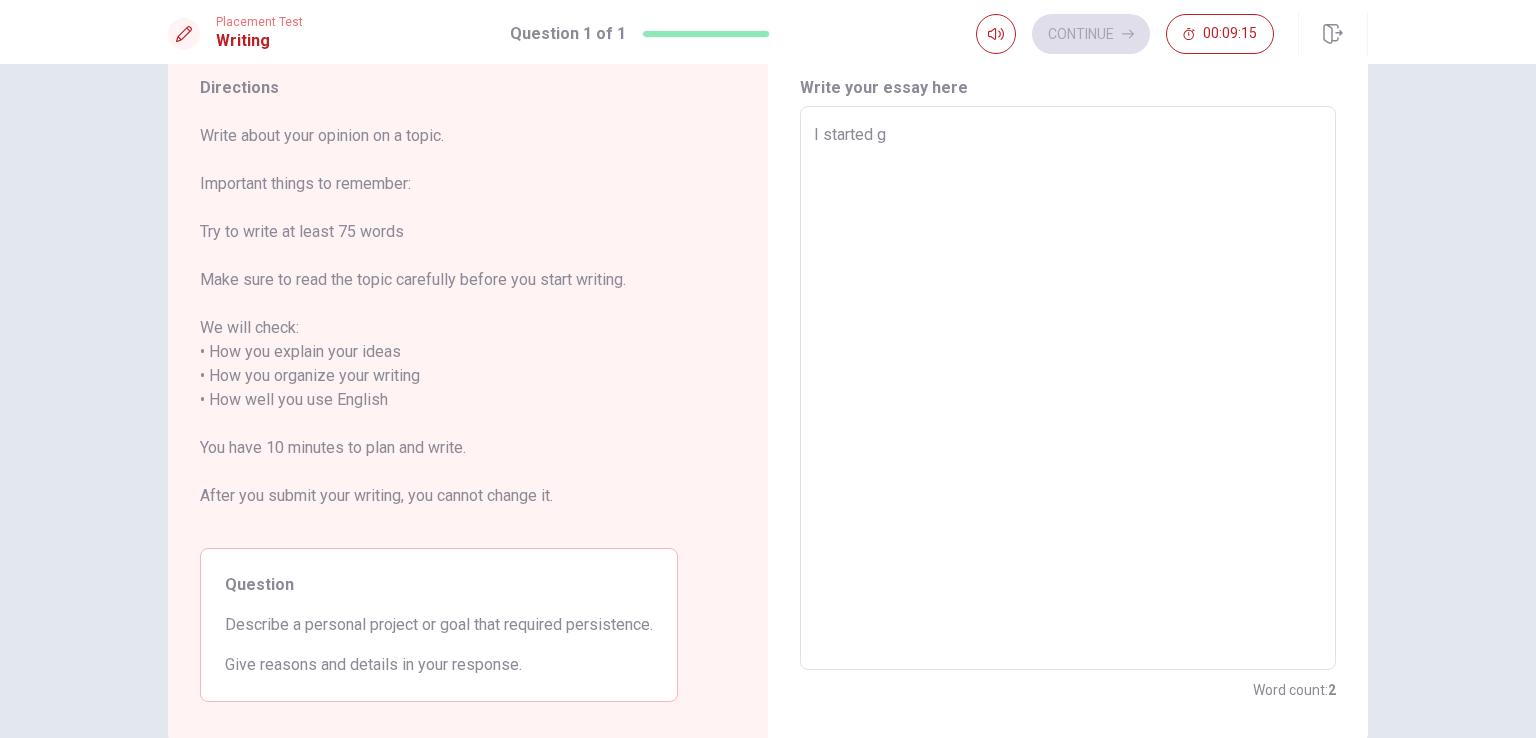 type on "x" 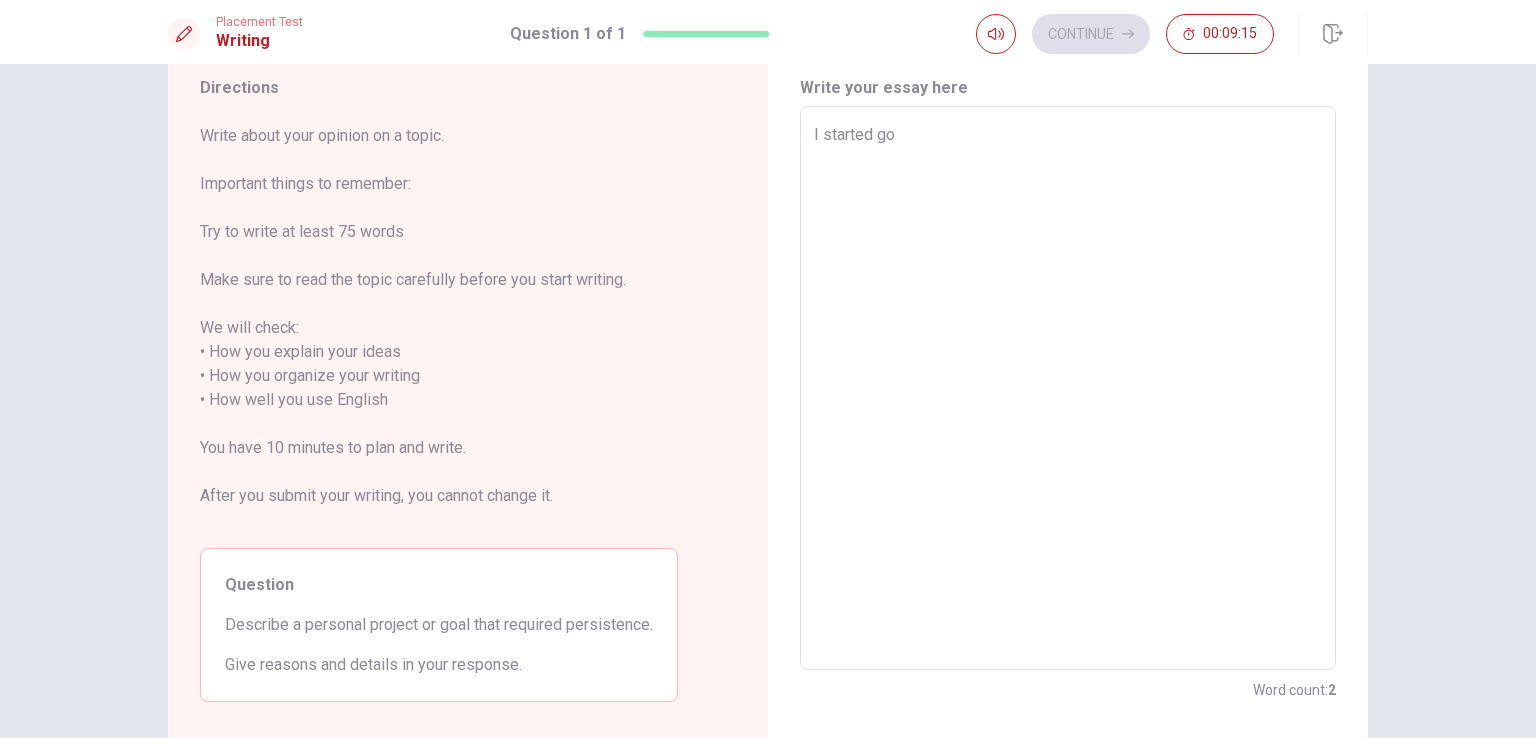 type on "x" 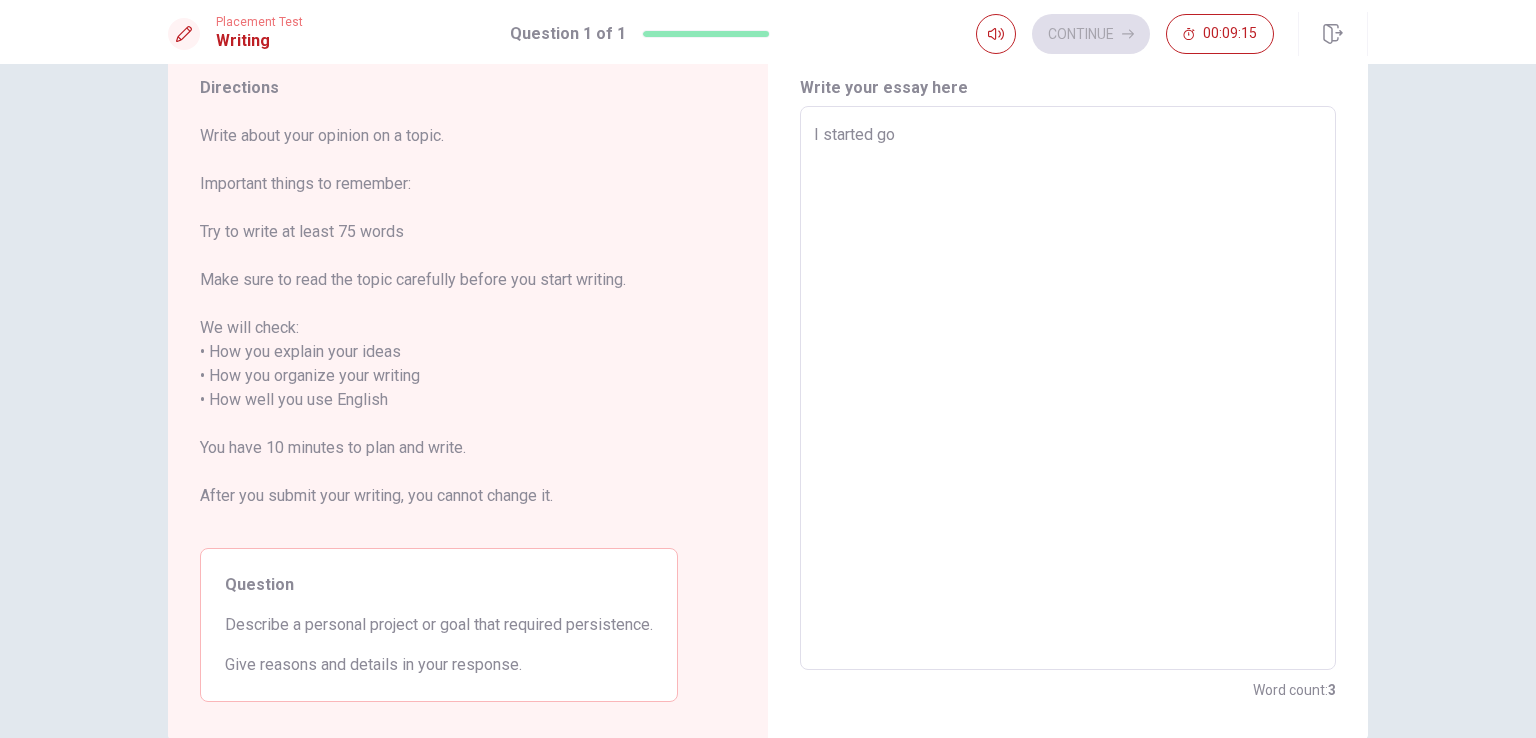 type on "I started goi" 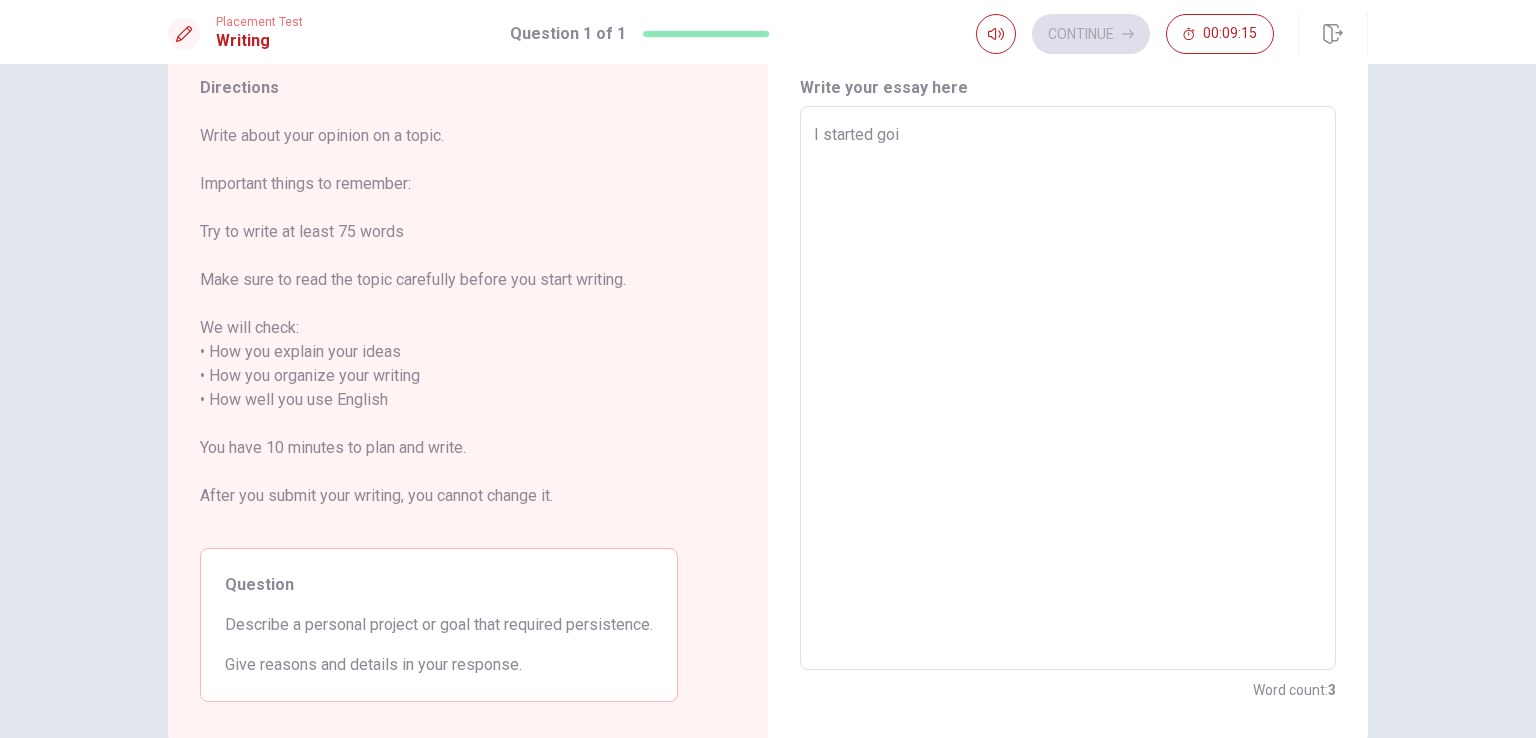 type on "x" 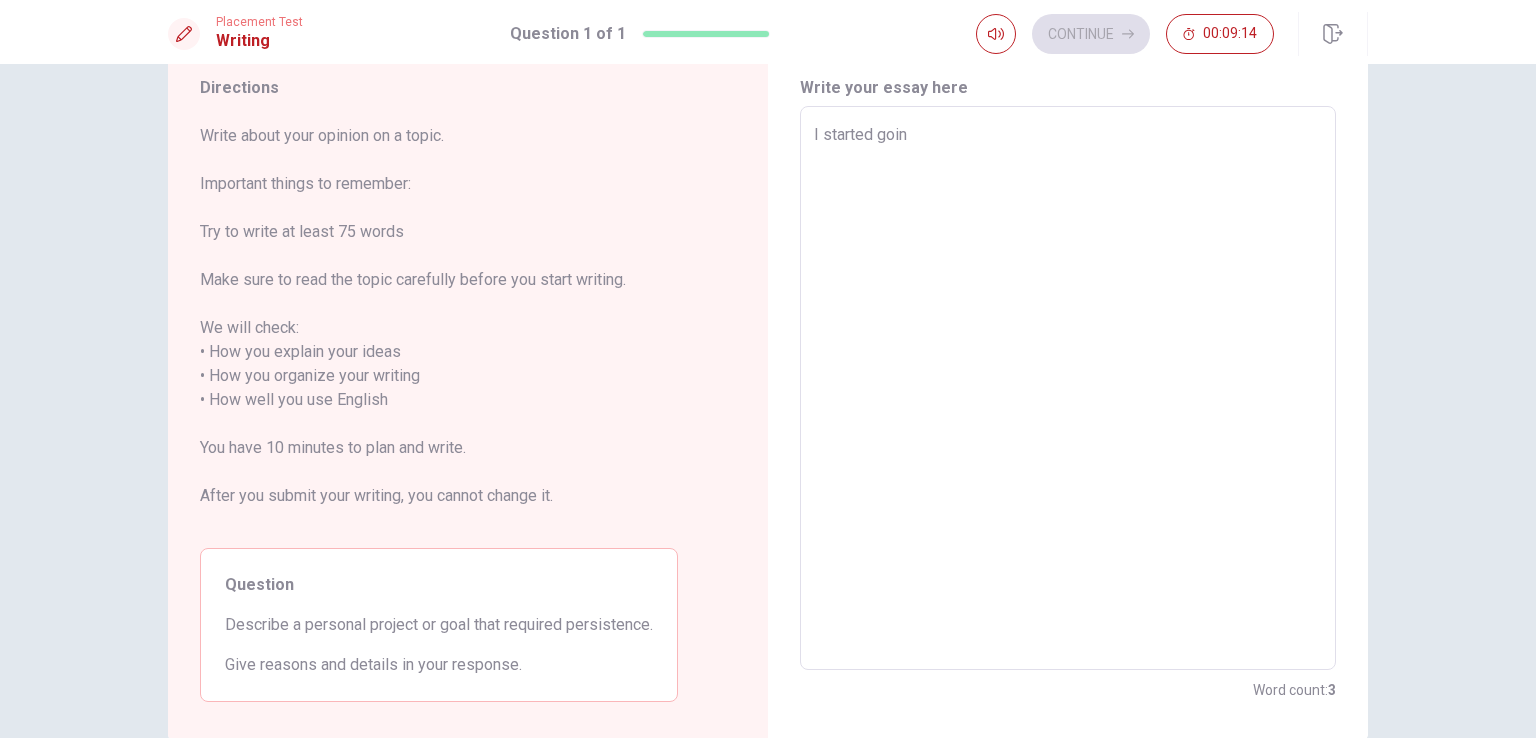 type on "x" 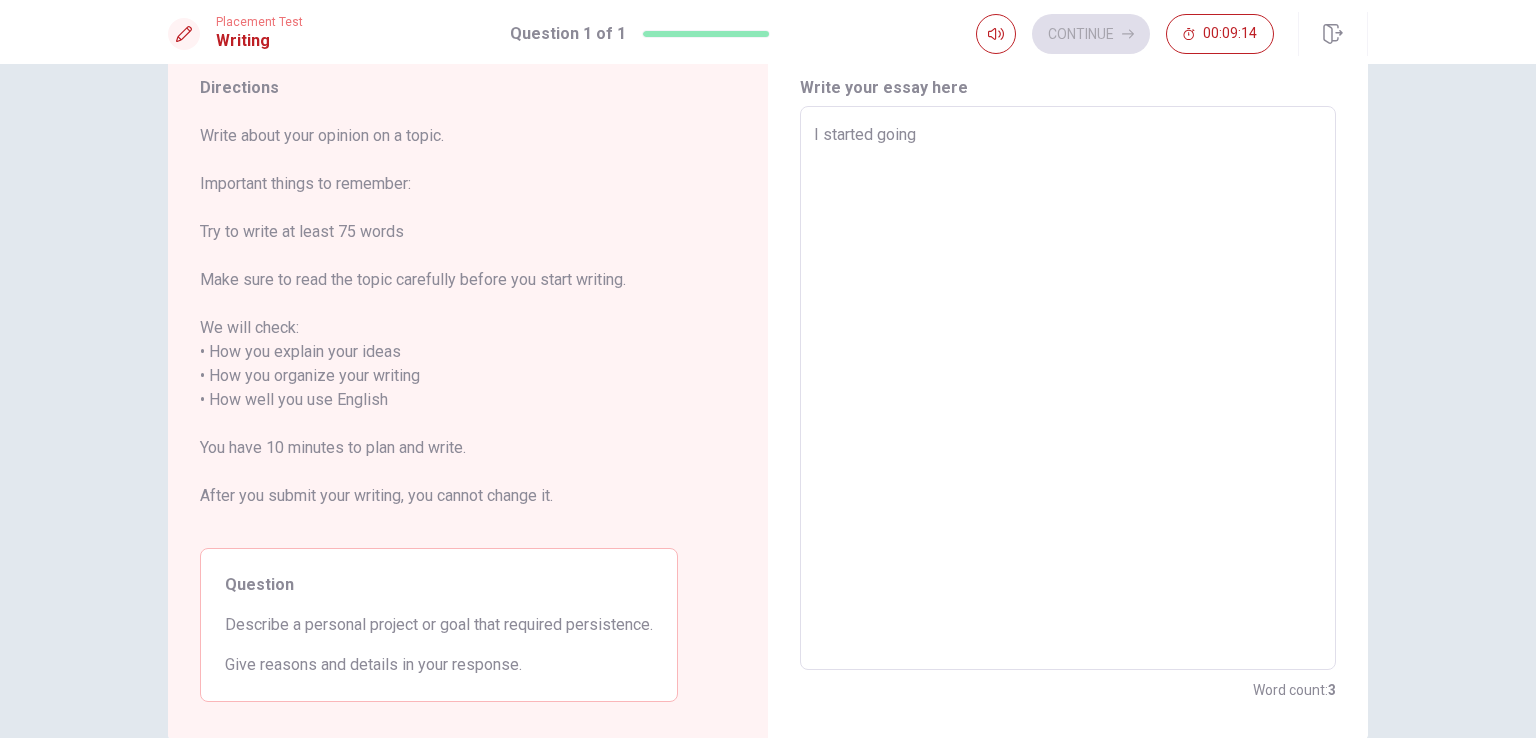 type on "x" 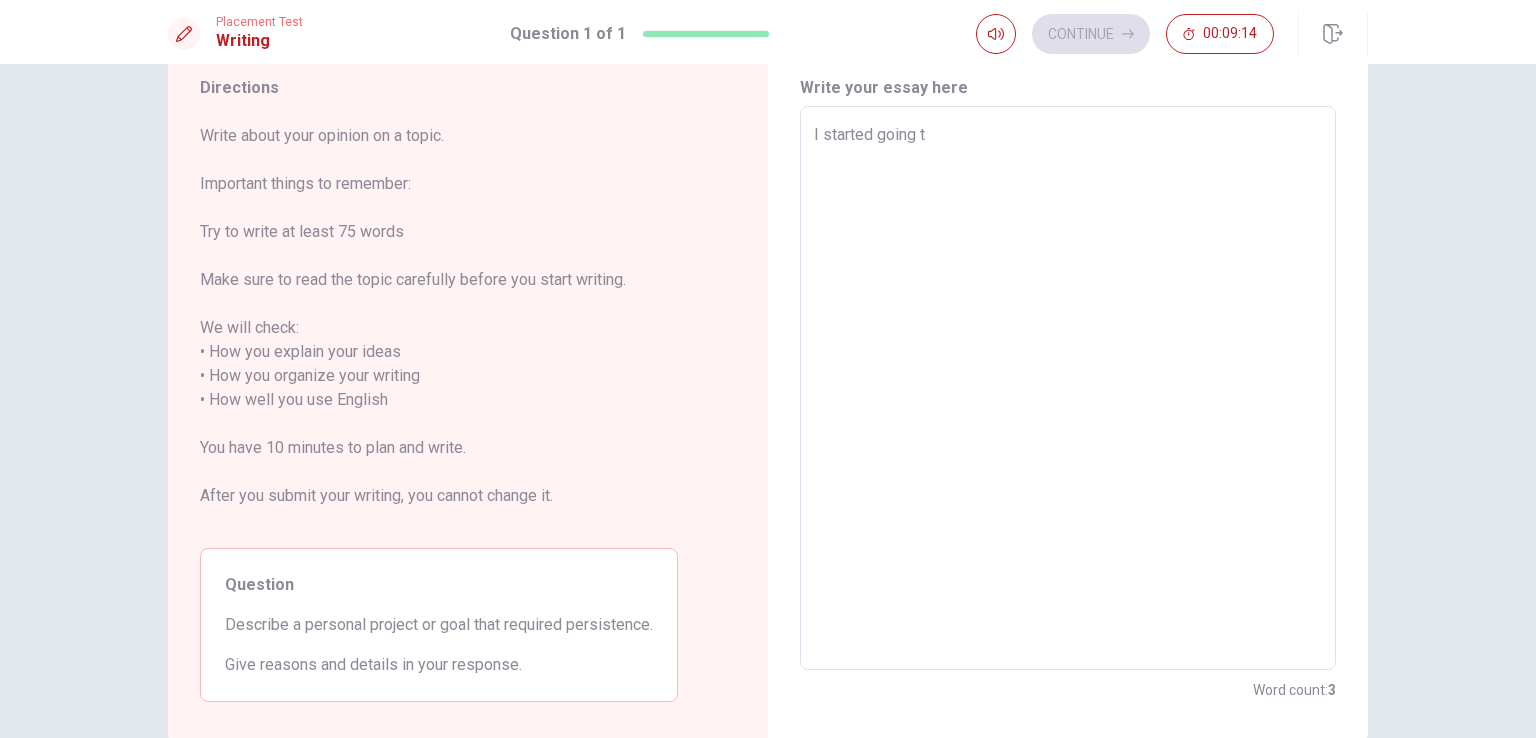 type on "x" 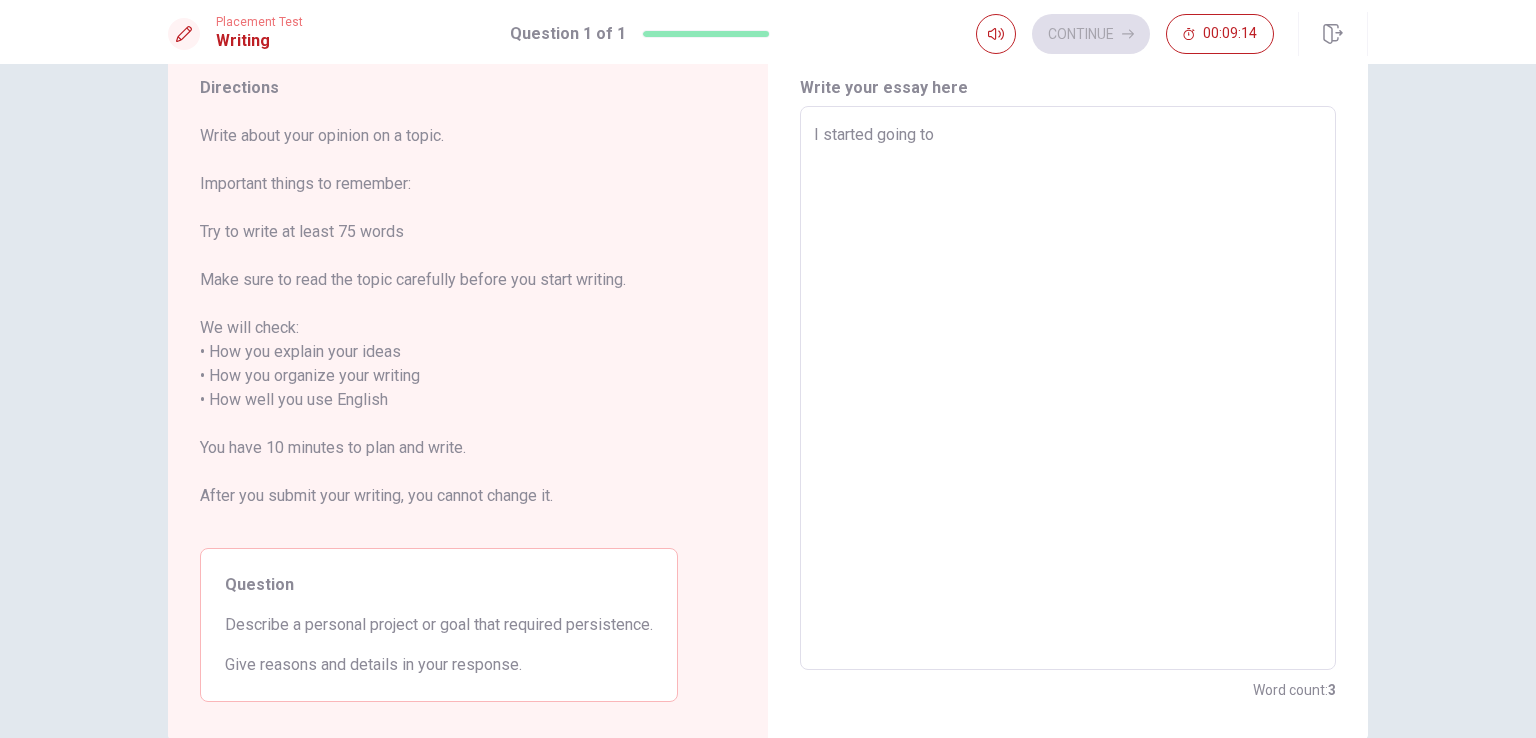 type on "x" 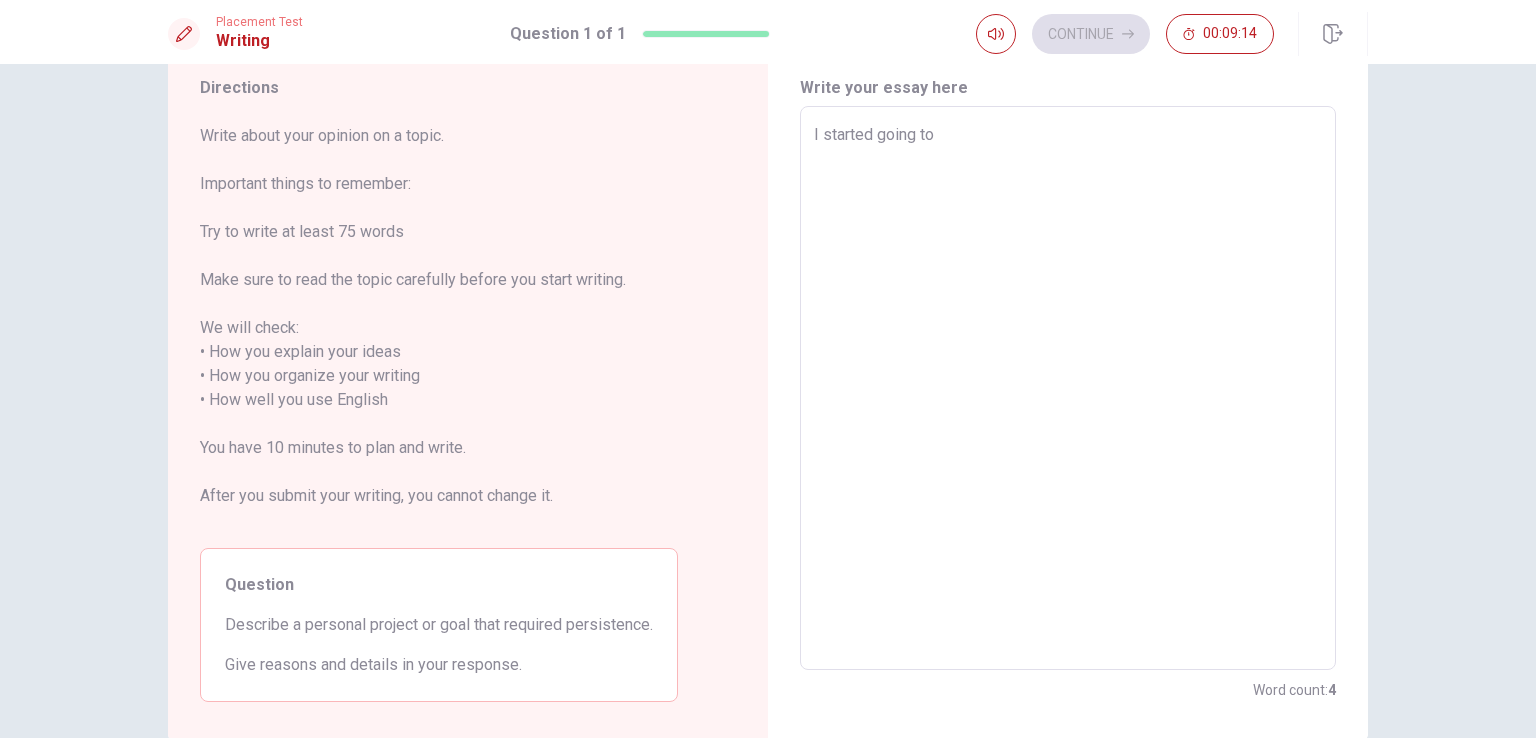 type on "I started going to" 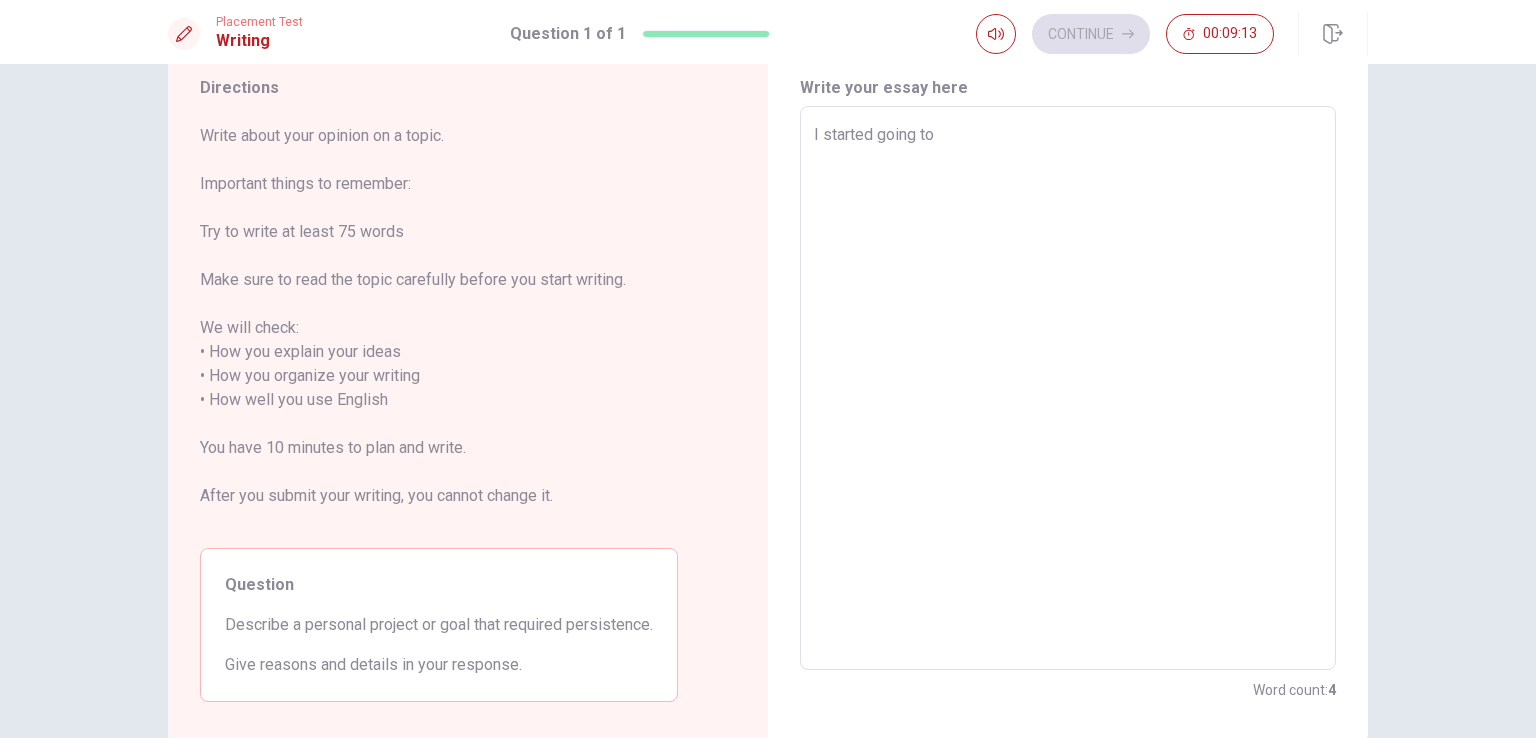 type on "I started going to t" 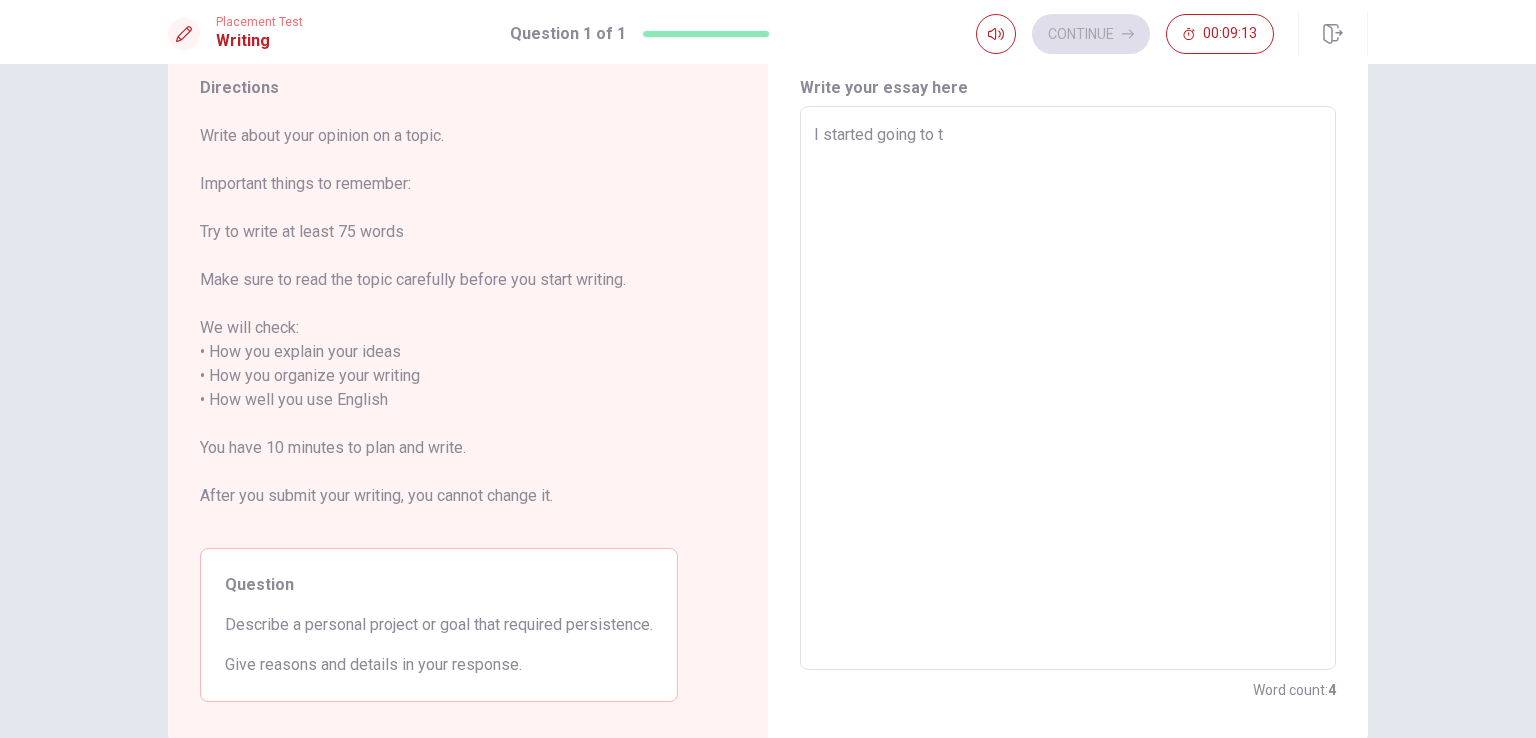type on "x" 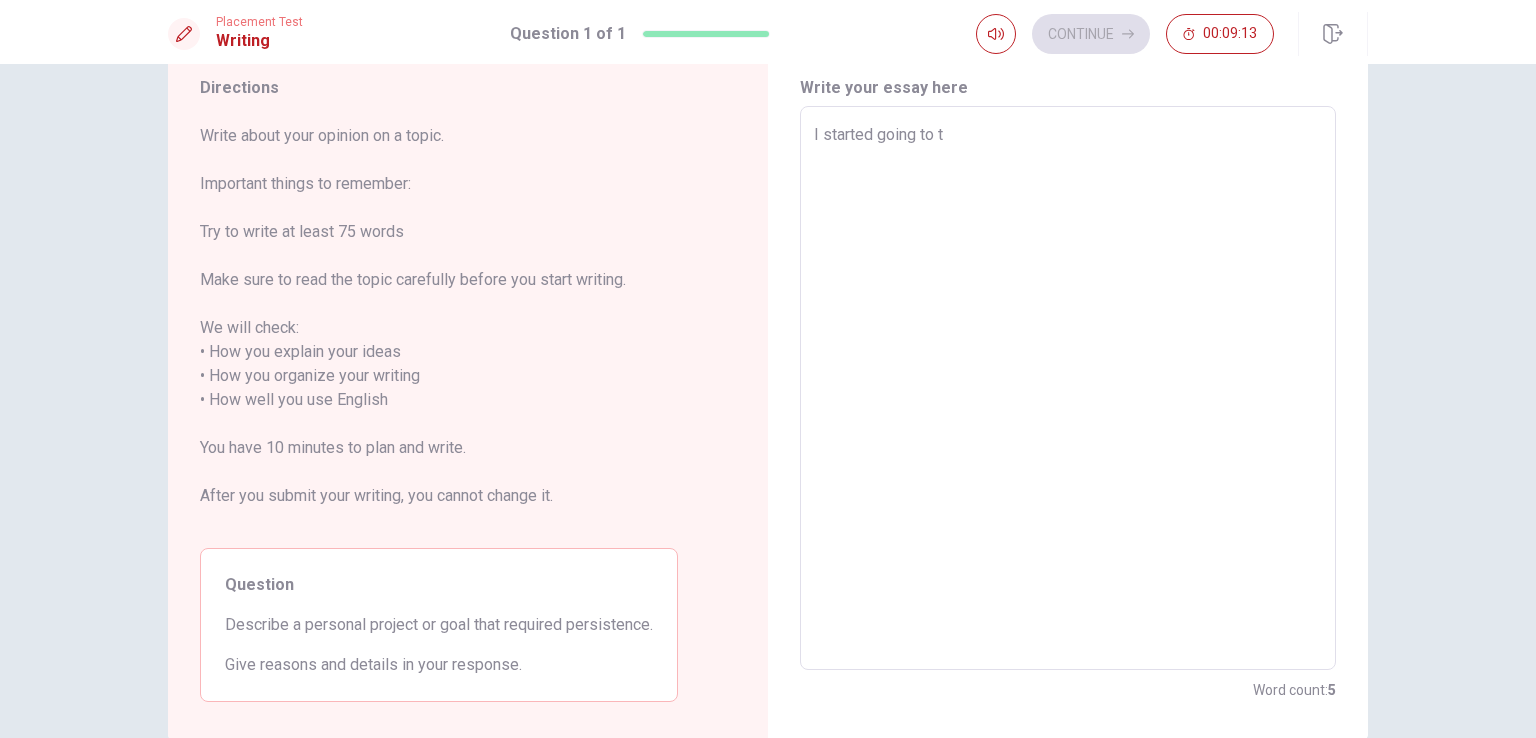type on "I started going to th" 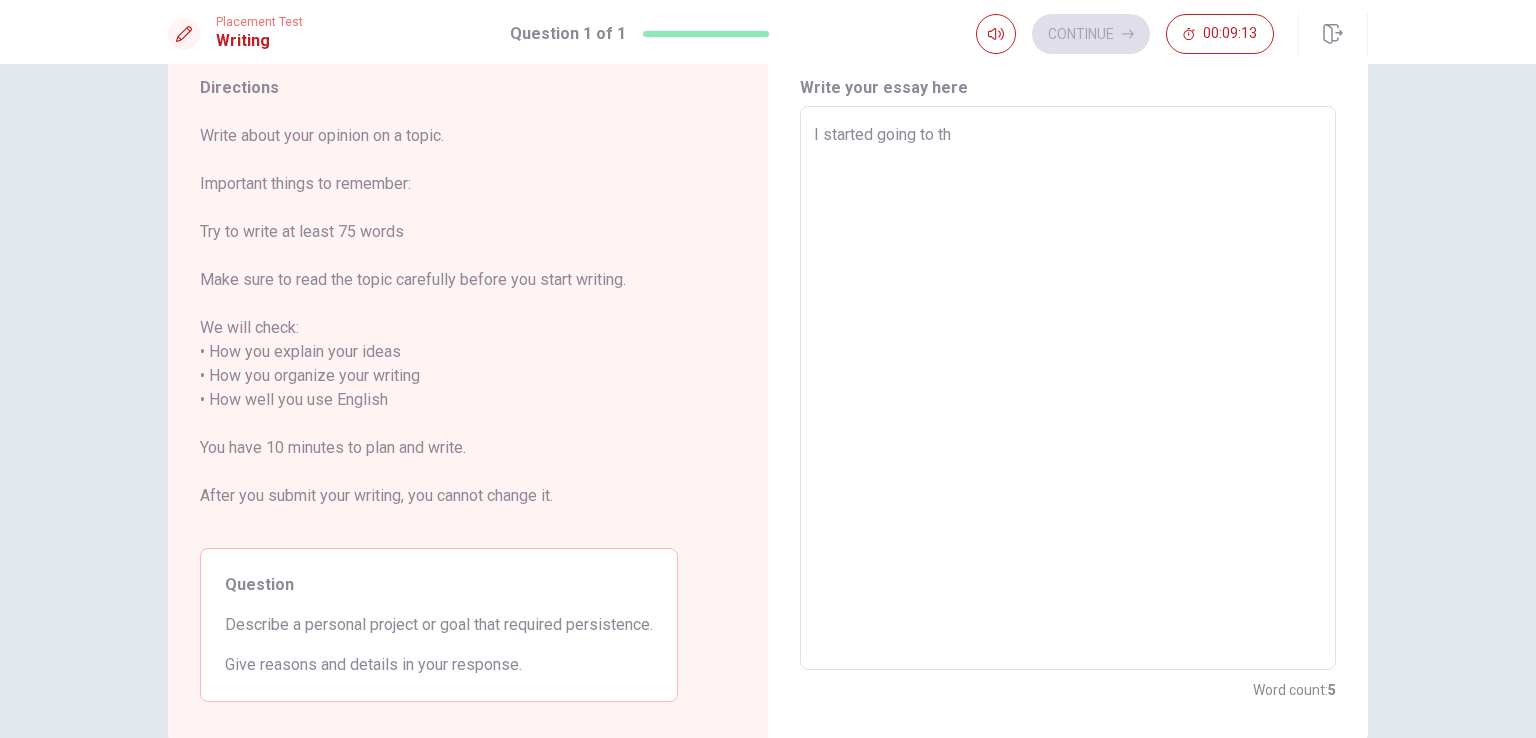 type on "x" 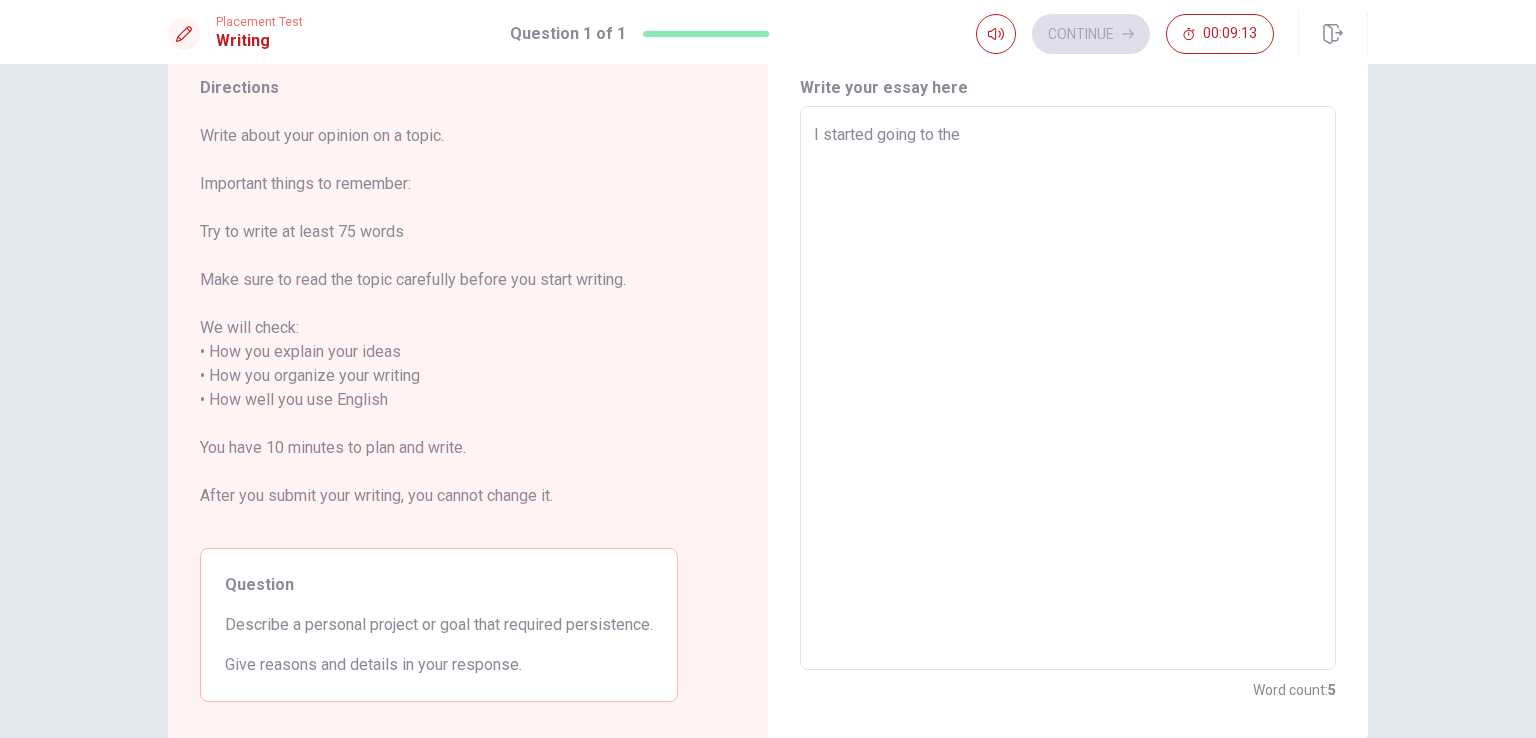 type on "x" 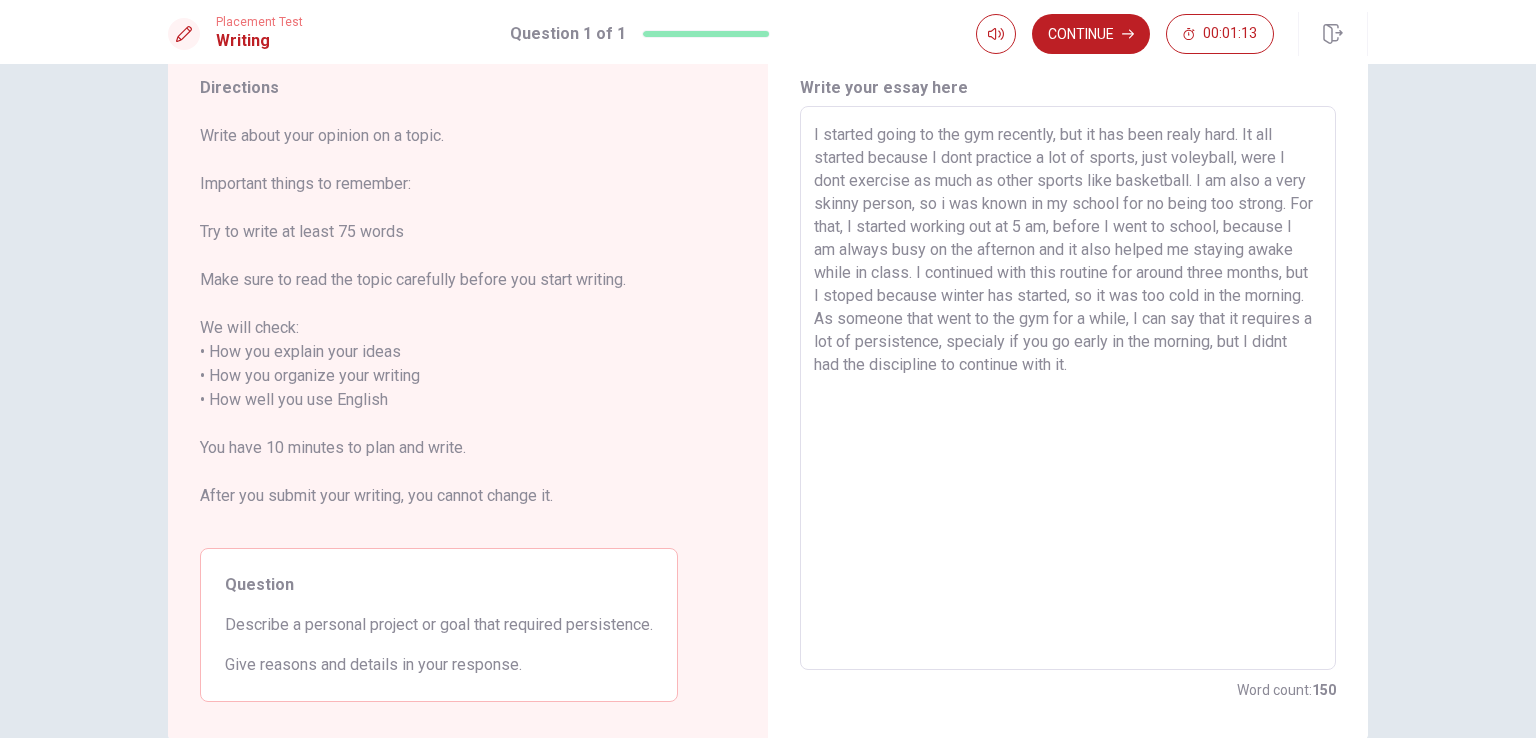 click on "I started going to the gym recently, but it has been realy hard. It all started because I dont practice a lot of sports, just voleyball, were I dont exercise as much as other sports like basketball. I am also a very skinny person, so i was known in my school for no being too strong. For that, I started working out at 5 am, before I went to school, because I am always busy on the afternon and it also helped me staying awake while in class. I continued with this routine for around three months, but I stoped because winter has started, so it was too cold in the morning.
As someone that went to the gym for a while, I can say that it requires a lot of persistence, specialy if you go early in the morning, but I didnt had the discipline to continue with it." at bounding box center (1068, 388) 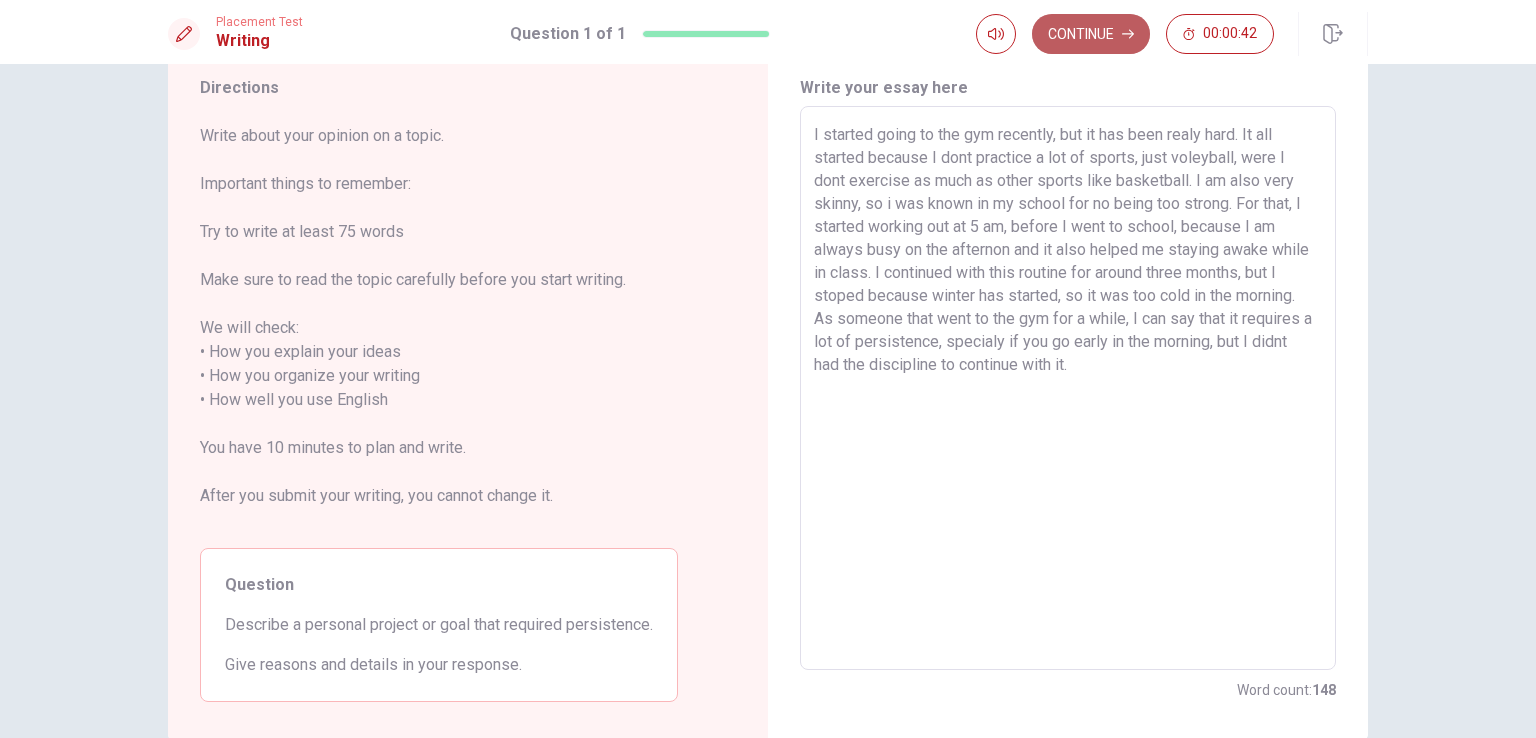 click on "Continue" at bounding box center (1091, 34) 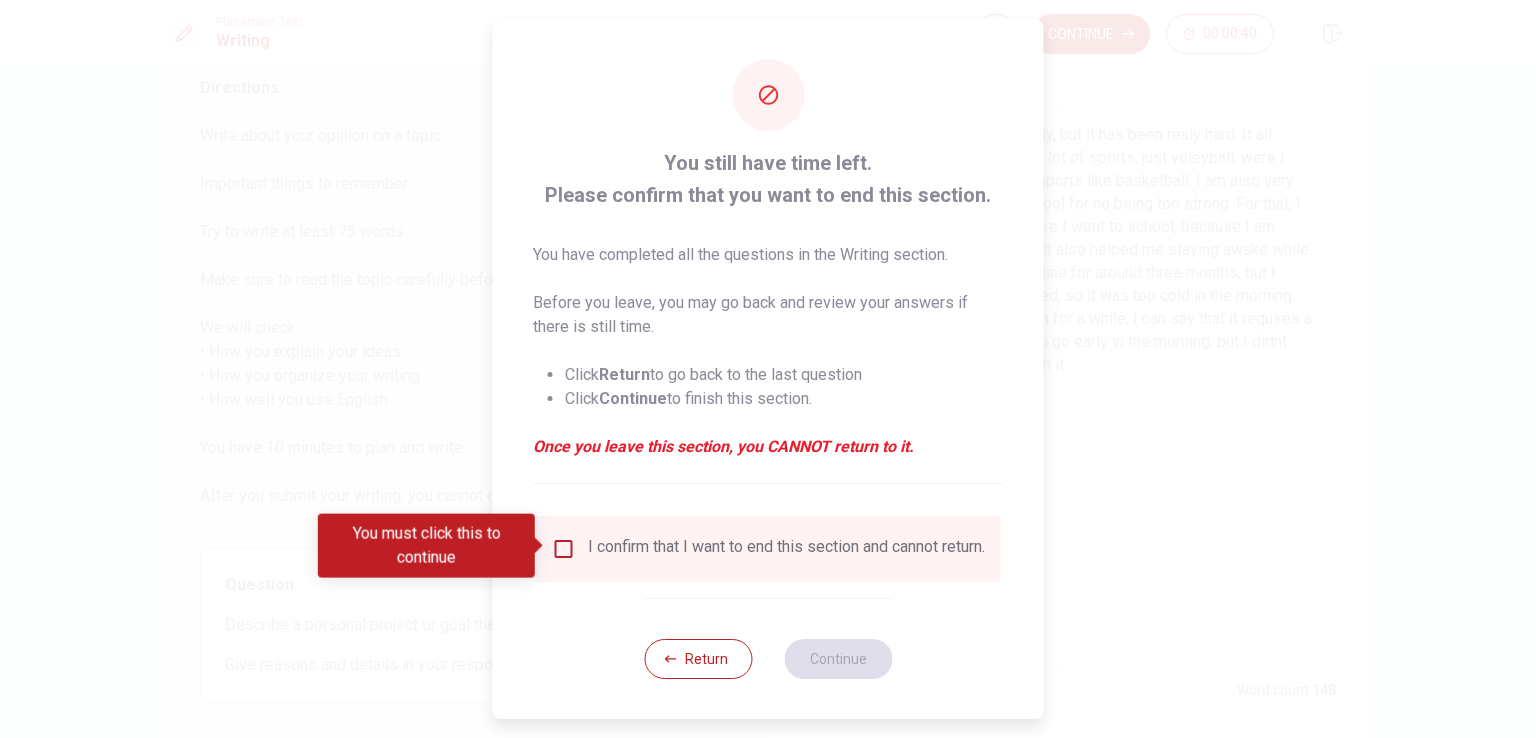 click at bounding box center [564, 549] 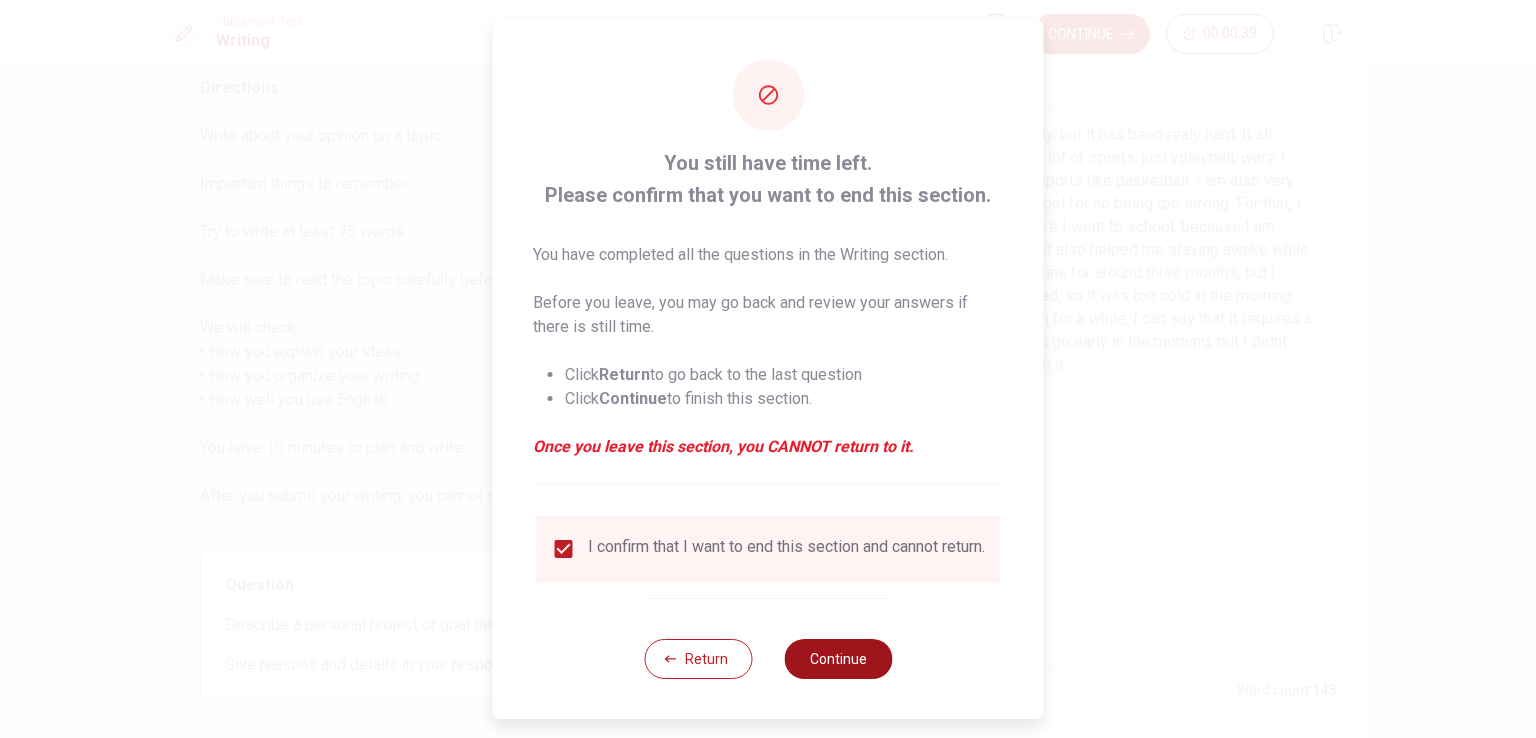 click on "Continue" at bounding box center (838, 659) 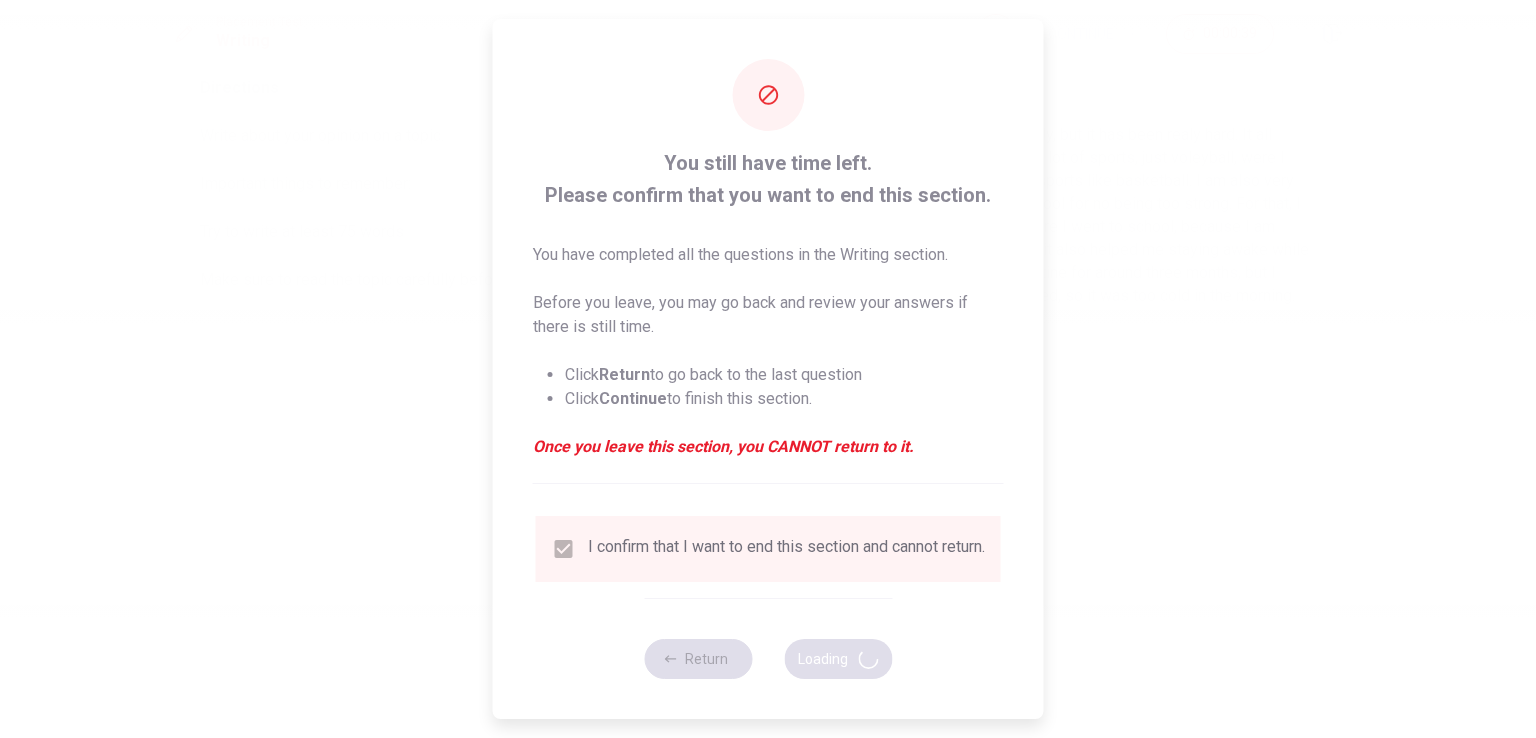 scroll, scrollTop: 0, scrollLeft: 0, axis: both 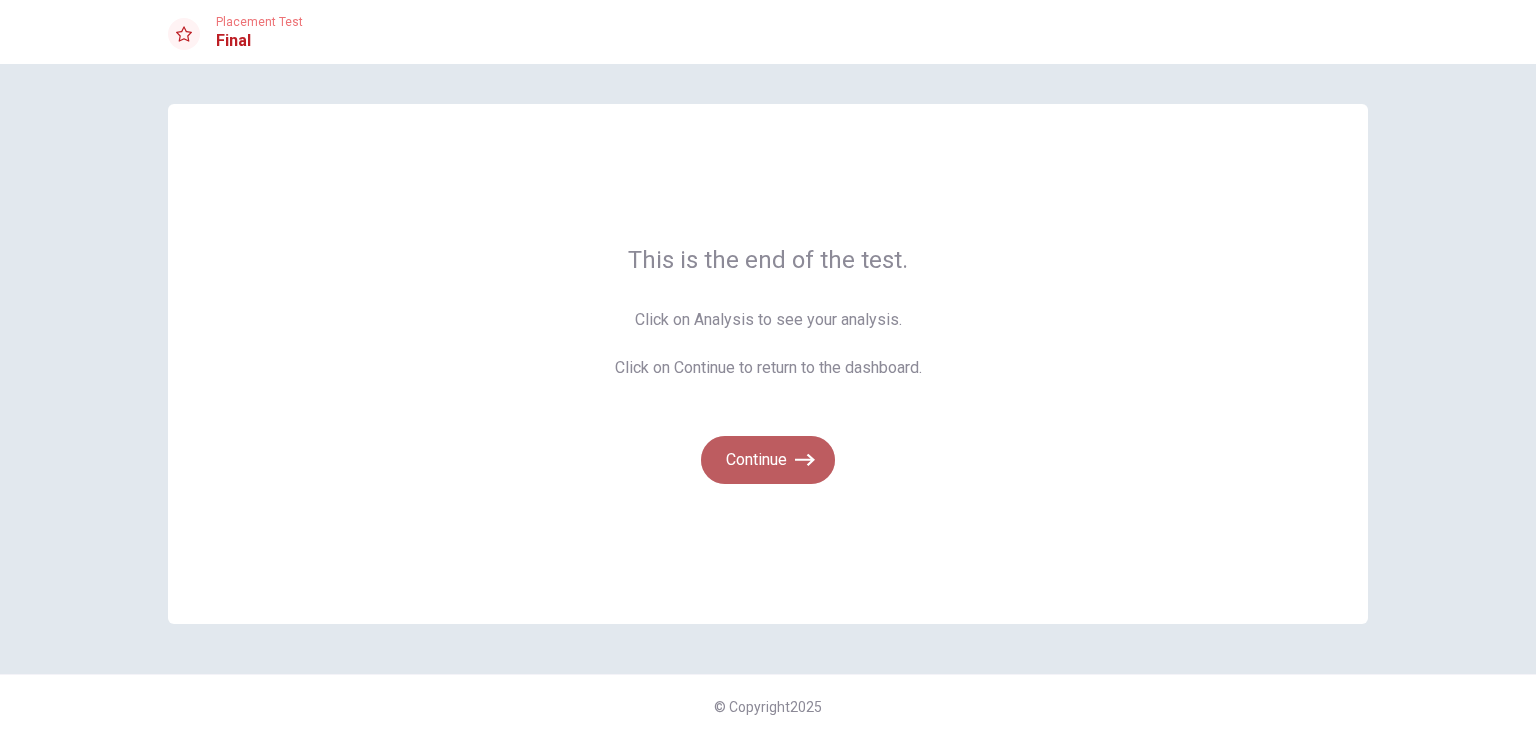click on "Continue" at bounding box center (768, 460) 